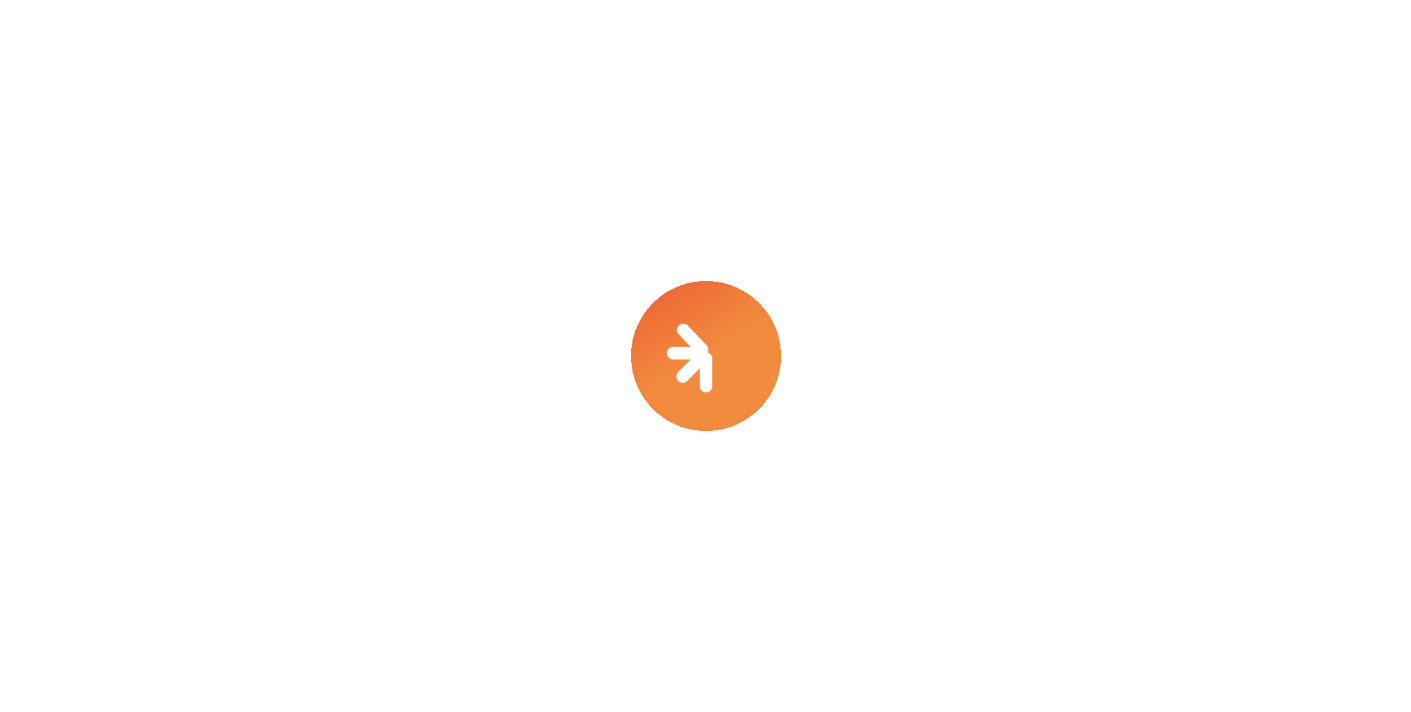 scroll, scrollTop: 0, scrollLeft: 0, axis: both 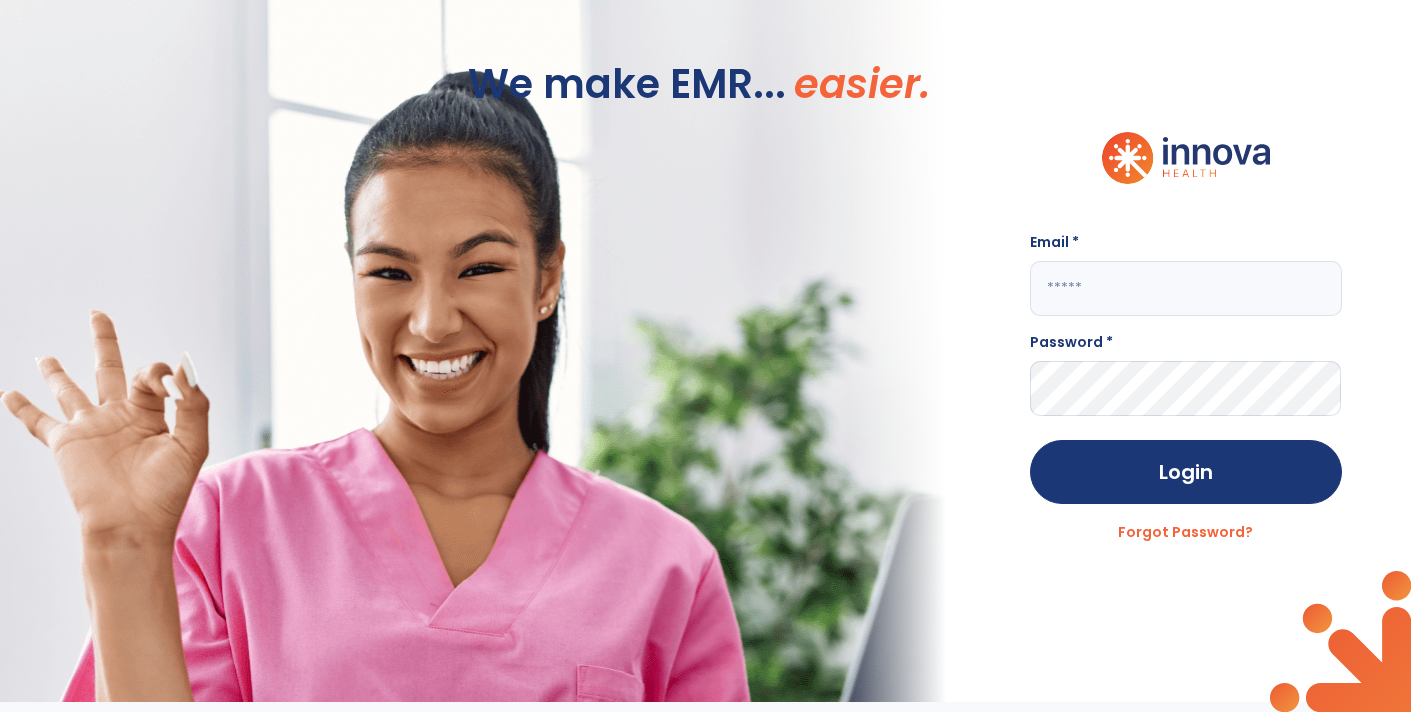 type on "**********" 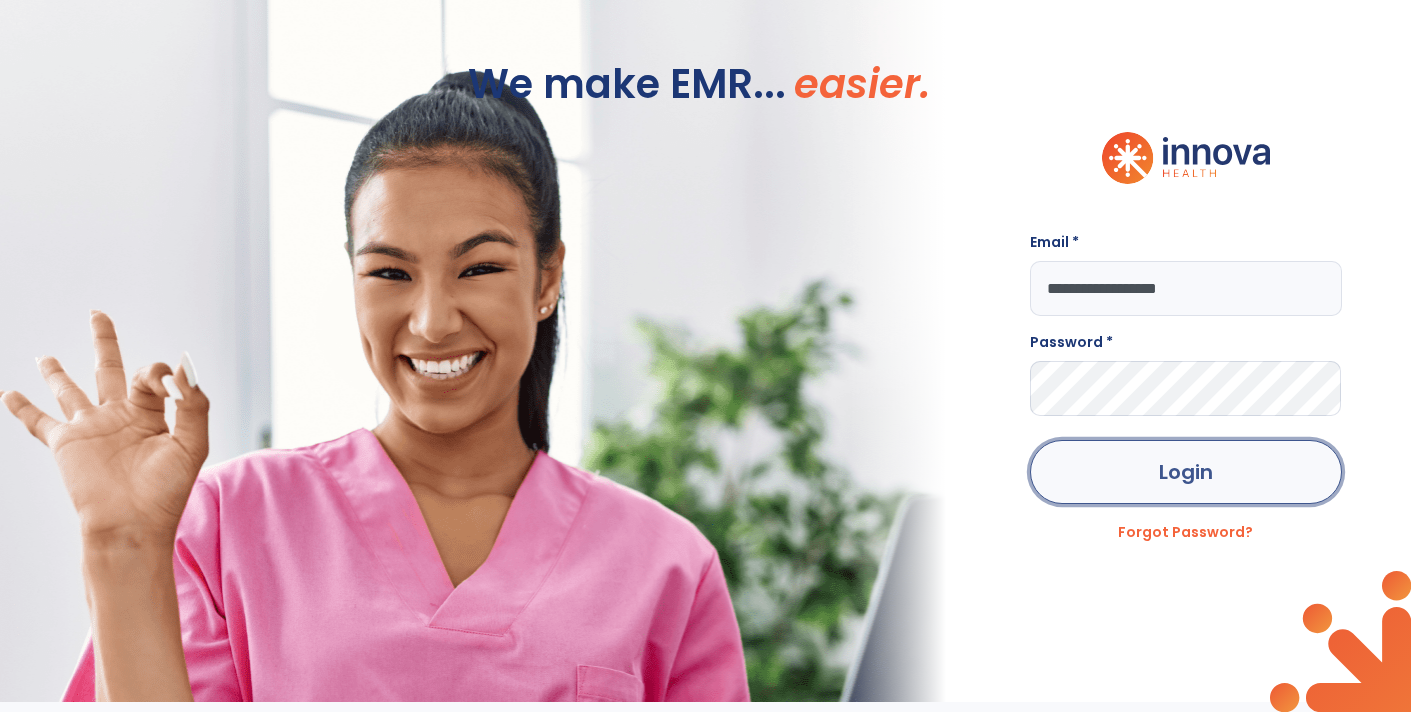 click on "Login" 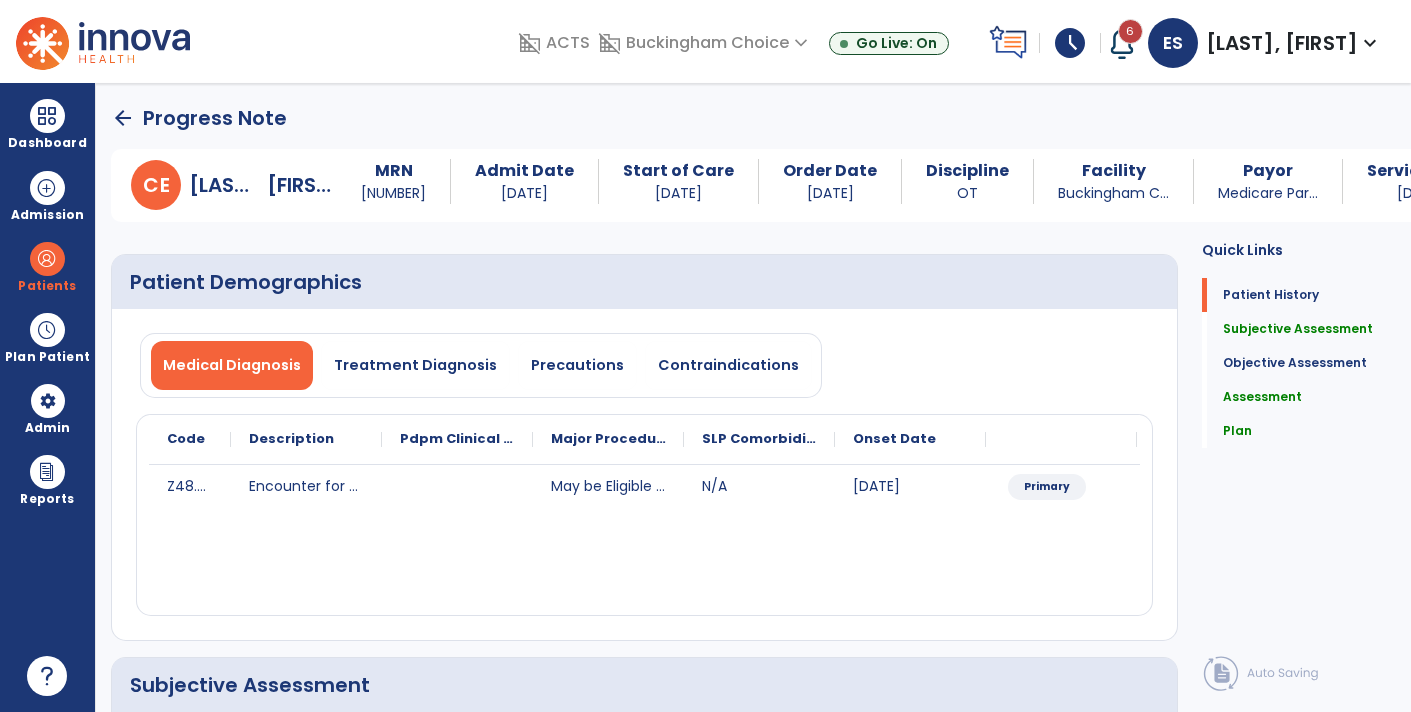 click on "schedule" at bounding box center (1070, 43) 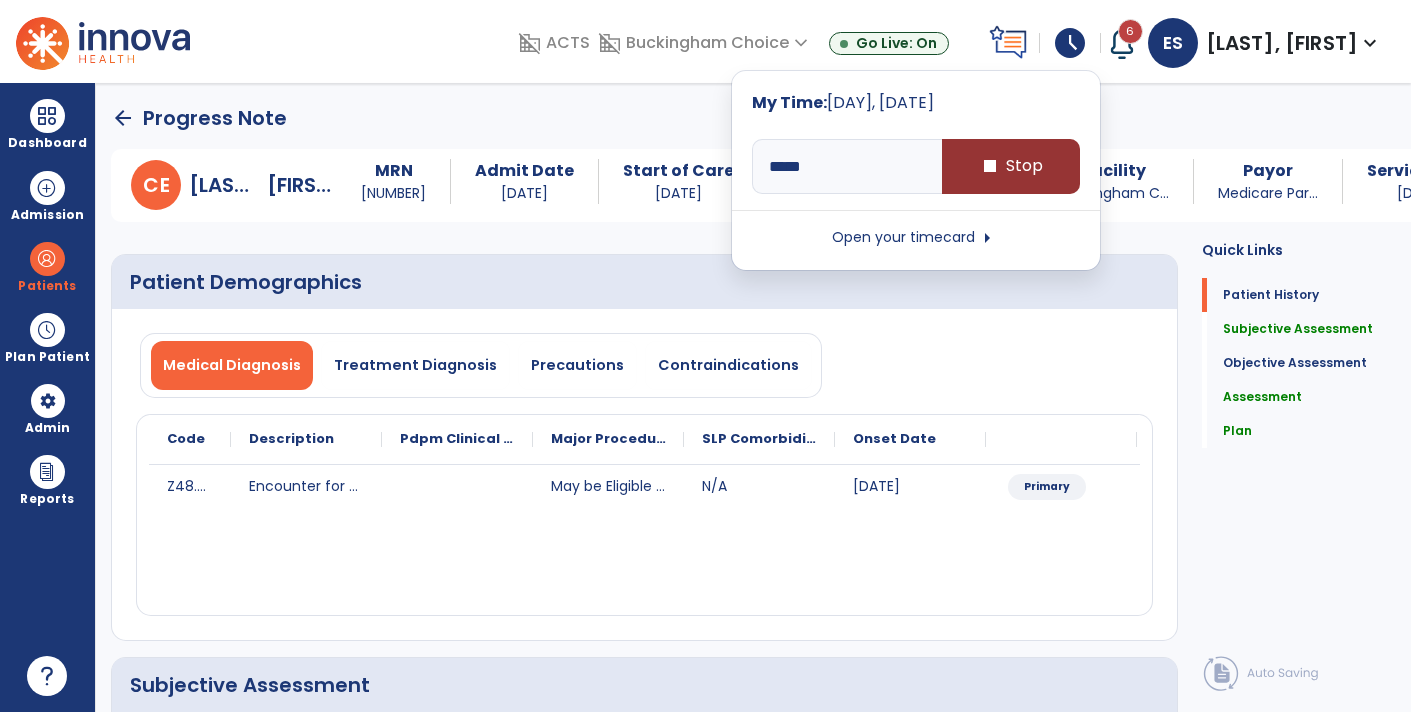 click on "stop  Stop" at bounding box center (1011, 166) 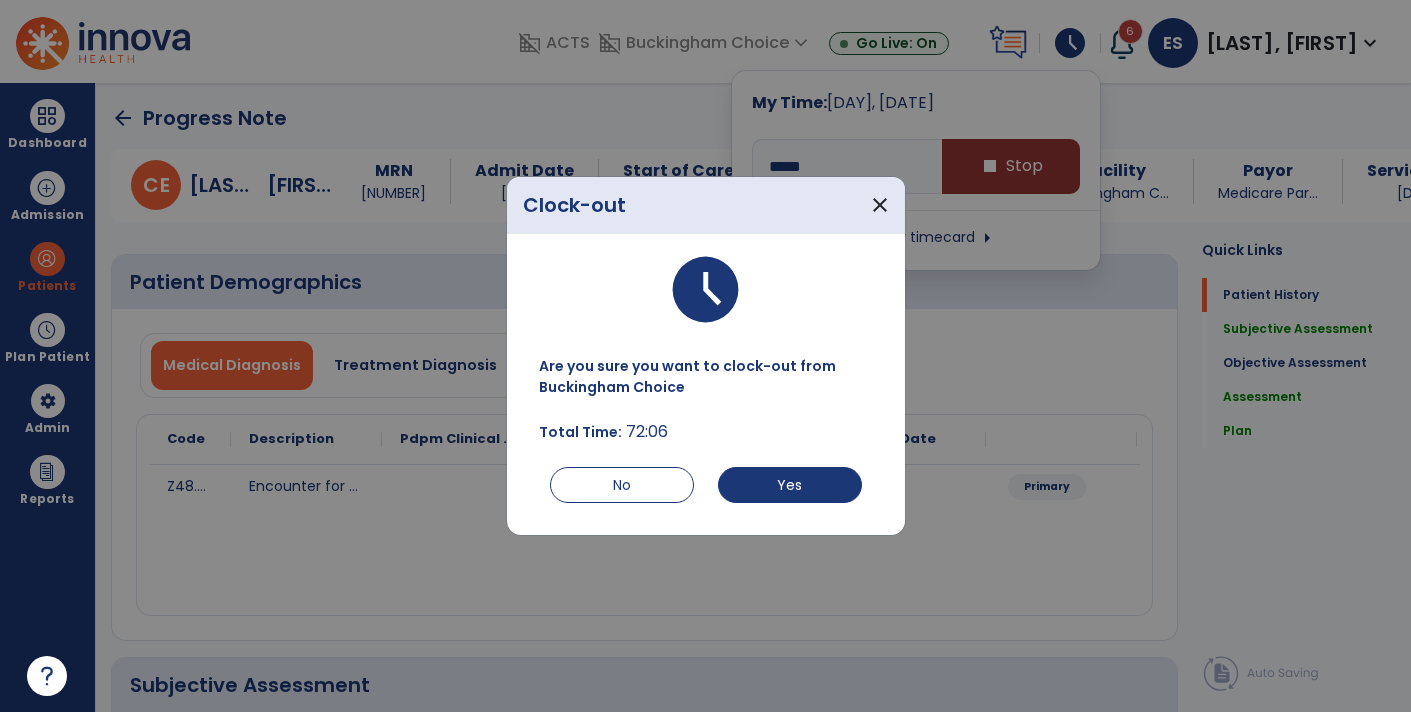 type on "*****" 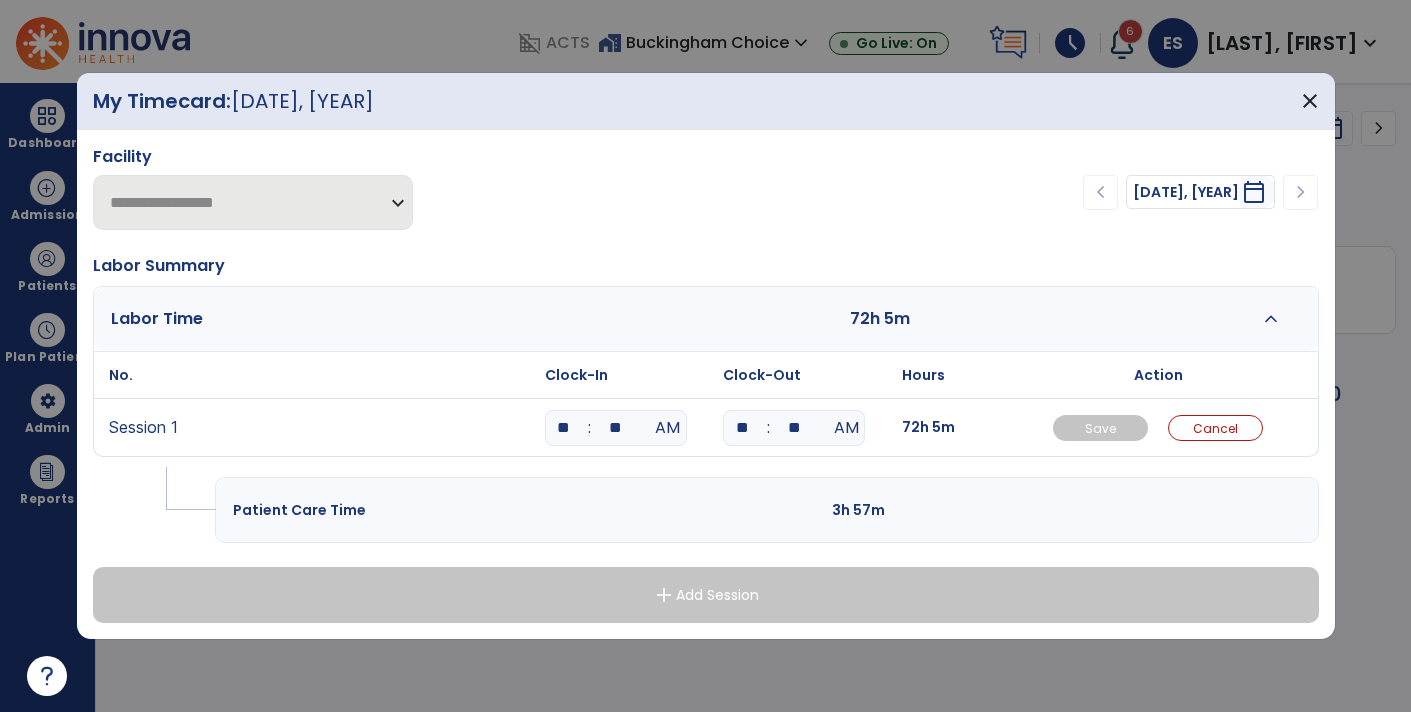 click on "**" at bounding box center (742, 428) 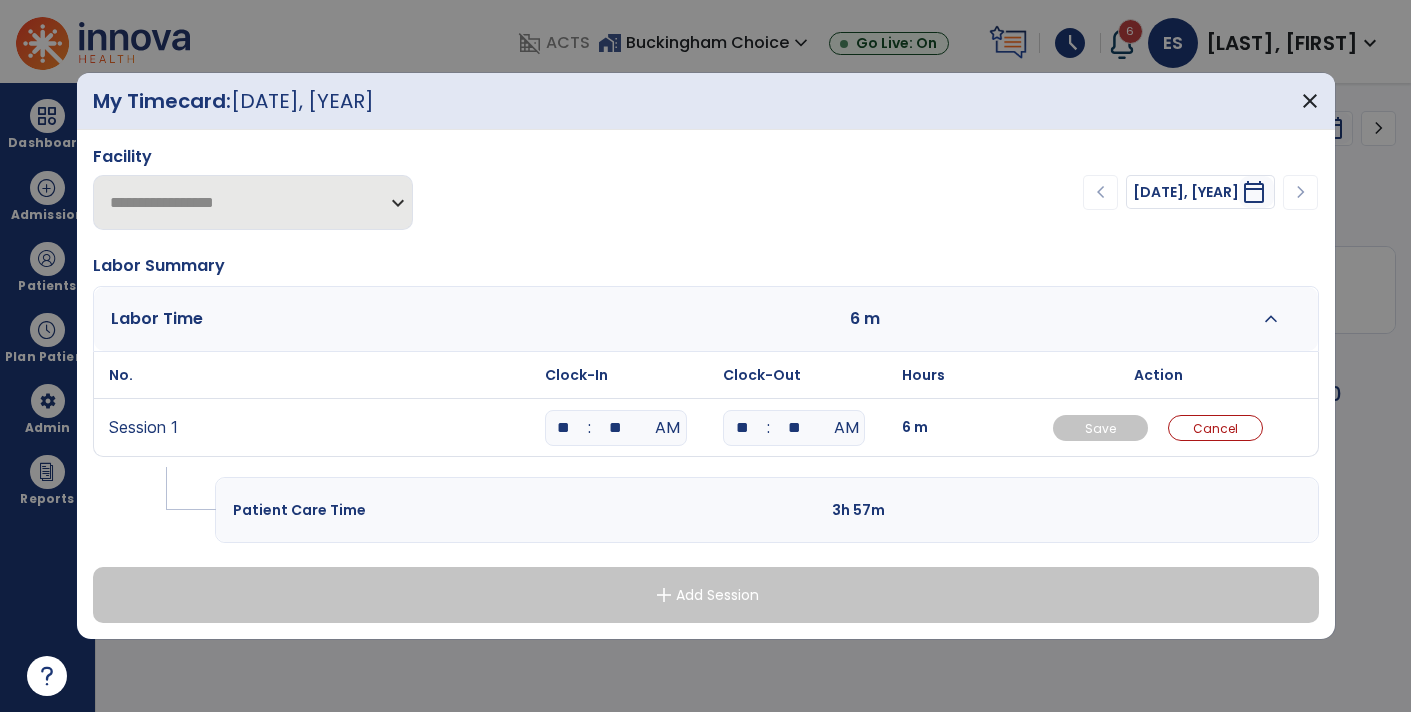 type on "*" 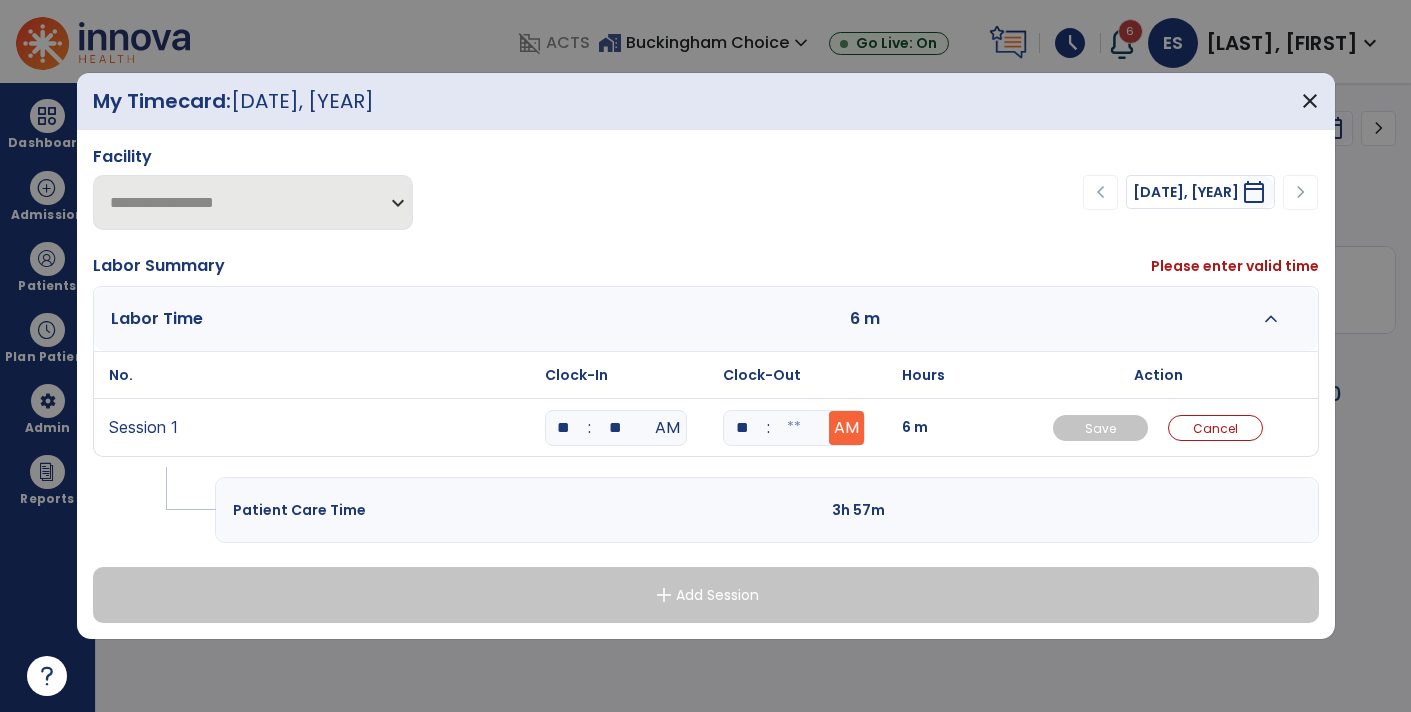 click on "AM" at bounding box center (846, 428) 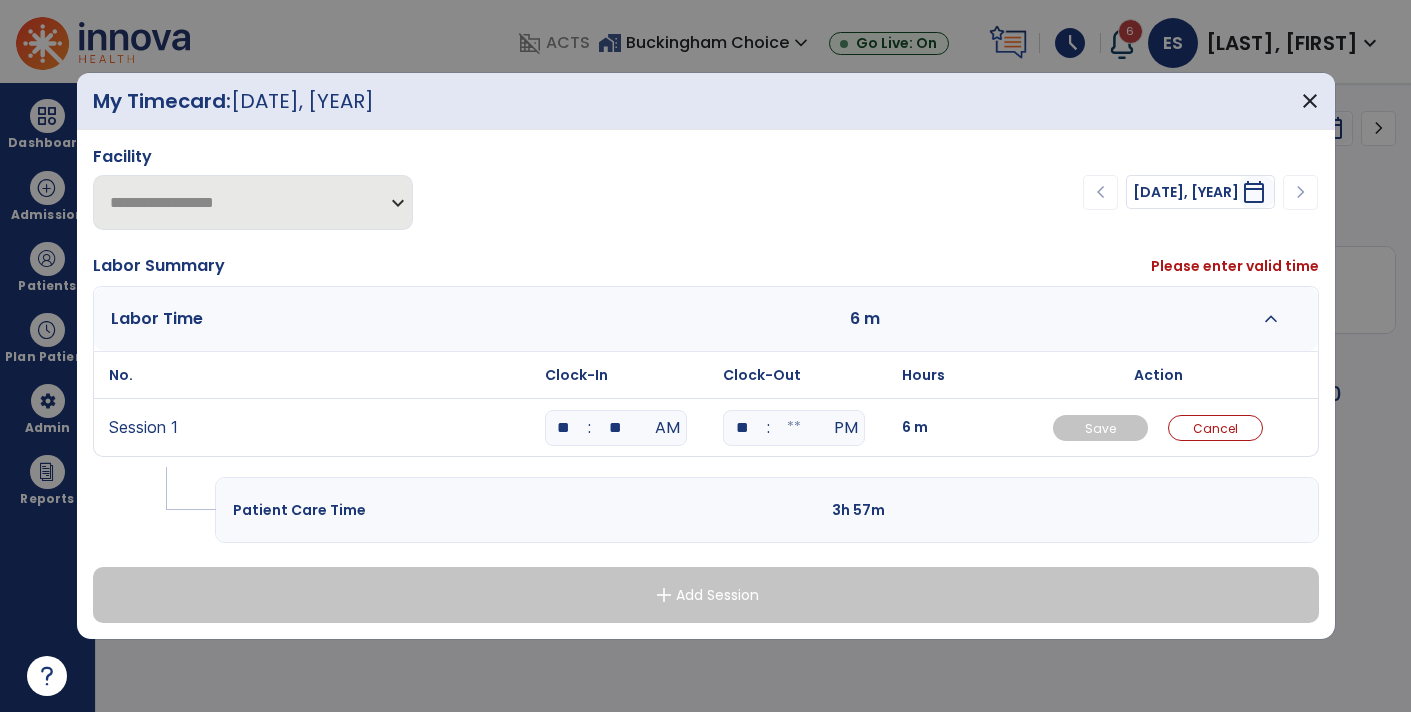 click at bounding box center [794, 428] 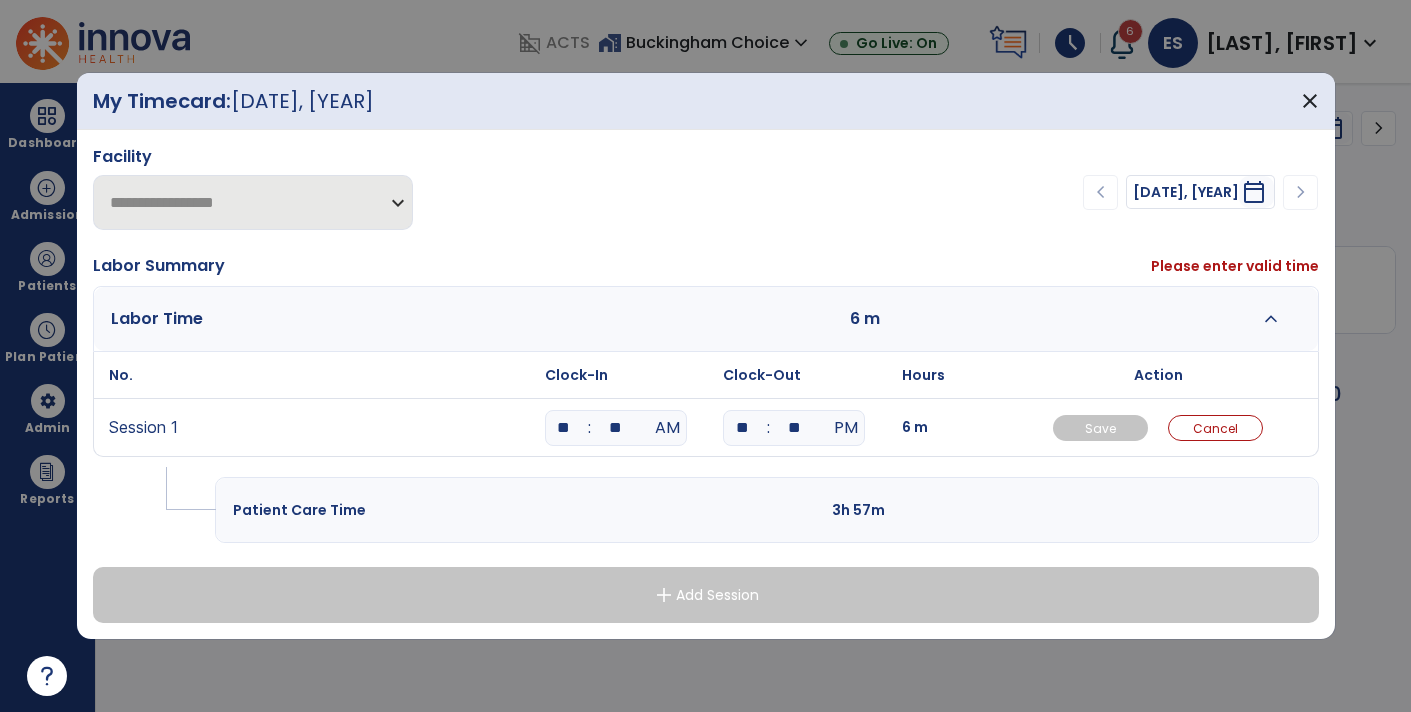 type on "**" 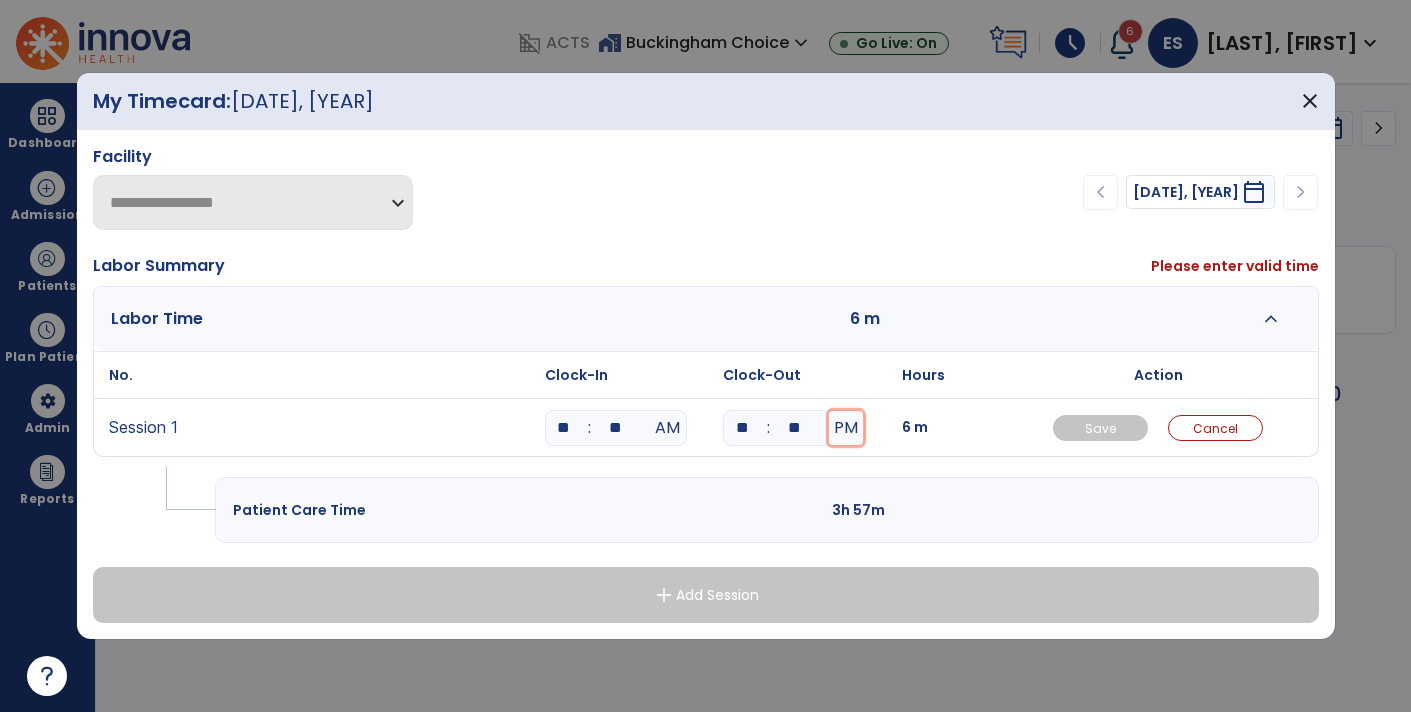 type 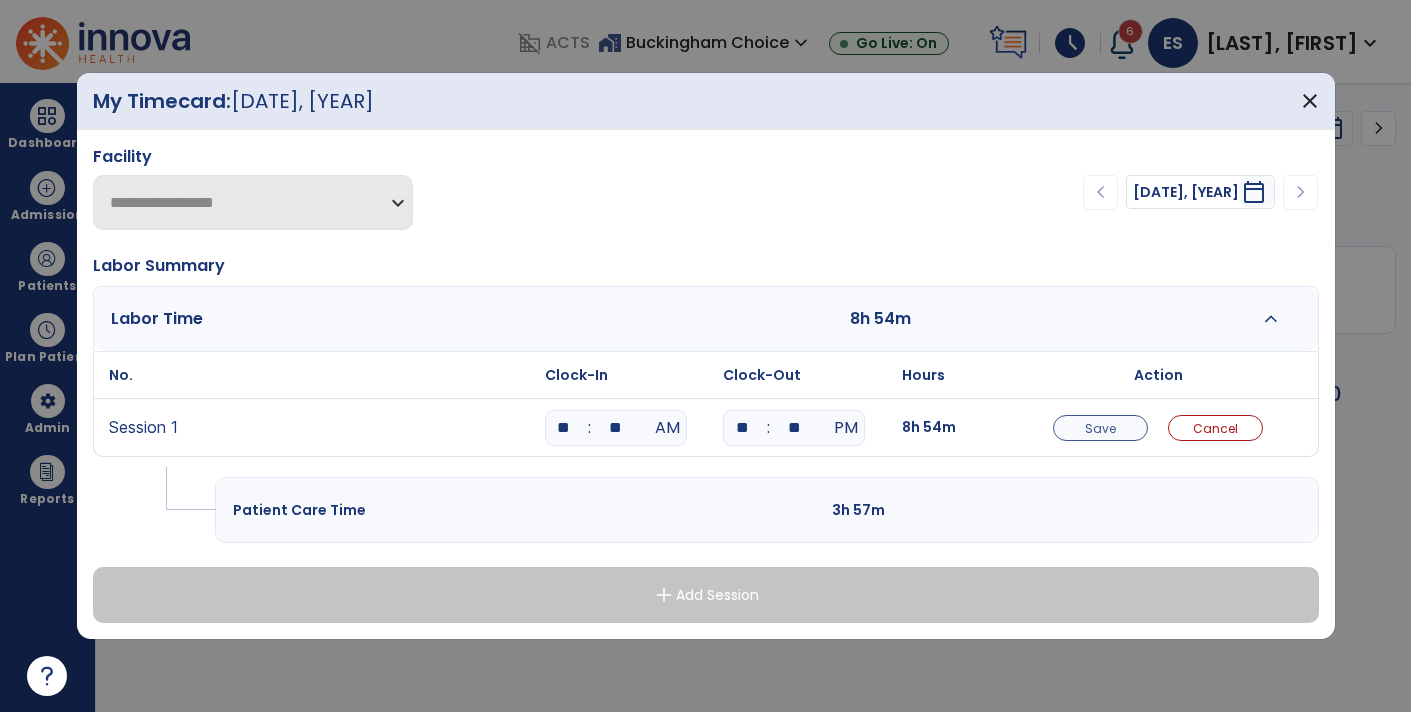 click on "Save" at bounding box center (1100, 428) 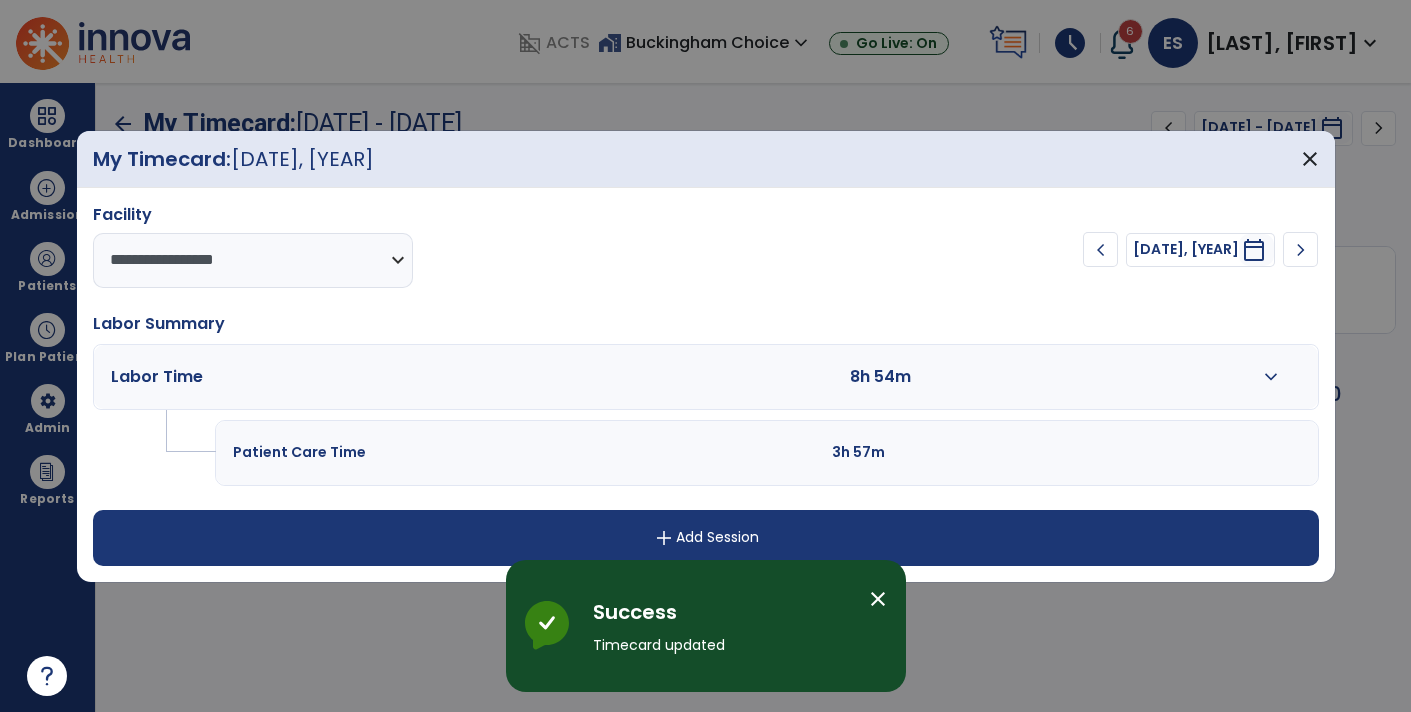 click on "3h 57m" at bounding box center [954, 452] 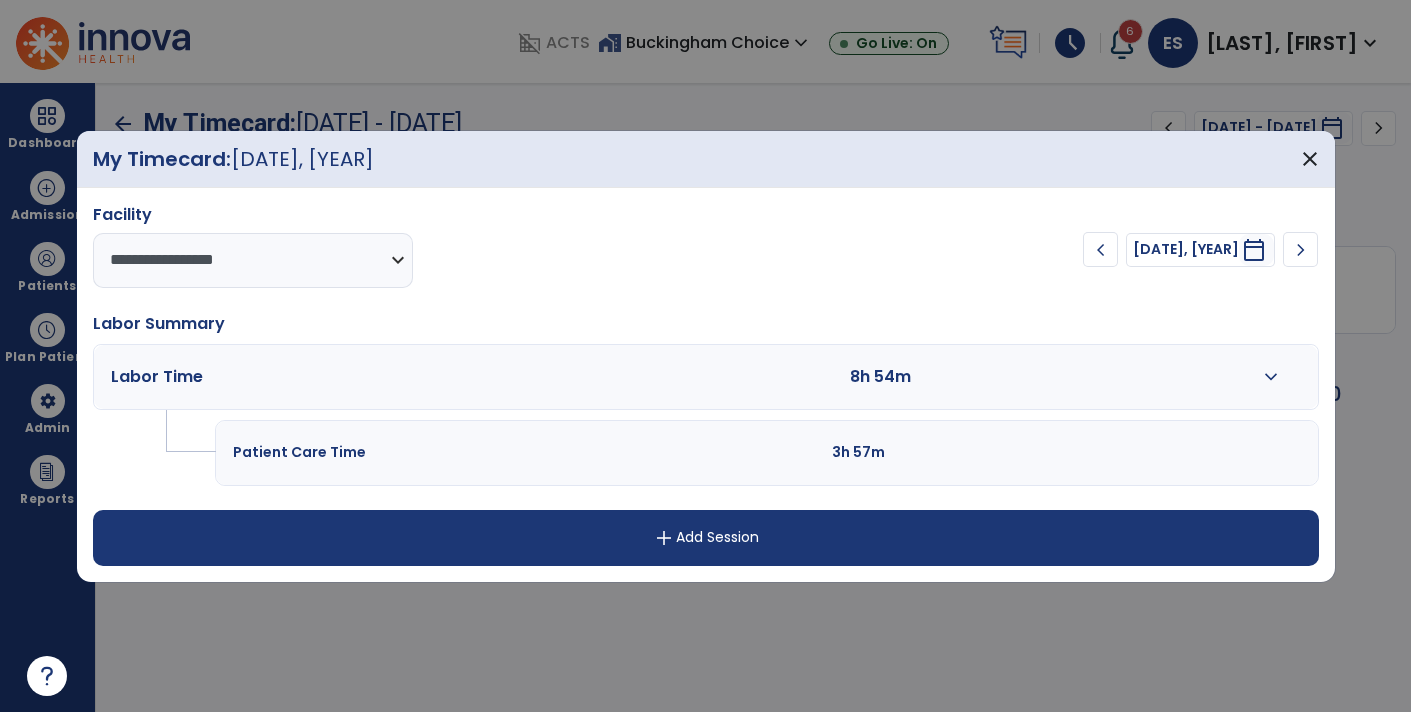 click on "Patient Care Time  3h 57m" at bounding box center (766, 452) 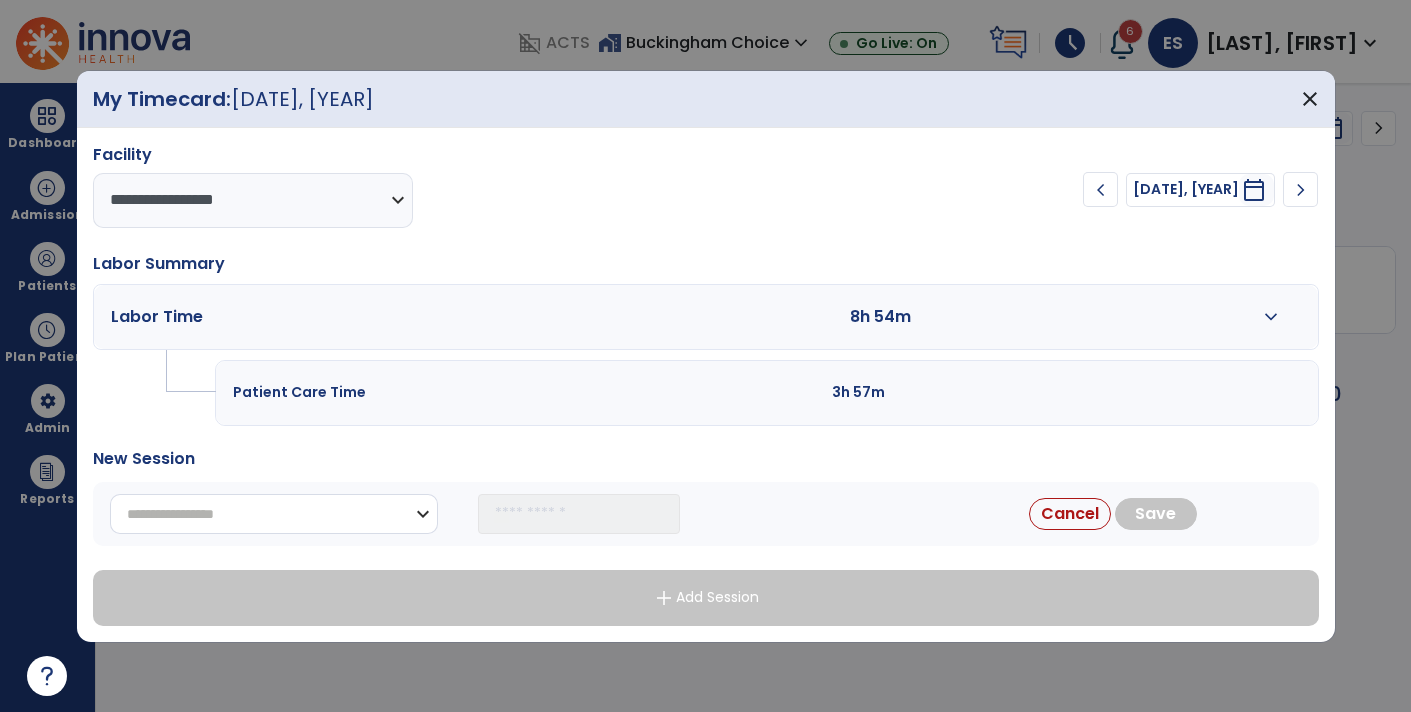 click on "**********" at bounding box center [274, 514] 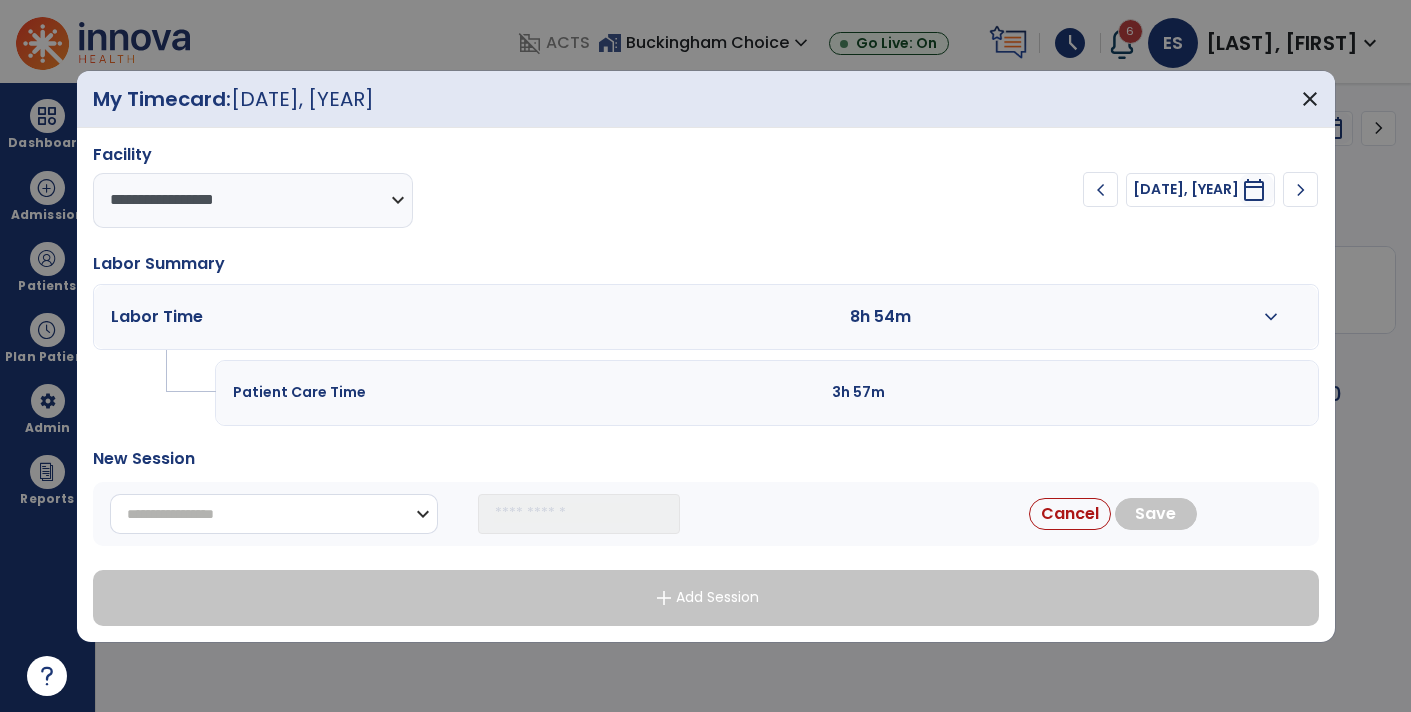 select on "**********" 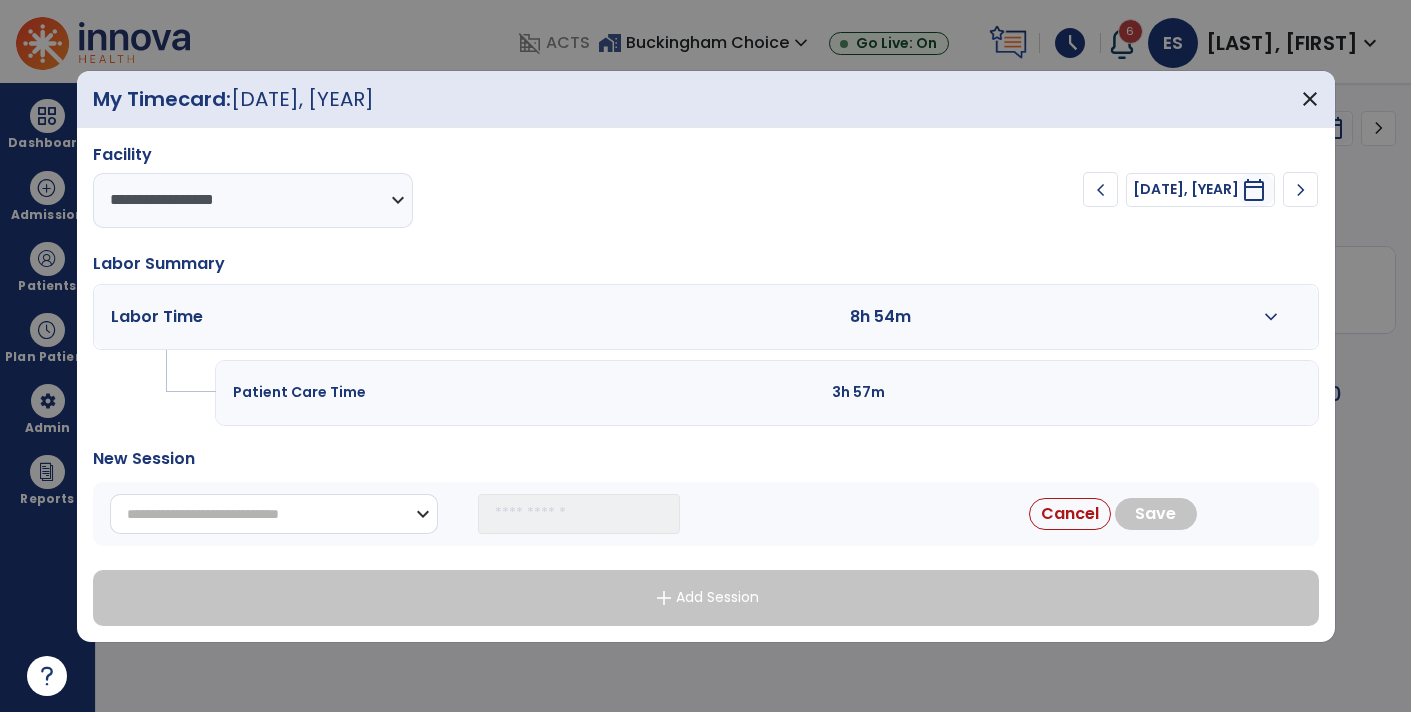 click on "**********" at bounding box center [274, 514] 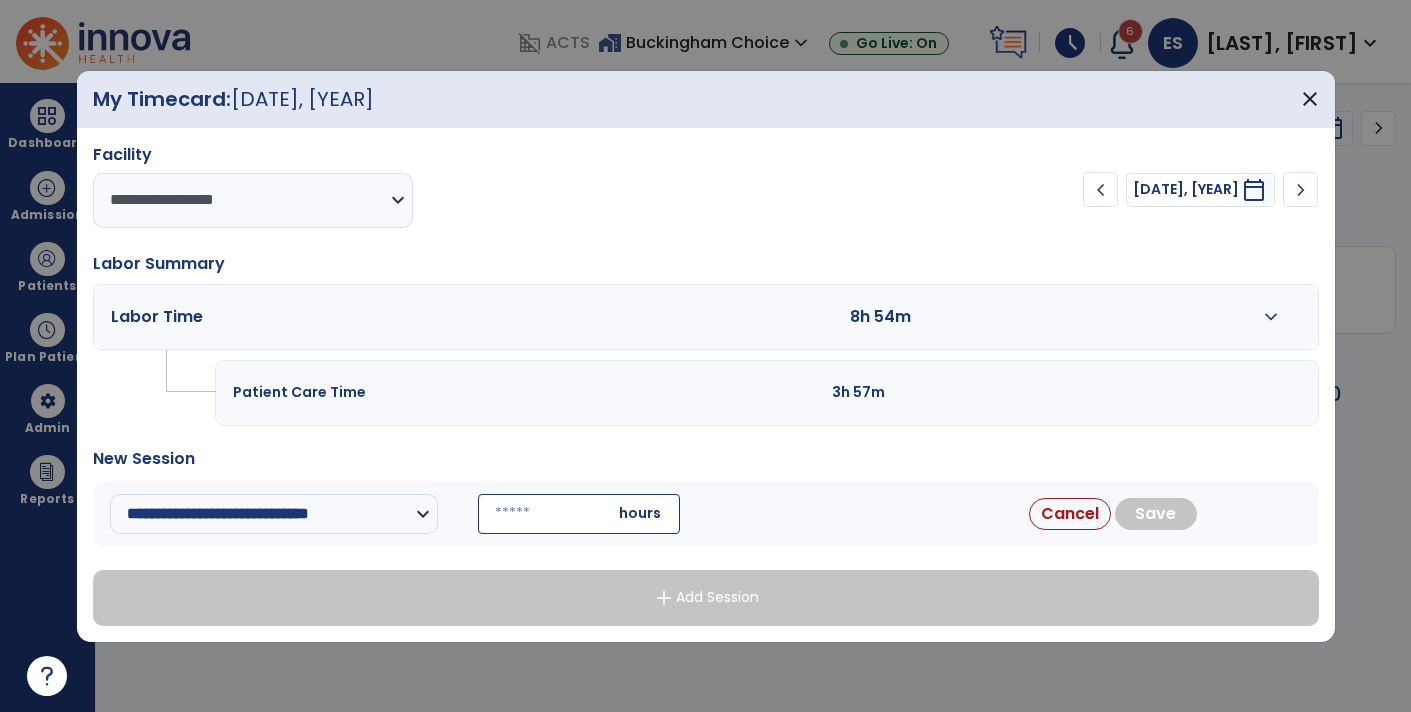 click at bounding box center (579, 514) 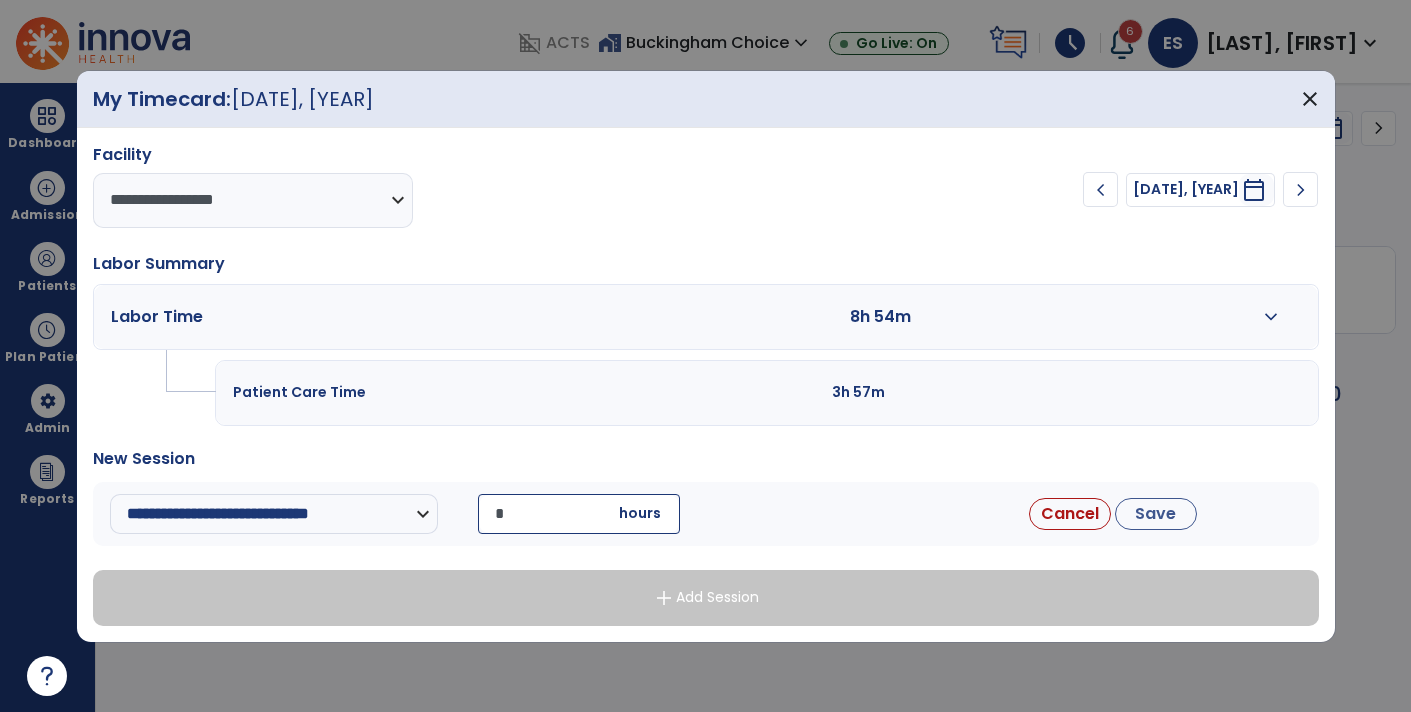 type on "*" 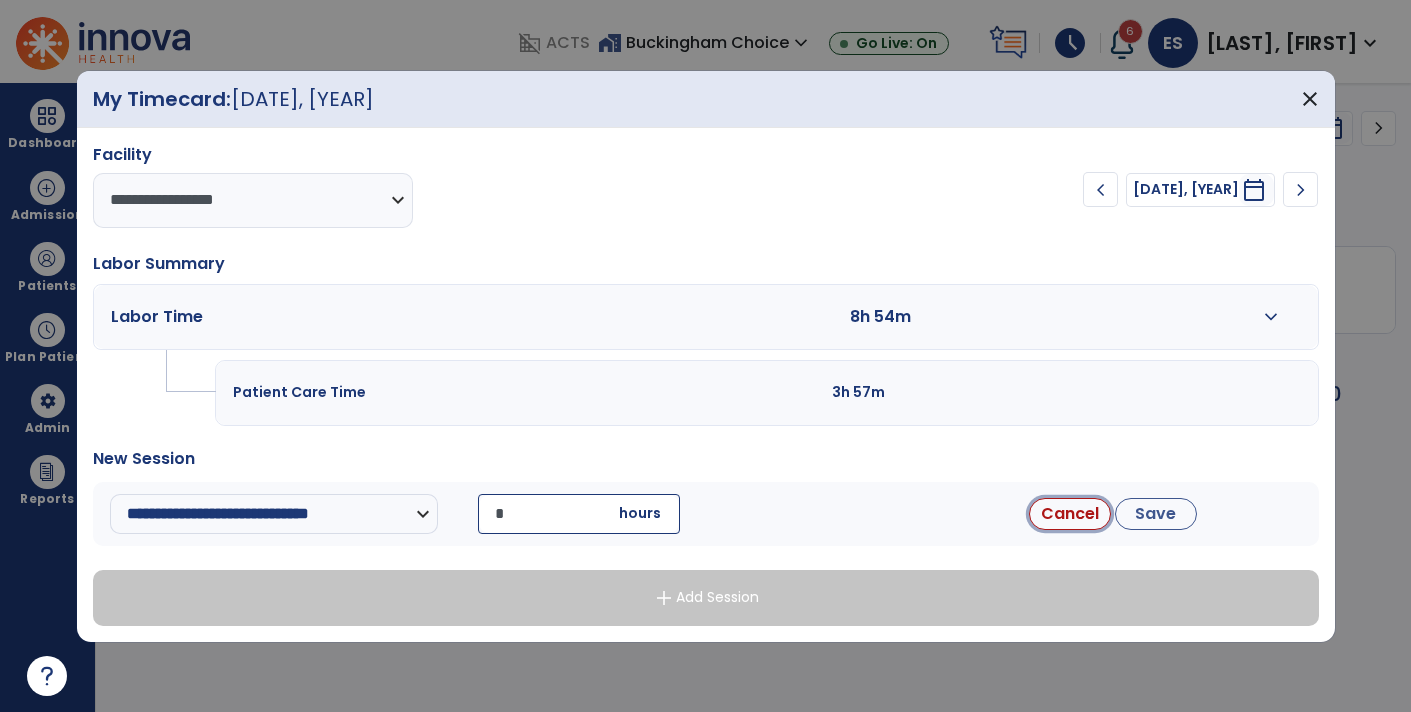 type 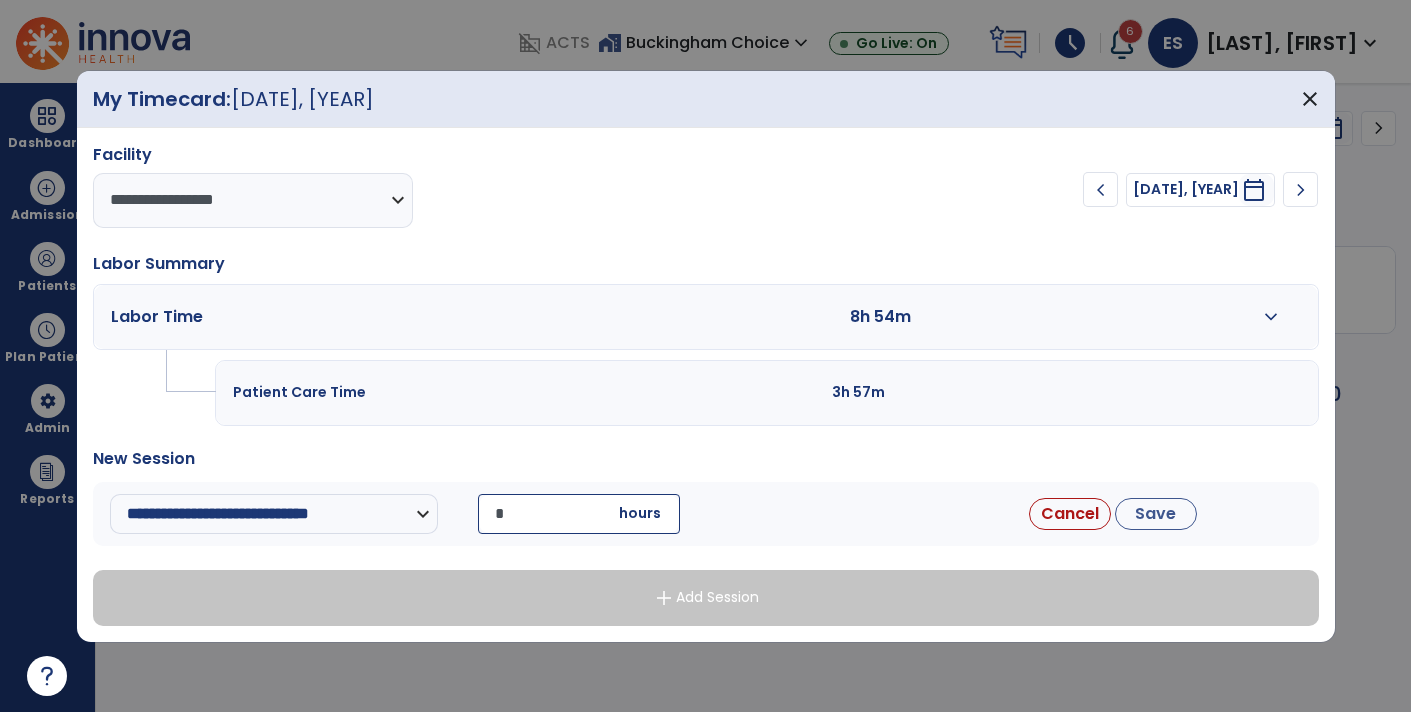 click on "*" at bounding box center (579, 514) 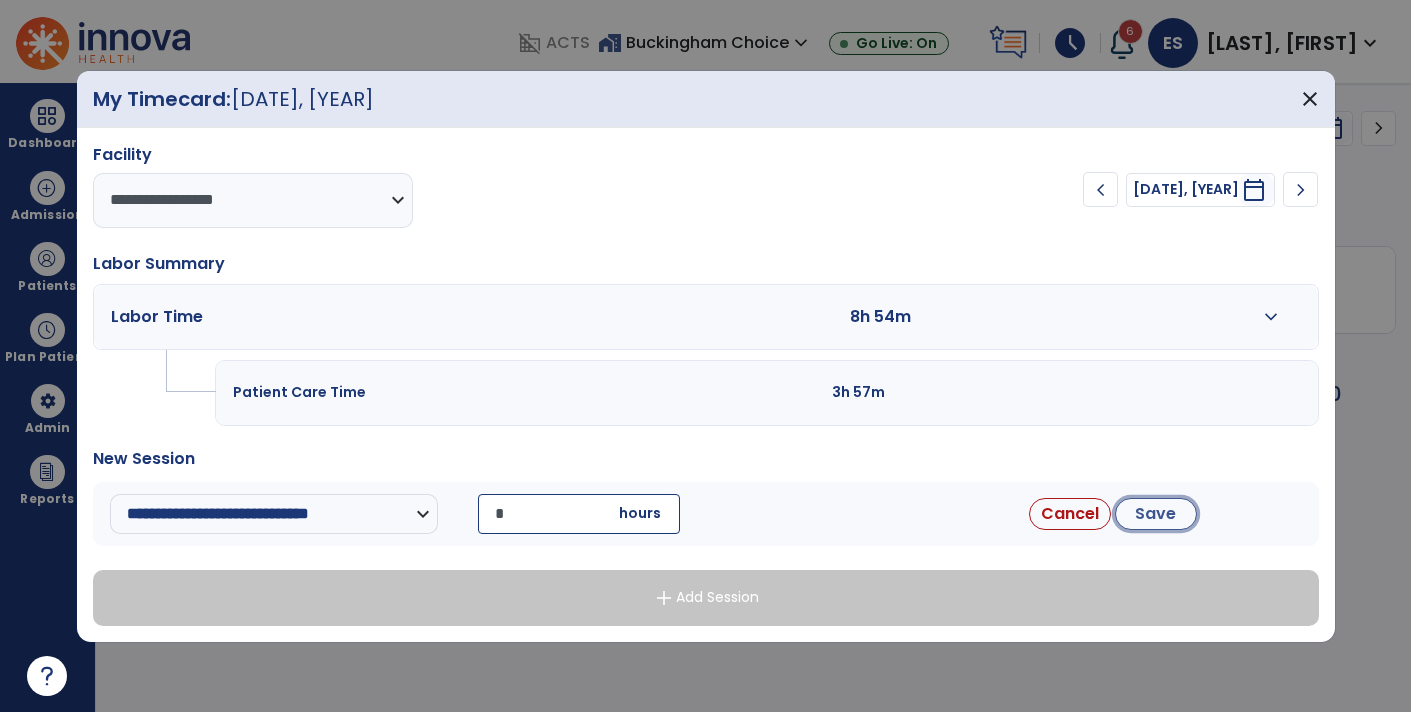click on "Save" at bounding box center [1156, 514] 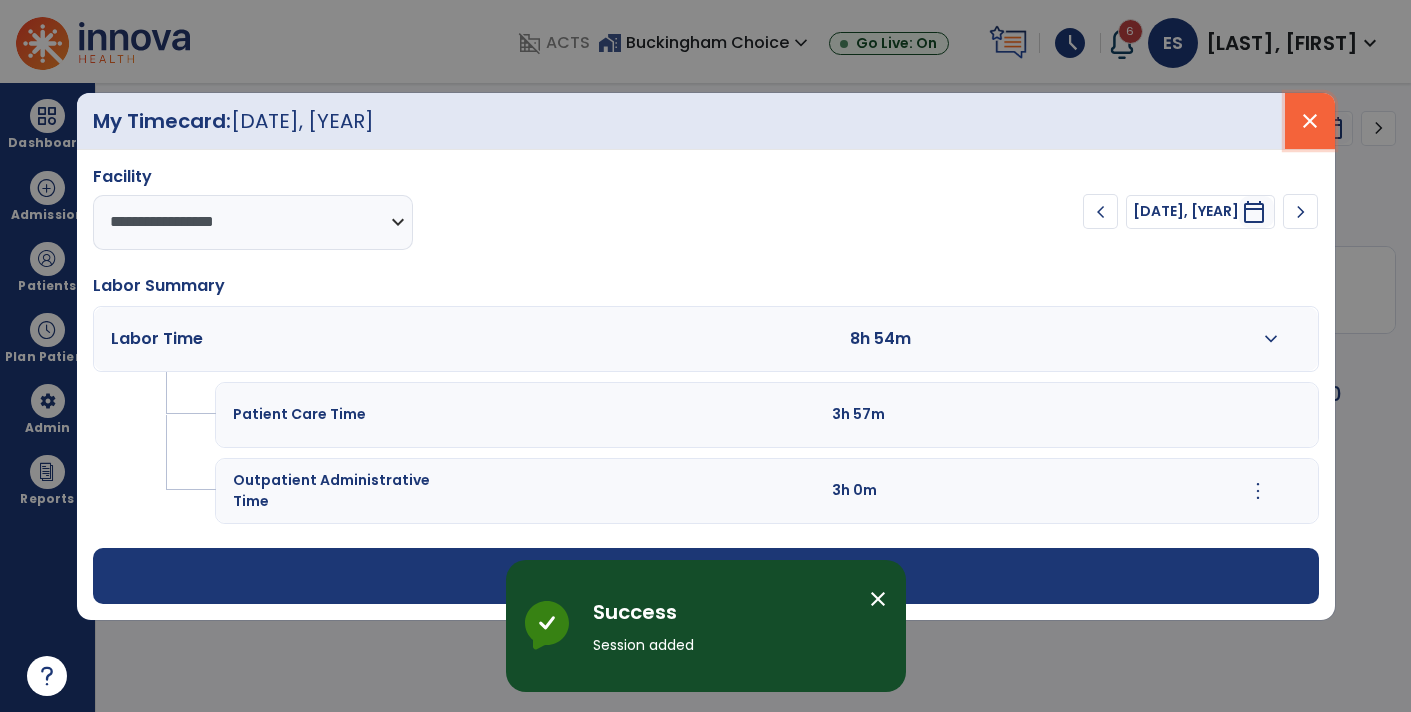 click on "close" at bounding box center (1310, 121) 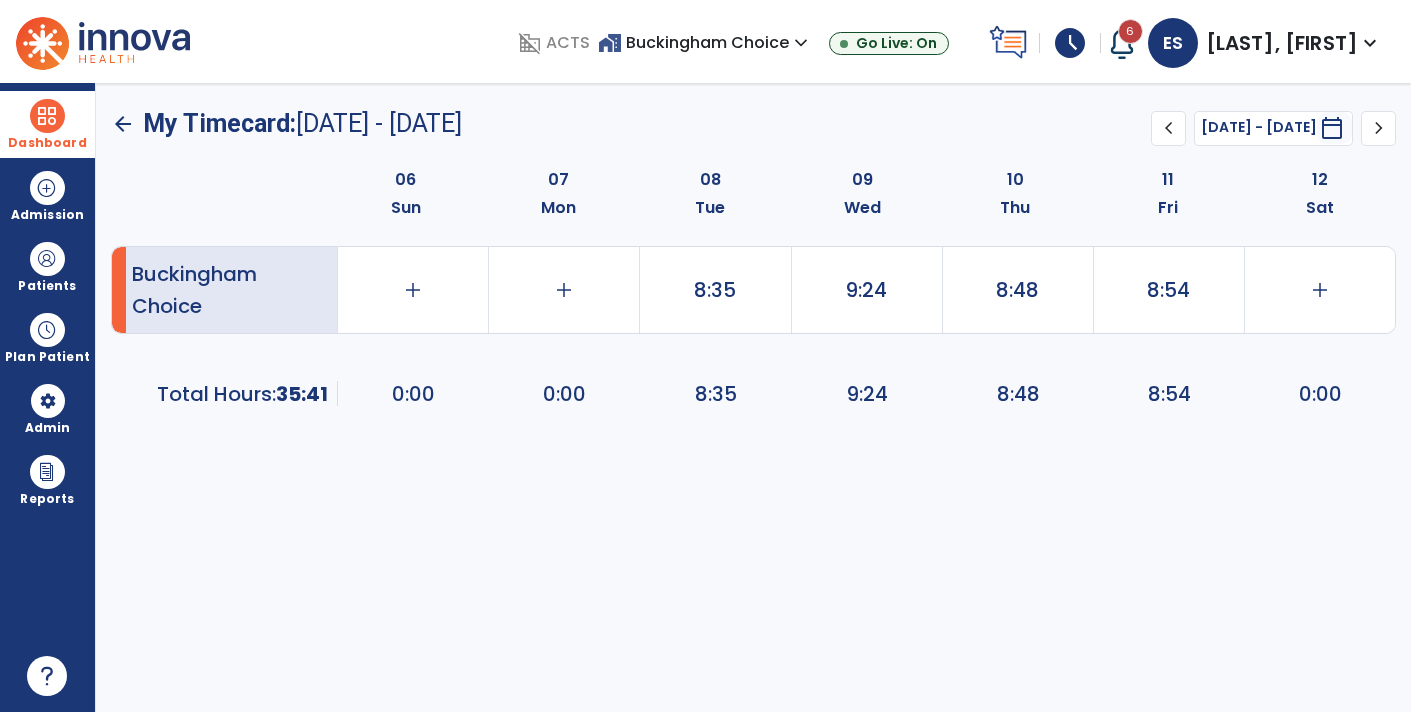 click at bounding box center [47, 116] 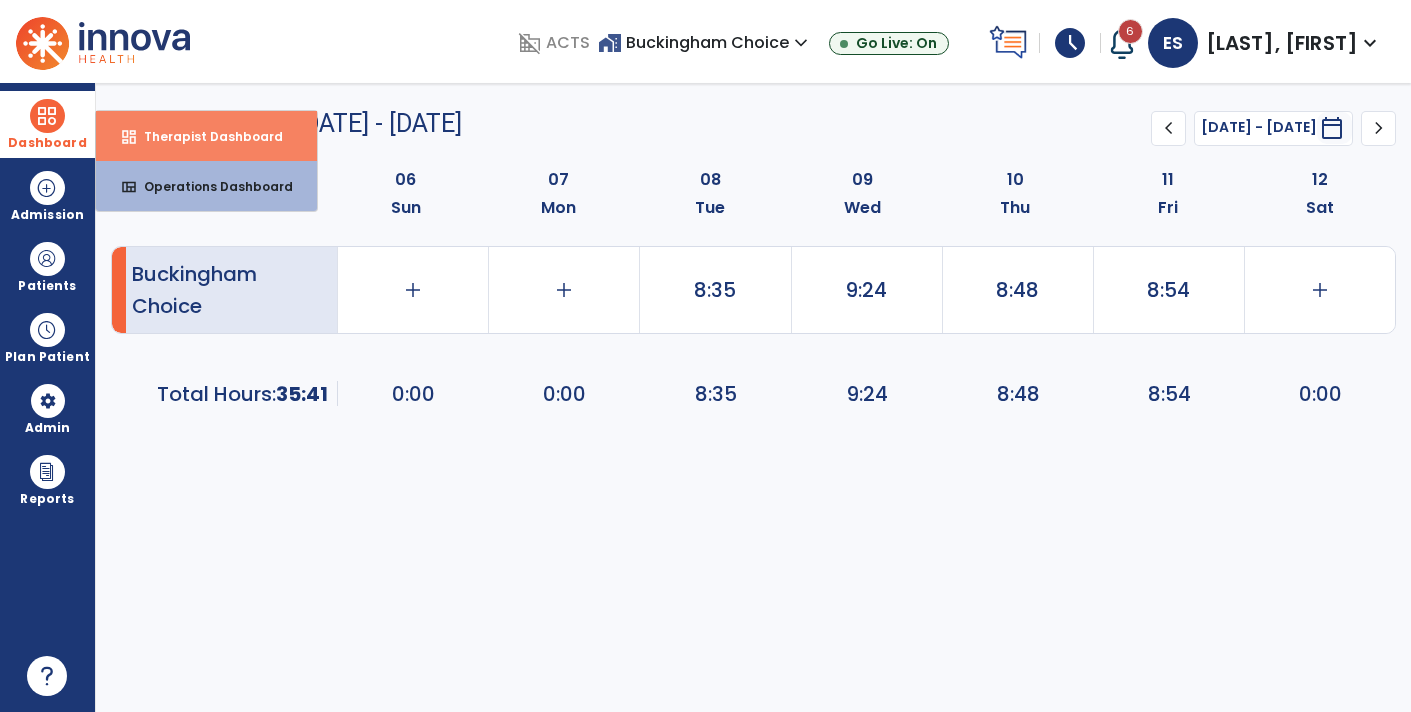 click on "dashboard  Therapist Dashboard" at bounding box center (206, 136) 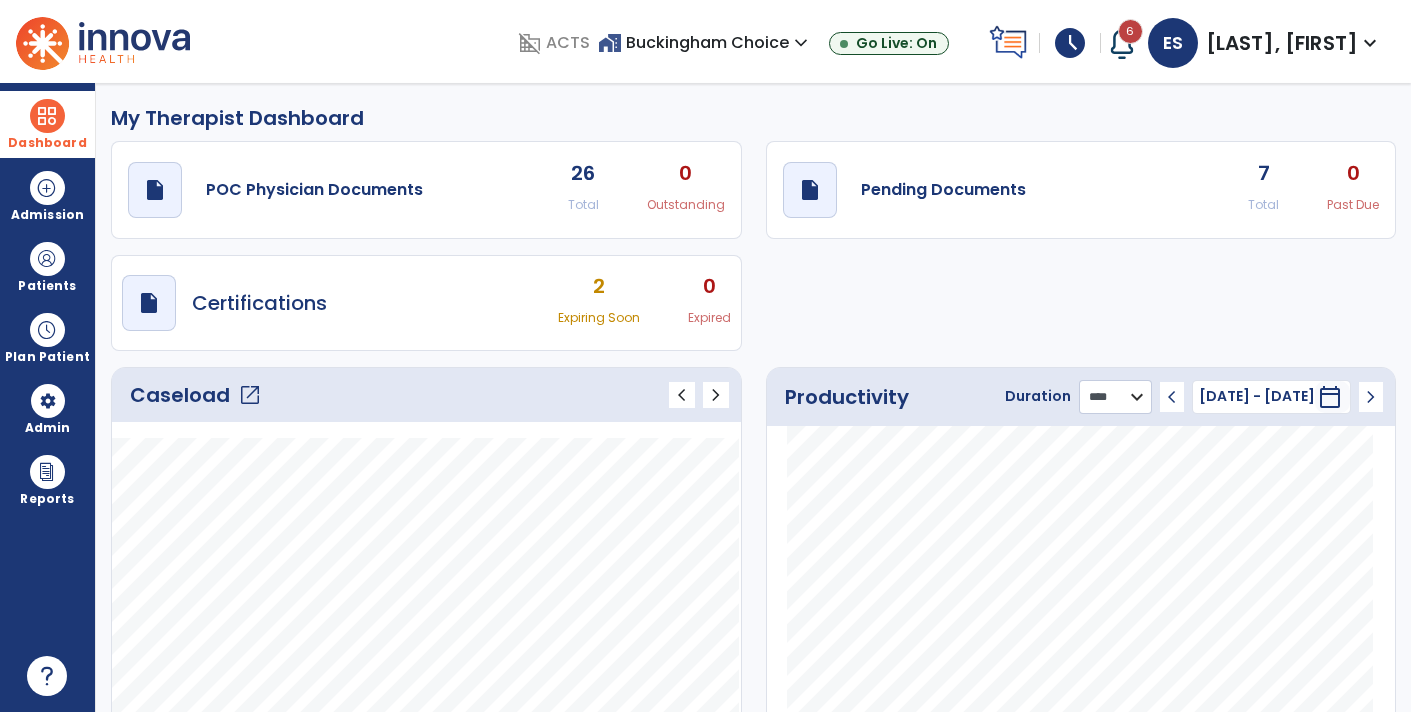 click on "******** **** ***" 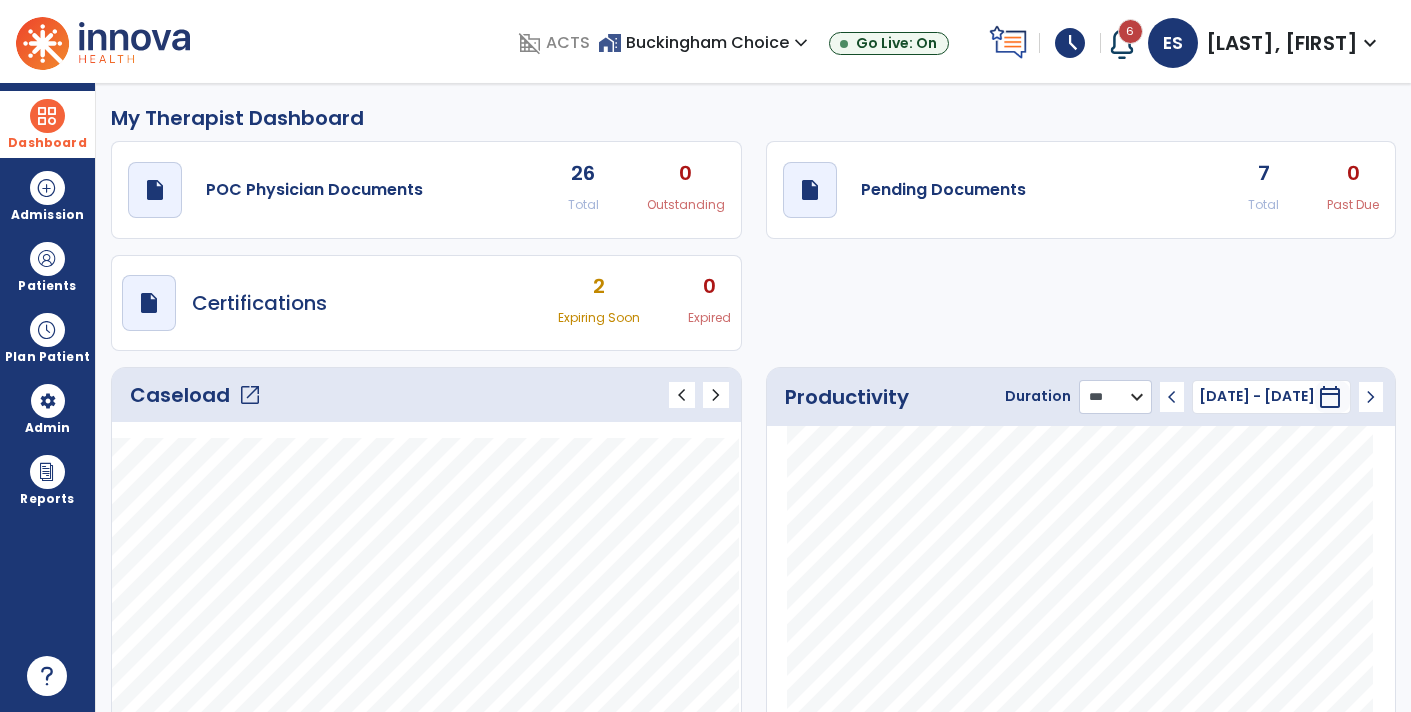 click on "******** **** ***" 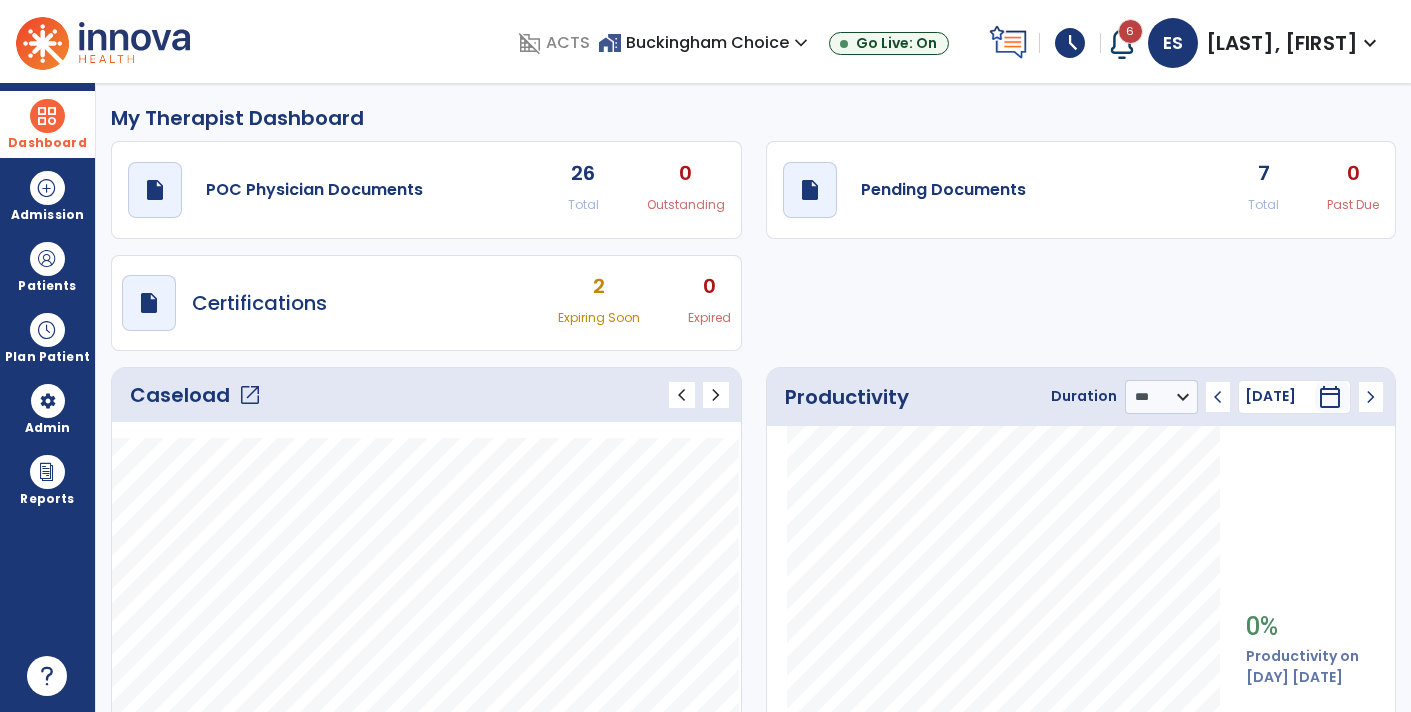 click on "14 Jul 25" at bounding box center (1280, 396) 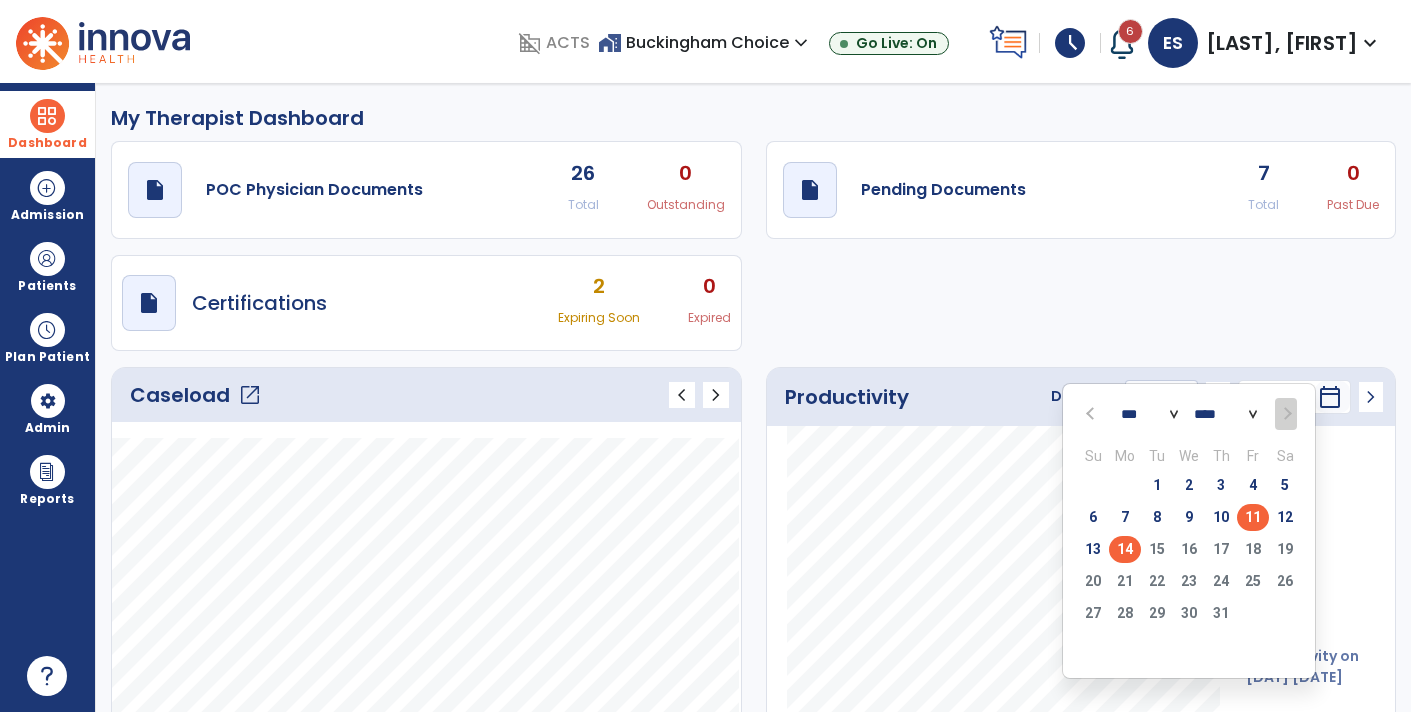 click on "11" at bounding box center [1253, 517] 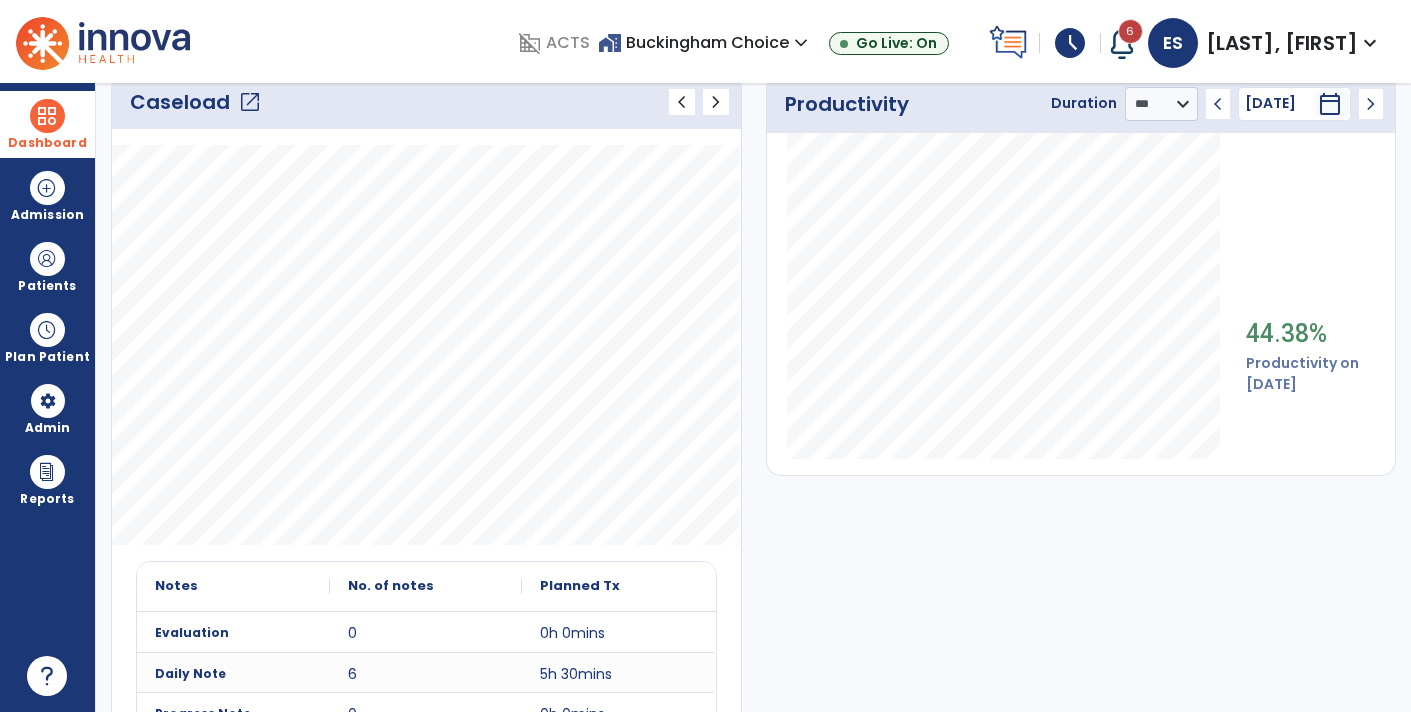 scroll, scrollTop: 0, scrollLeft: 0, axis: both 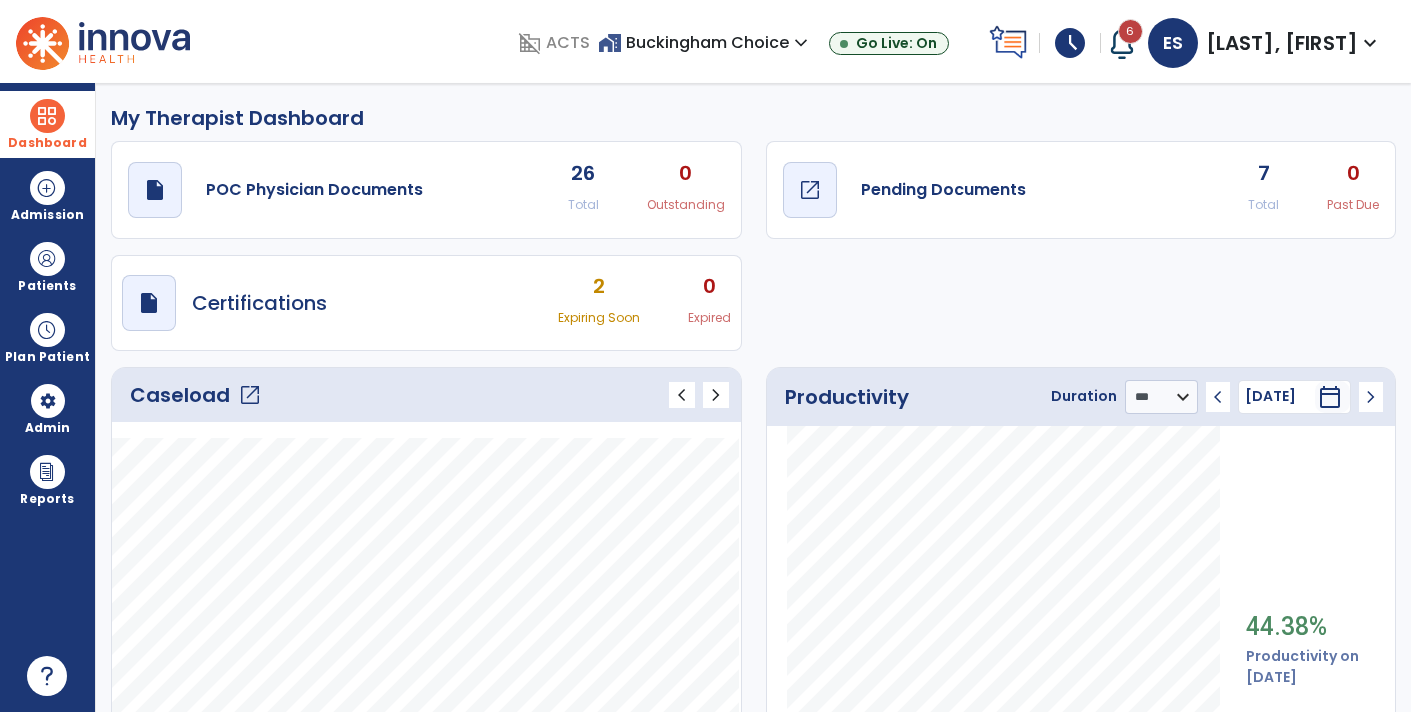 click on "Pending Documents" 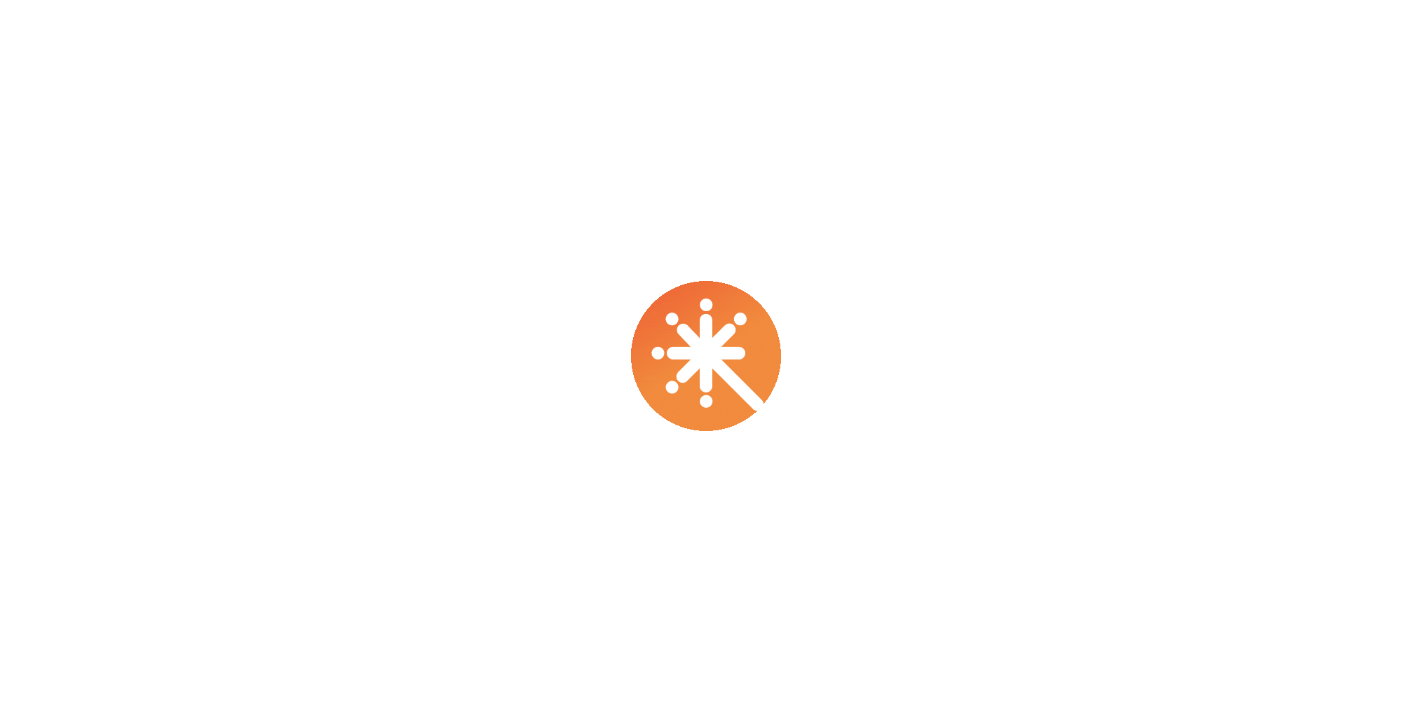 scroll, scrollTop: 0, scrollLeft: 0, axis: both 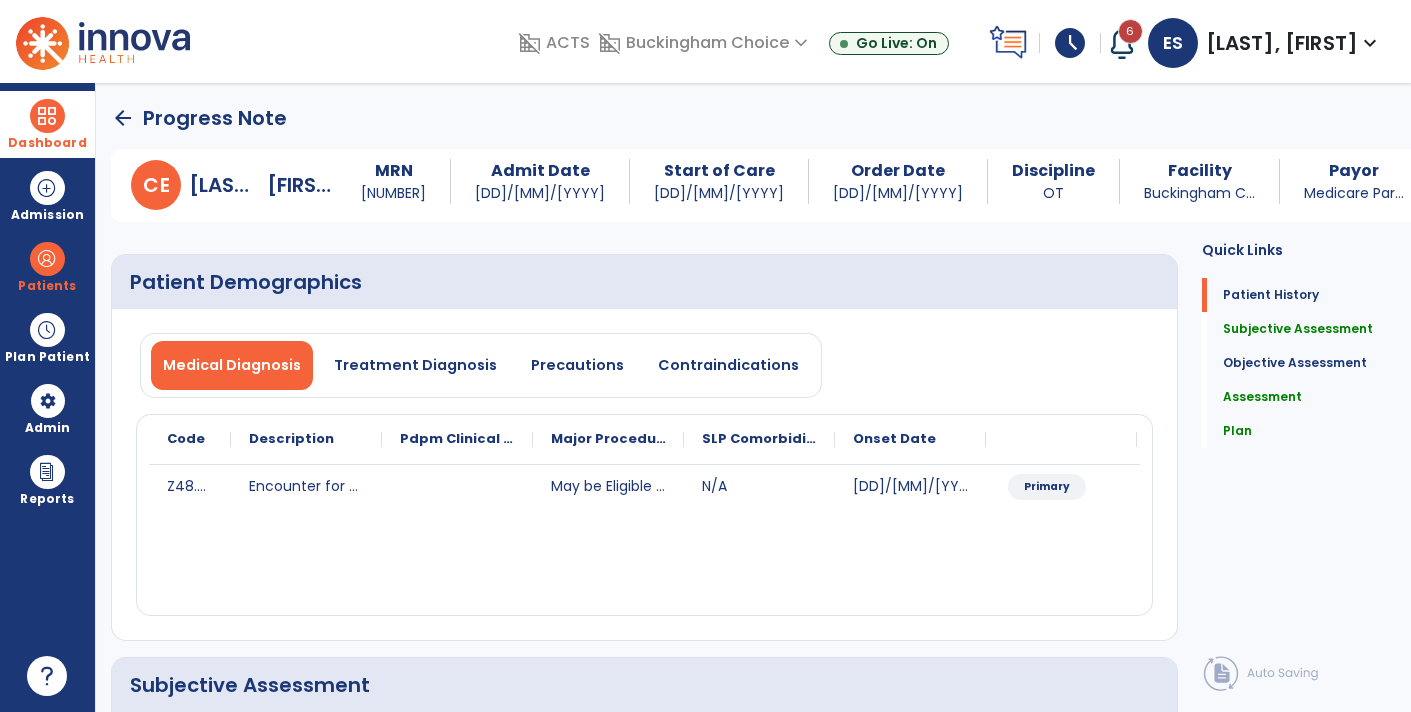 click on "Dashboard" at bounding box center (47, 143) 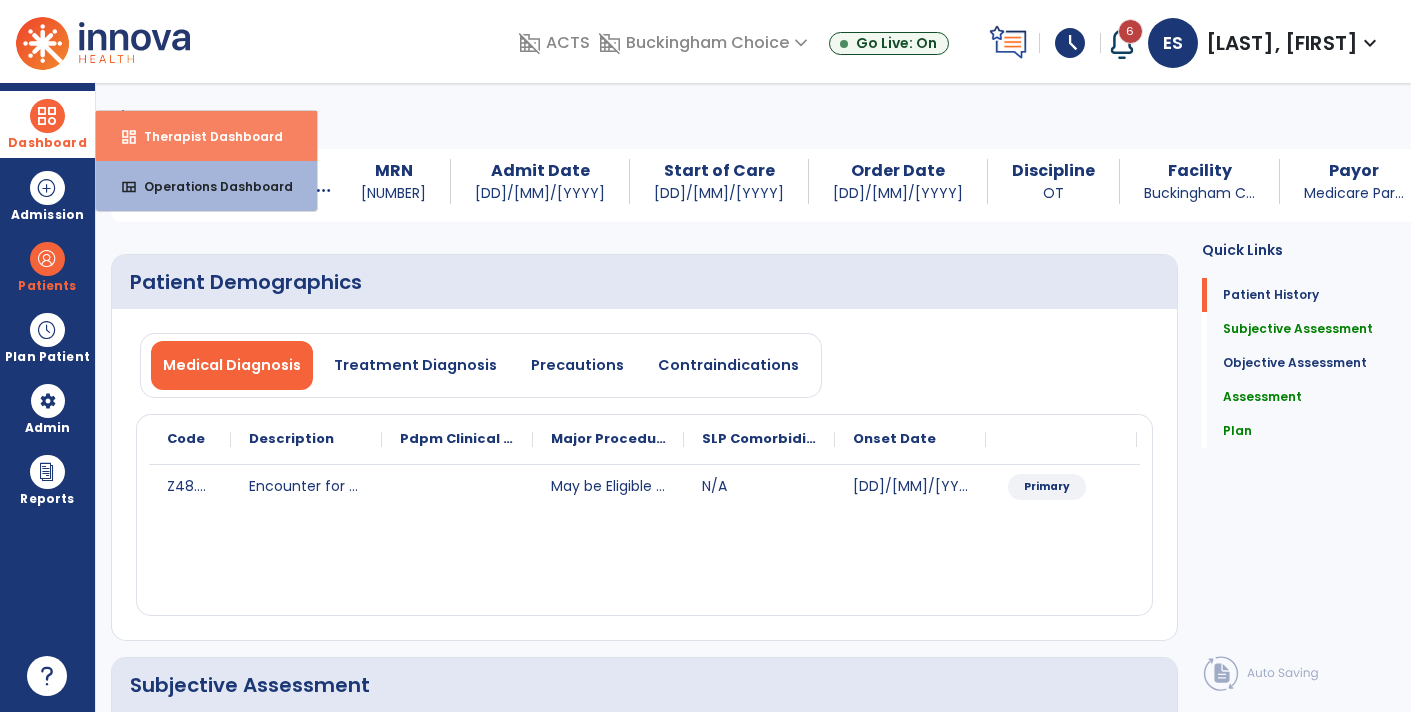 click on "dashboard  Therapist Dashboard" at bounding box center (206, 136) 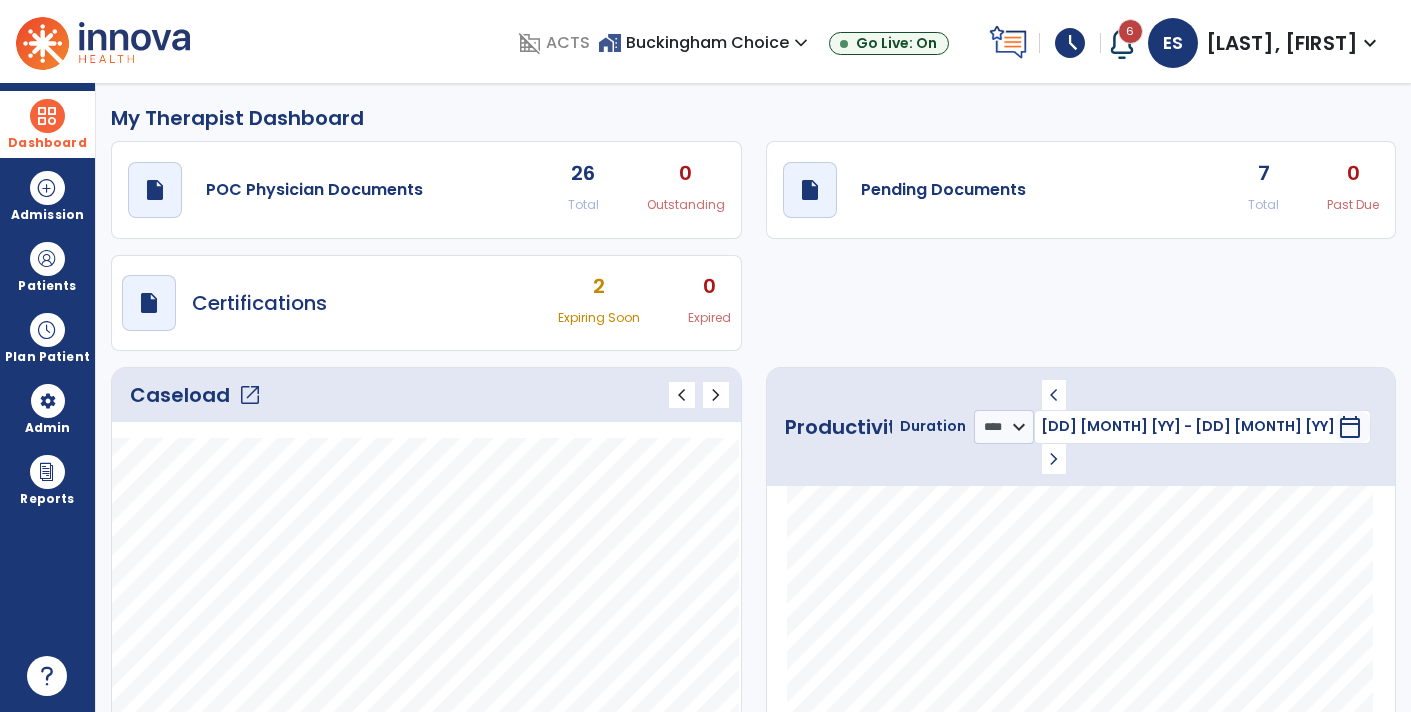 click on "draft   open_in_new  Pending Documents 7 Total 0 Past Due" 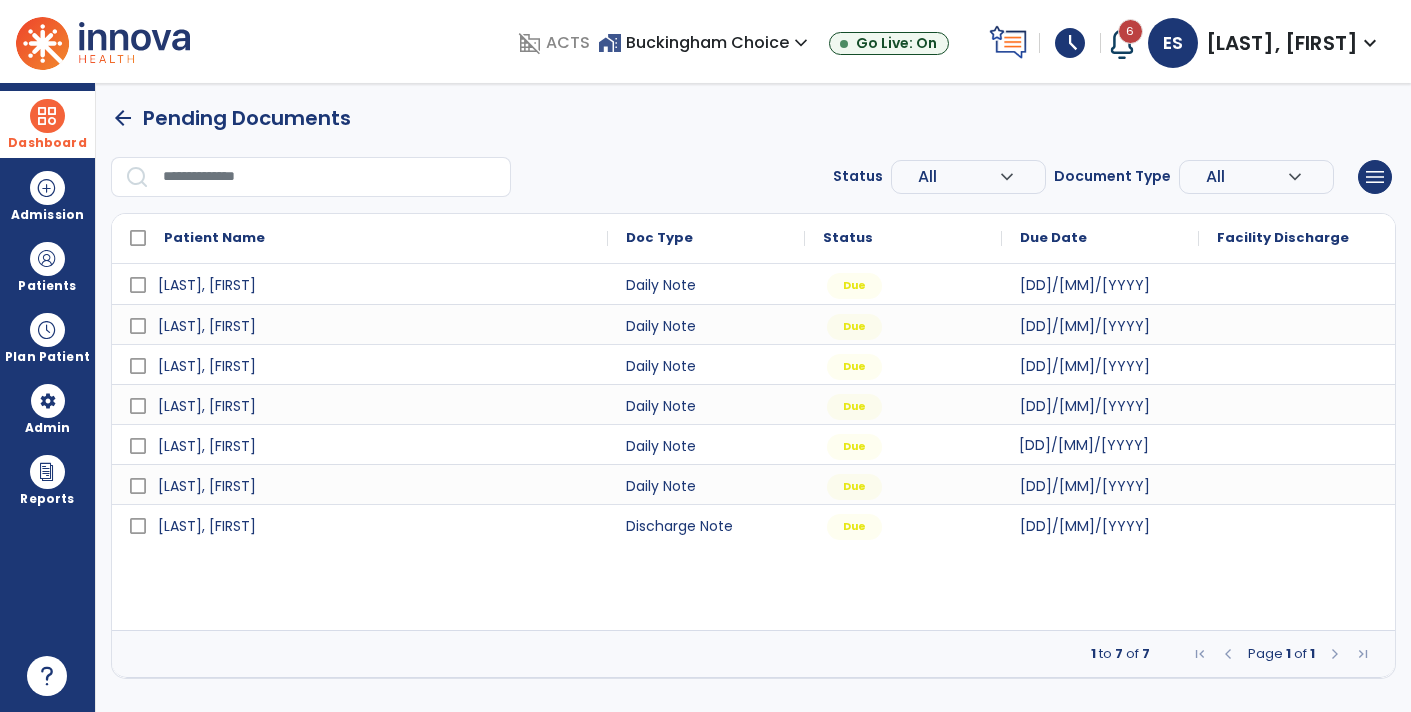 click on "[DATE]" at bounding box center (1084, 445) 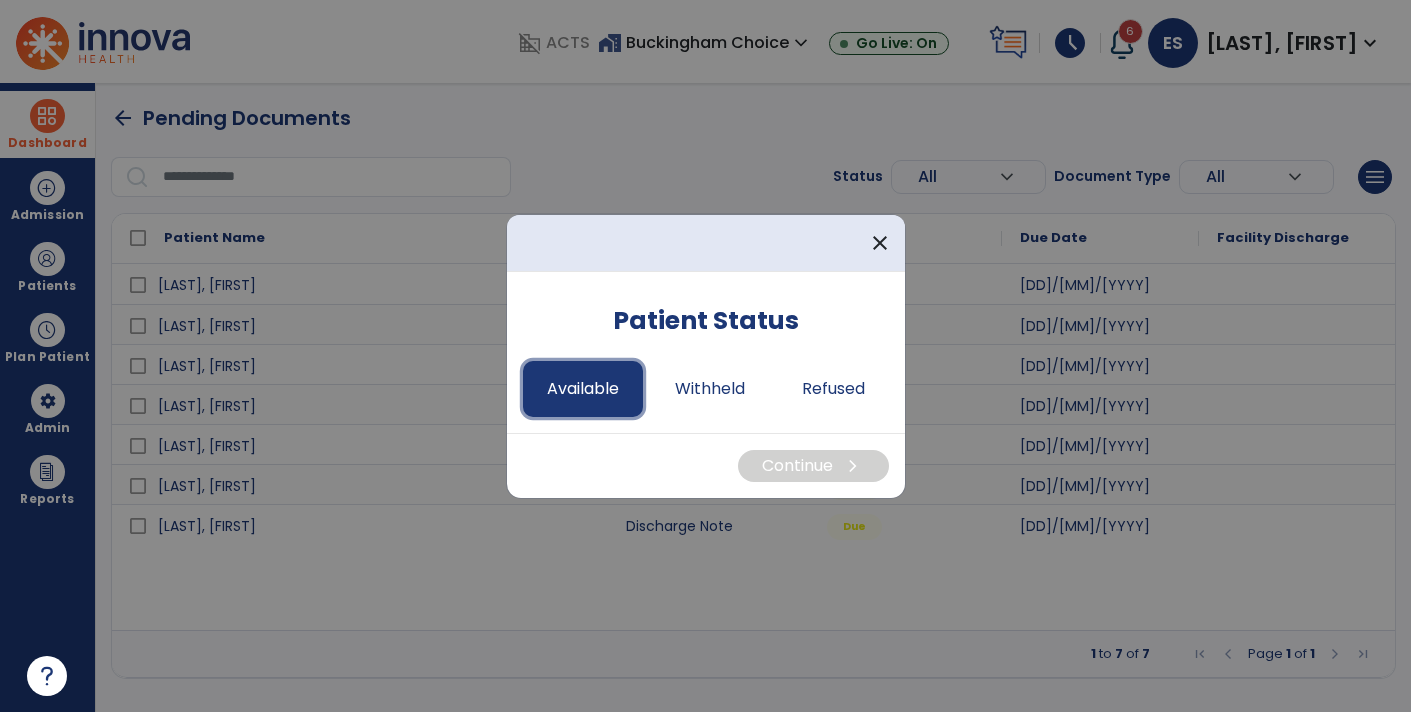 click on "Available" at bounding box center (583, 389) 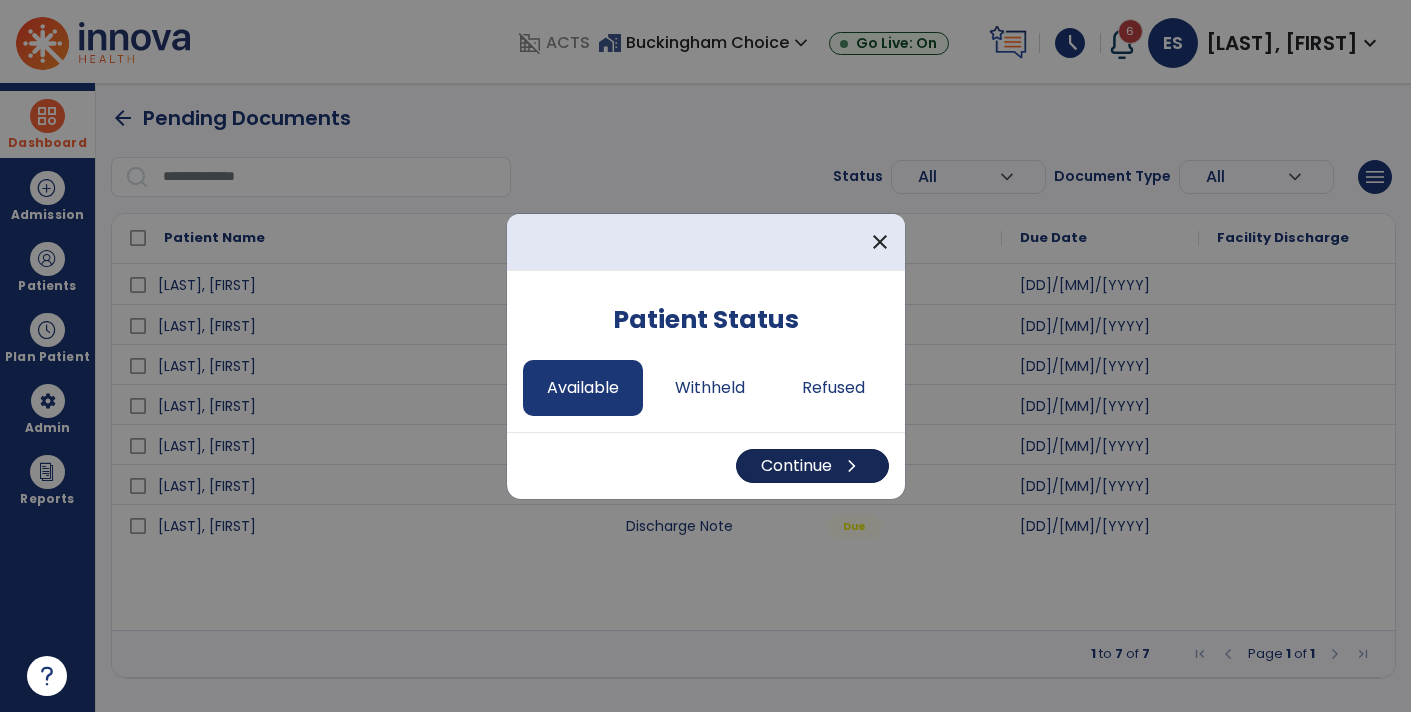 click on "Continue   chevron_right" at bounding box center [812, 466] 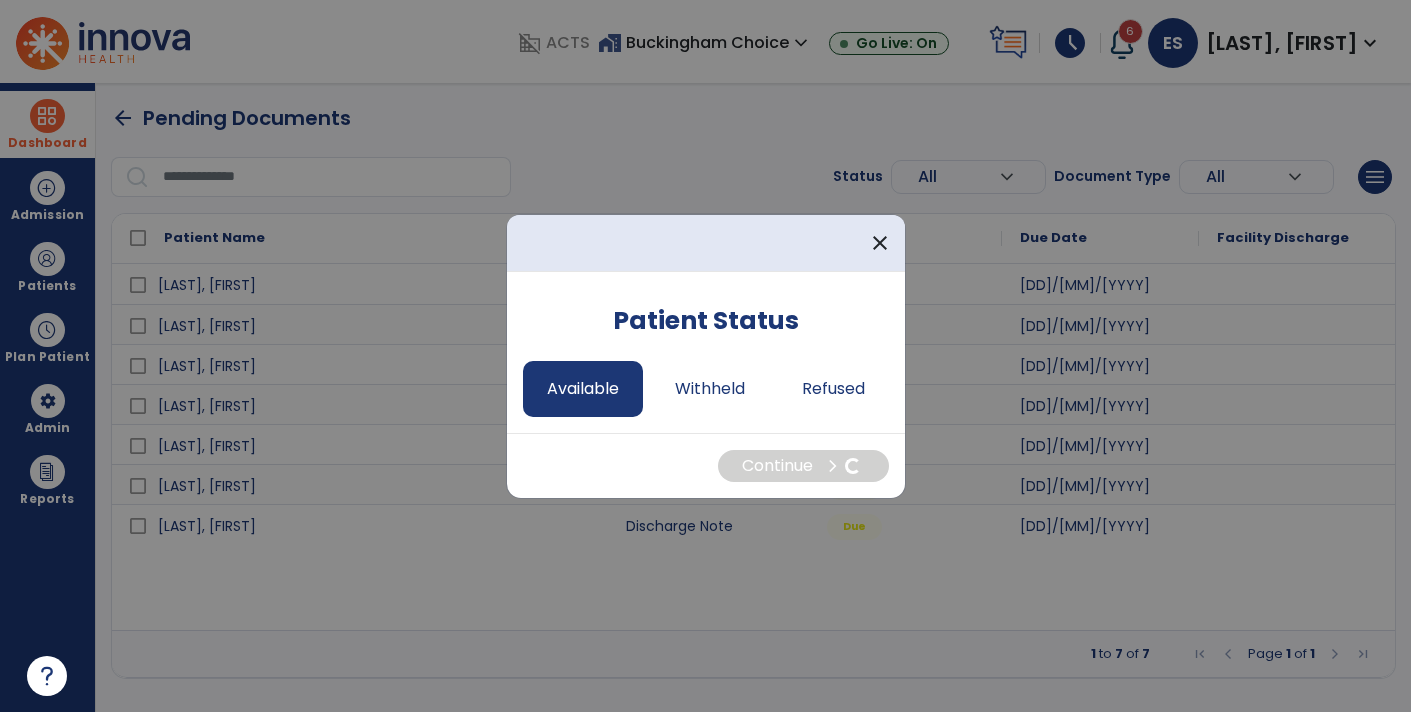 select on "*" 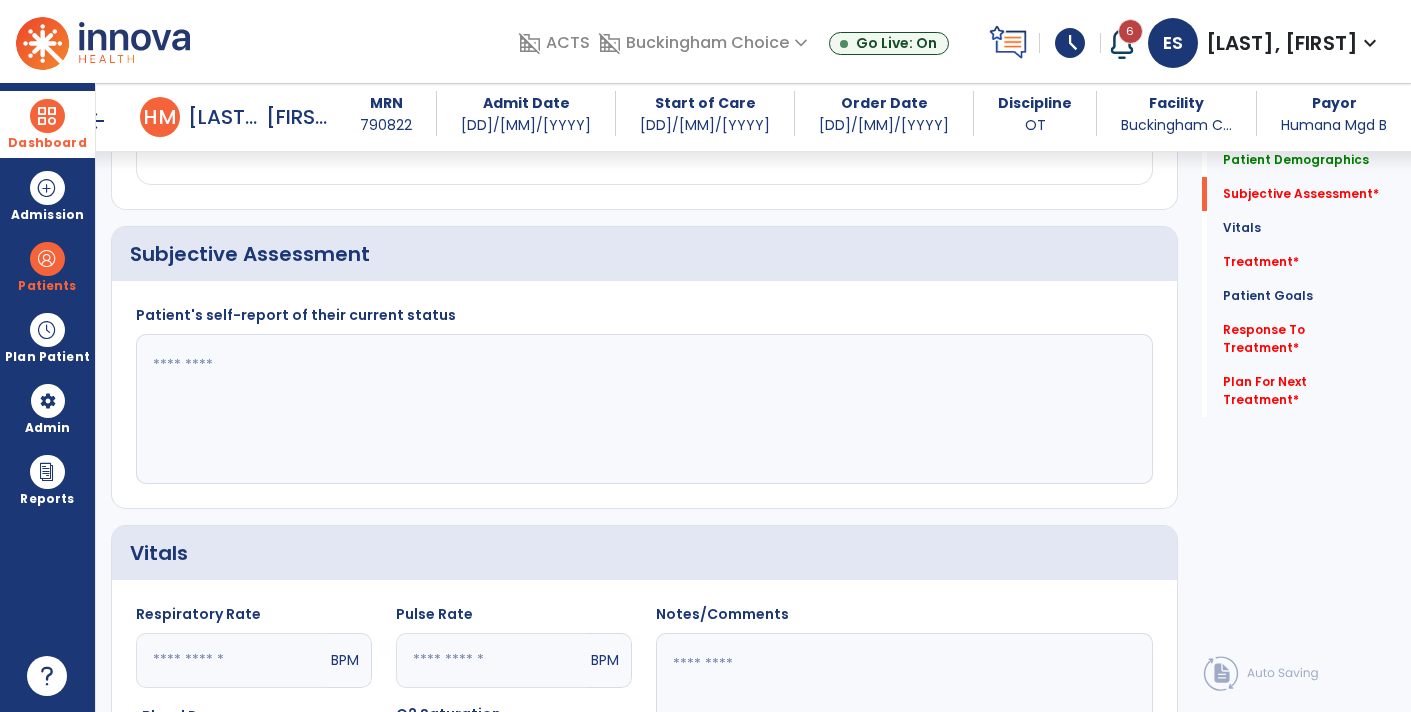 scroll, scrollTop: 412, scrollLeft: 0, axis: vertical 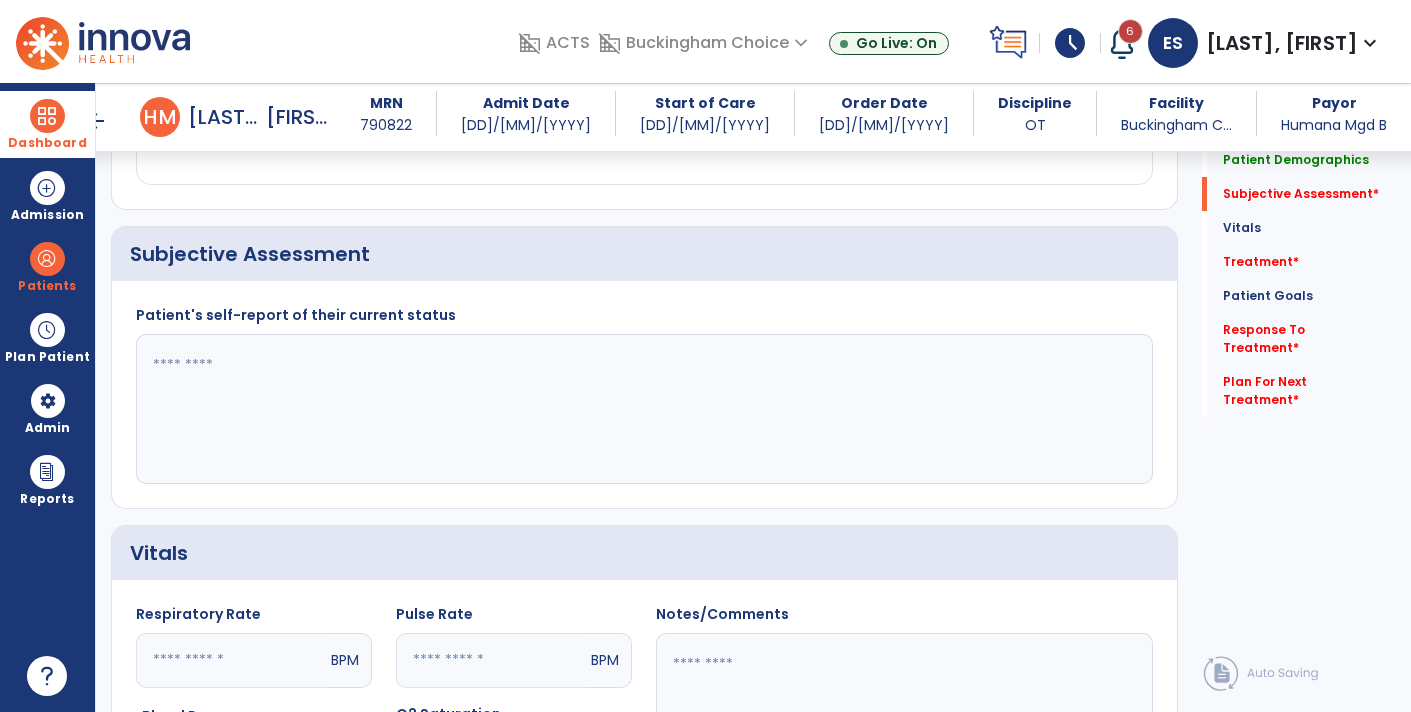 click 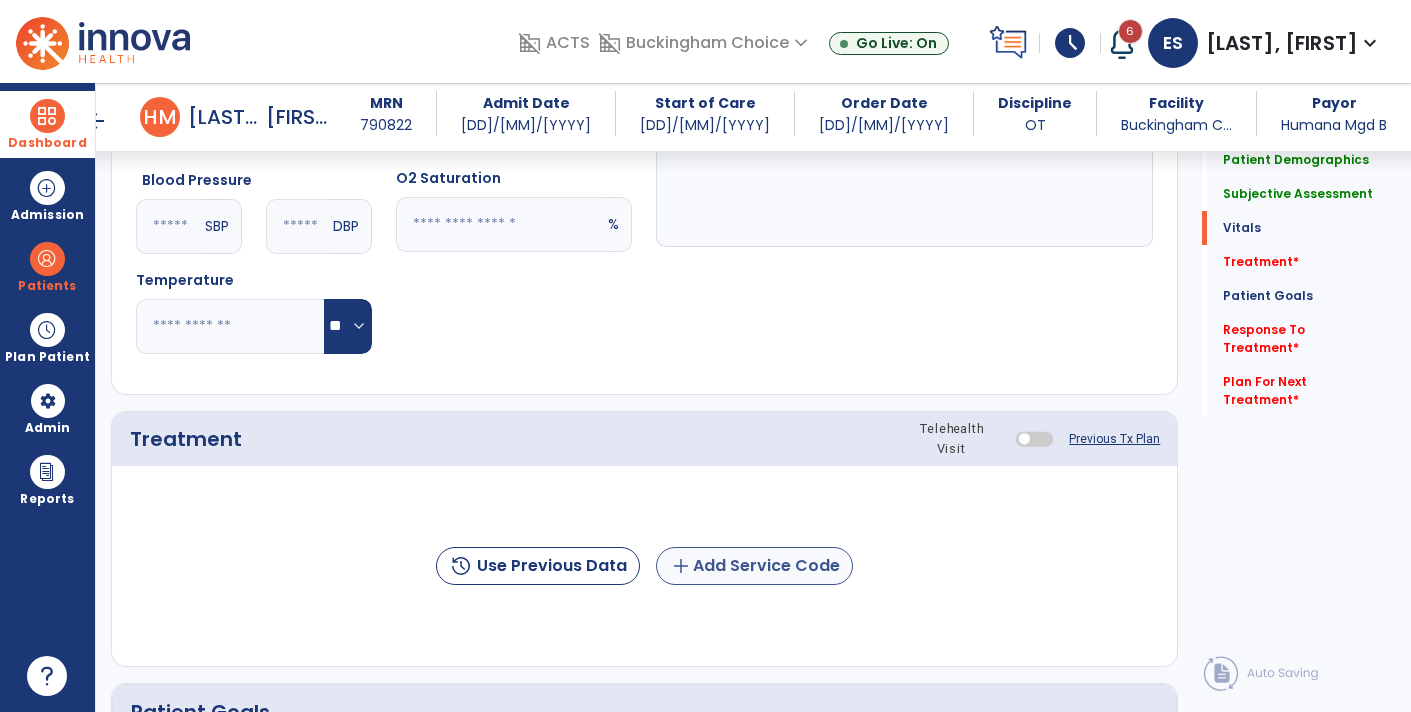type on "**********" 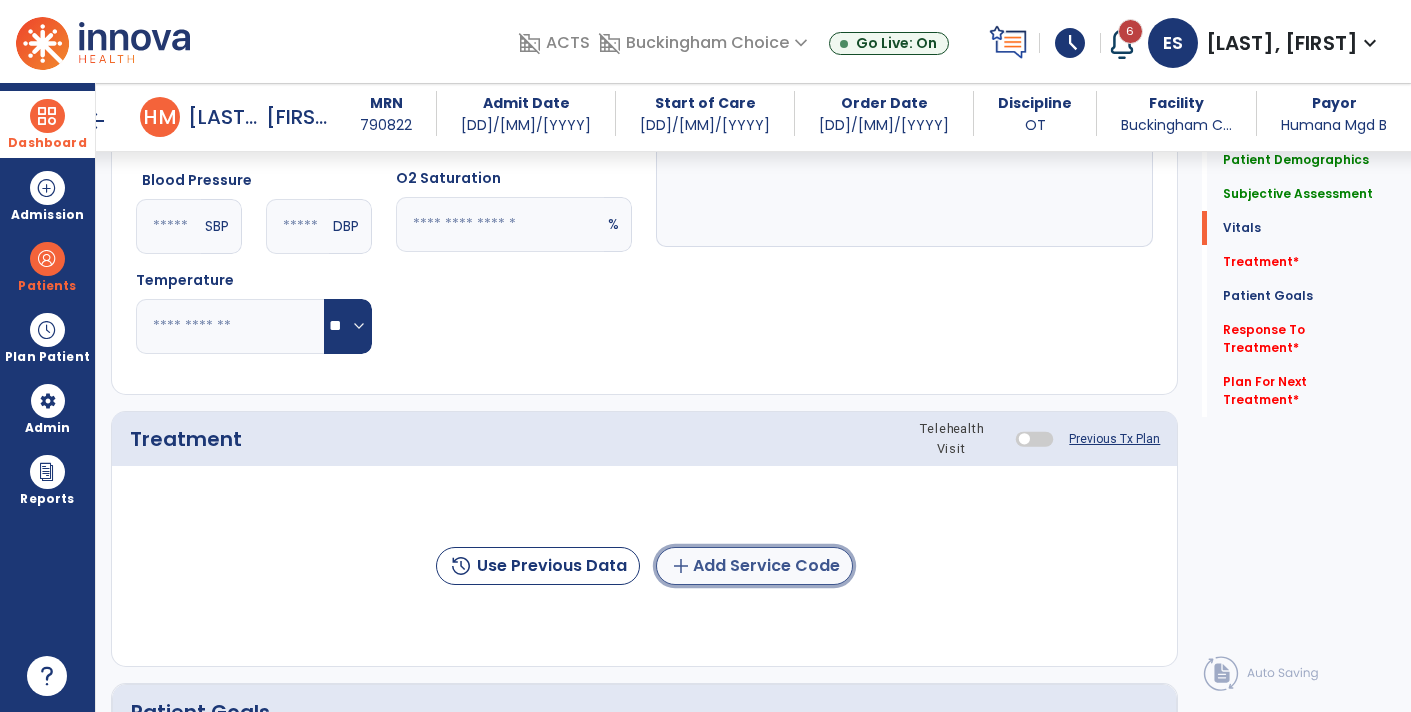 click on "add  Add Service Code" 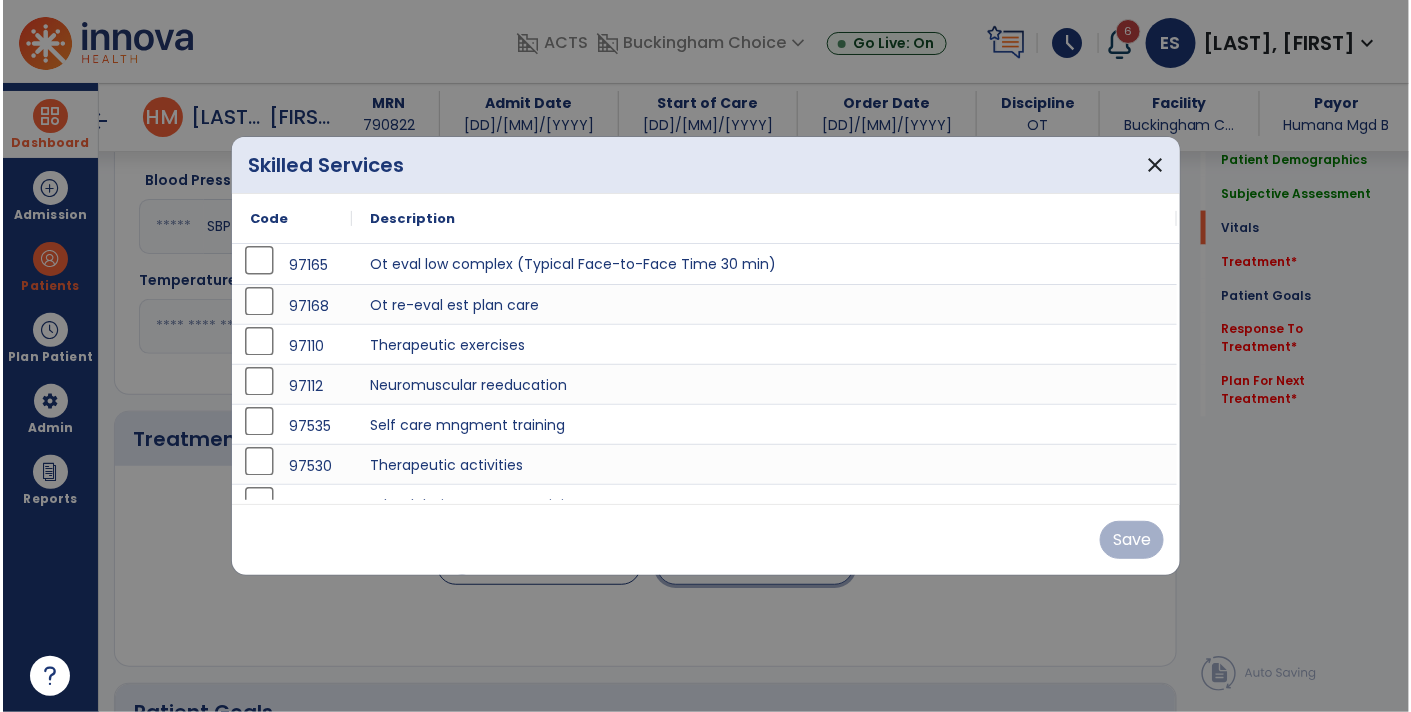 scroll, scrollTop: 948, scrollLeft: 0, axis: vertical 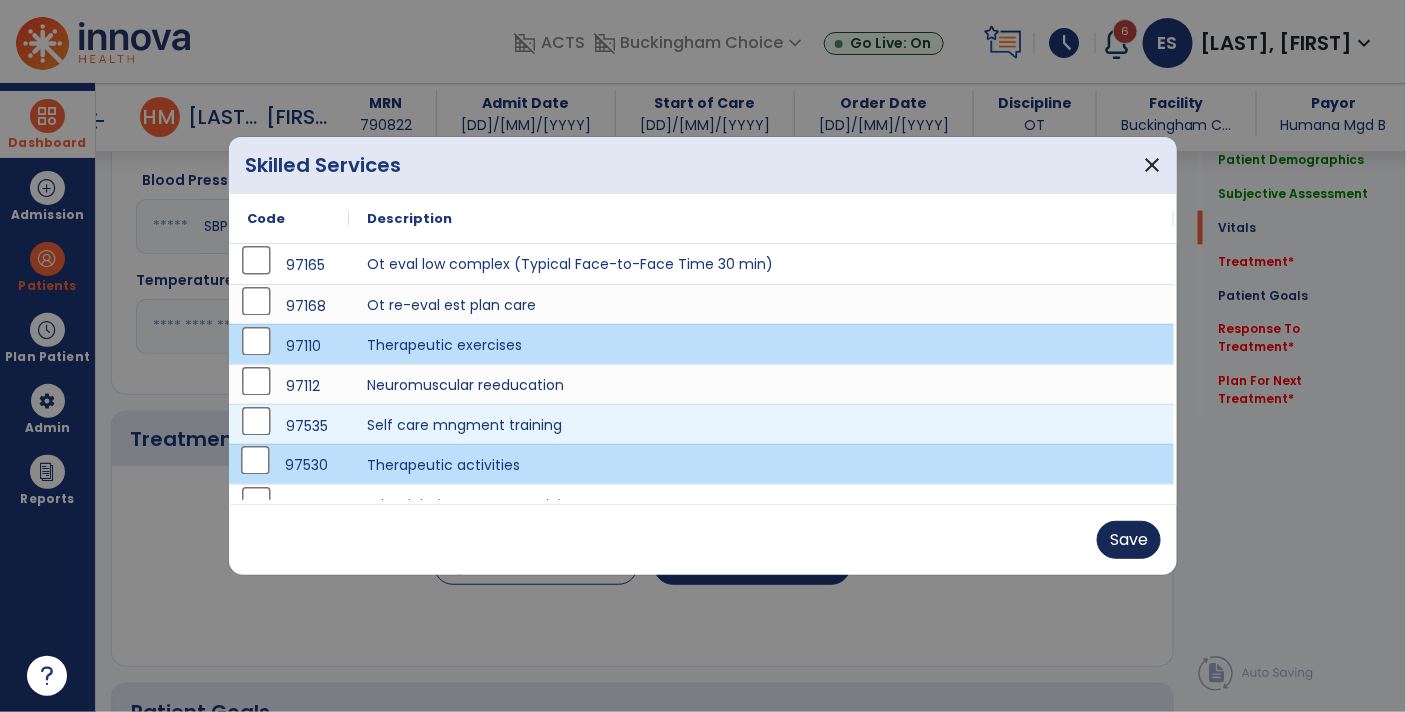click on "Save" at bounding box center (1129, 540) 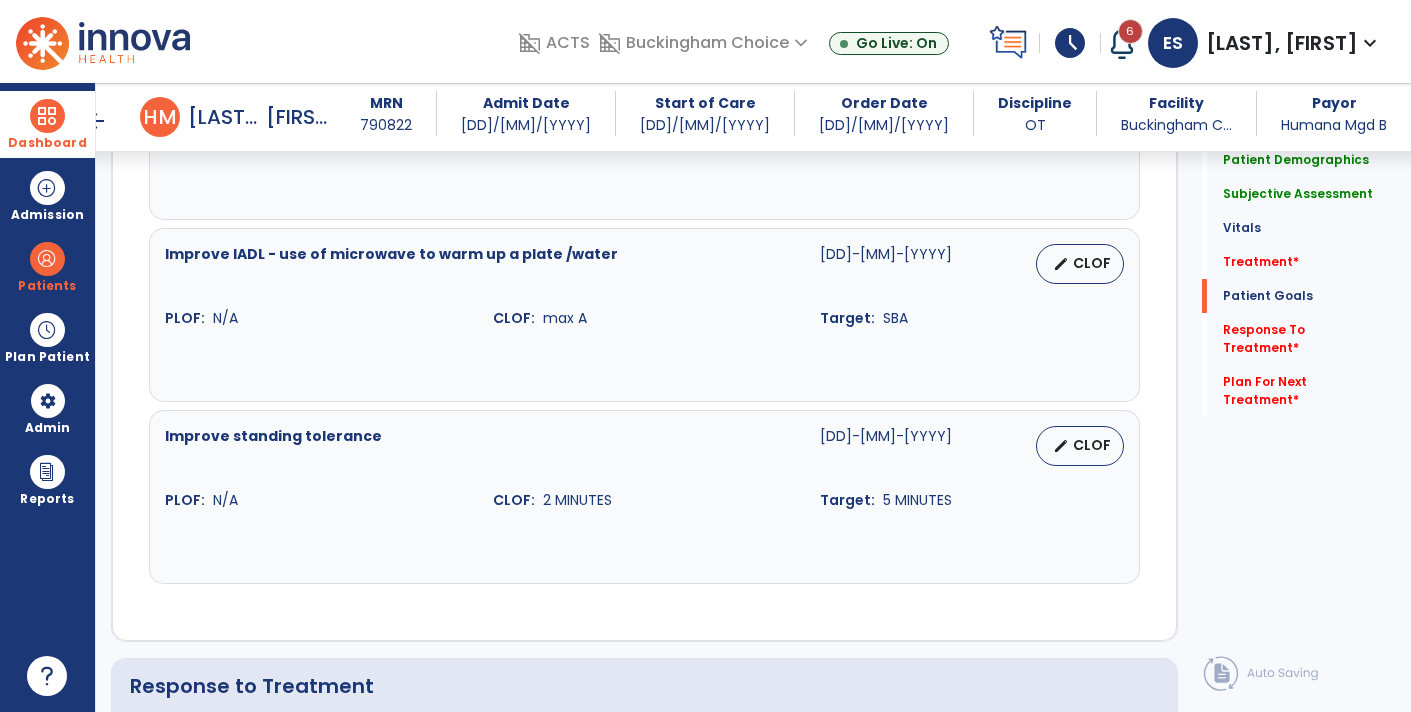 scroll, scrollTop: 2309, scrollLeft: 0, axis: vertical 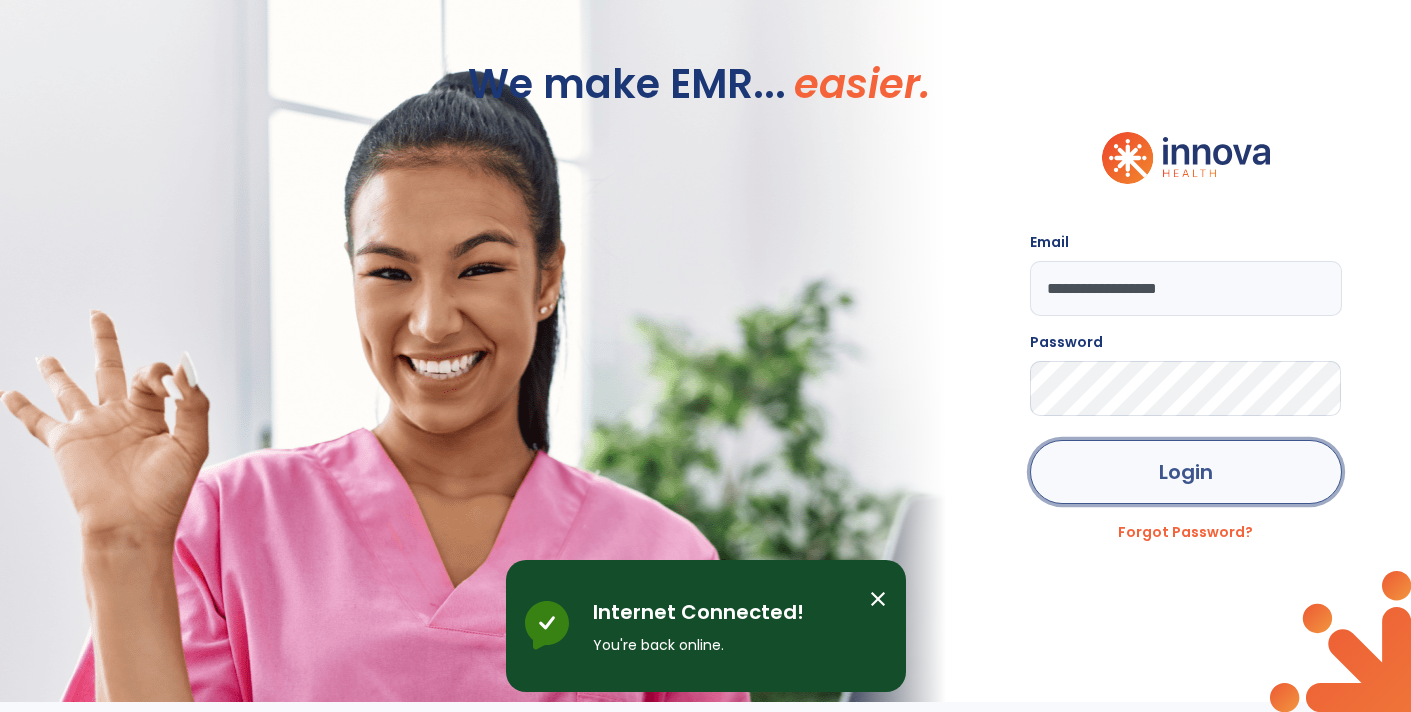 click on "Login" 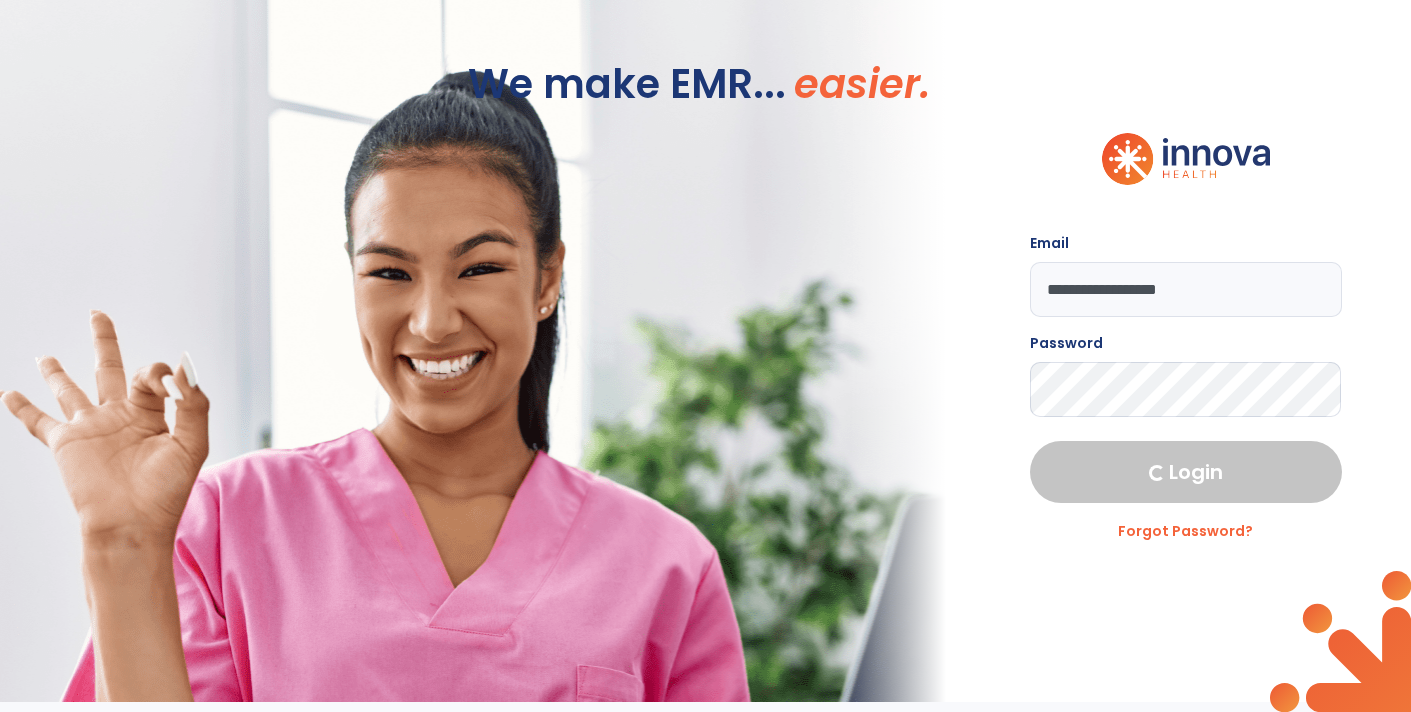 select on "****" 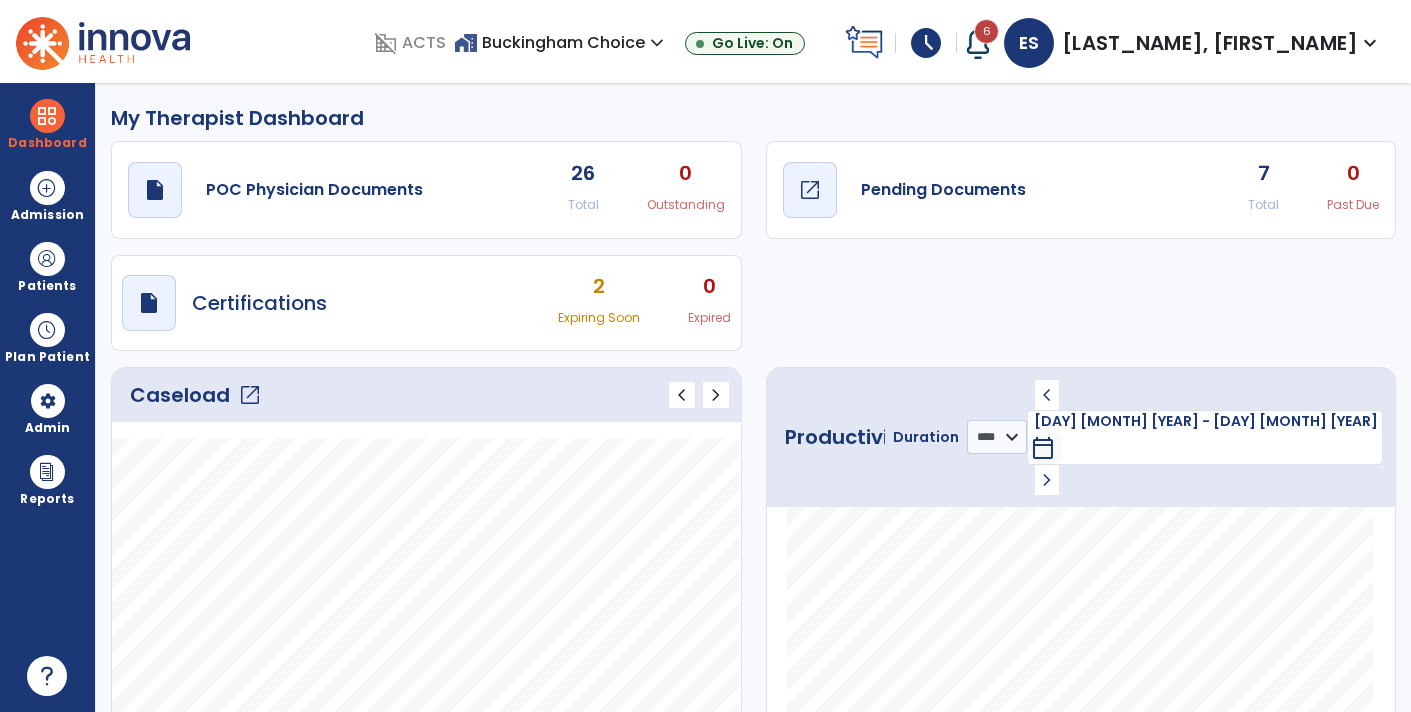 click on "Pending Documents" 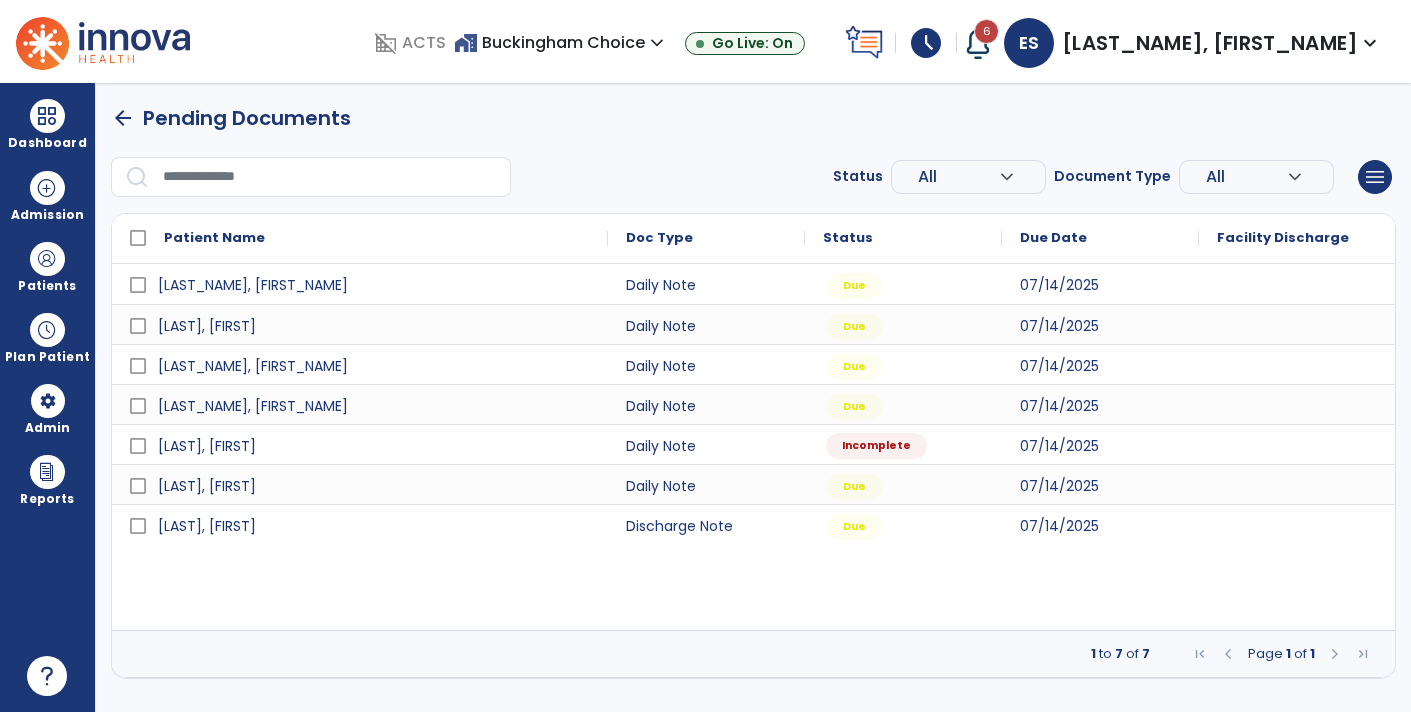 click on "Incomplete" at bounding box center (876, 446) 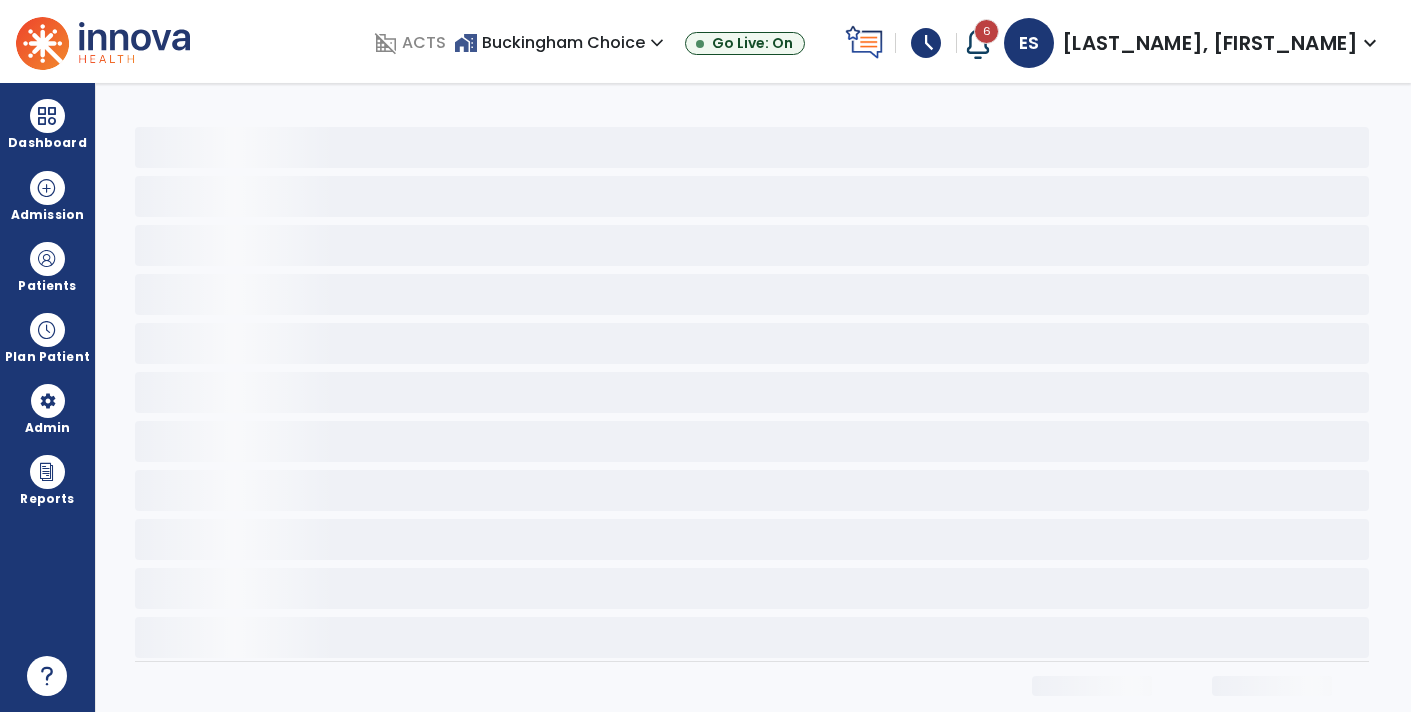 select on "*" 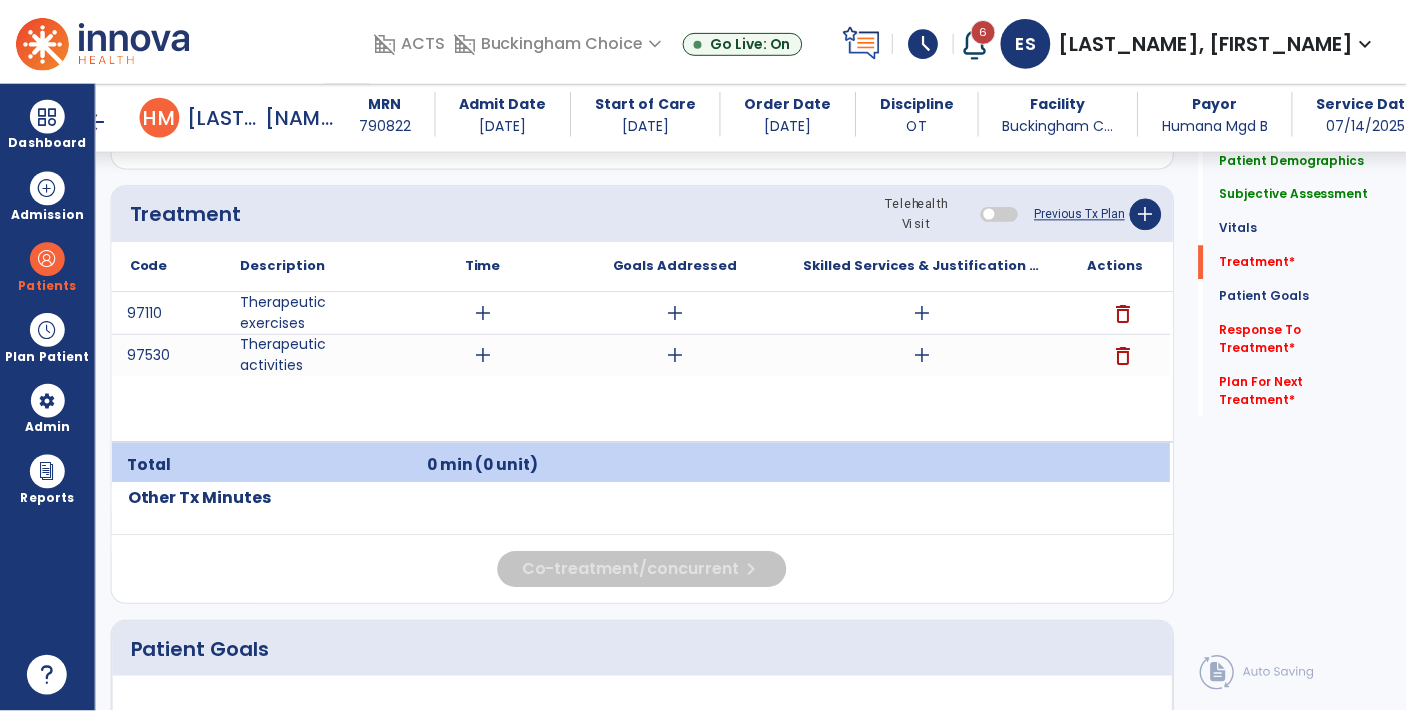 scroll, scrollTop: 1168, scrollLeft: 0, axis: vertical 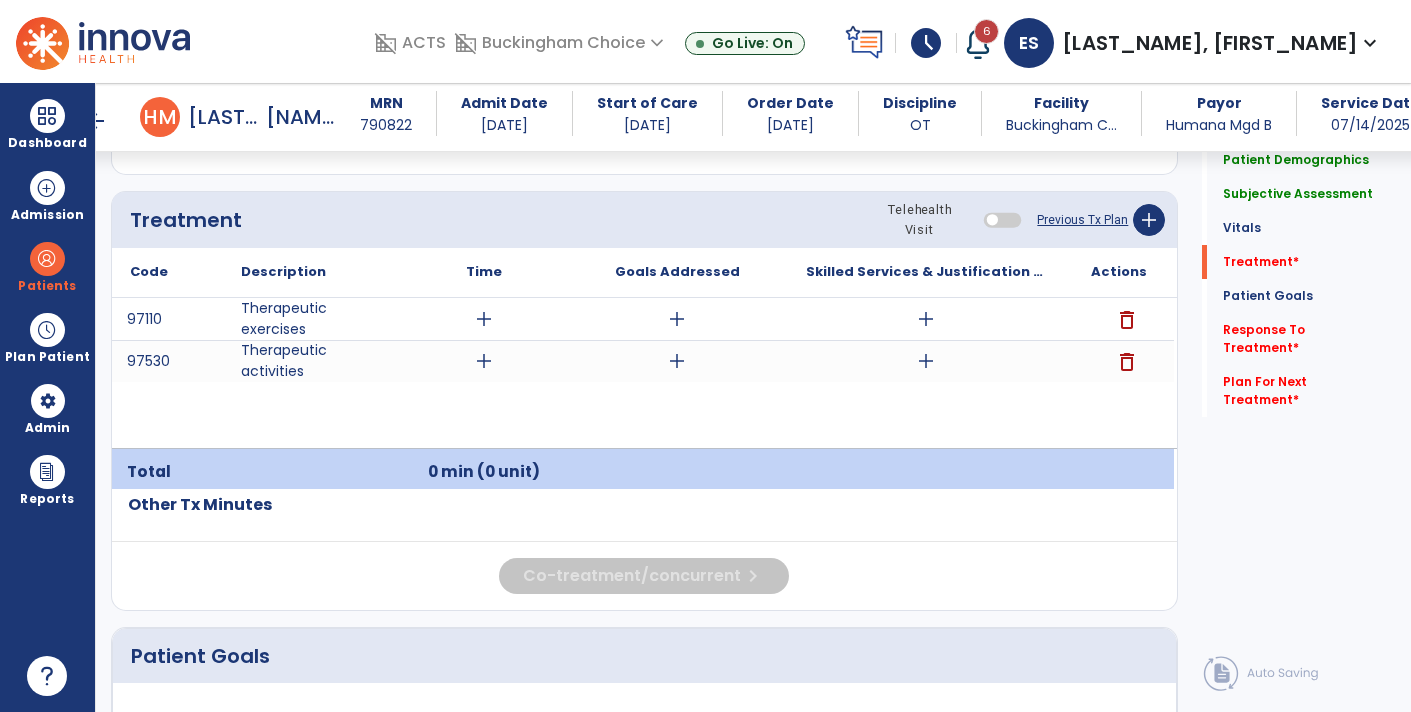 click on "add" at bounding box center [926, 319] 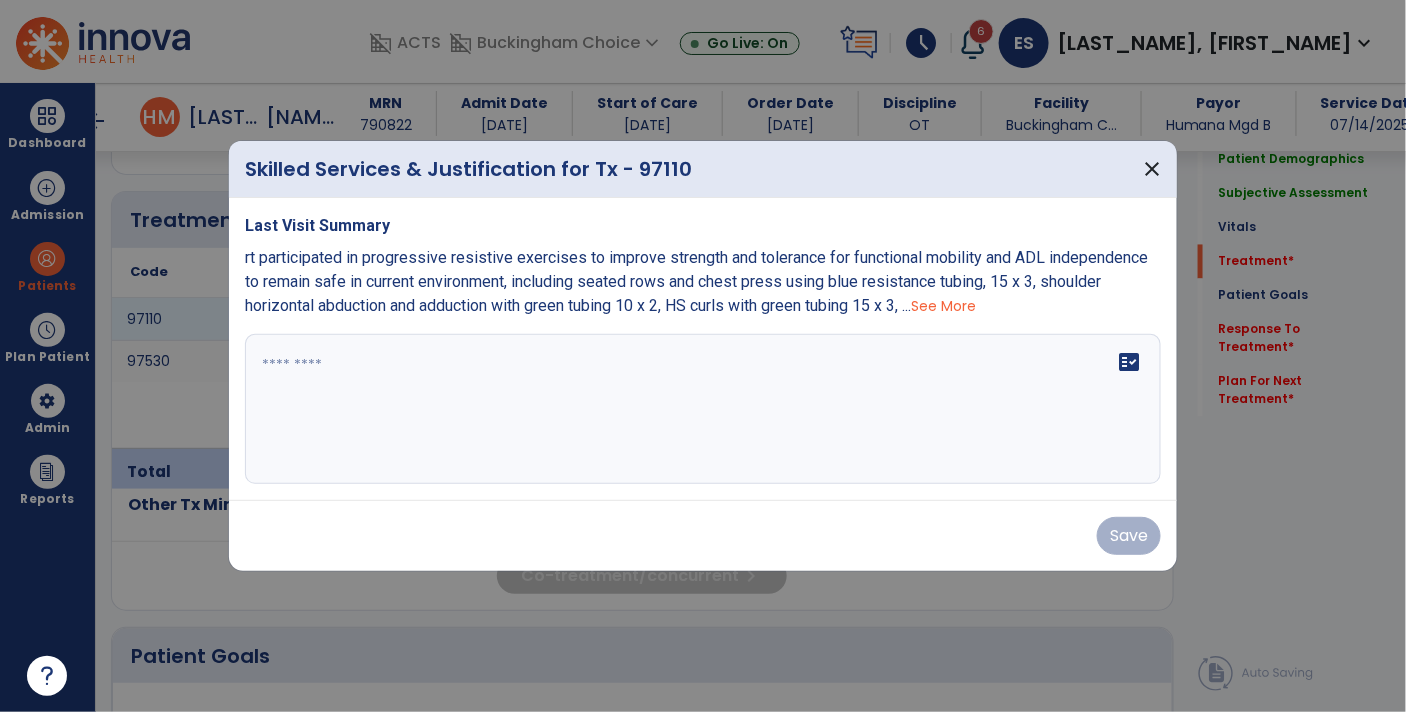 scroll, scrollTop: 1168, scrollLeft: 0, axis: vertical 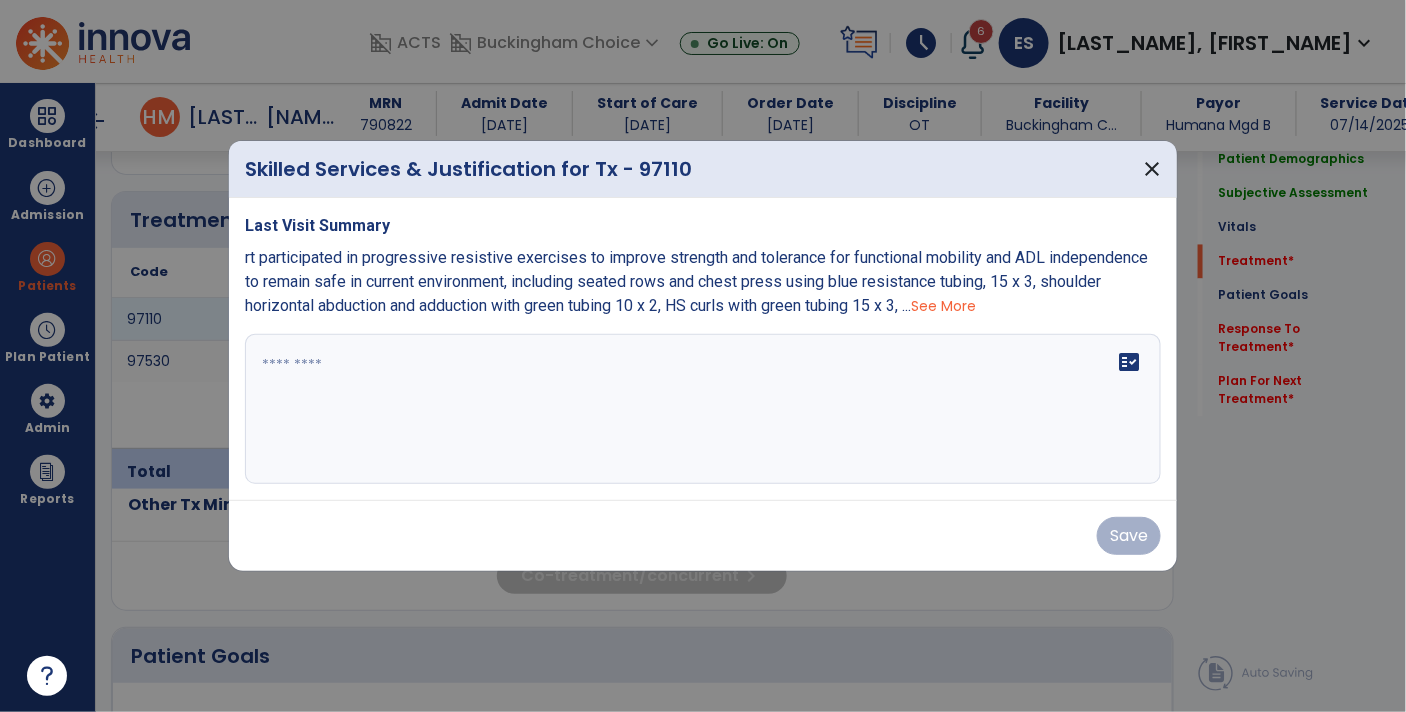 click on "fact_check" at bounding box center [703, 409] 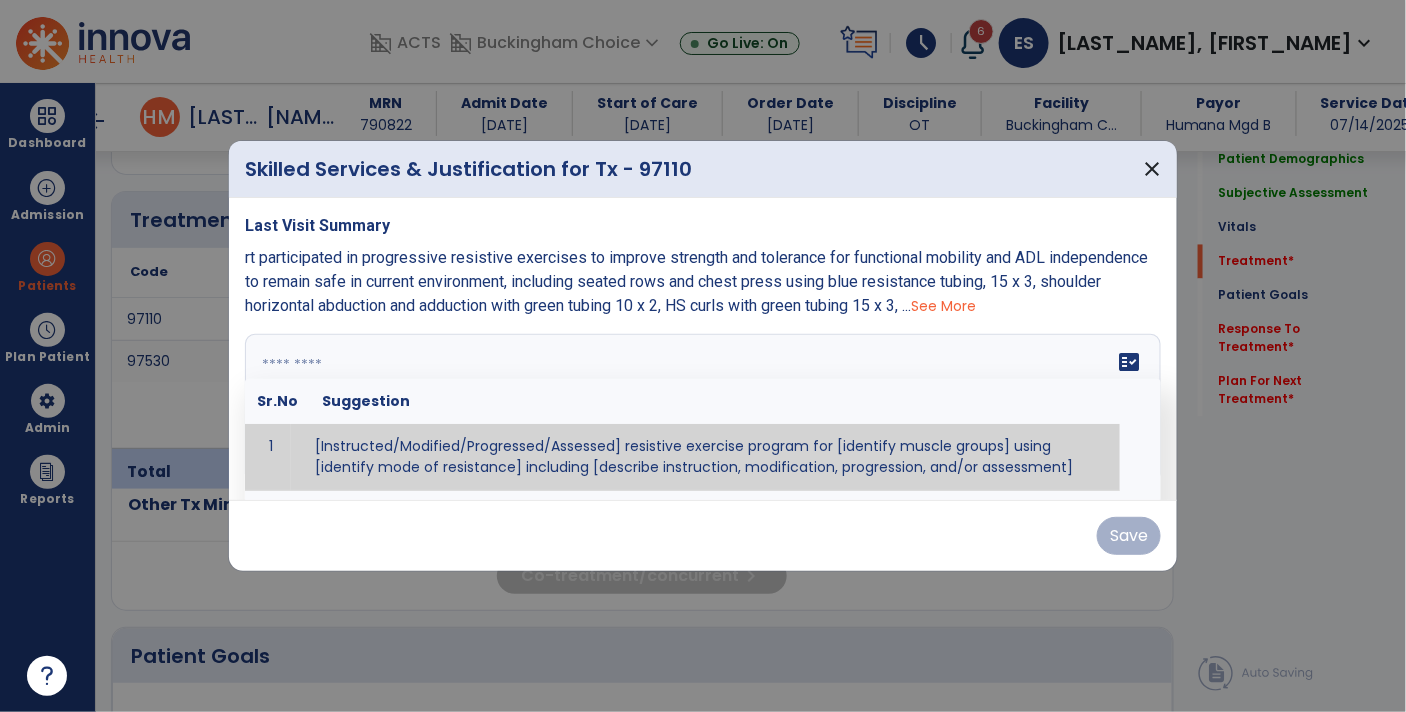 paste on "**********" 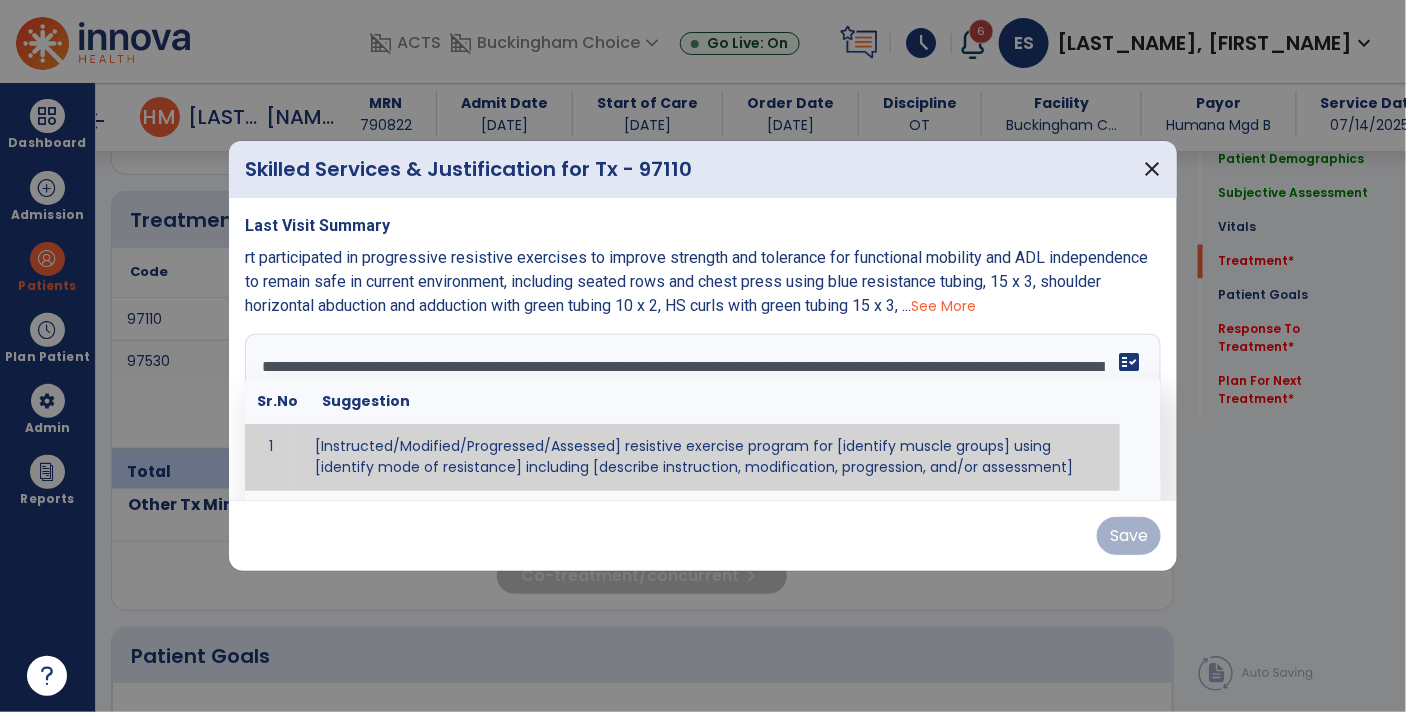 scroll, scrollTop: 110, scrollLeft: 0, axis: vertical 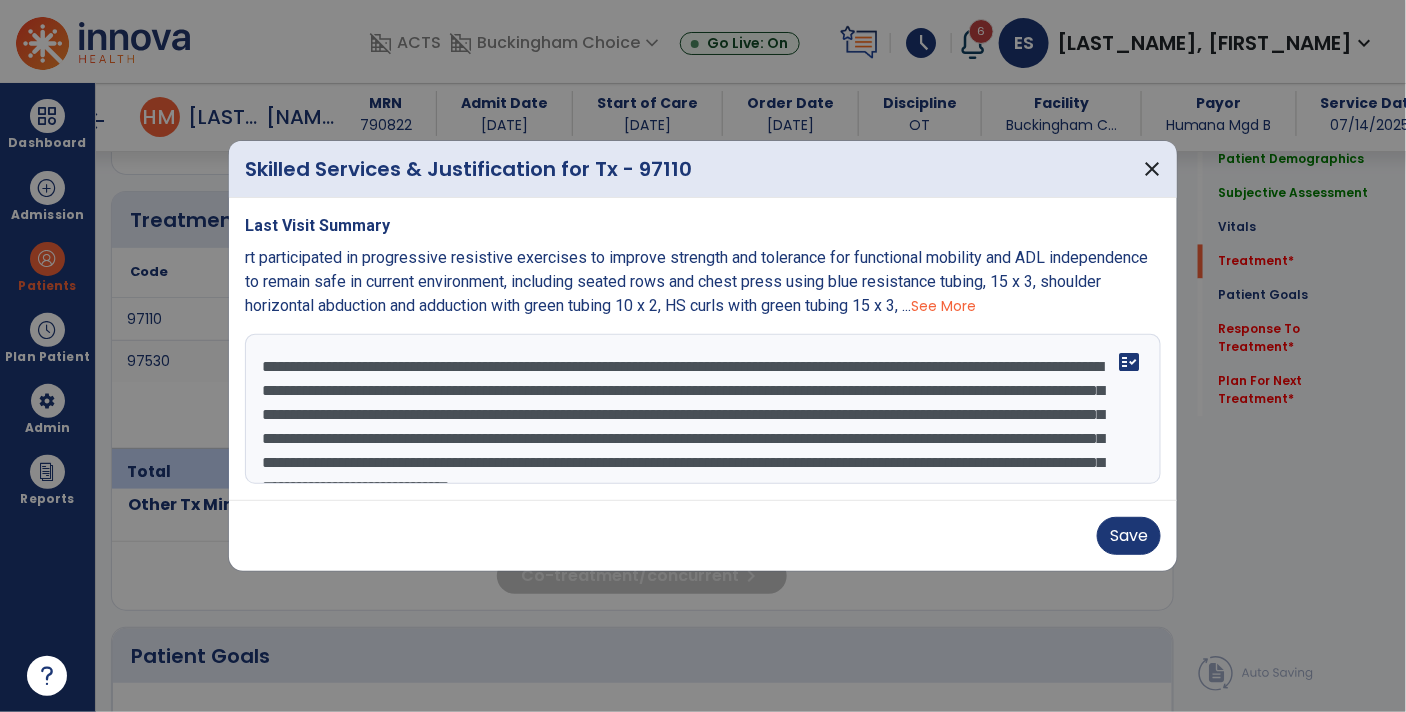 click on "**********" at bounding box center (703, 409) 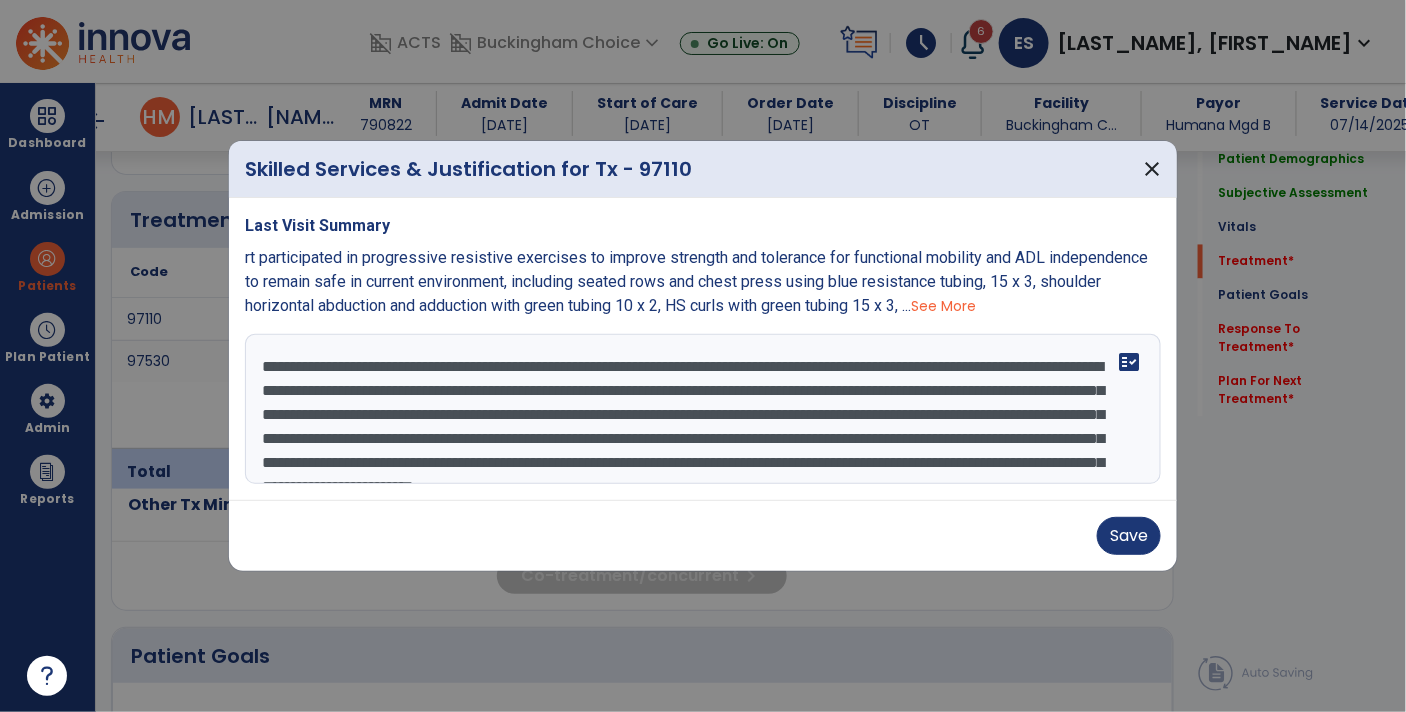 click on "**********" at bounding box center (703, 409) 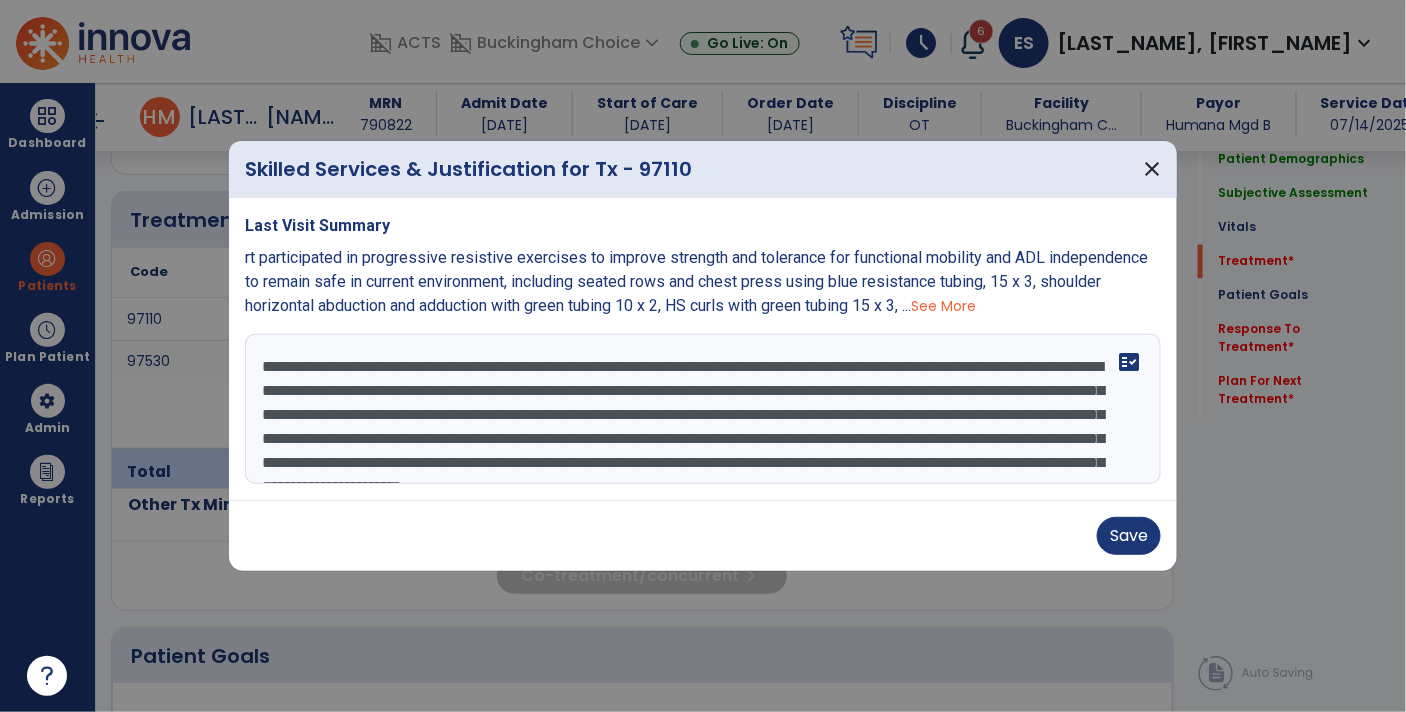 click on "**********" at bounding box center [703, 409] 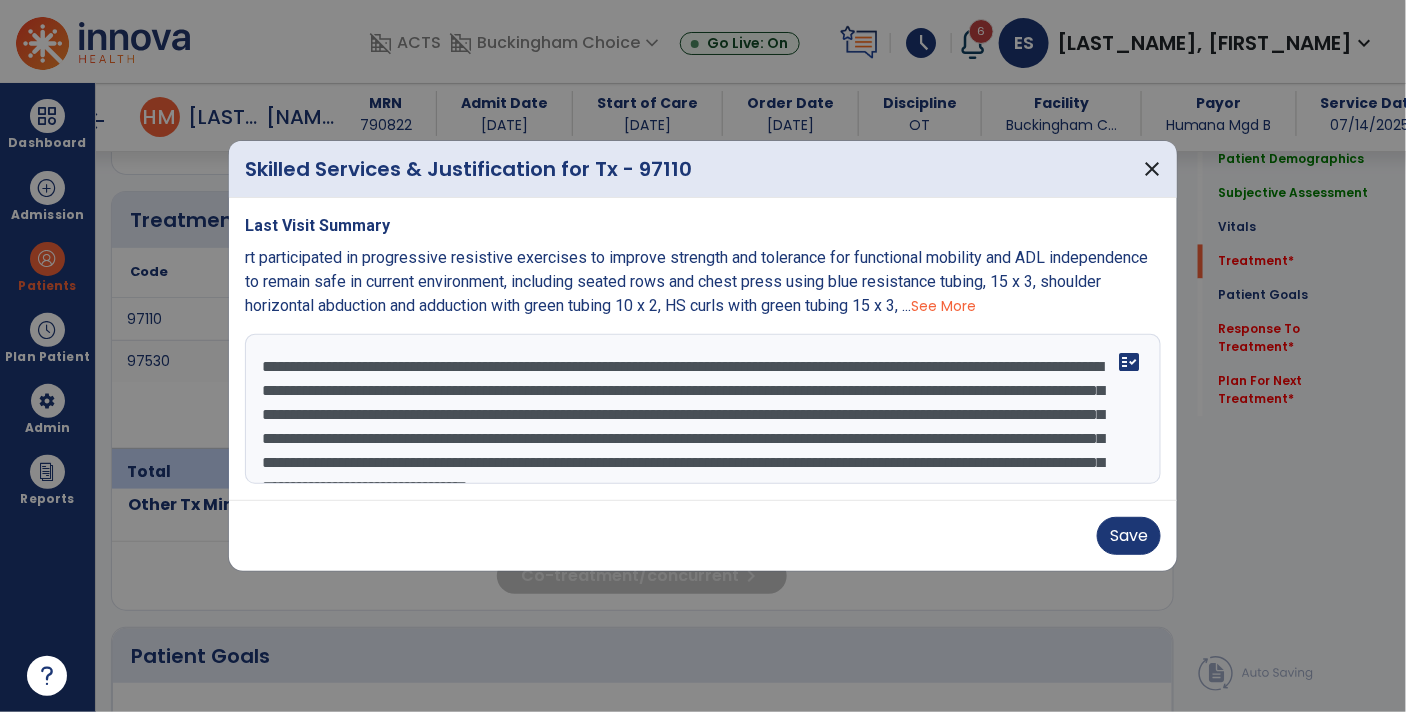 click on "**********" at bounding box center (703, 409) 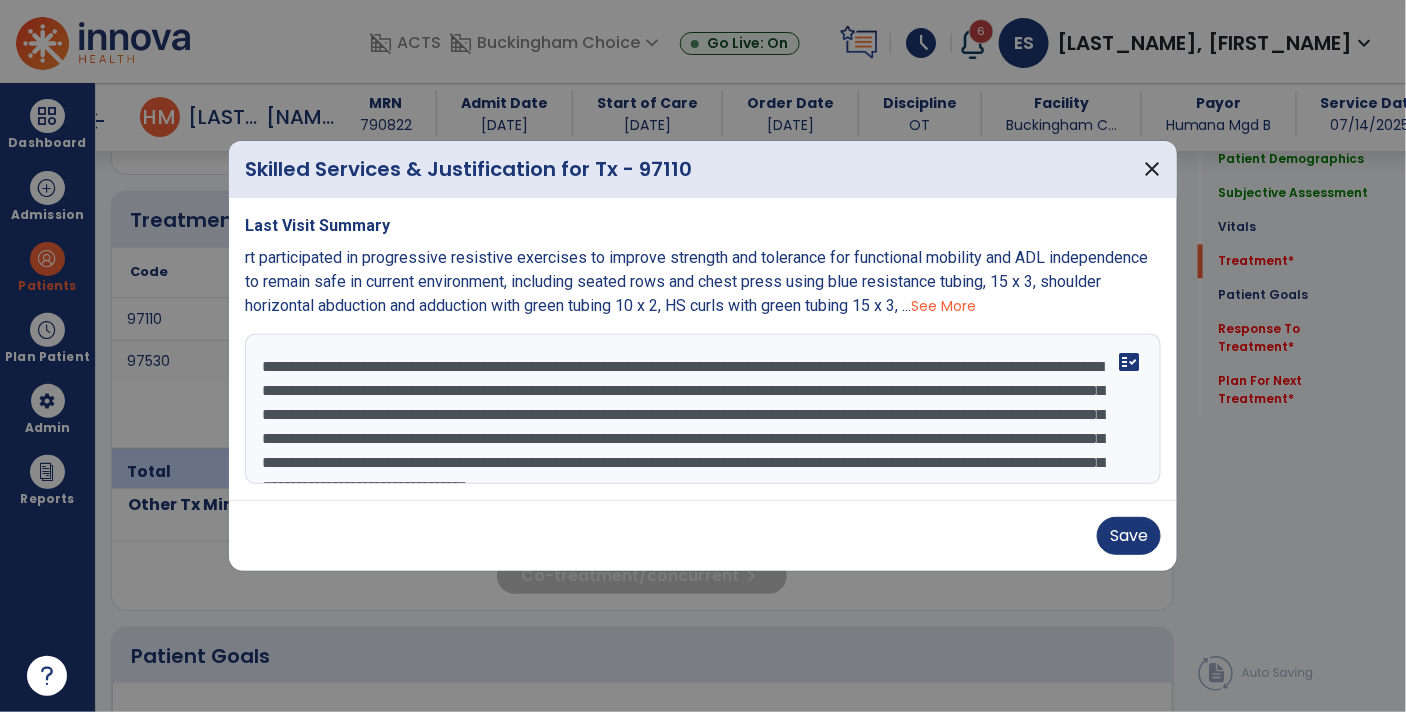 click on "**********" at bounding box center [703, 409] 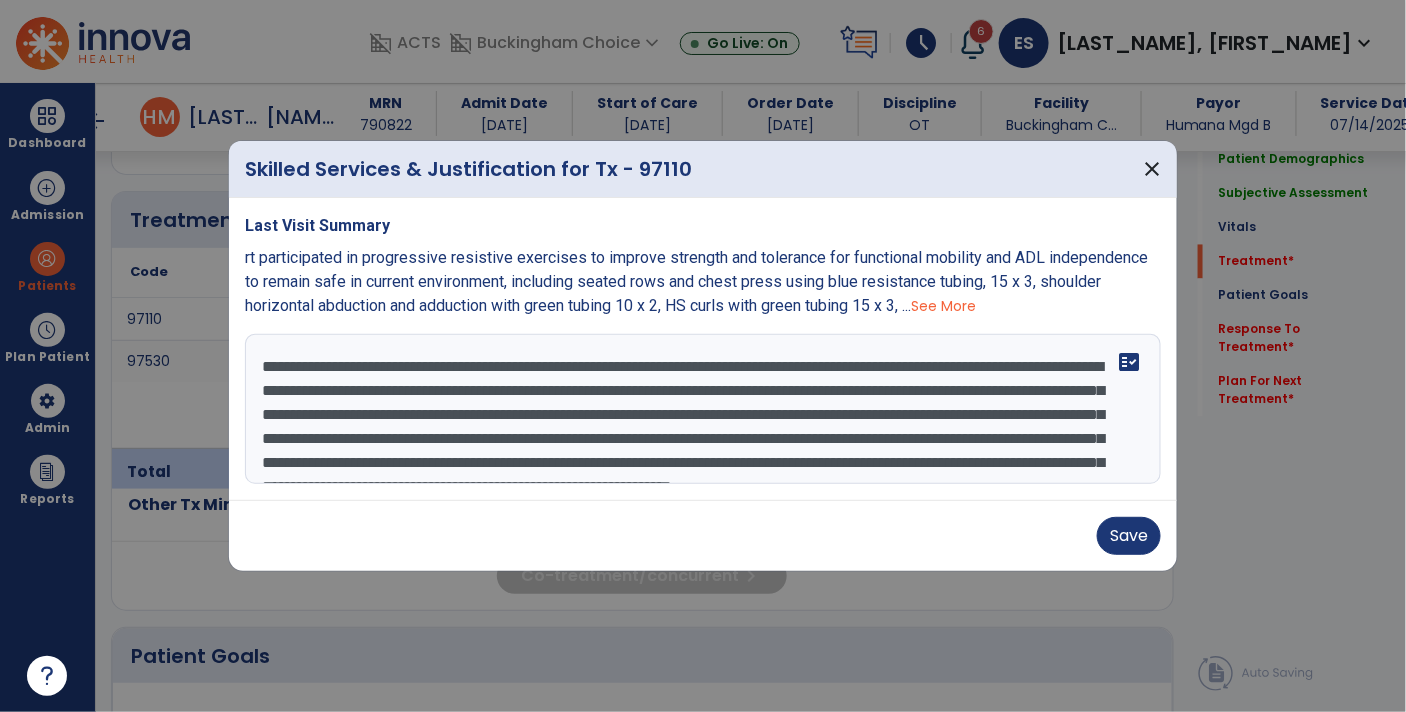 click on "**********" at bounding box center [703, 409] 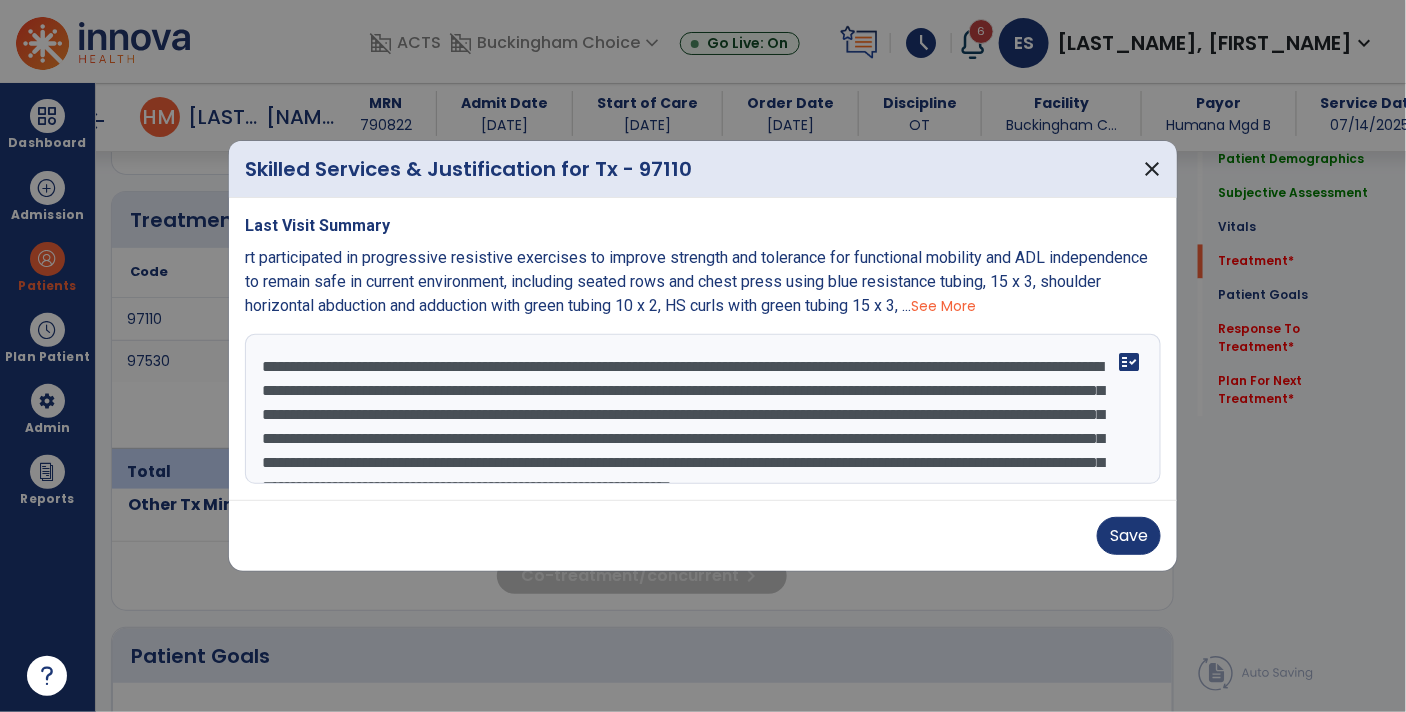 click on "**********" at bounding box center (703, 409) 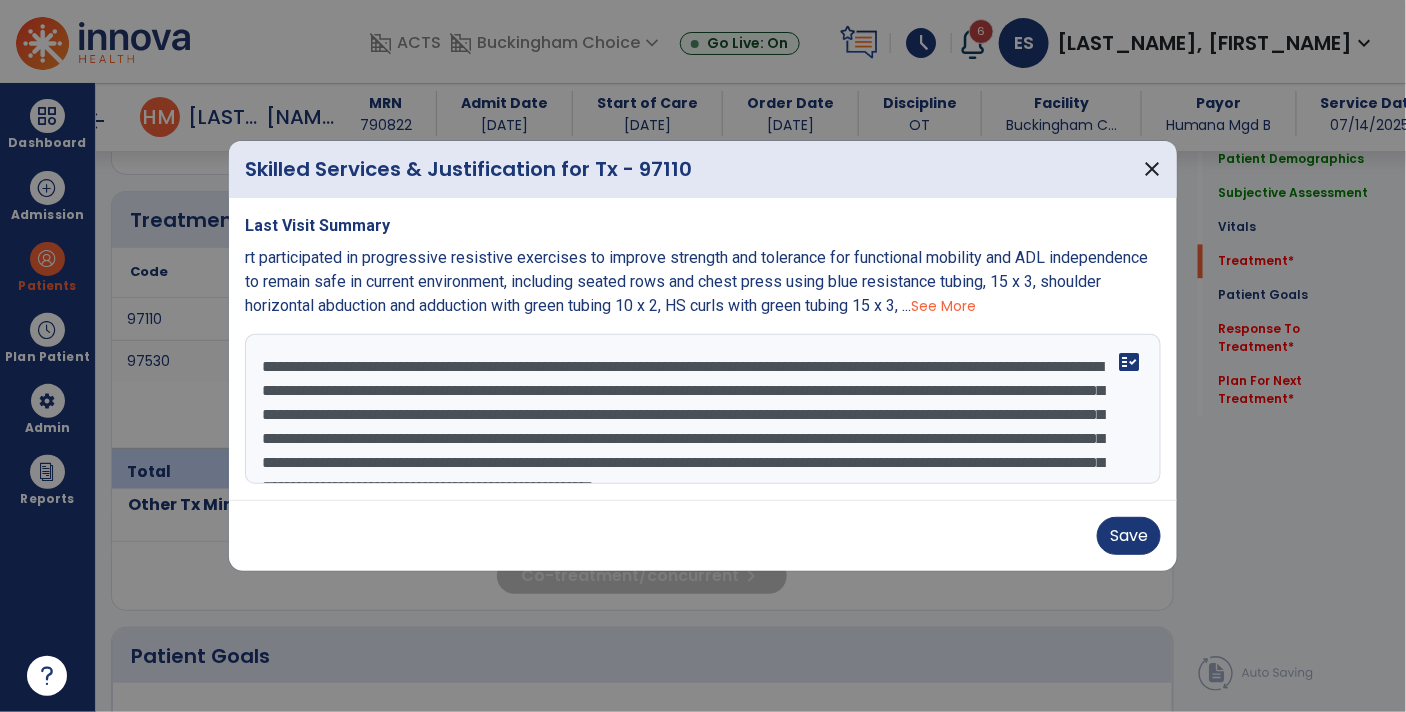 click on "**********" at bounding box center [703, 409] 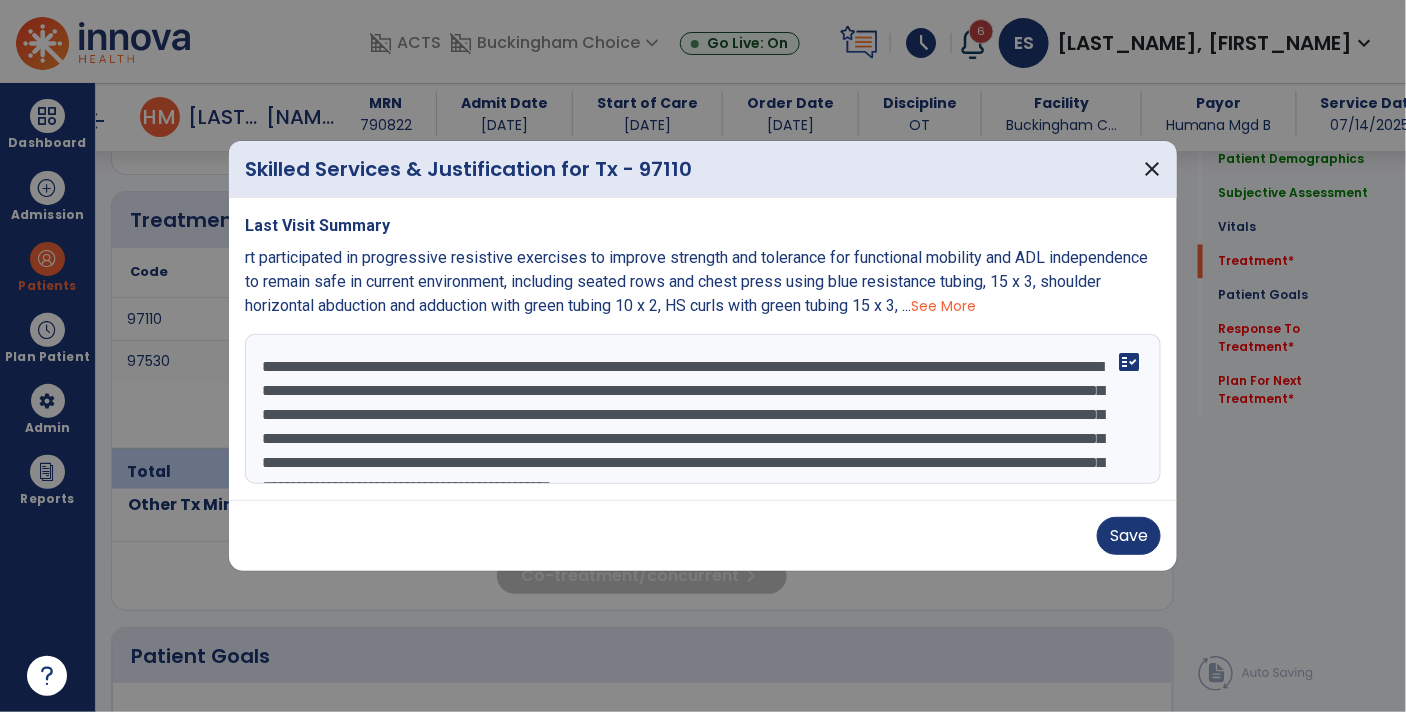 click on "**********" at bounding box center (703, 409) 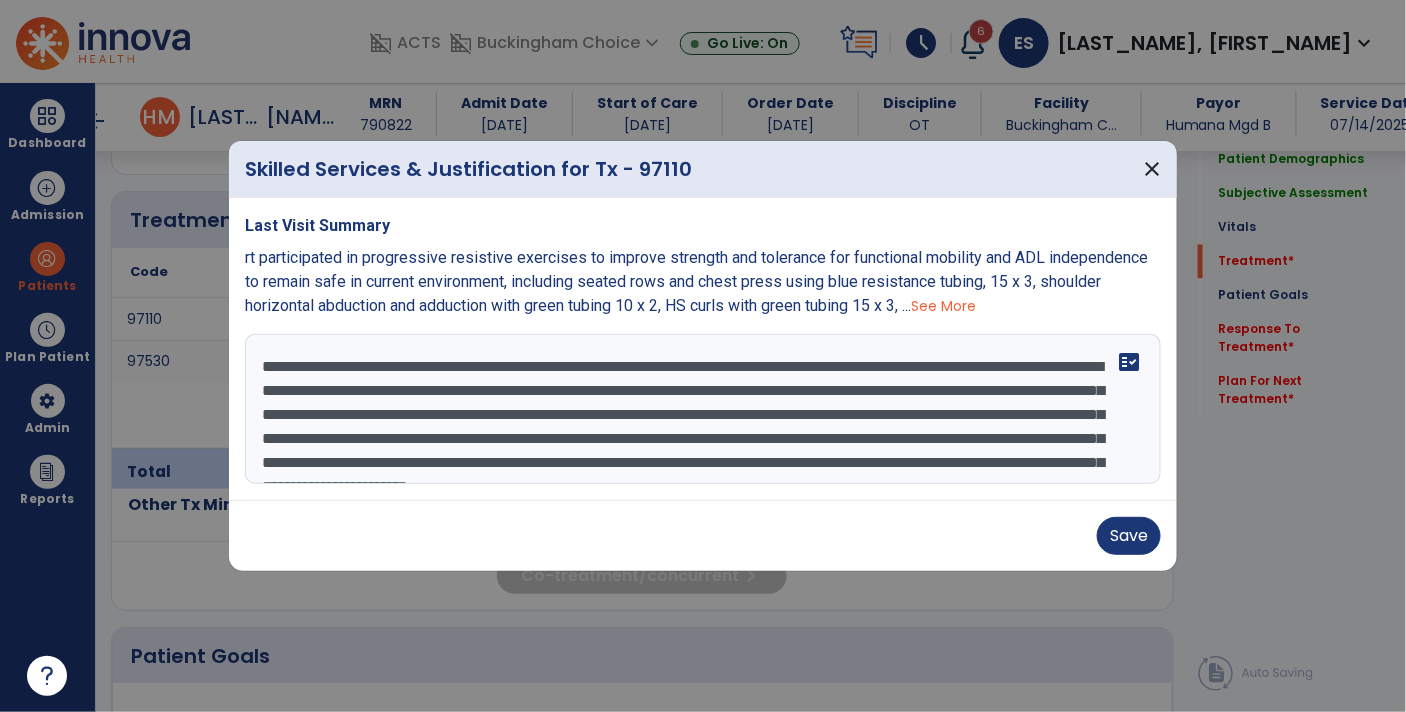 click on "**********" at bounding box center (703, 409) 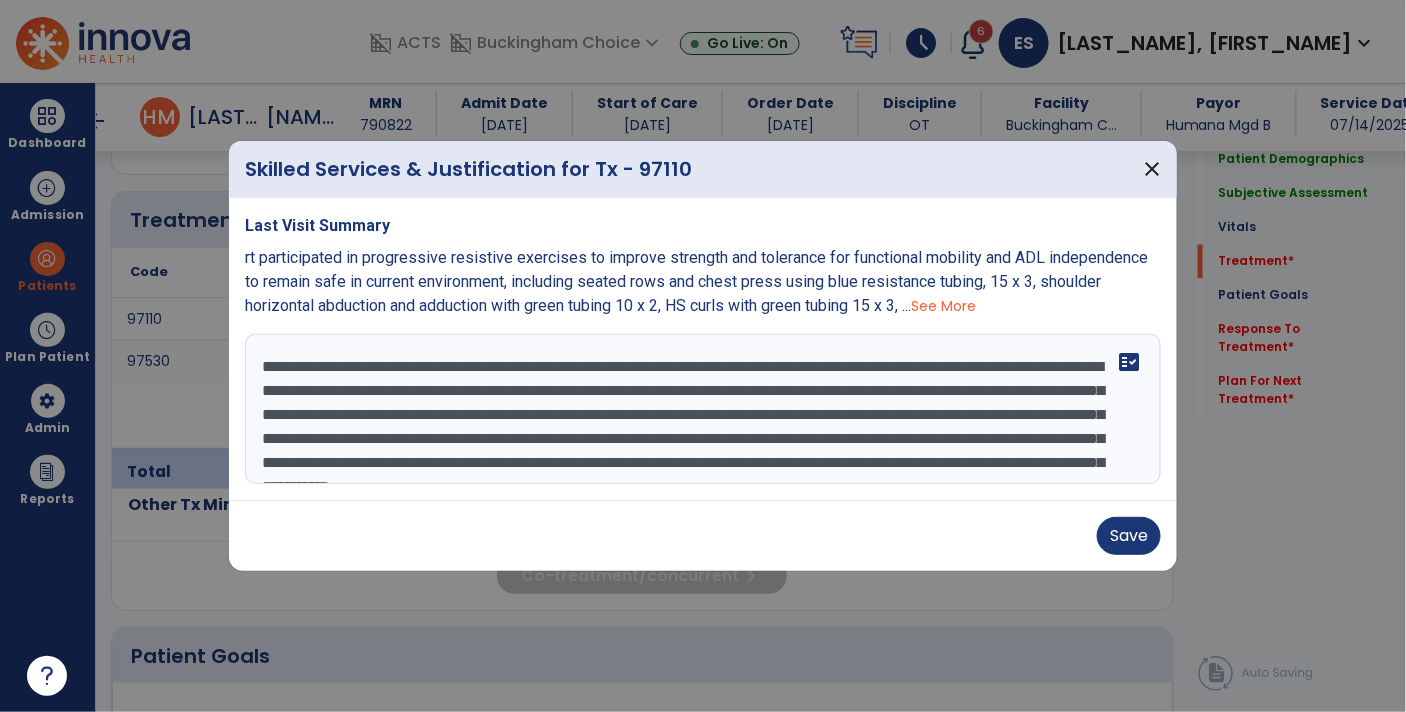 scroll, scrollTop: 33, scrollLeft: 0, axis: vertical 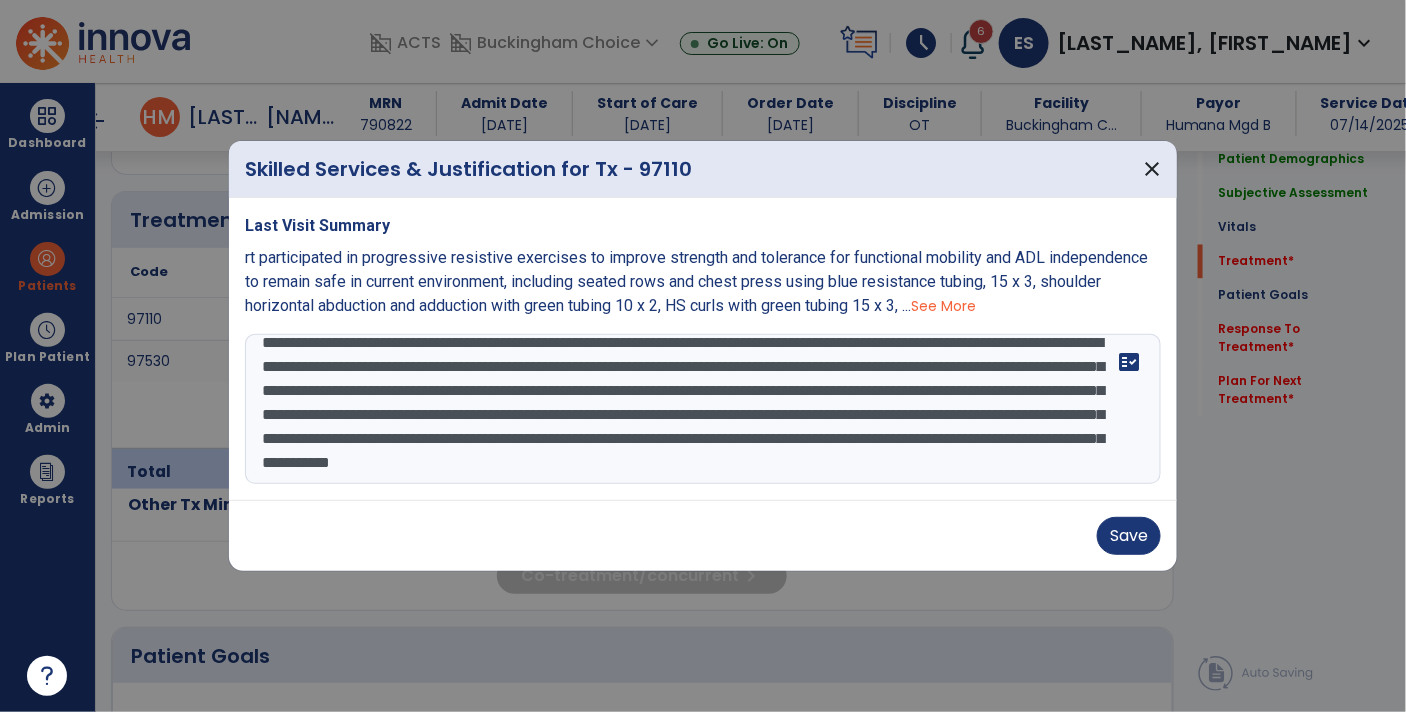type on "**********" 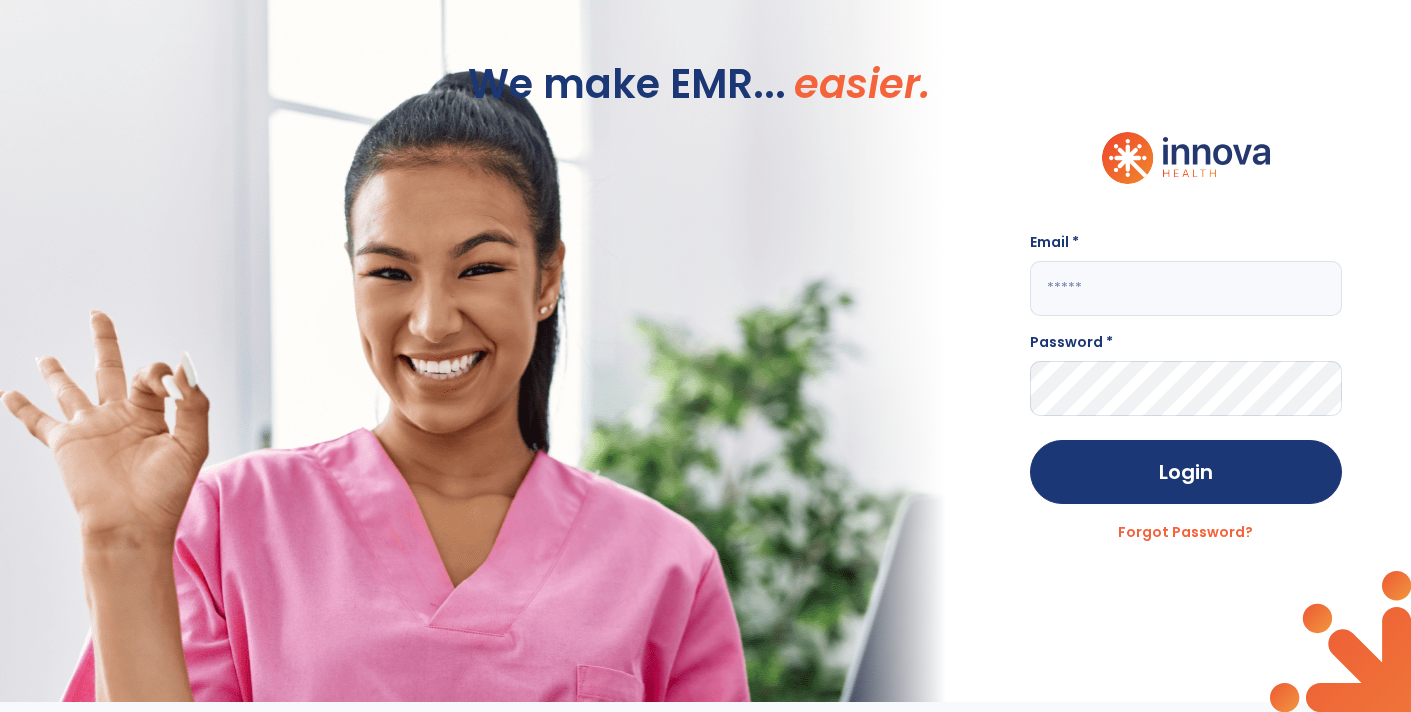 type on "**********" 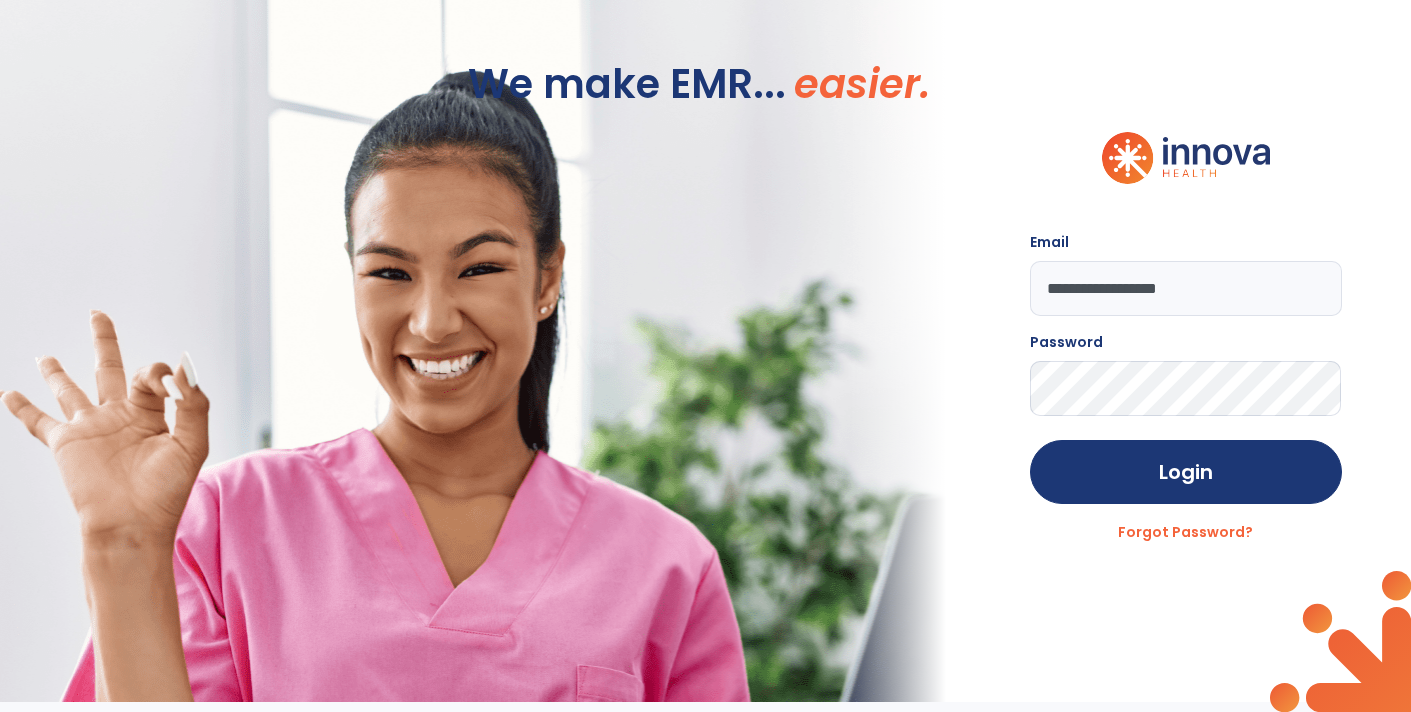 scroll, scrollTop: -9, scrollLeft: 0, axis: vertical 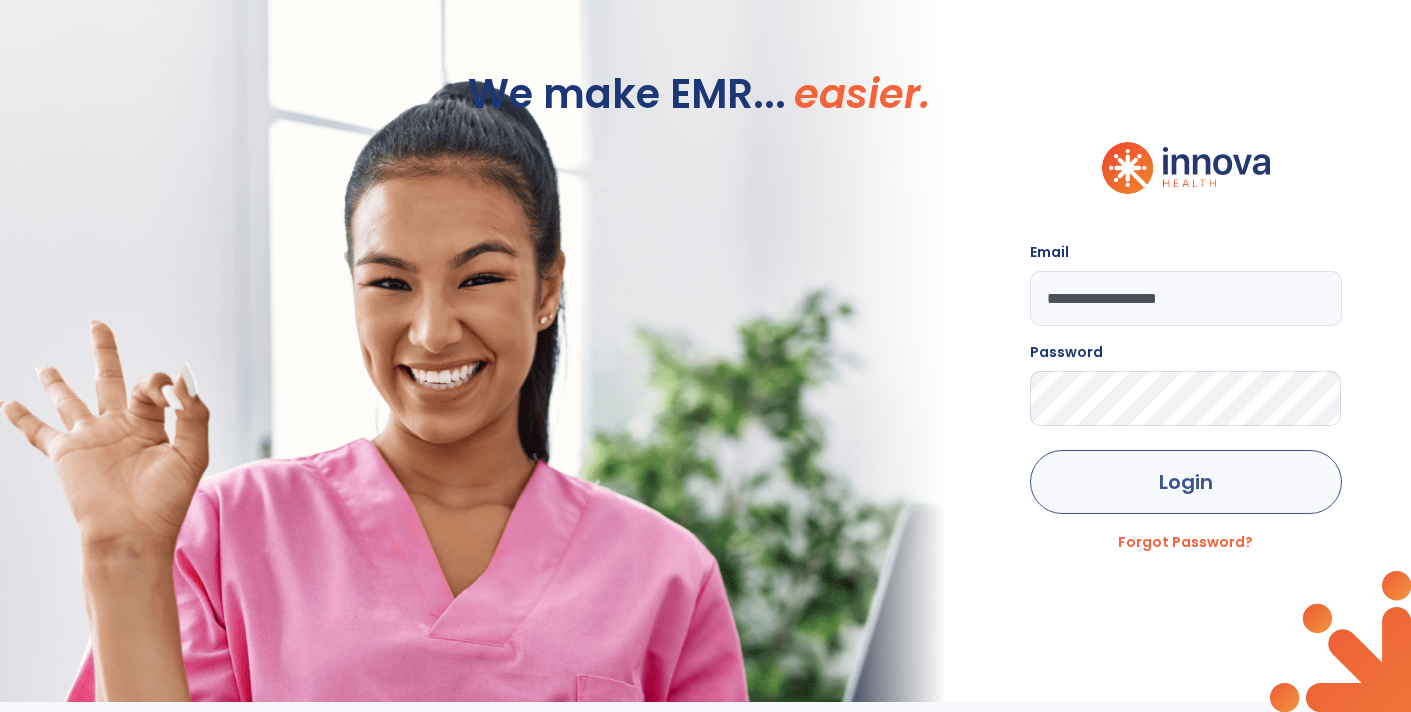 click on "Login" 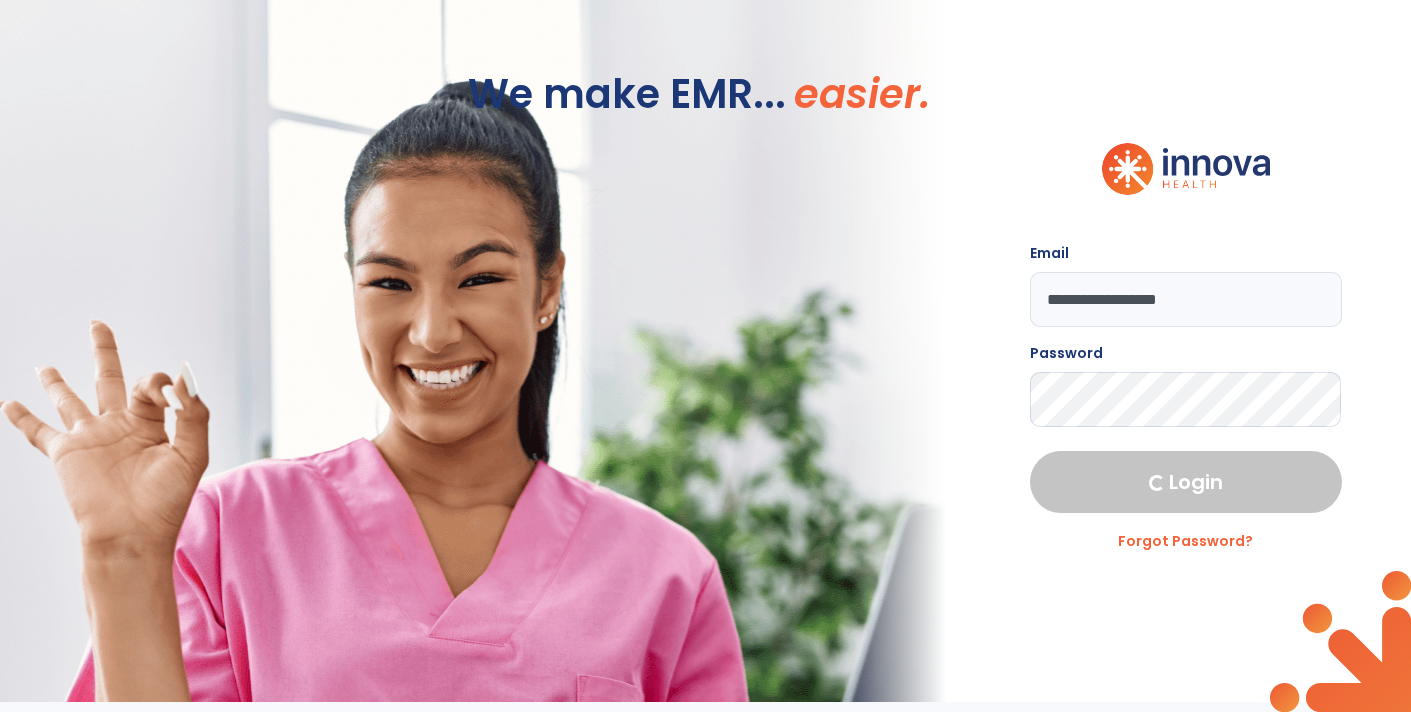 select on "****" 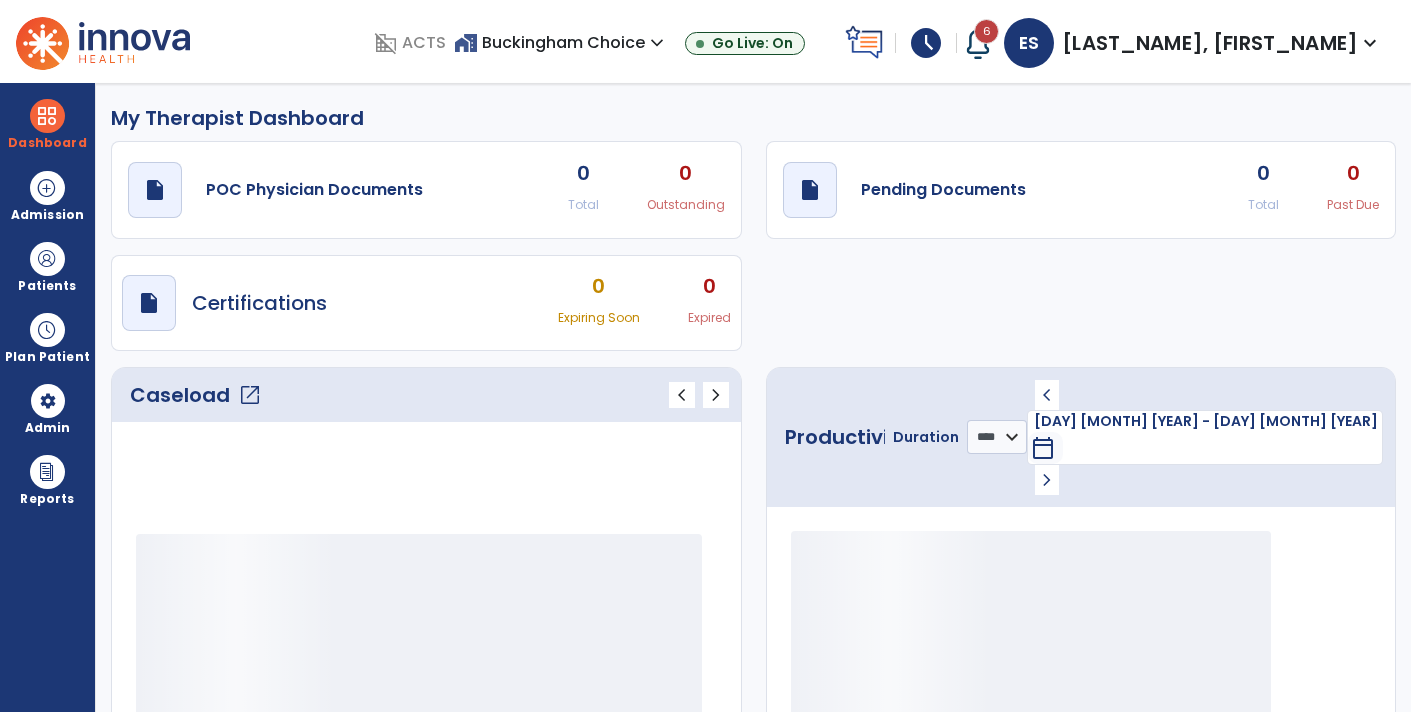 scroll, scrollTop: 0, scrollLeft: 0, axis: both 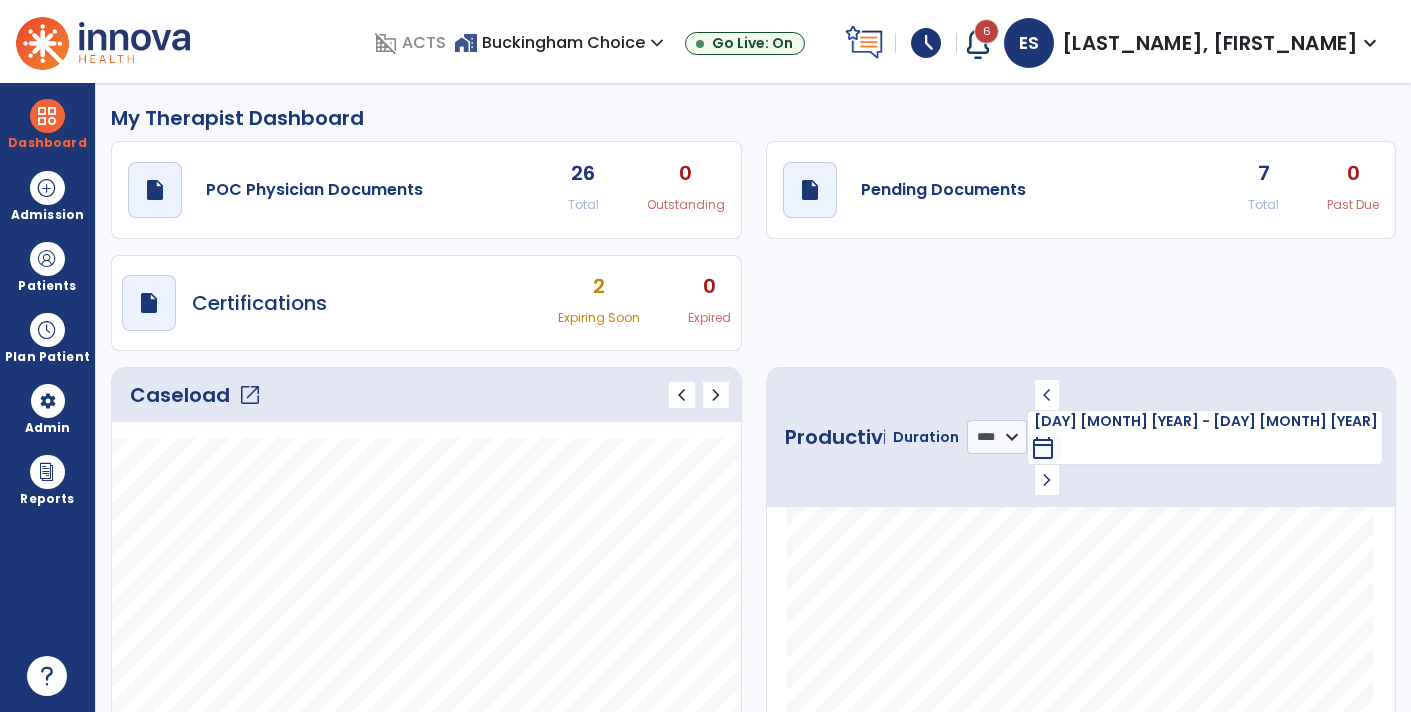 click on "draft   open_in_new  Pending Documents 7 Total 0 Past Due" 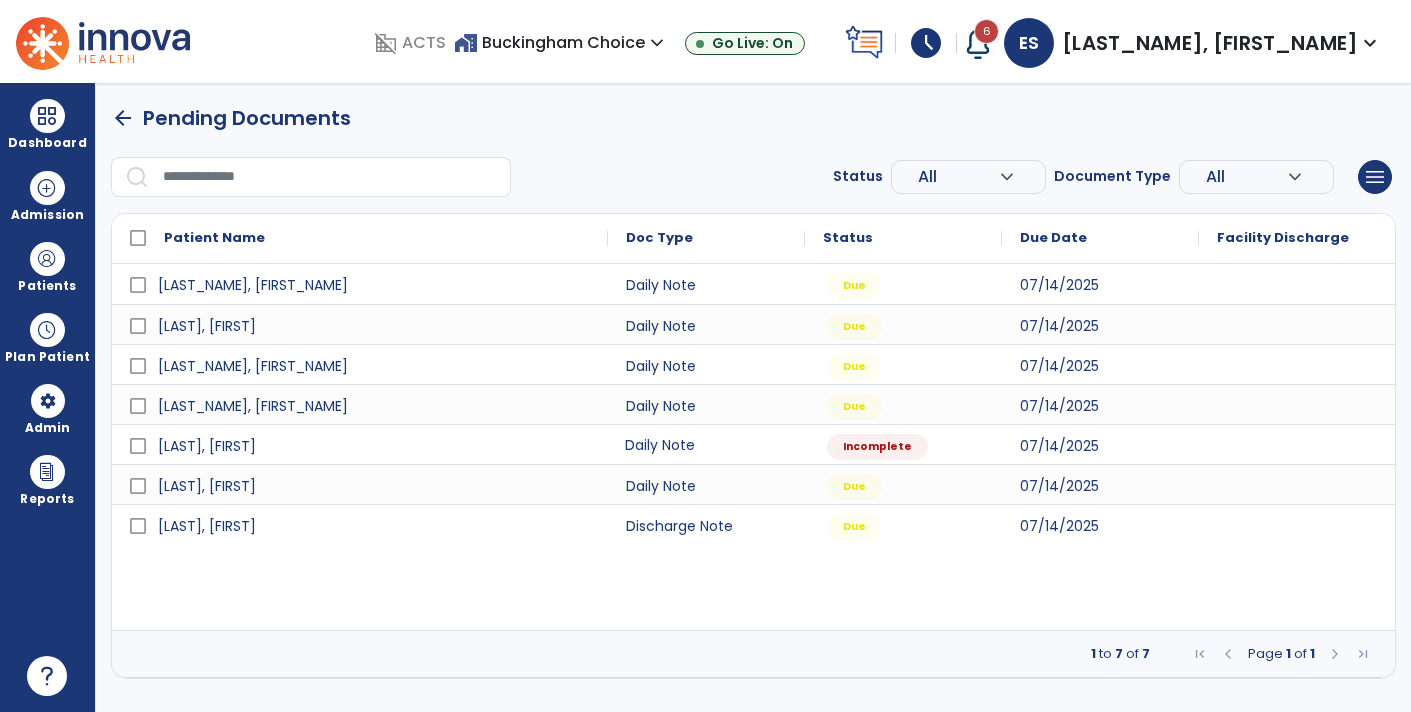 click on "Daily Note" at bounding box center [706, 444] 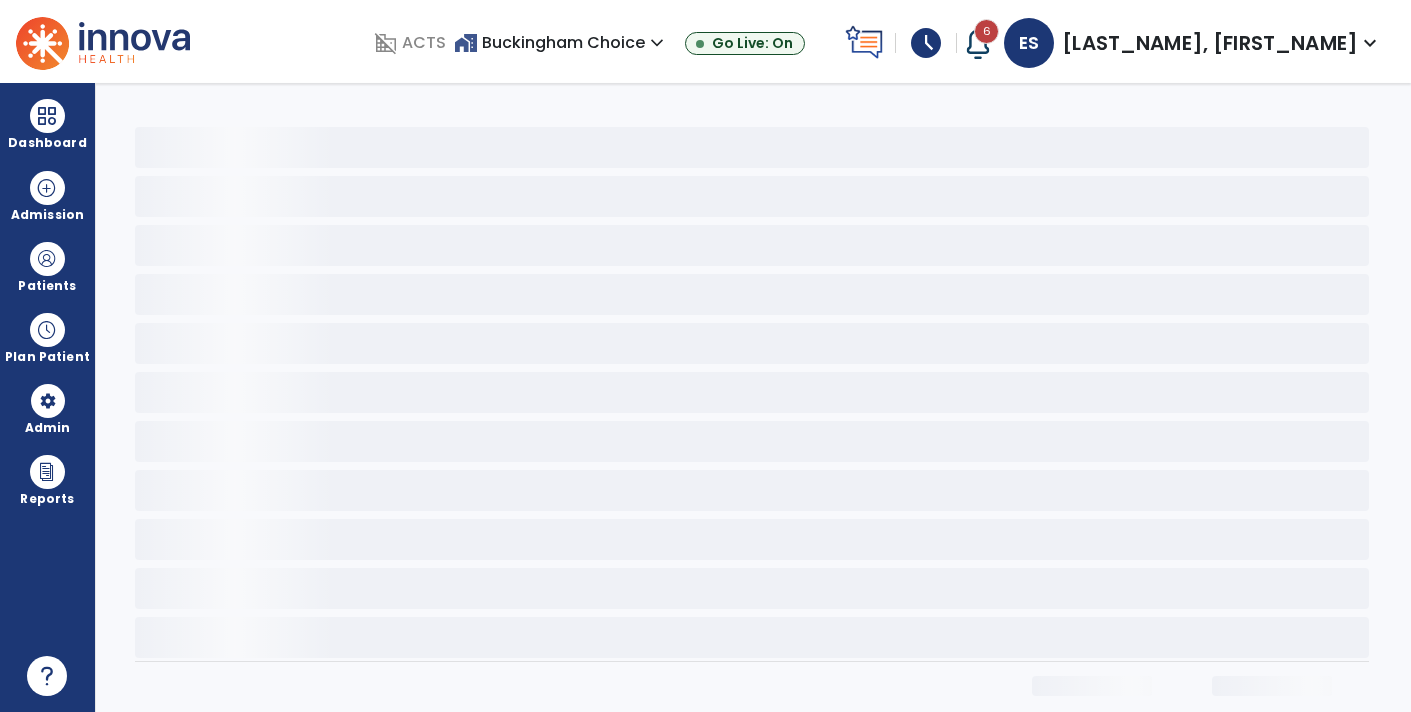 select on "*" 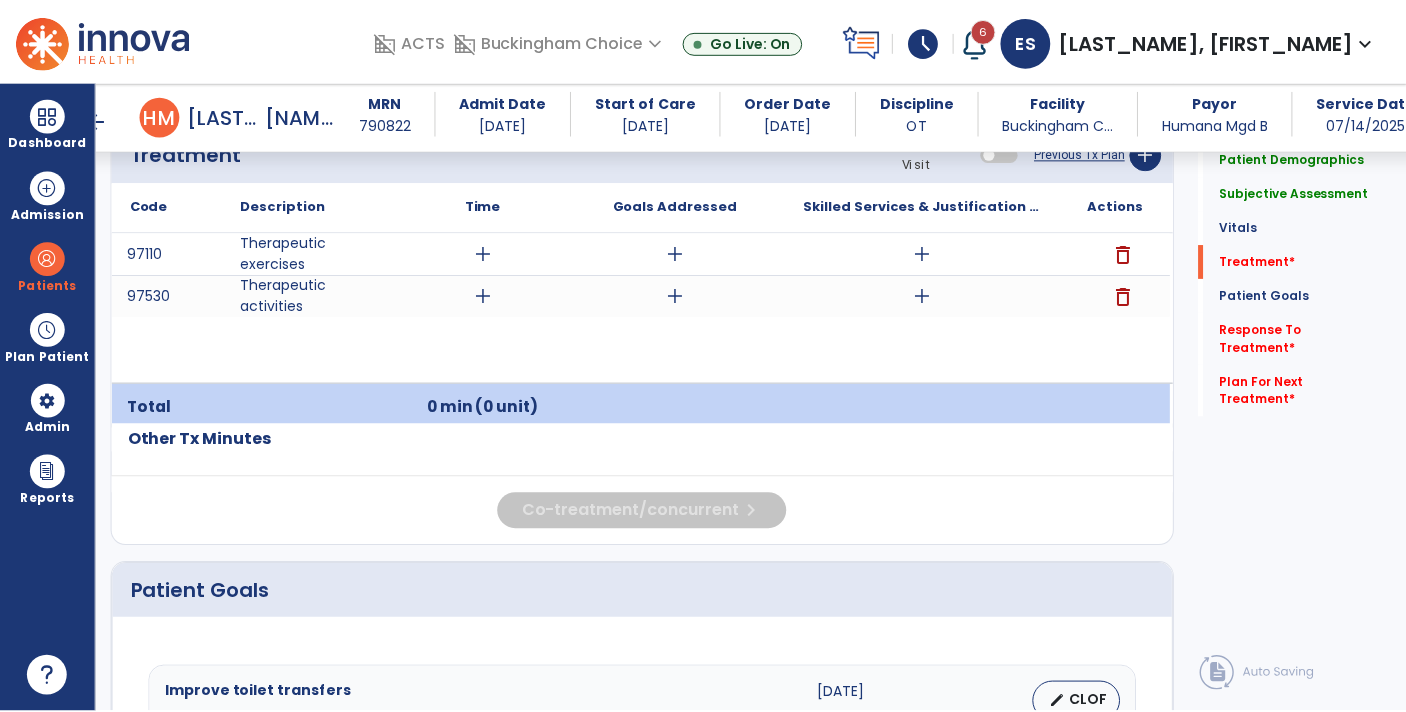 scroll, scrollTop: 1225, scrollLeft: 0, axis: vertical 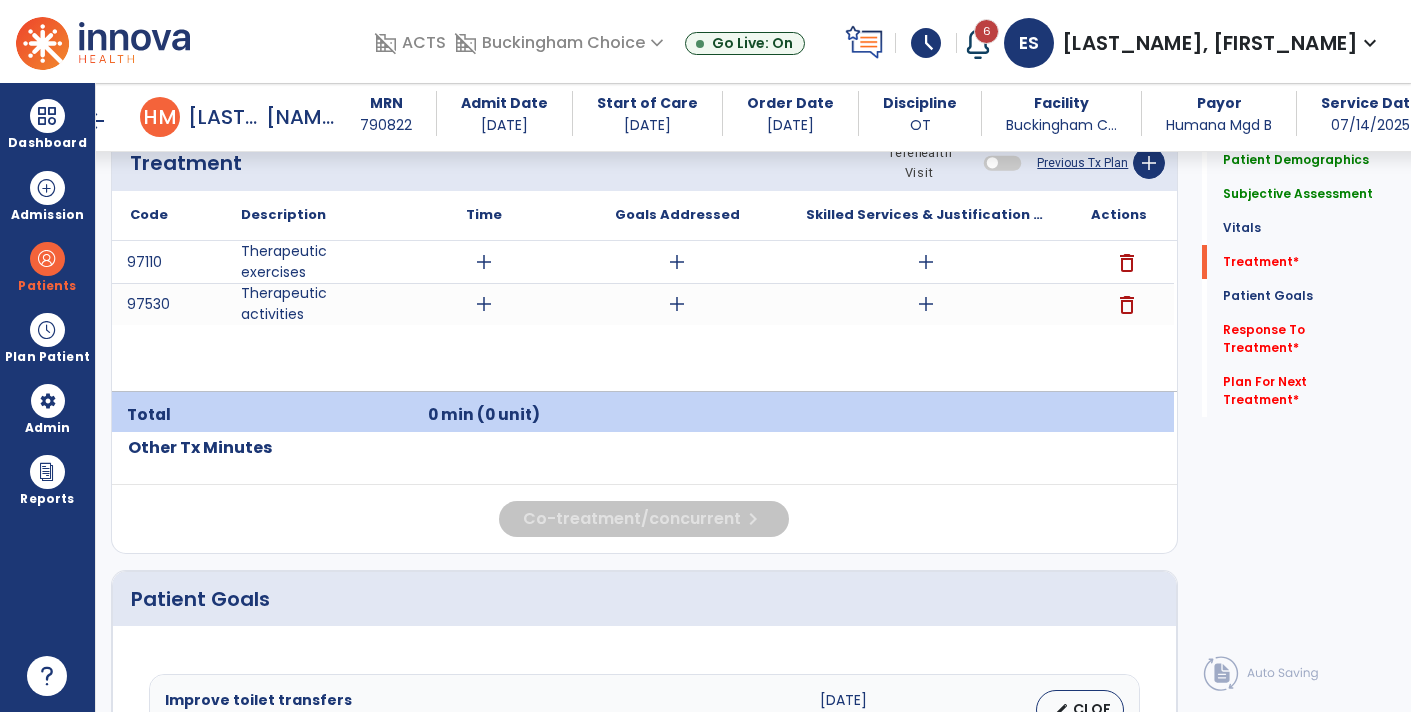 click on "add" at bounding box center (926, 304) 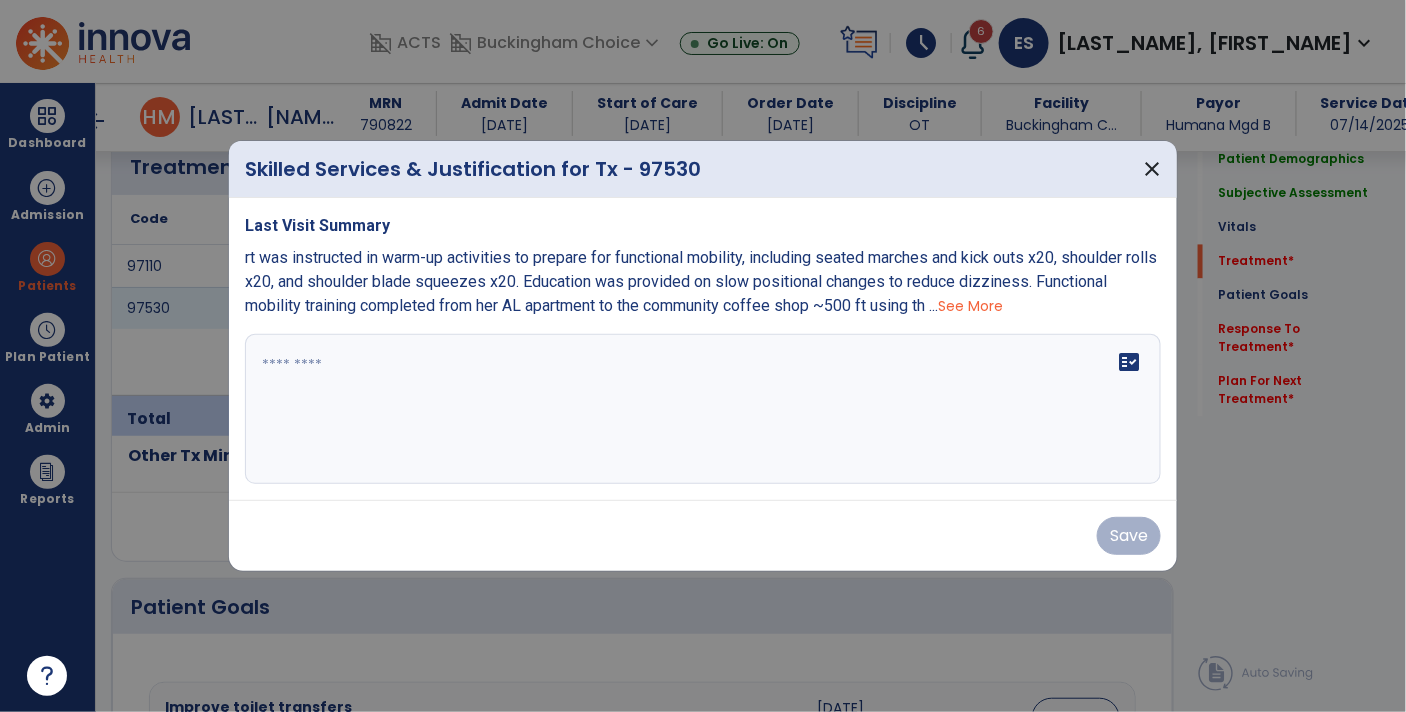 scroll, scrollTop: 1225, scrollLeft: 0, axis: vertical 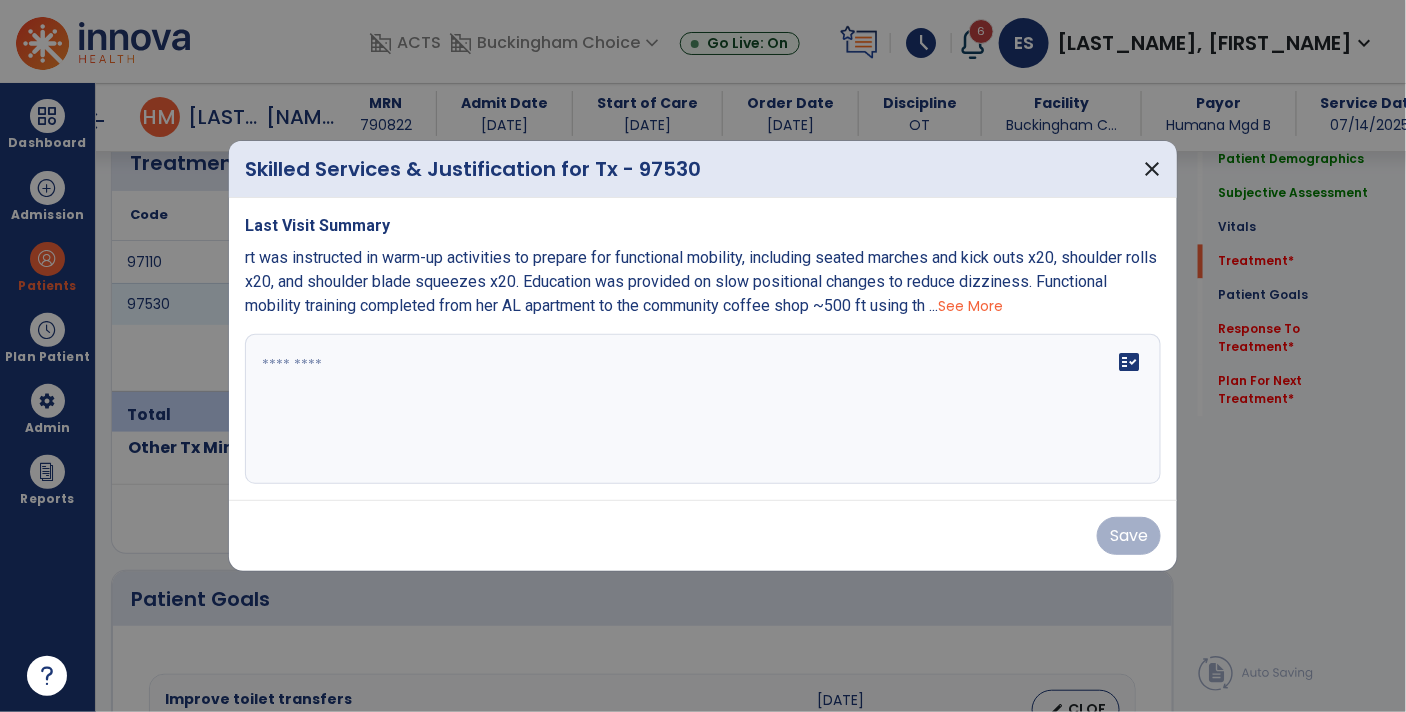 click on "fact_check" at bounding box center [703, 409] 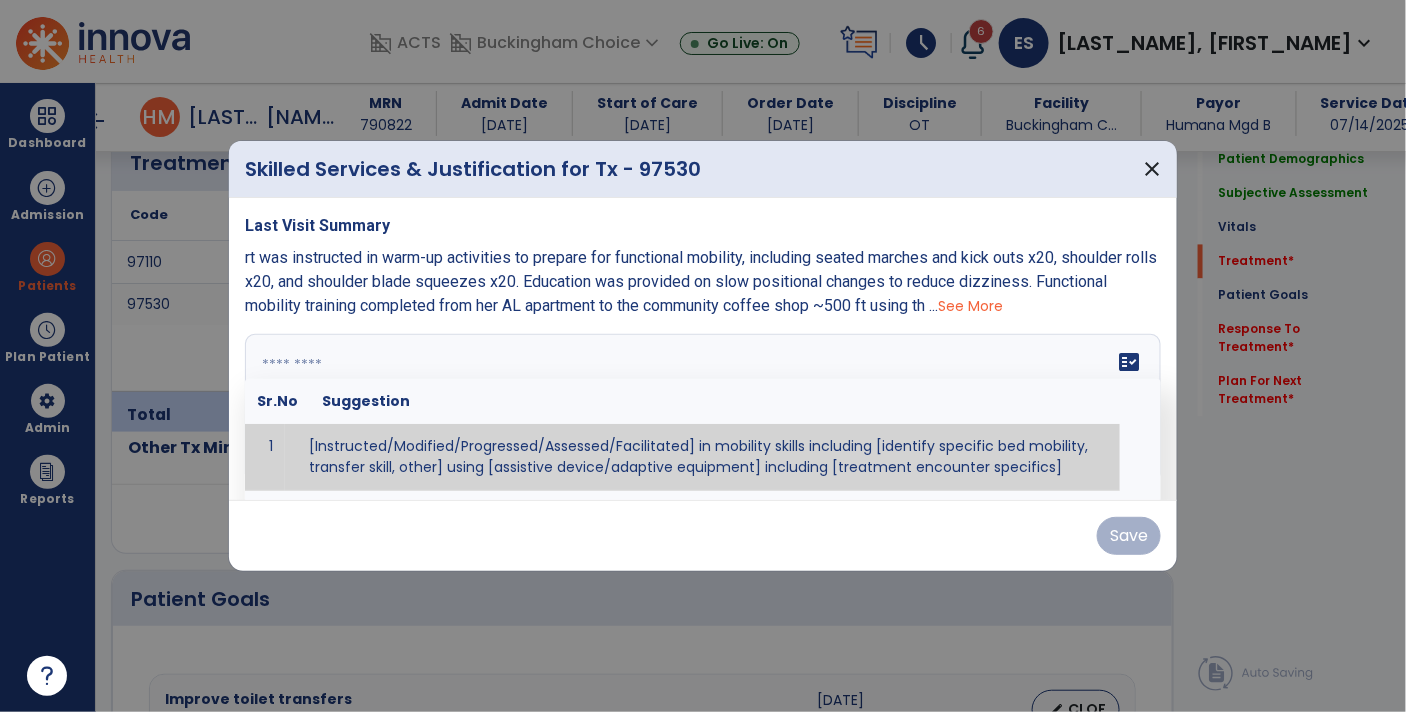 paste on "**********" 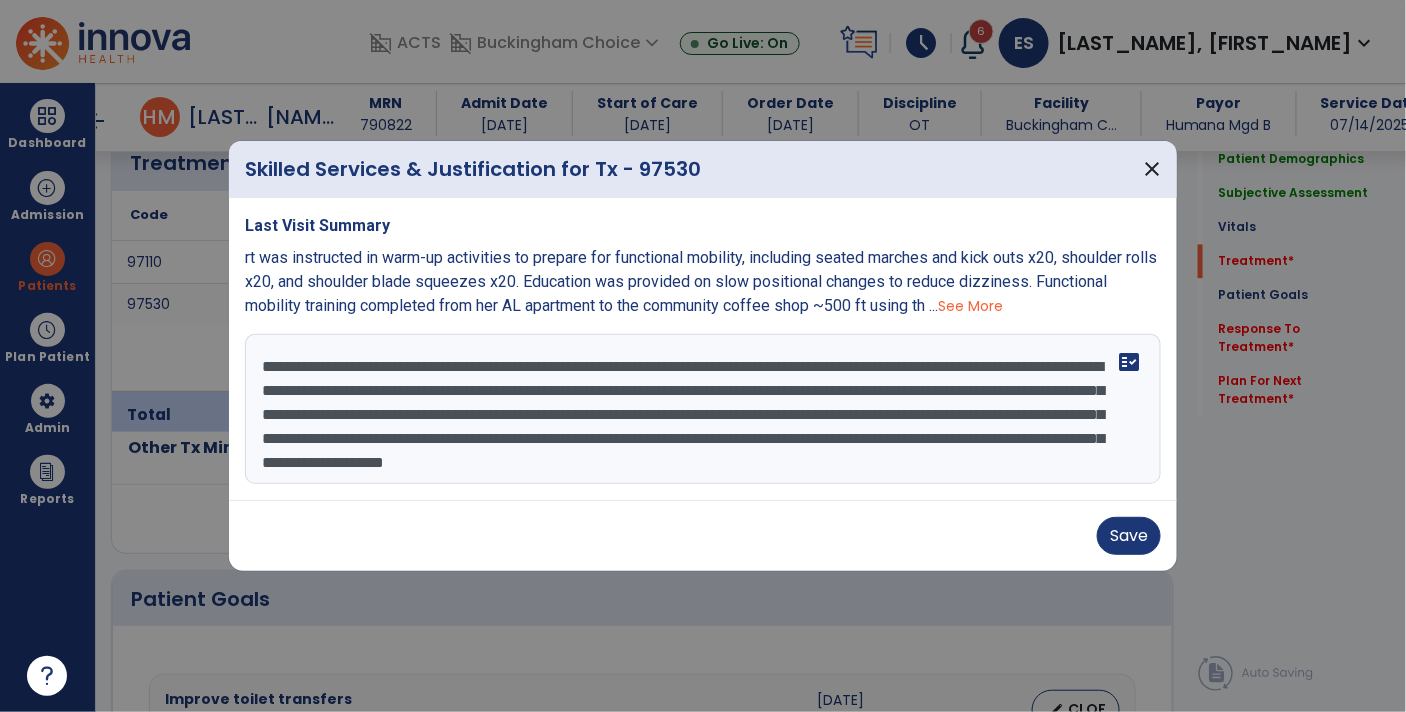 scroll, scrollTop: 63, scrollLeft: 0, axis: vertical 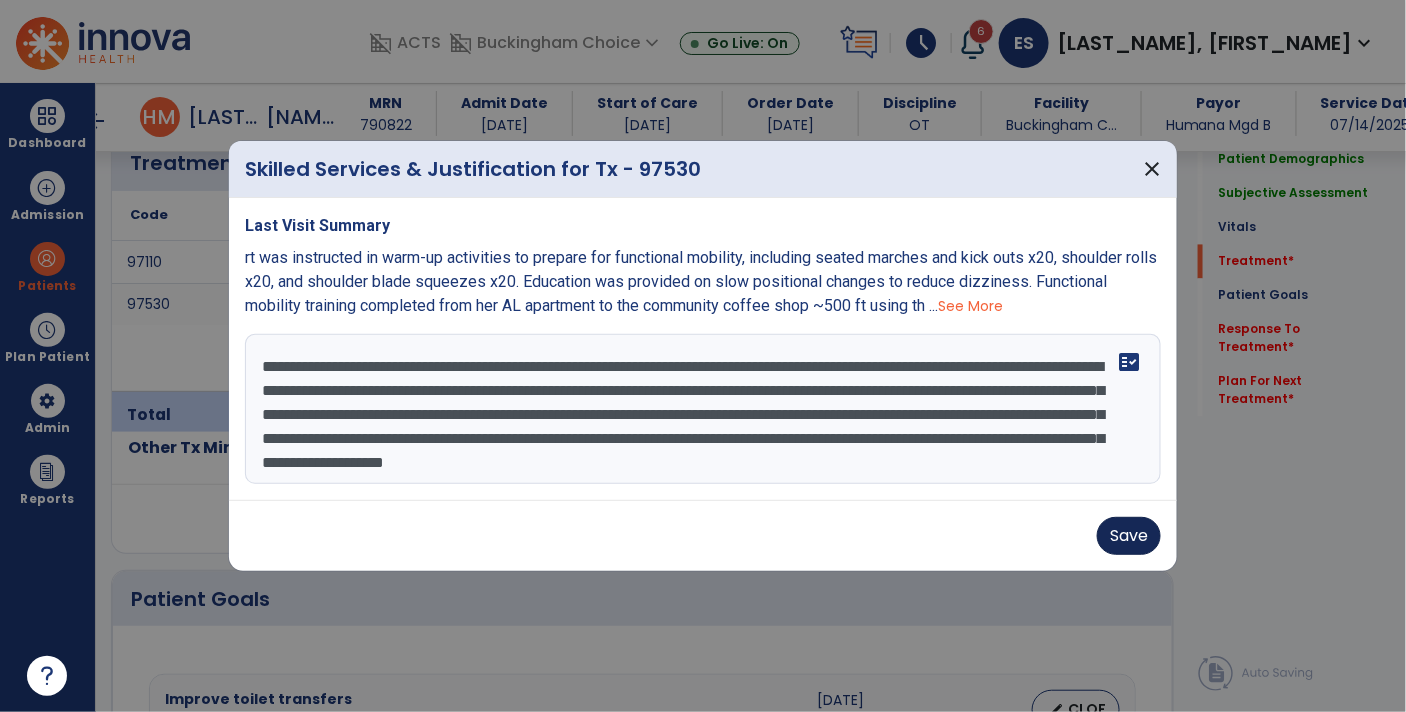 type on "**********" 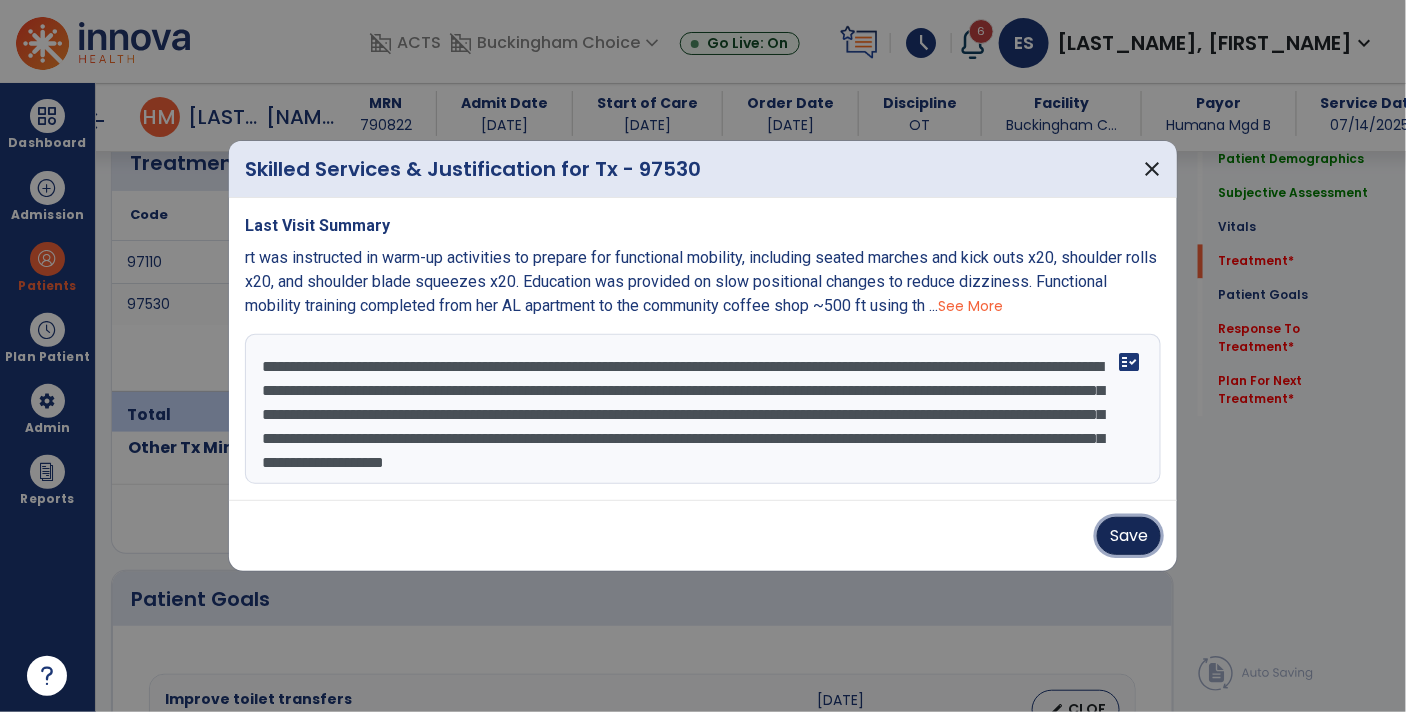click on "Save" at bounding box center [1129, 536] 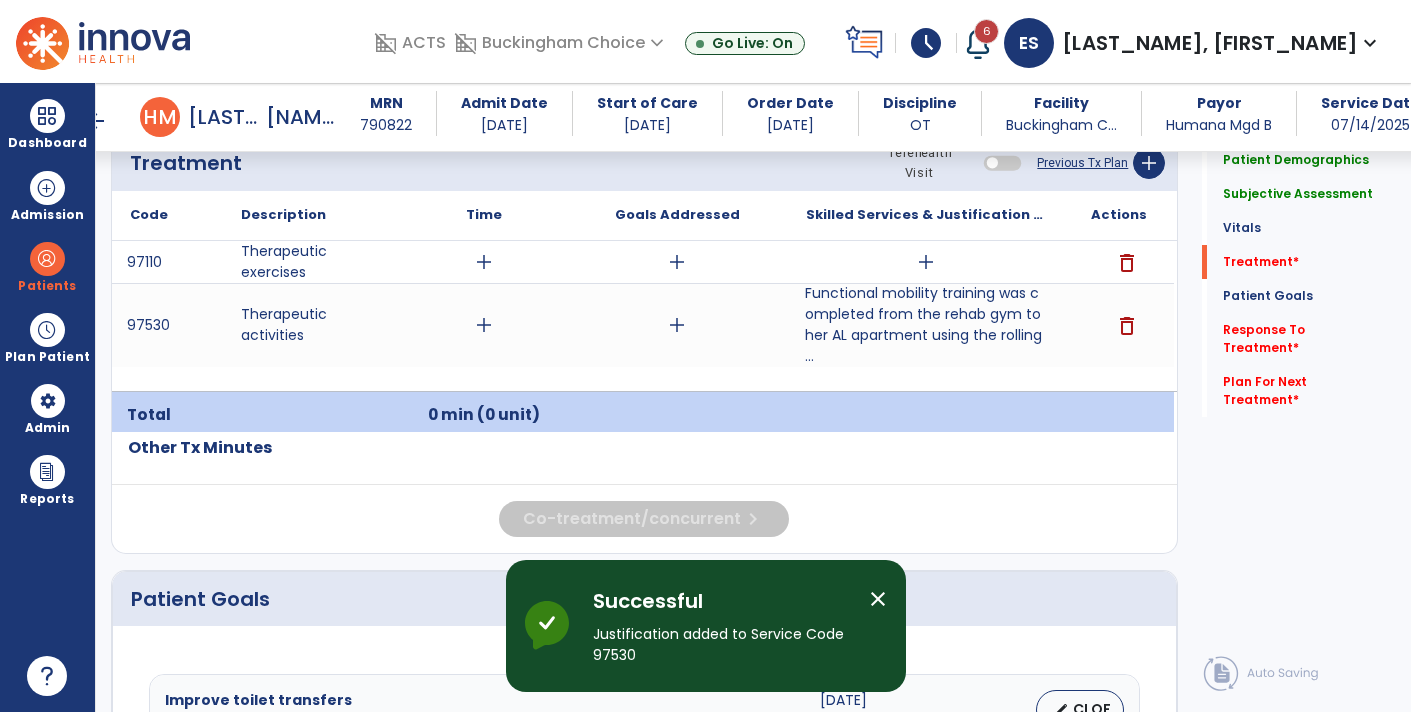 click on "add" at bounding box center [926, 262] 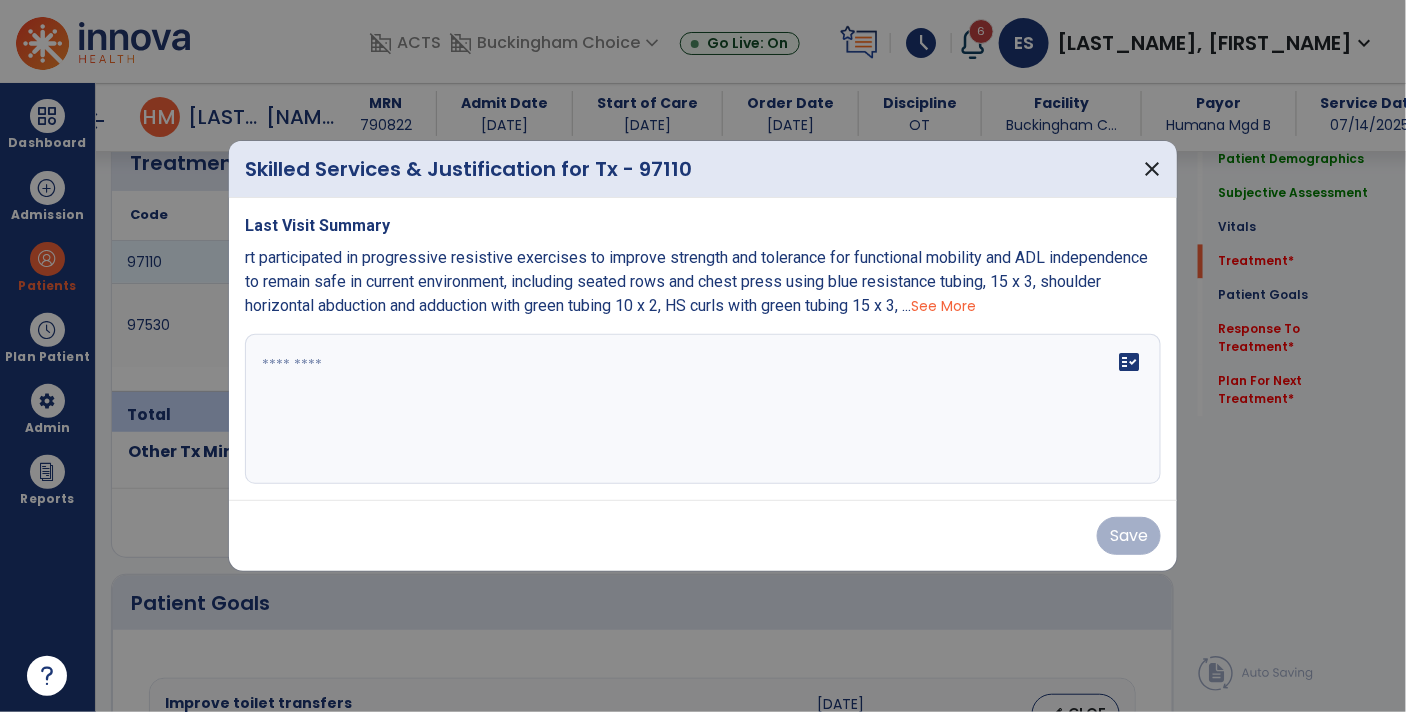 scroll, scrollTop: 1225, scrollLeft: 0, axis: vertical 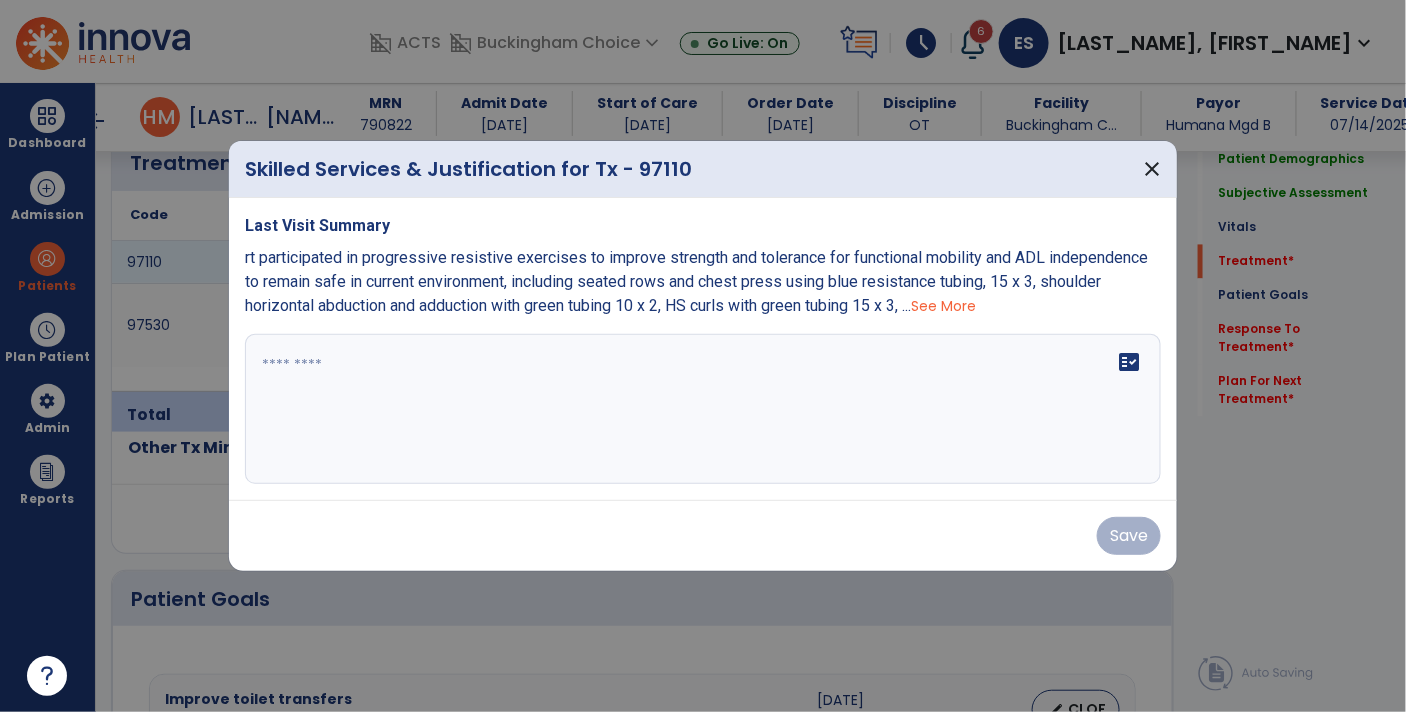 click on "fact_check" at bounding box center [703, 409] 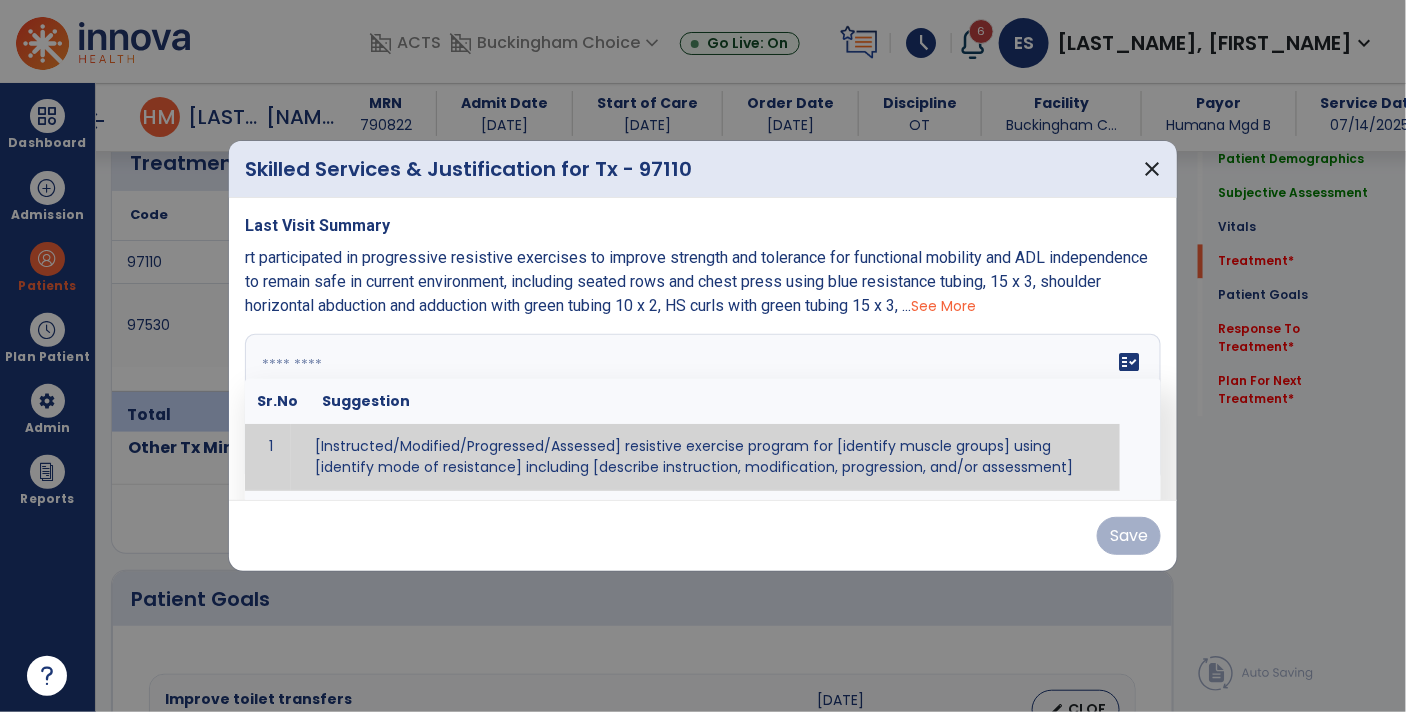 paste on "**********" 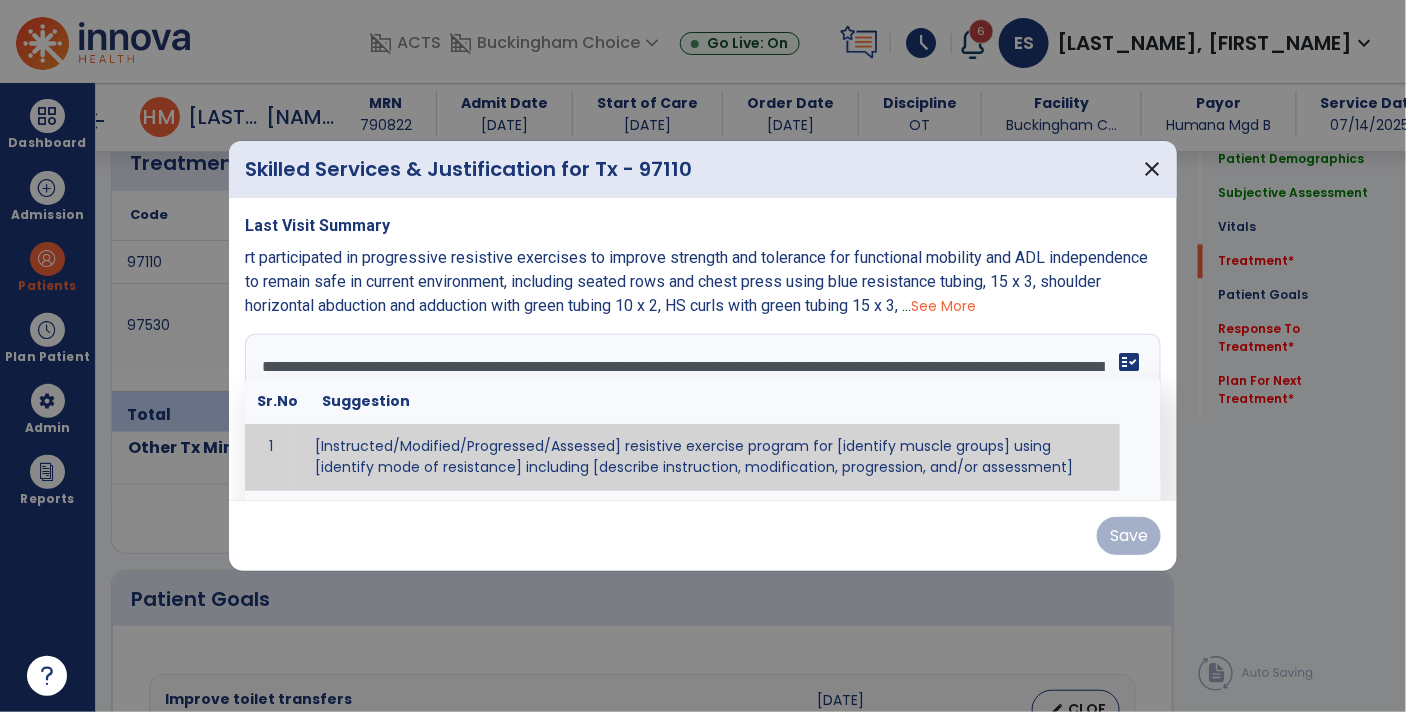 scroll, scrollTop: 110, scrollLeft: 0, axis: vertical 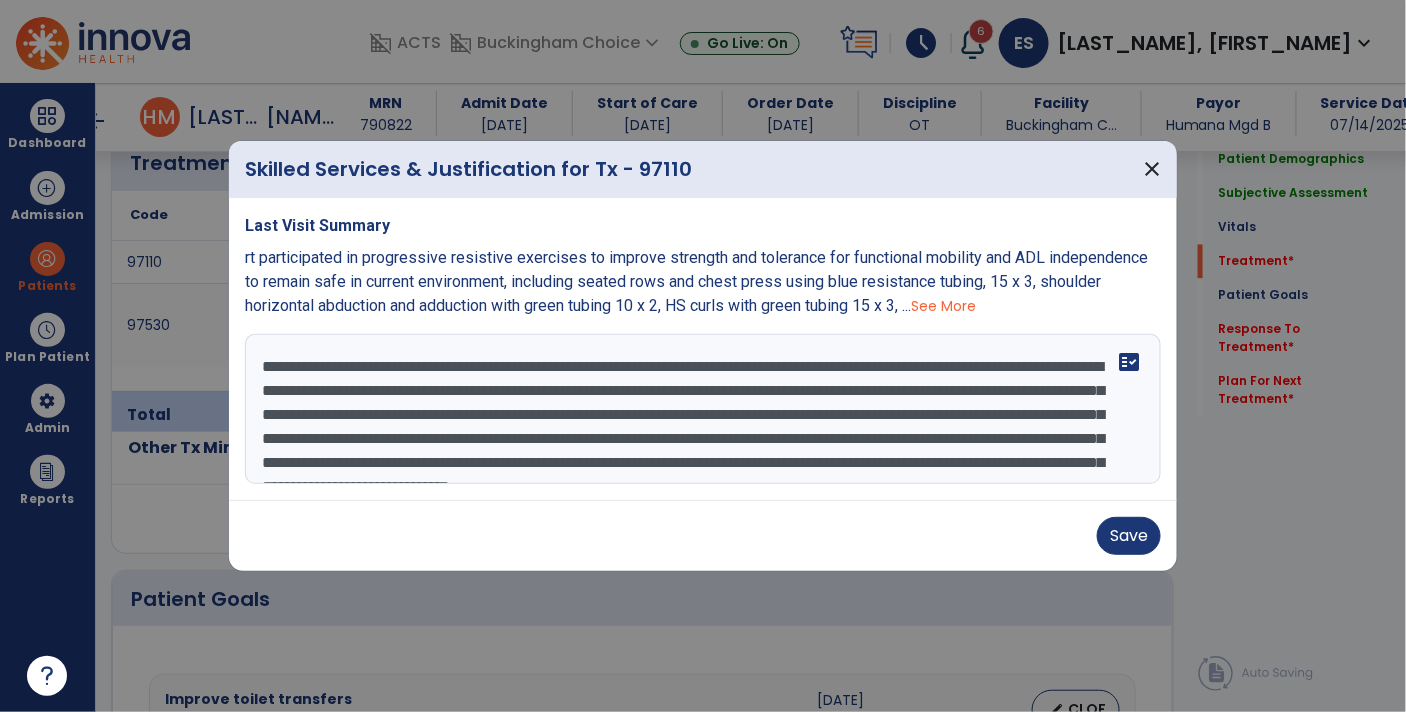 click on "**********" at bounding box center (703, 409) 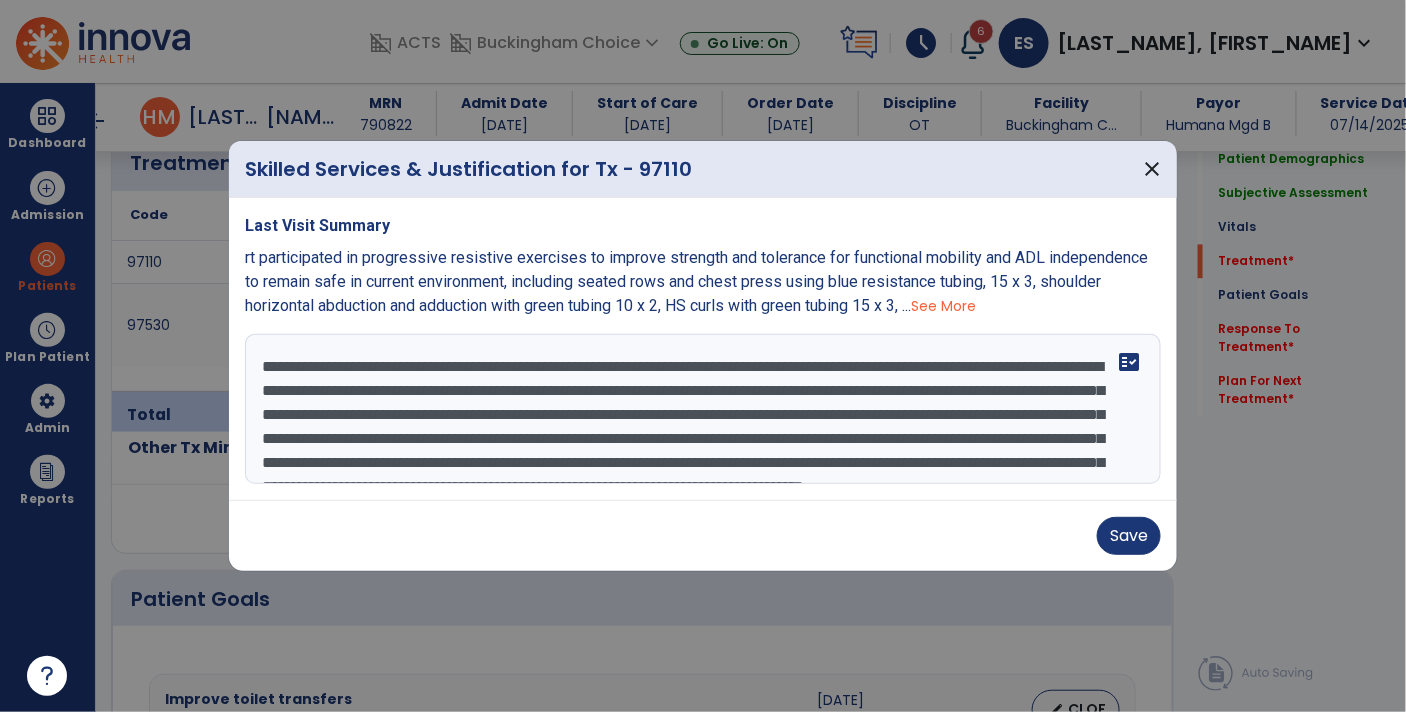 scroll, scrollTop: 28, scrollLeft: 0, axis: vertical 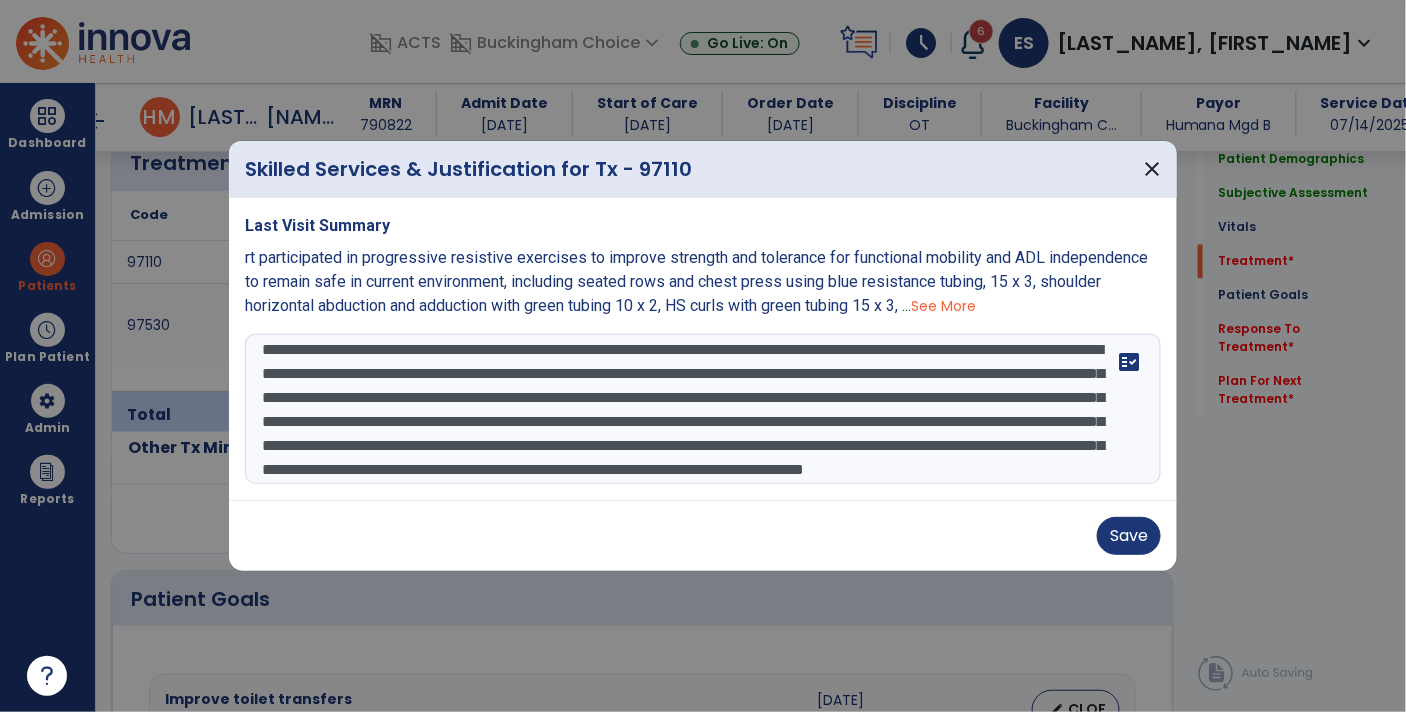 click on "**********" at bounding box center [703, 409] 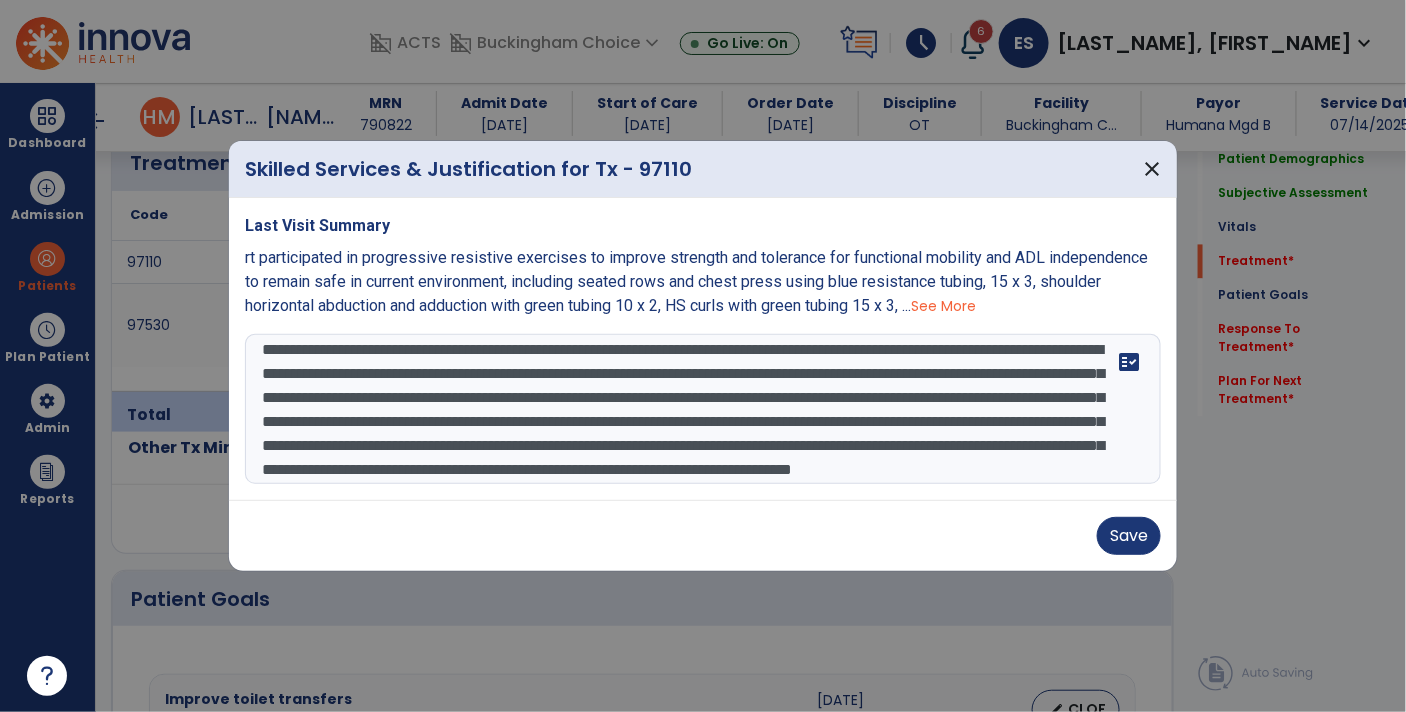 click on "**********" at bounding box center (703, 409) 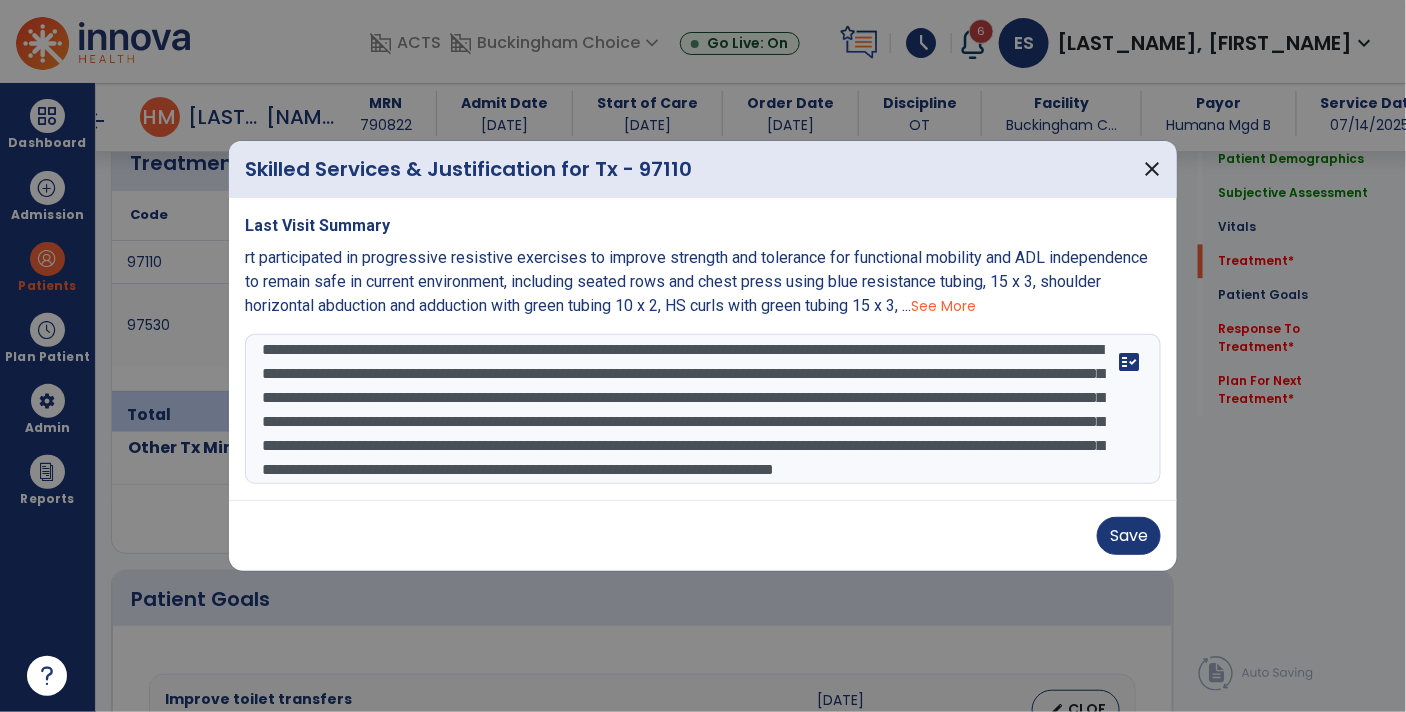 click on "**********" at bounding box center [703, 409] 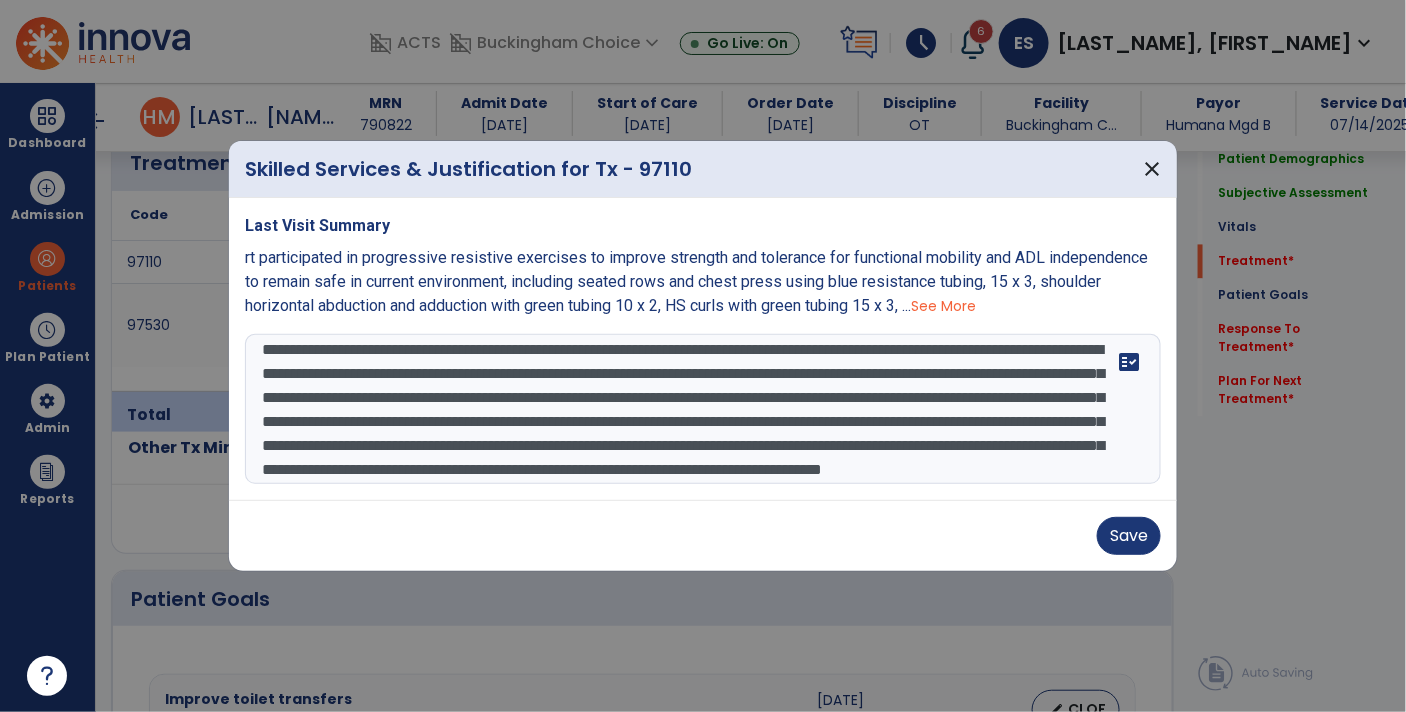 click on "**********" at bounding box center (703, 409) 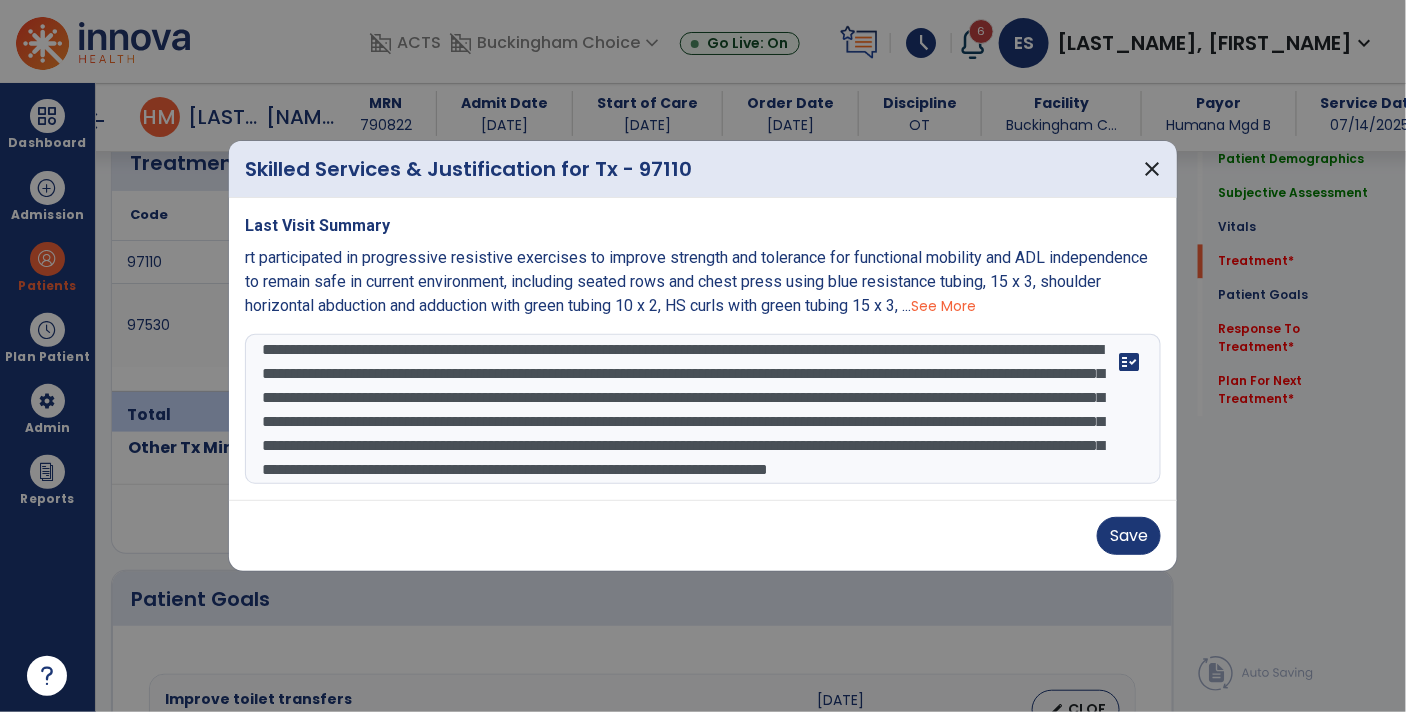 click on "**********" at bounding box center (703, 409) 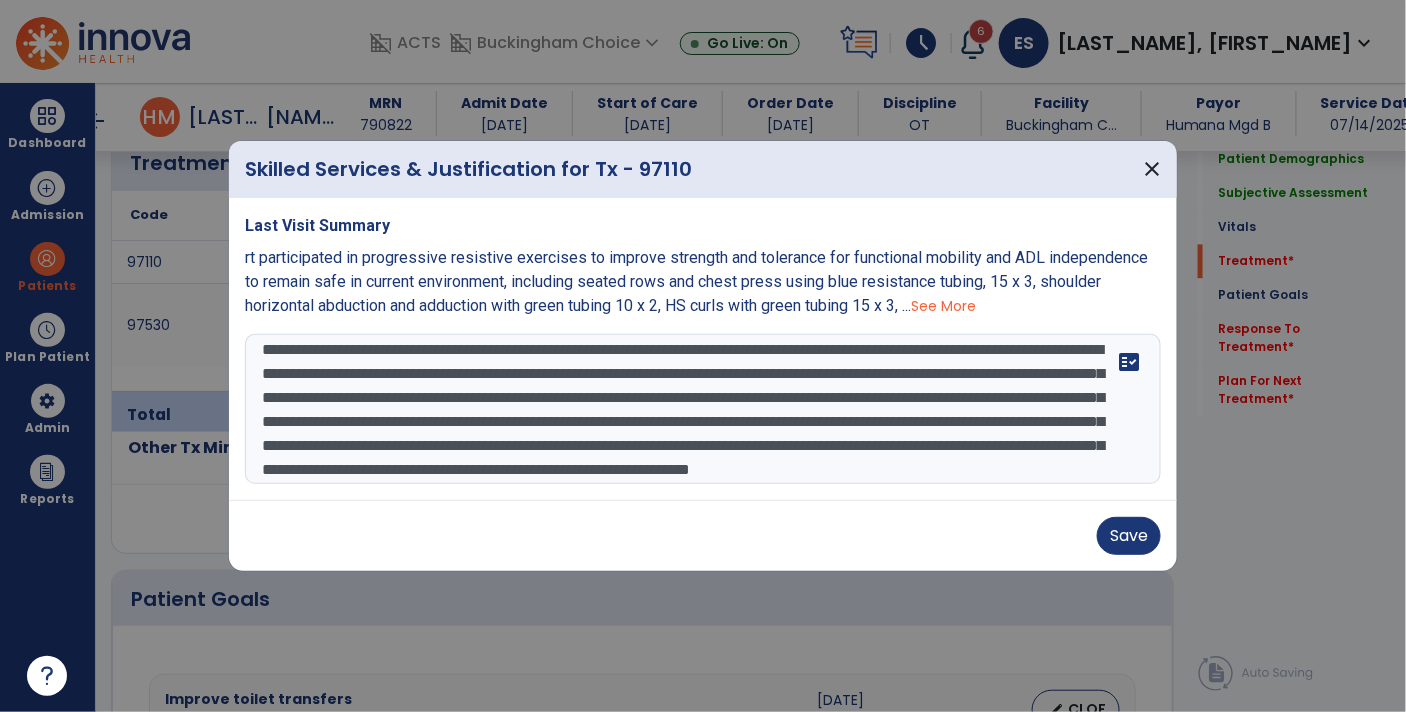 click on "**********" at bounding box center (703, 409) 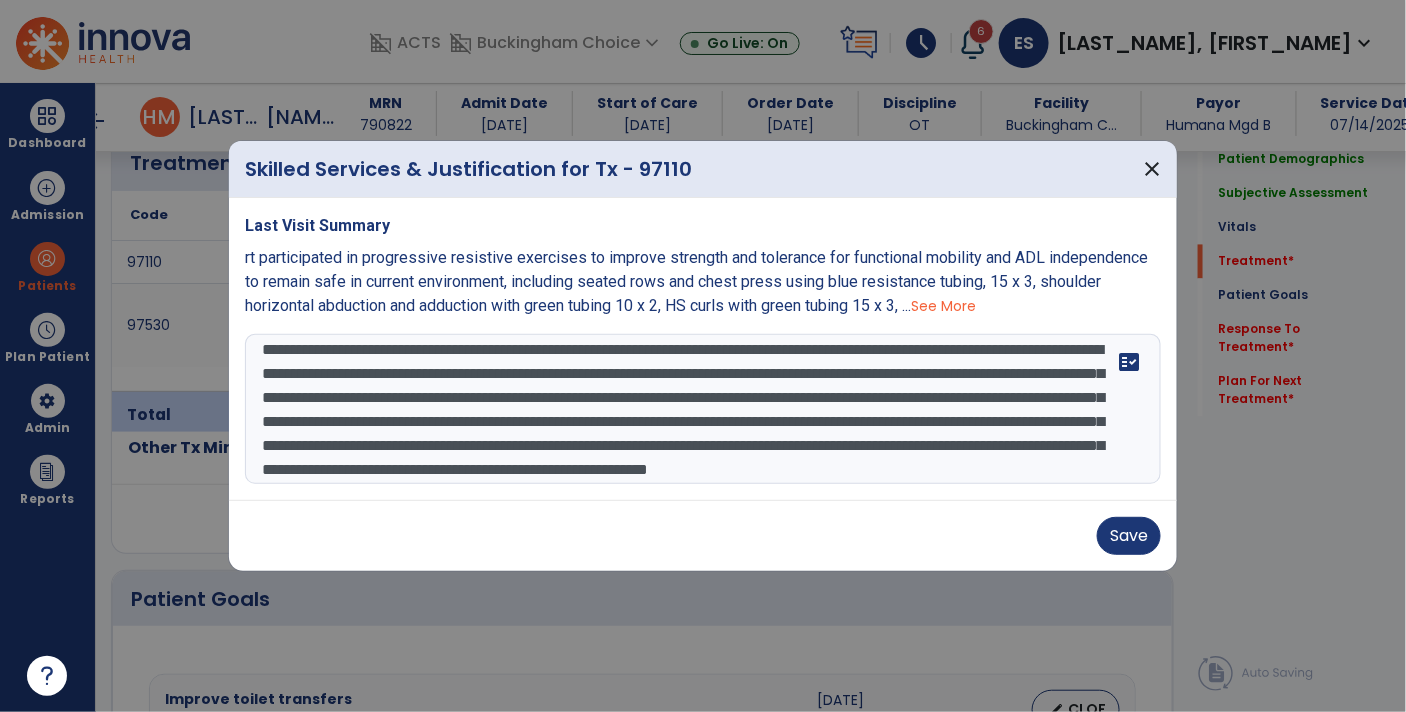 click on "**********" at bounding box center [703, 409] 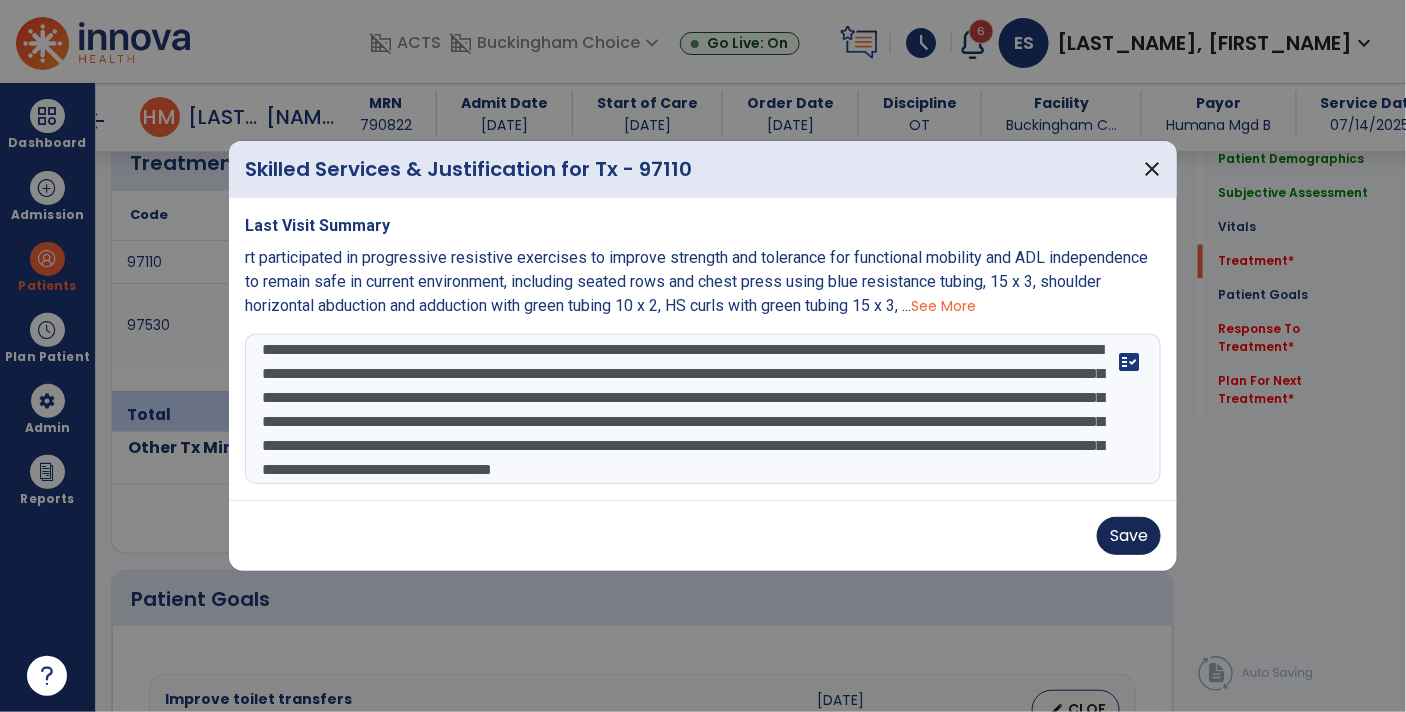 type on "**********" 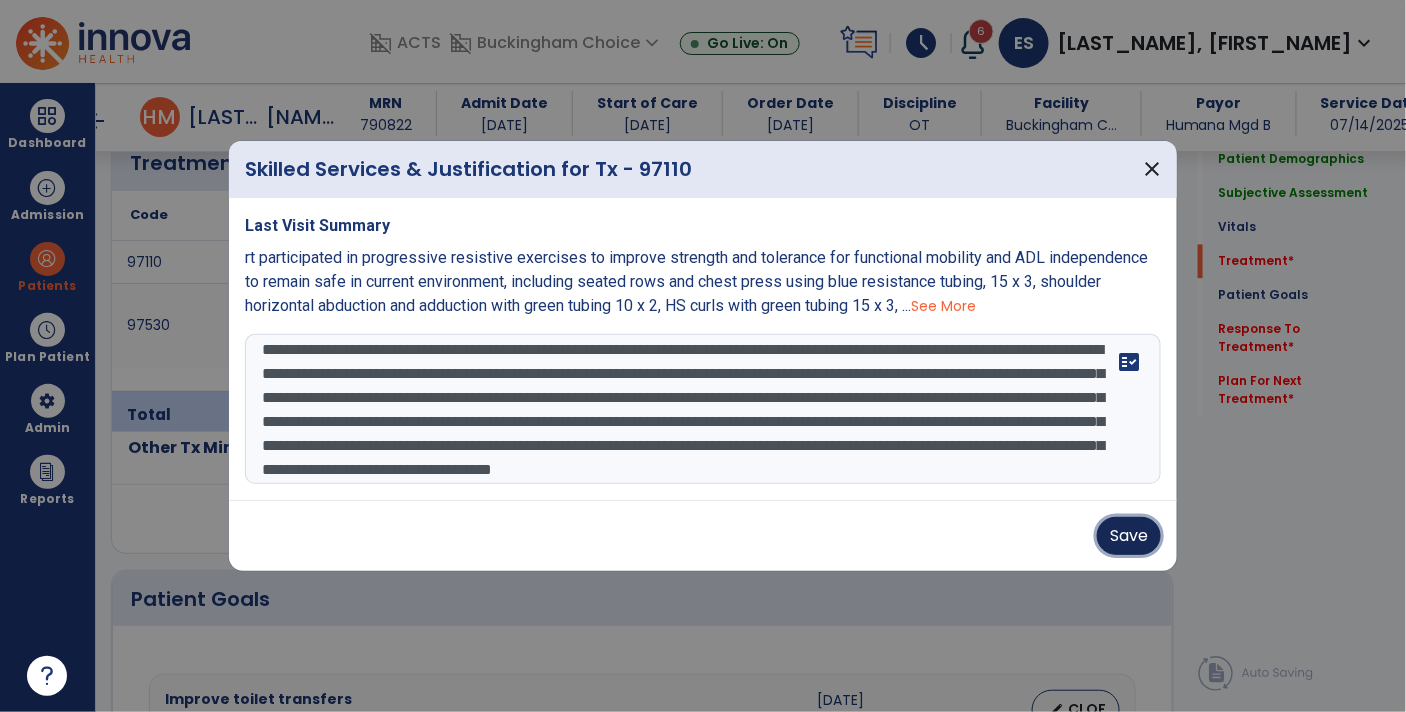 click on "Save" at bounding box center [1129, 536] 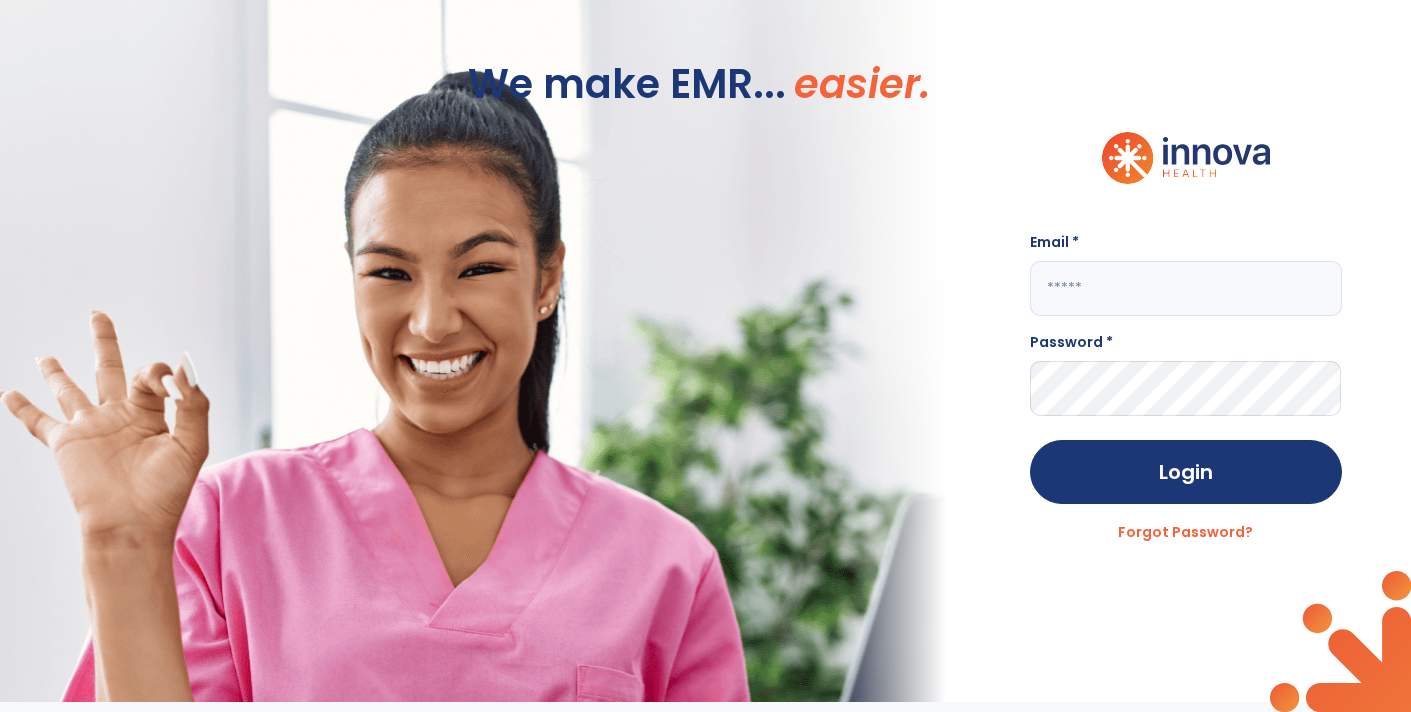 scroll, scrollTop: 0, scrollLeft: 0, axis: both 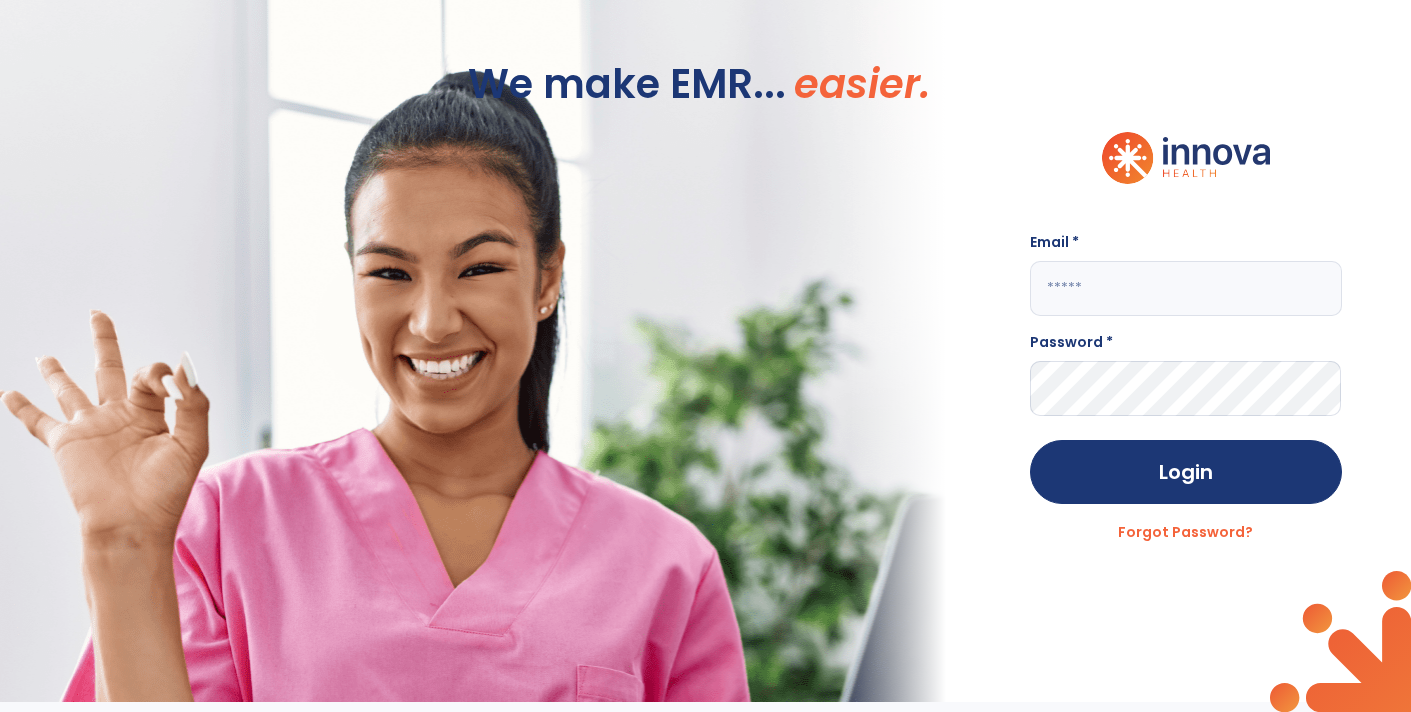 type on "**********" 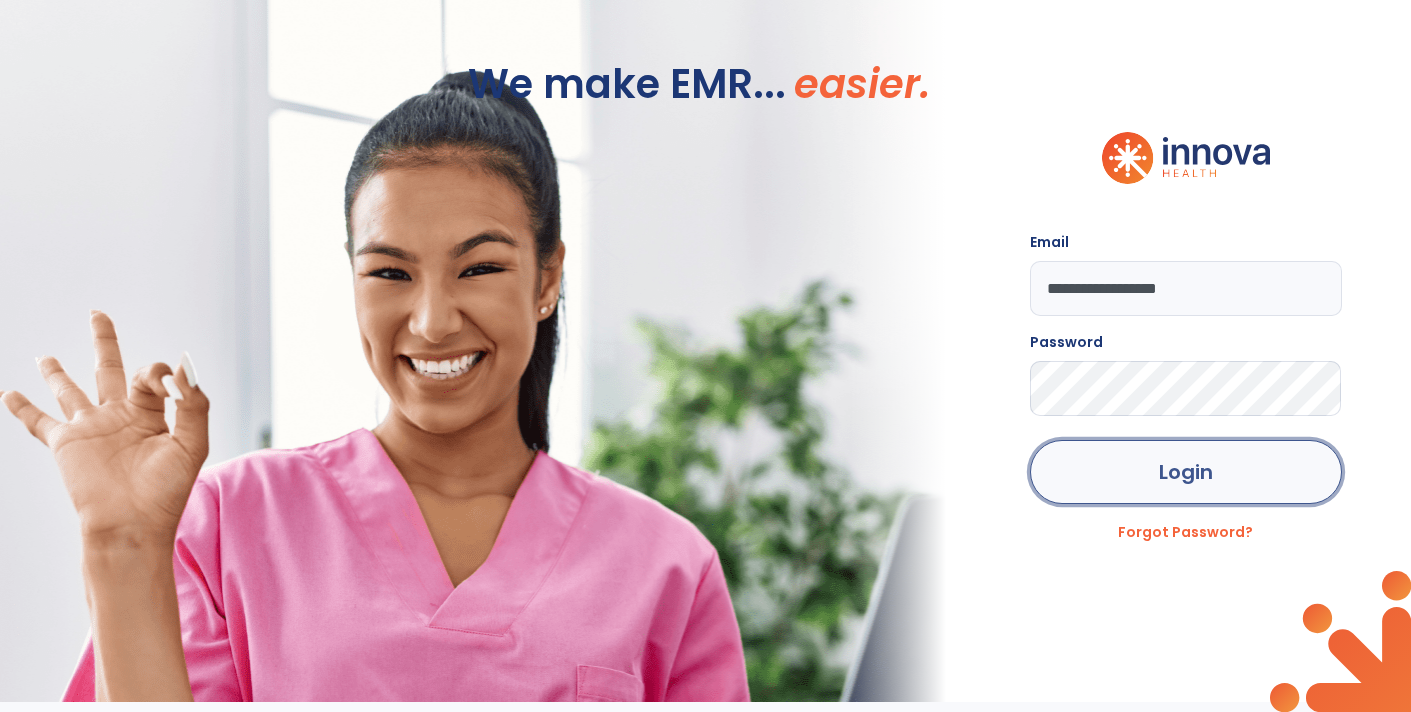 click on "Login" 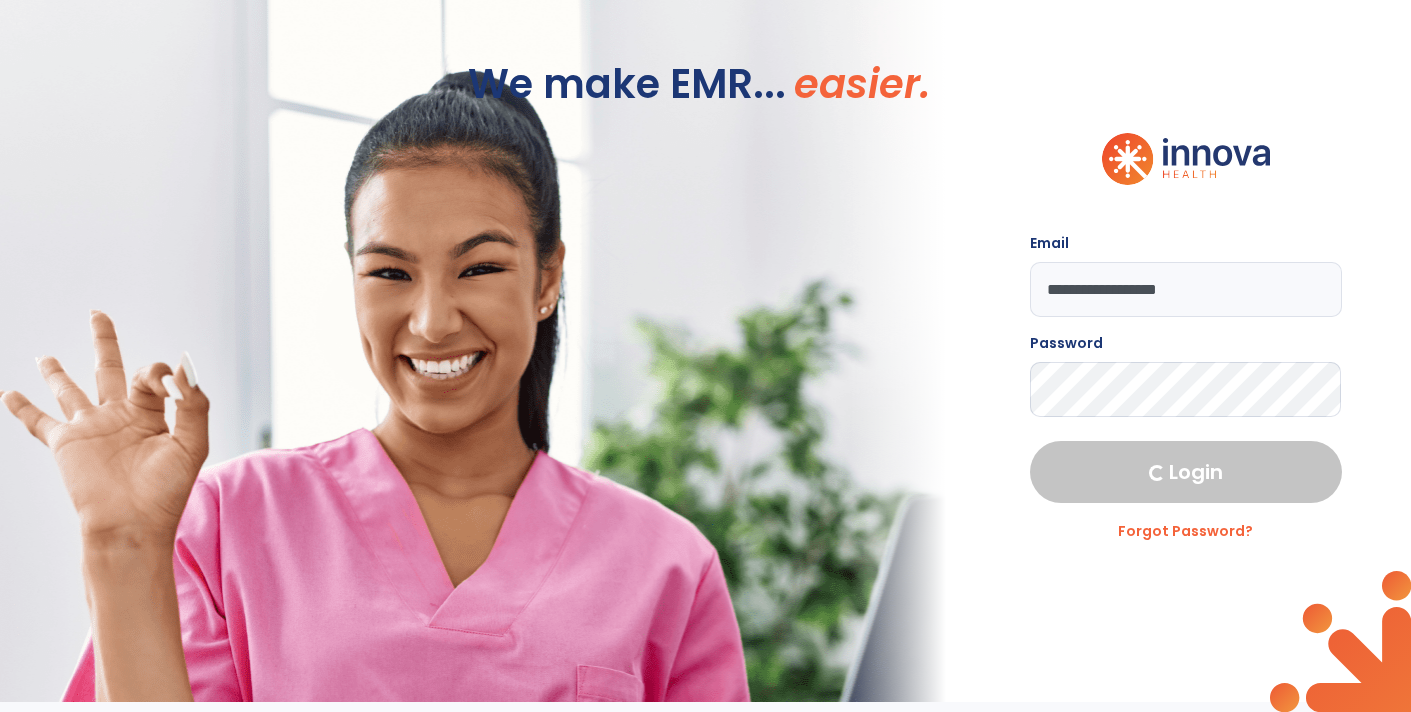 select on "****" 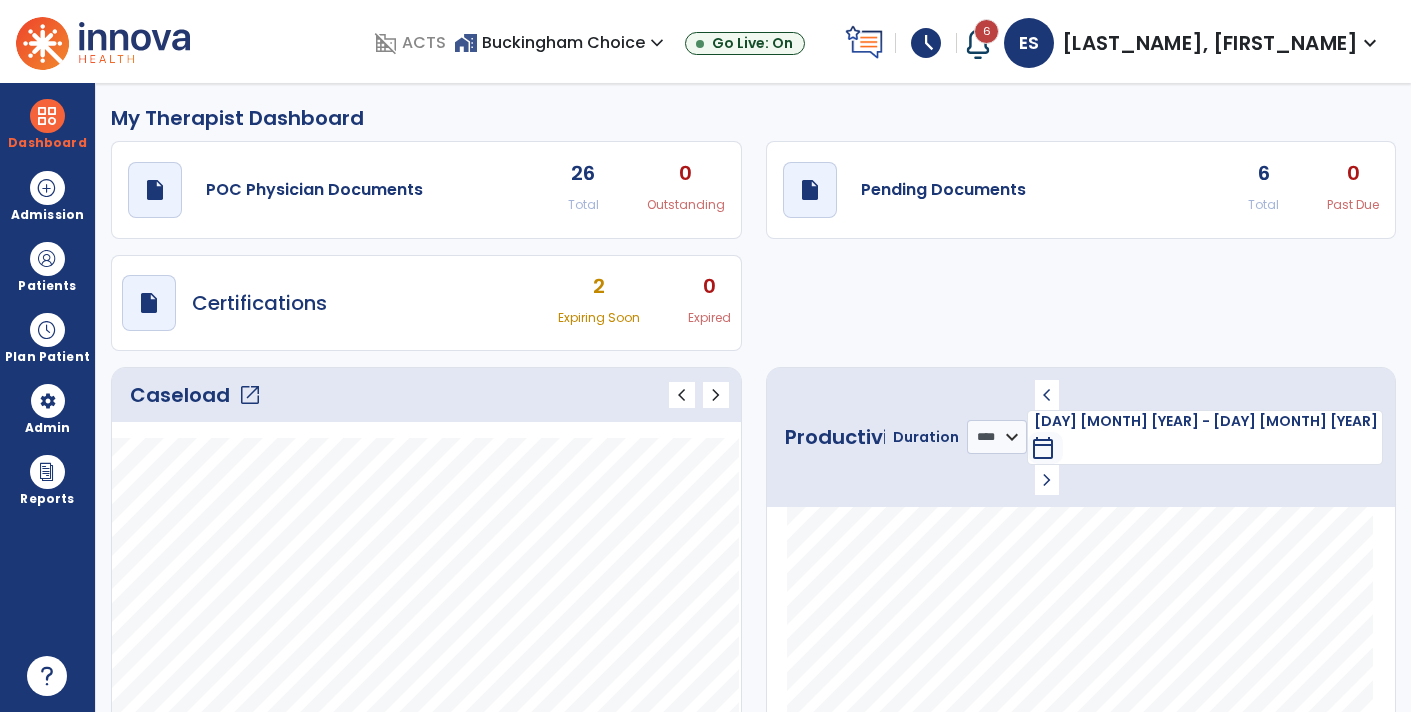 click on "draft   open_in_new  Pending Documents 6 Total 0 Past Due" 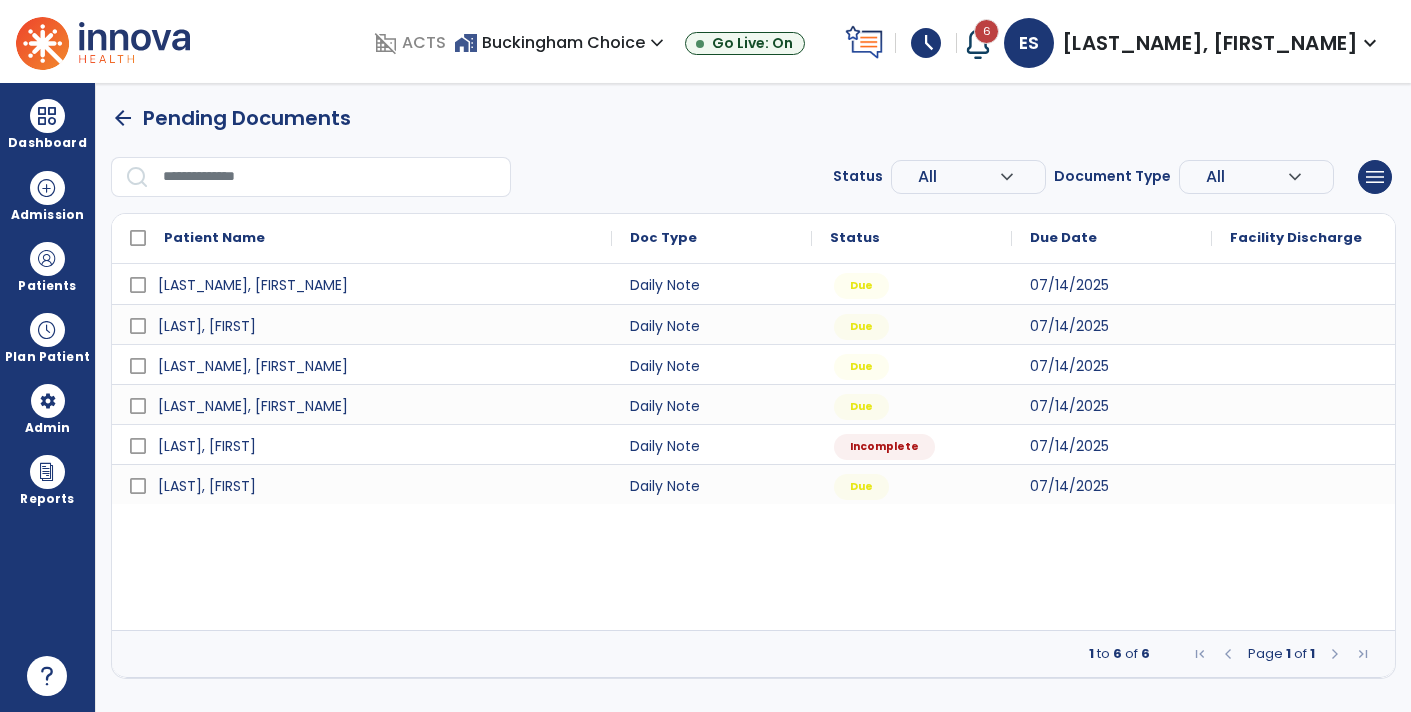 scroll, scrollTop: 0, scrollLeft: 0, axis: both 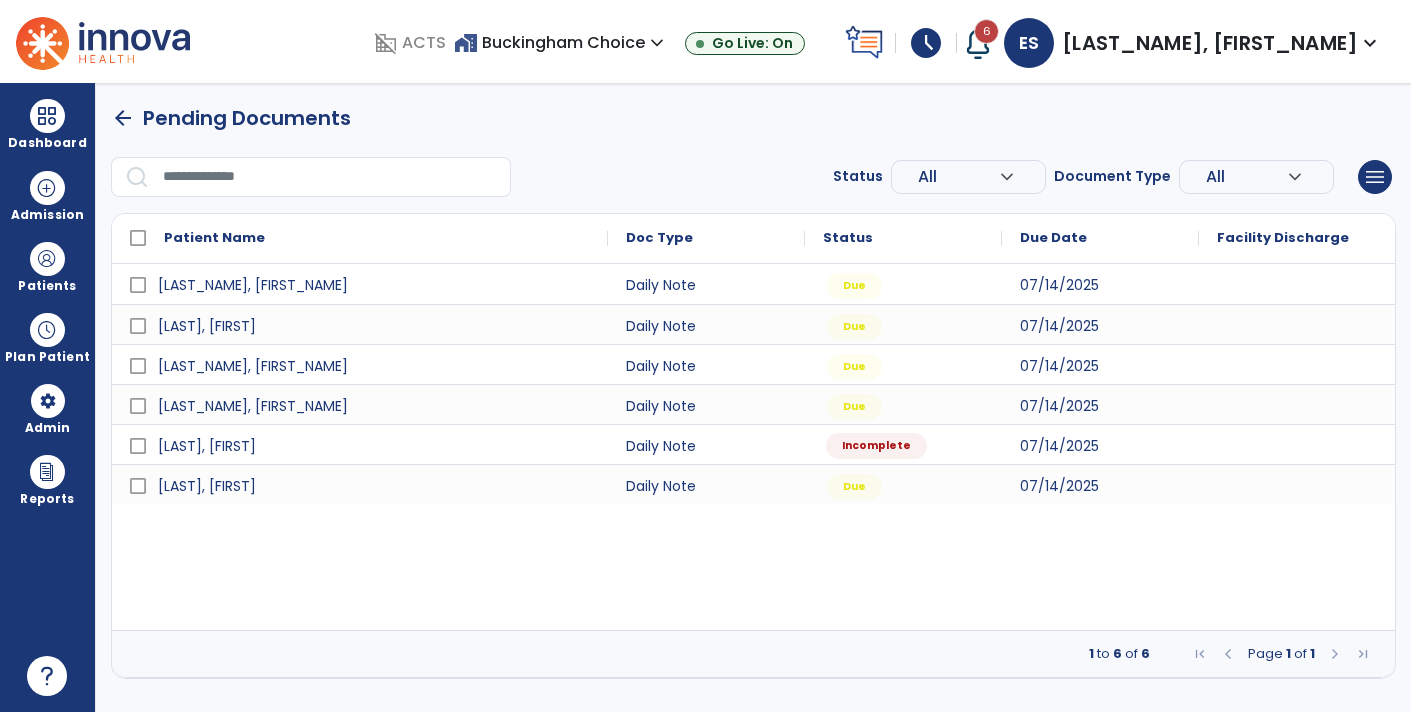 click on "Incomplete" at bounding box center [876, 446] 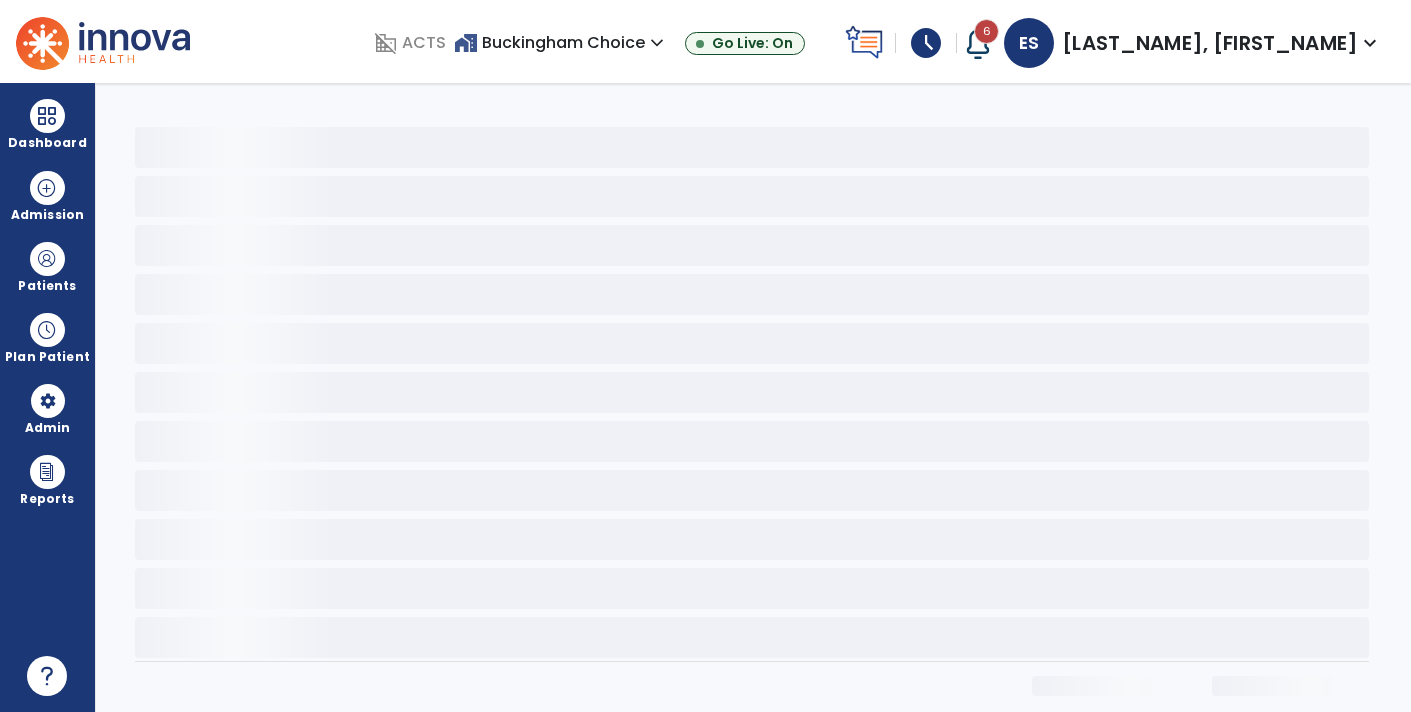 select on "*" 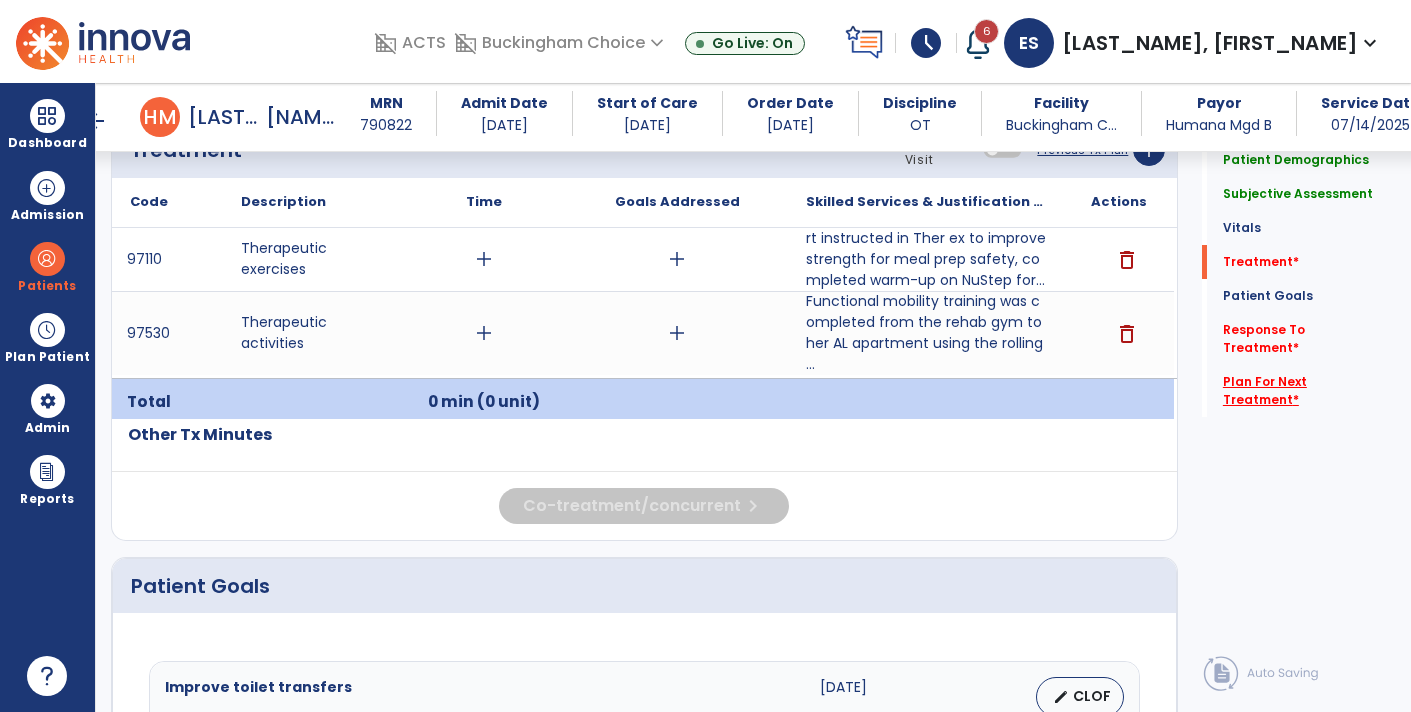 click on "Plan For Next Treatment   *" 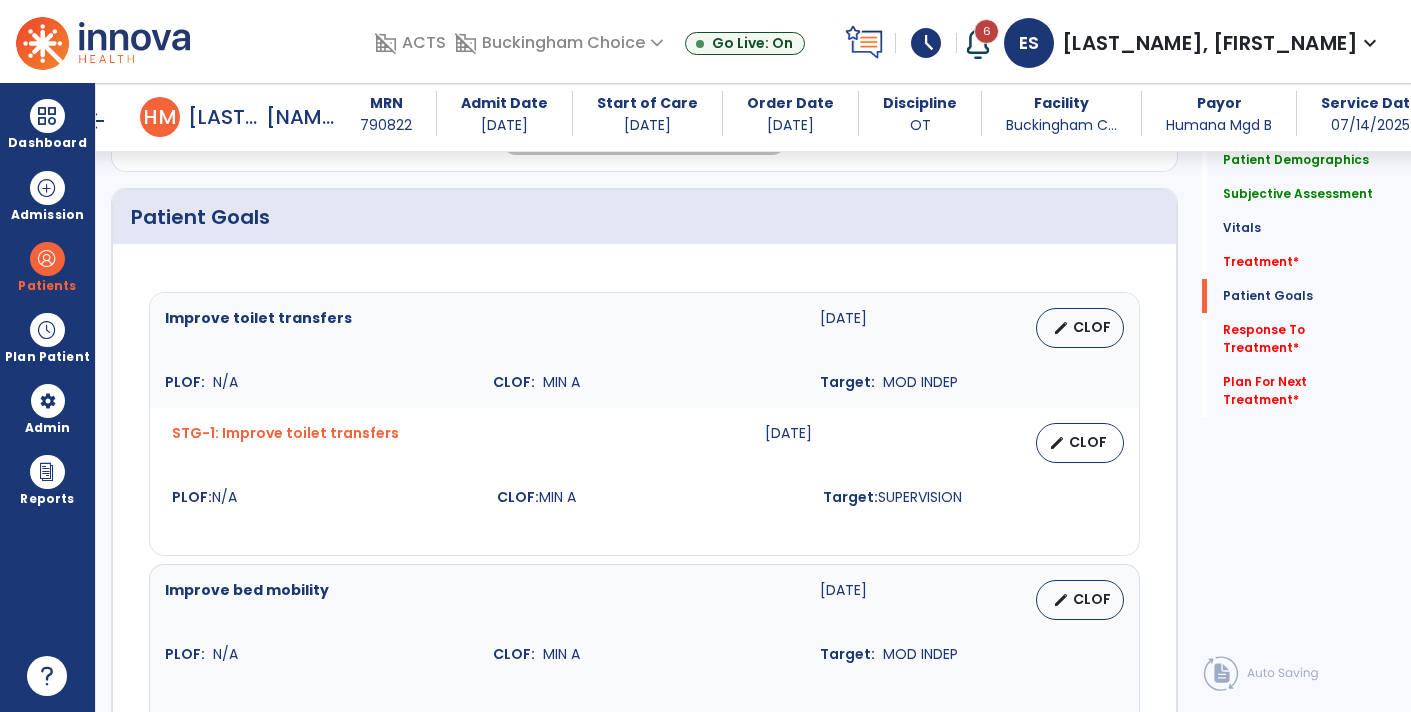 click on "edit   CLOF" at bounding box center [1026, 443] 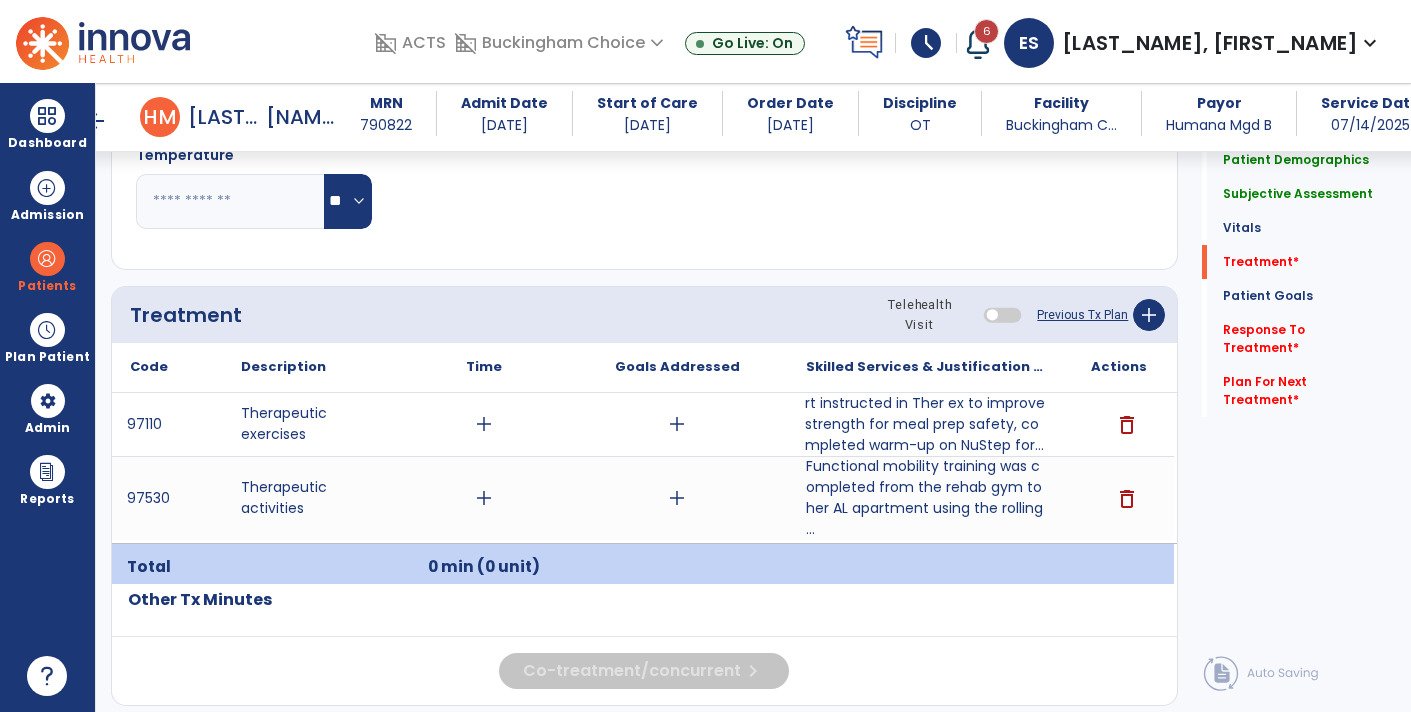 click on "rt instructed in Ther ex to improve strength for meal prep safety,  completed warm-up on  NuStep for..." at bounding box center [926, 424] 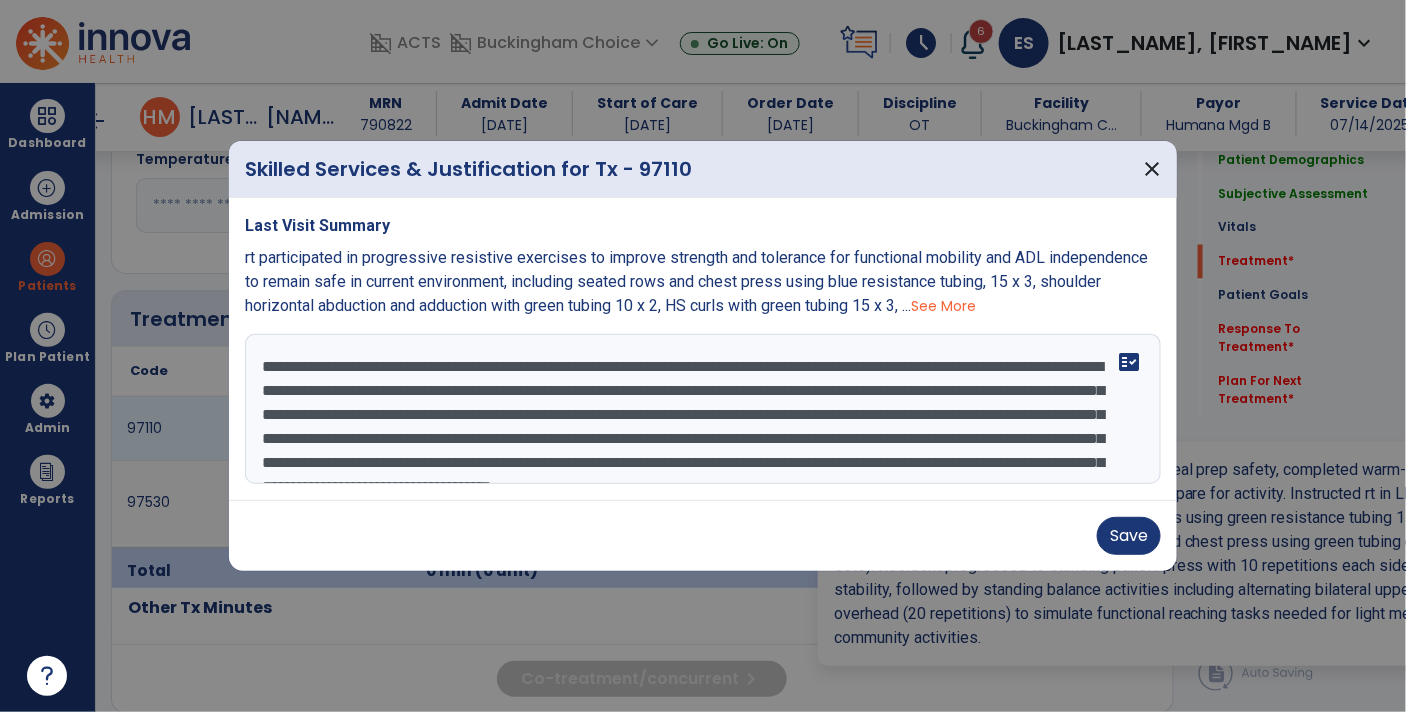 scroll, scrollTop: 1073, scrollLeft: 0, axis: vertical 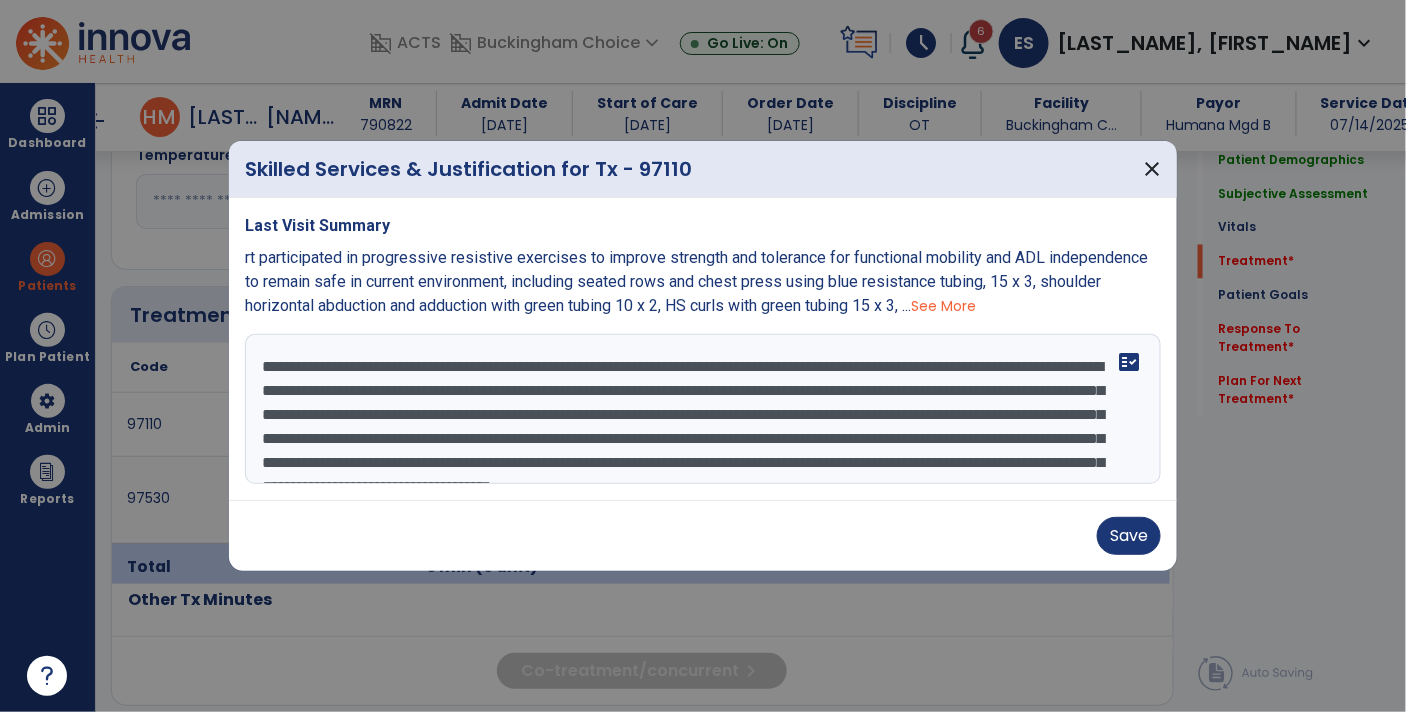click on "**********" at bounding box center (703, 409) 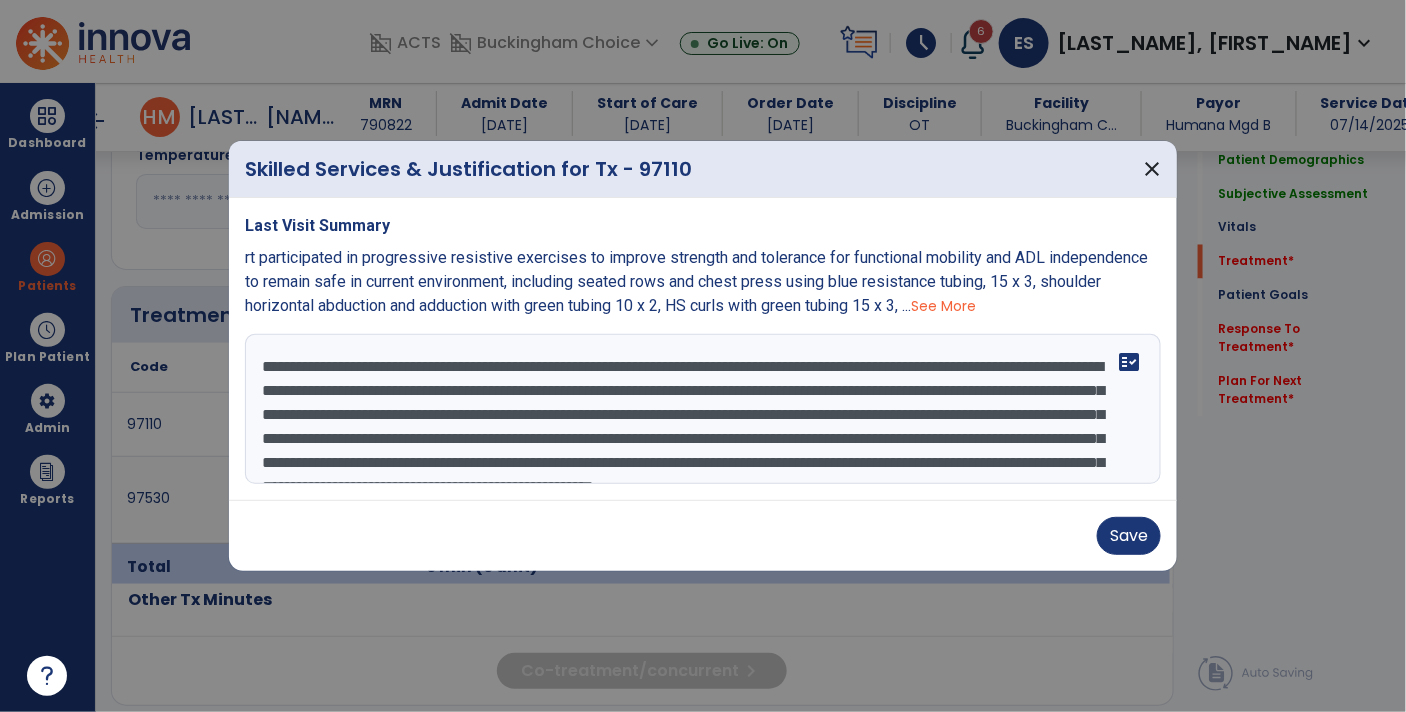 click on "**********" at bounding box center [703, 409] 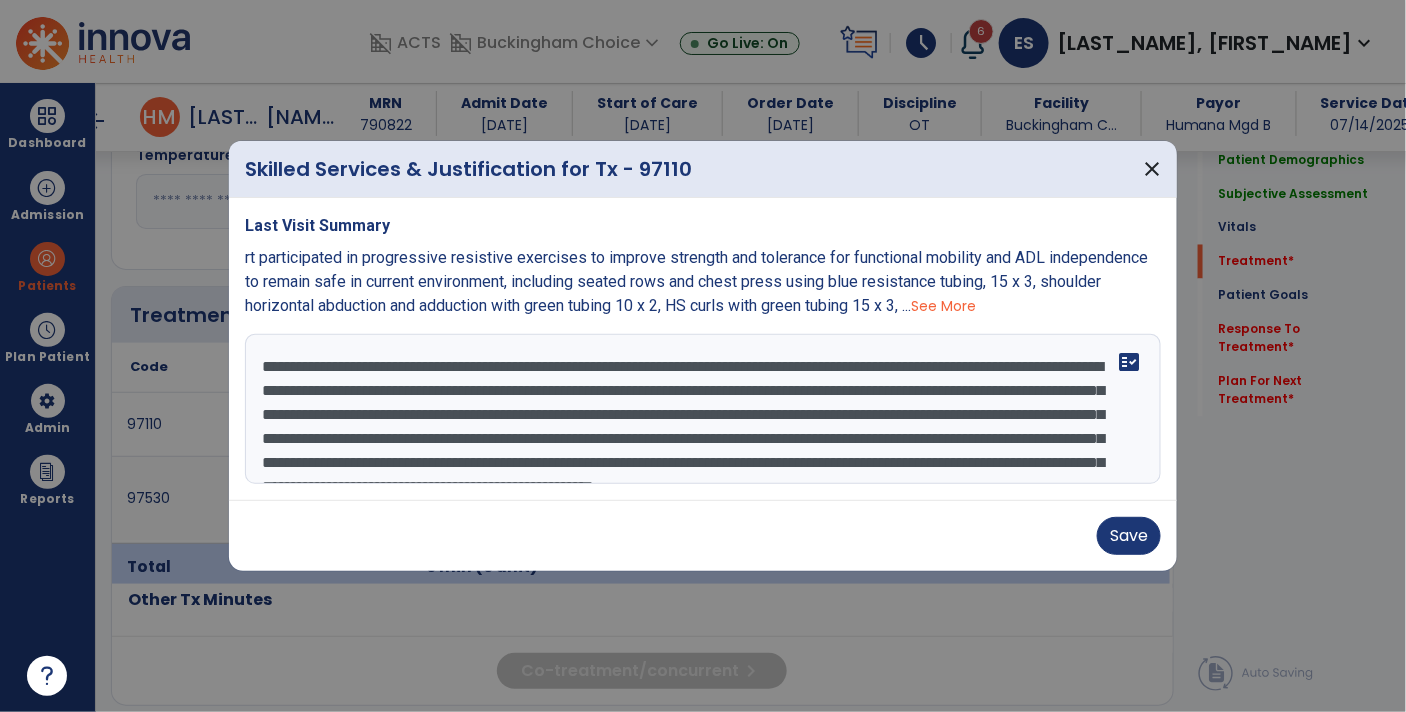click on "**********" at bounding box center [703, 409] 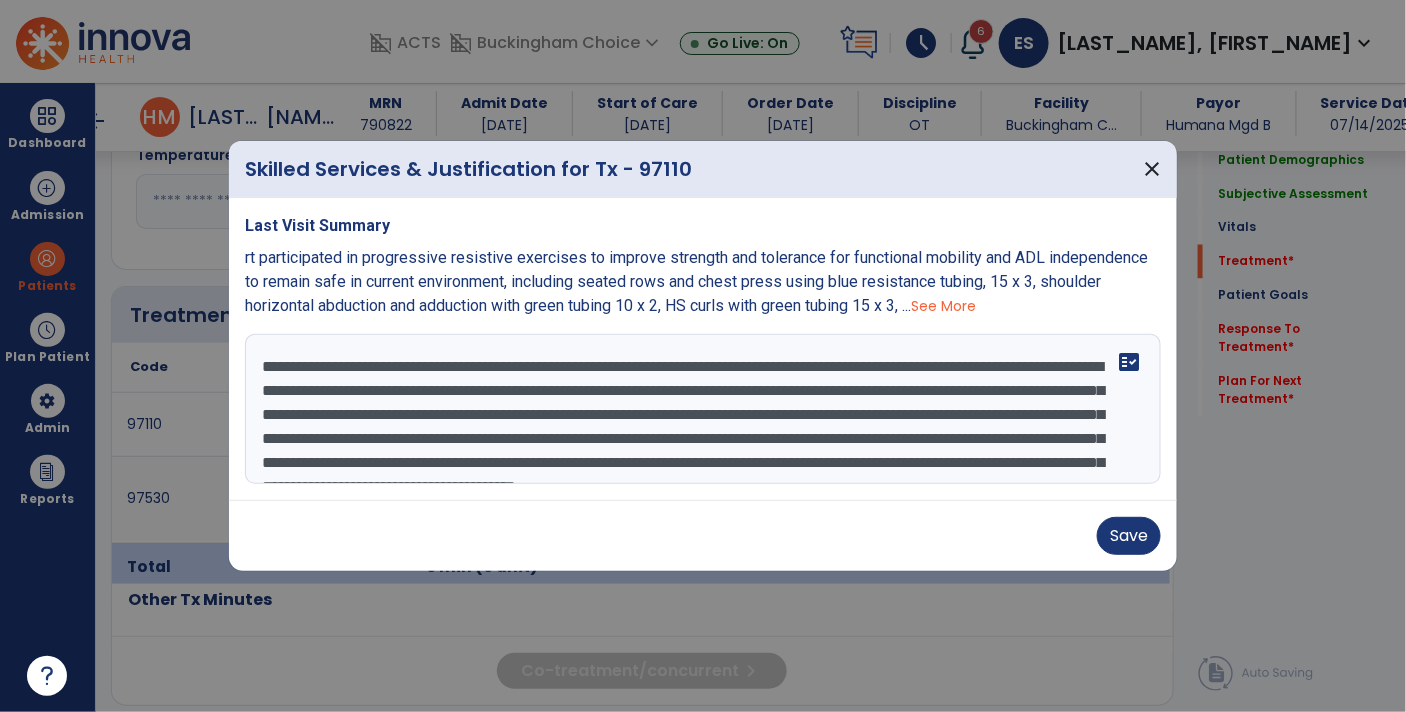 click on "**********" at bounding box center (703, 409) 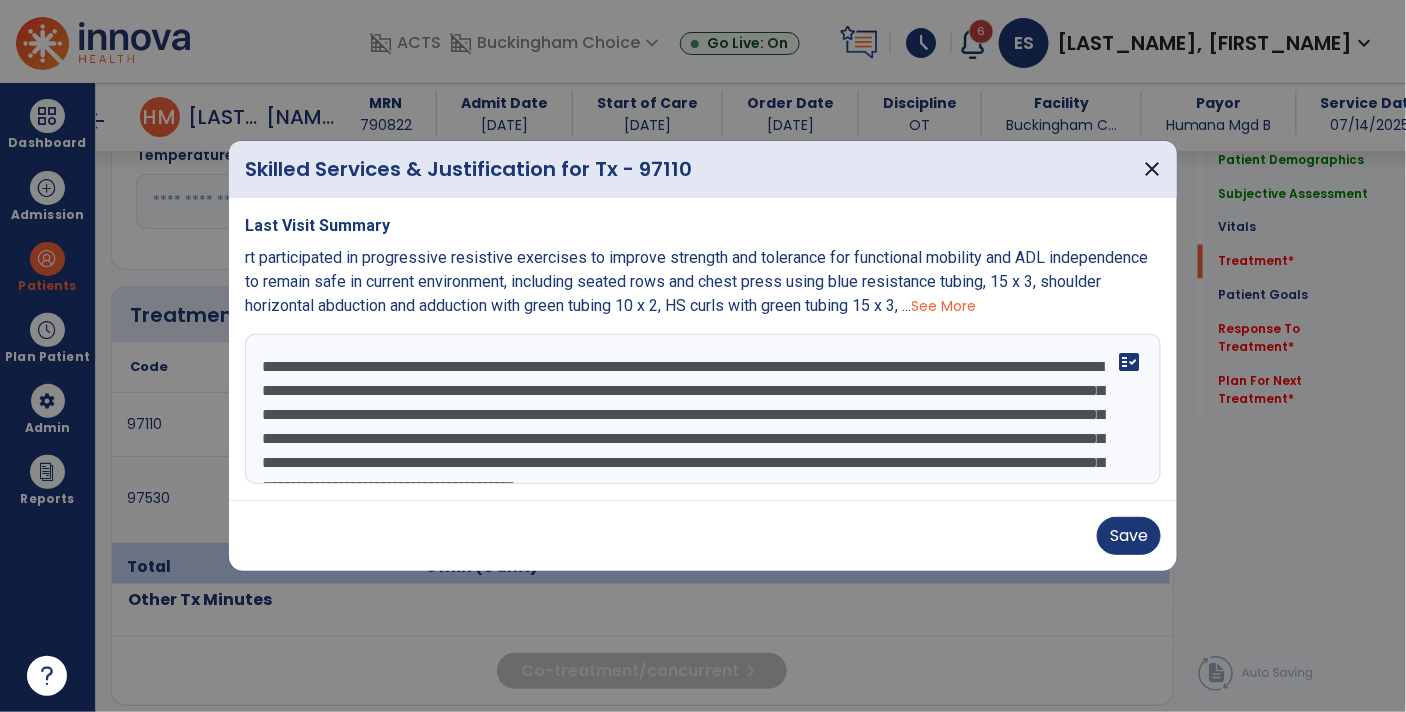 click on "**********" at bounding box center [703, 409] 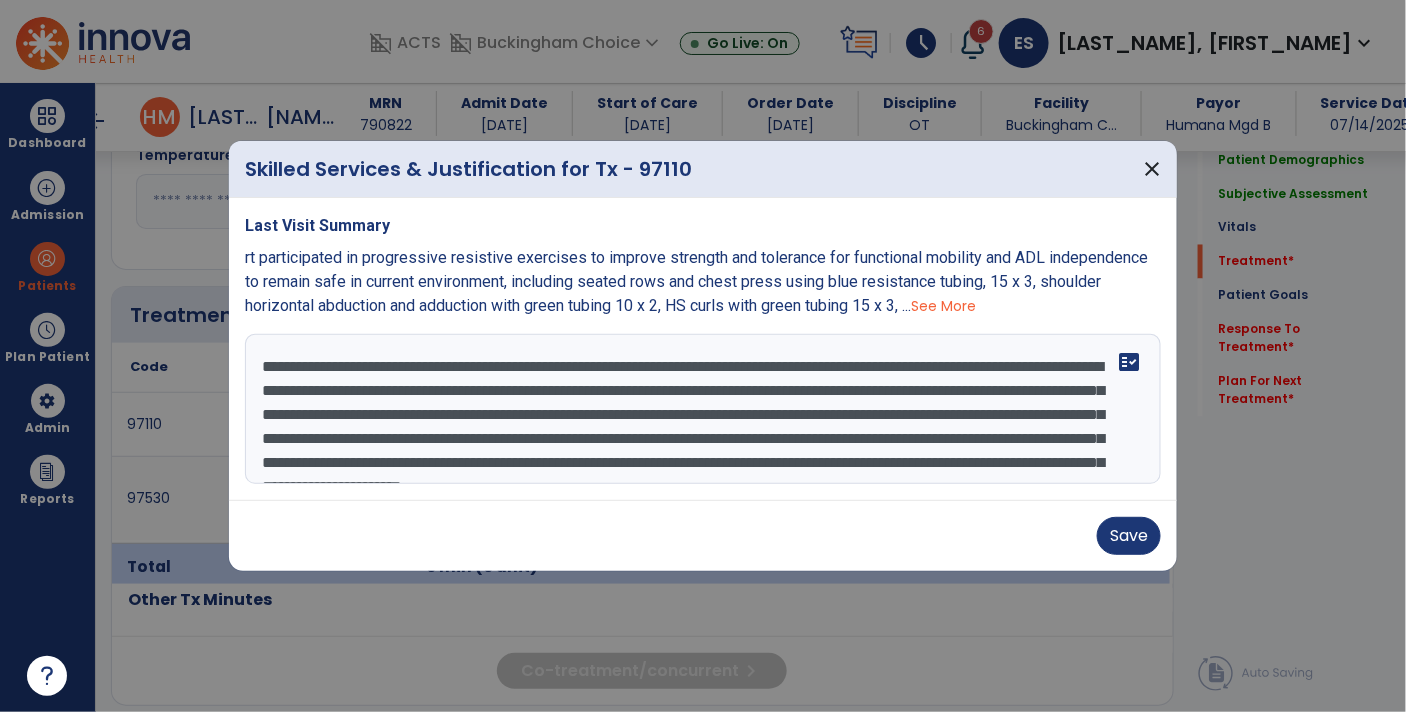 click on "**********" at bounding box center (703, 409) 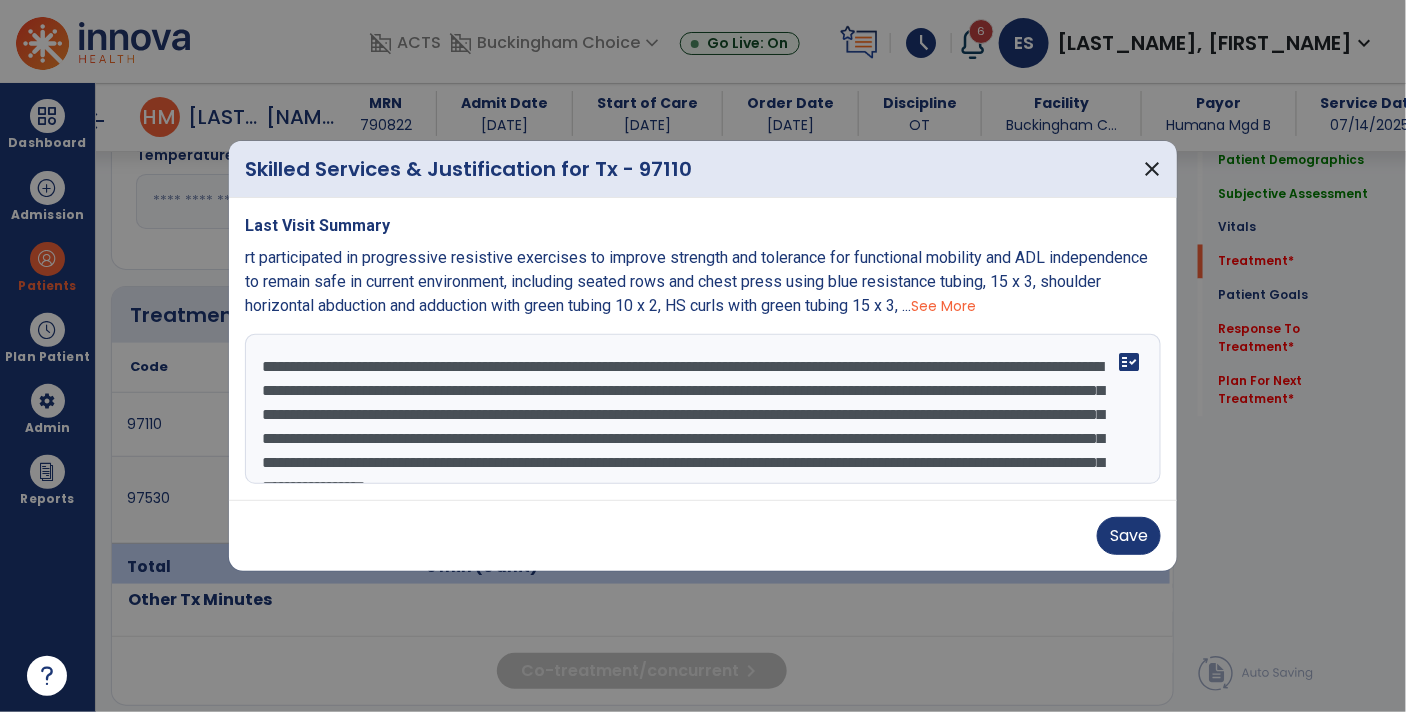 scroll, scrollTop: 38, scrollLeft: 0, axis: vertical 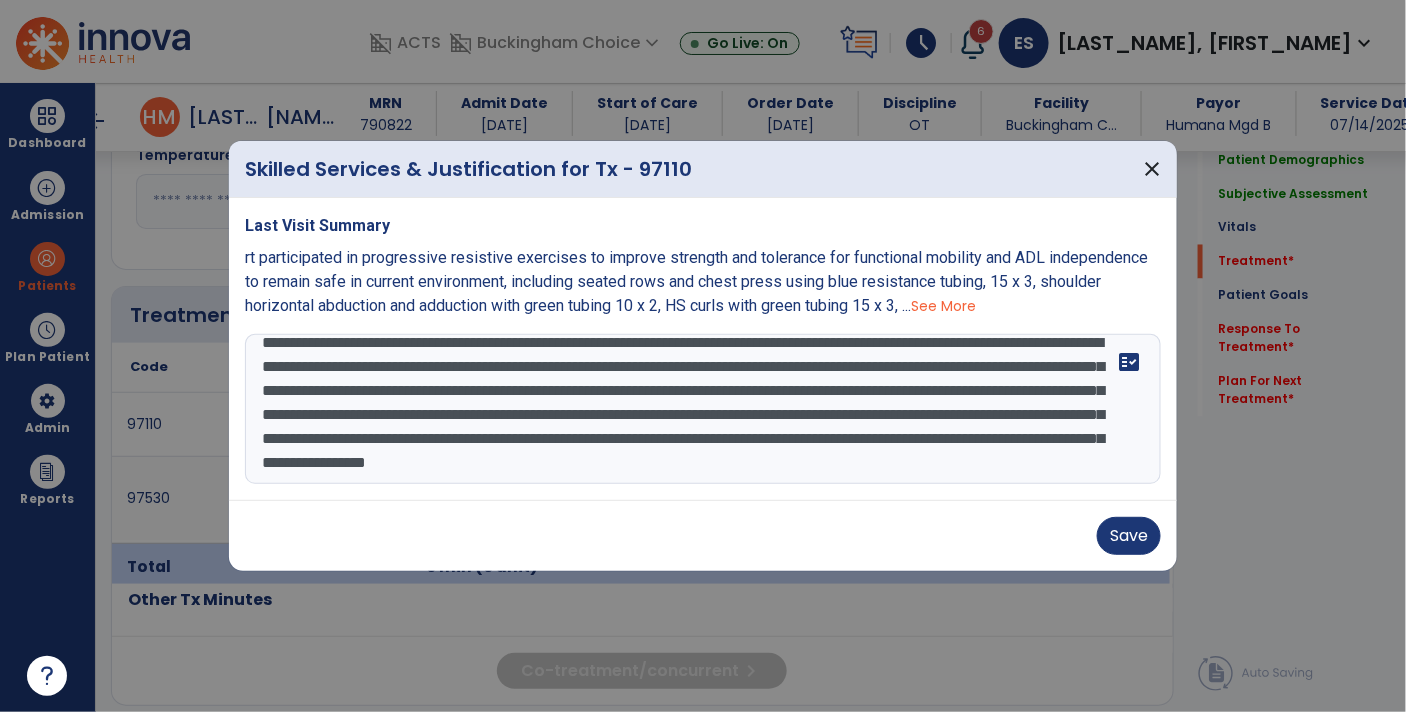 click on "**********" at bounding box center [703, 409] 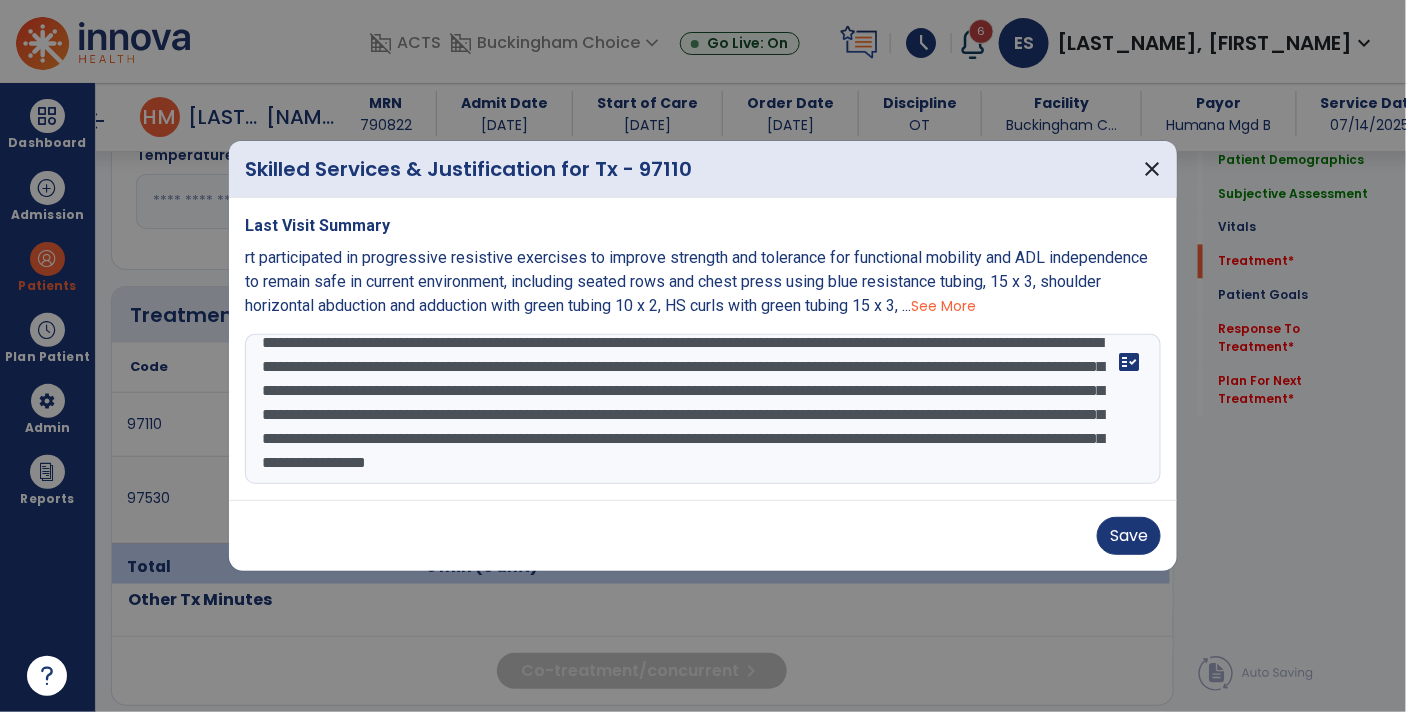 click on "**********" at bounding box center [703, 409] 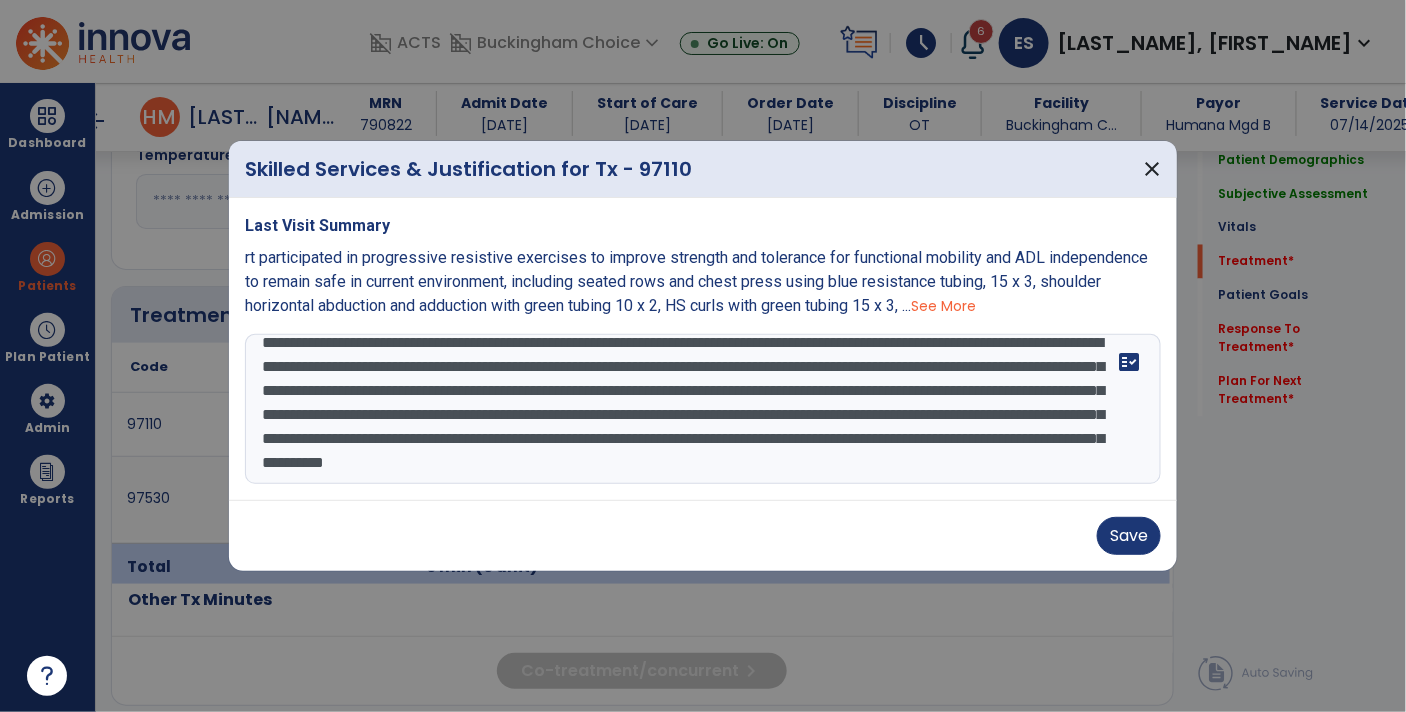 click on "**********" at bounding box center [703, 409] 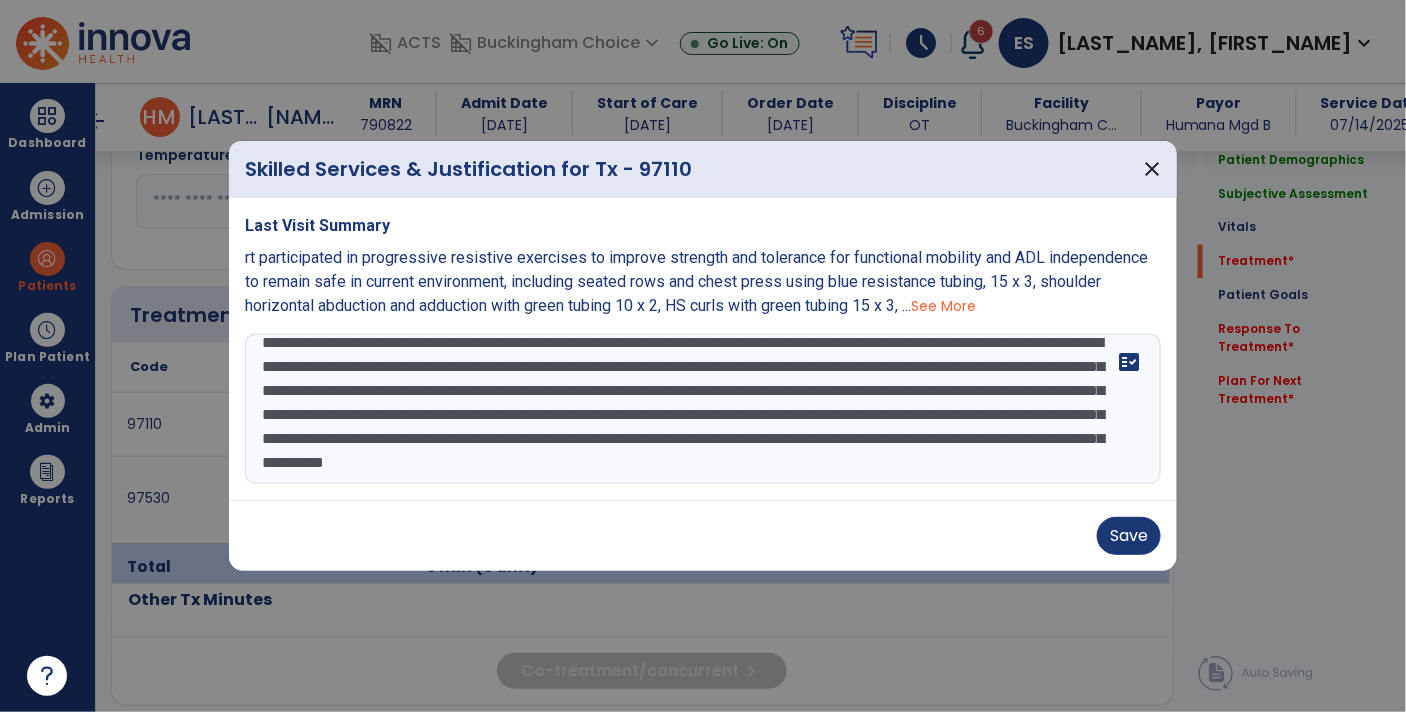 click on "**********" at bounding box center (703, 409) 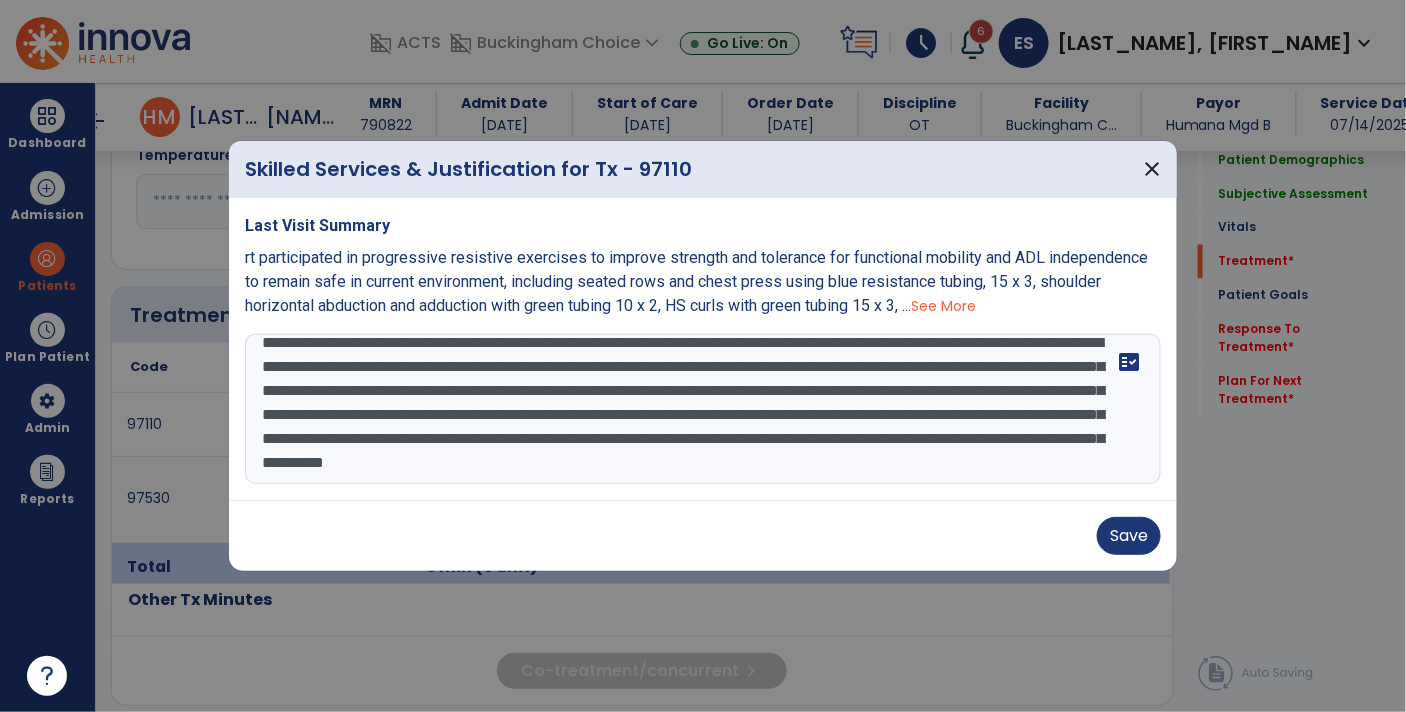 click on "**********" at bounding box center [703, 409] 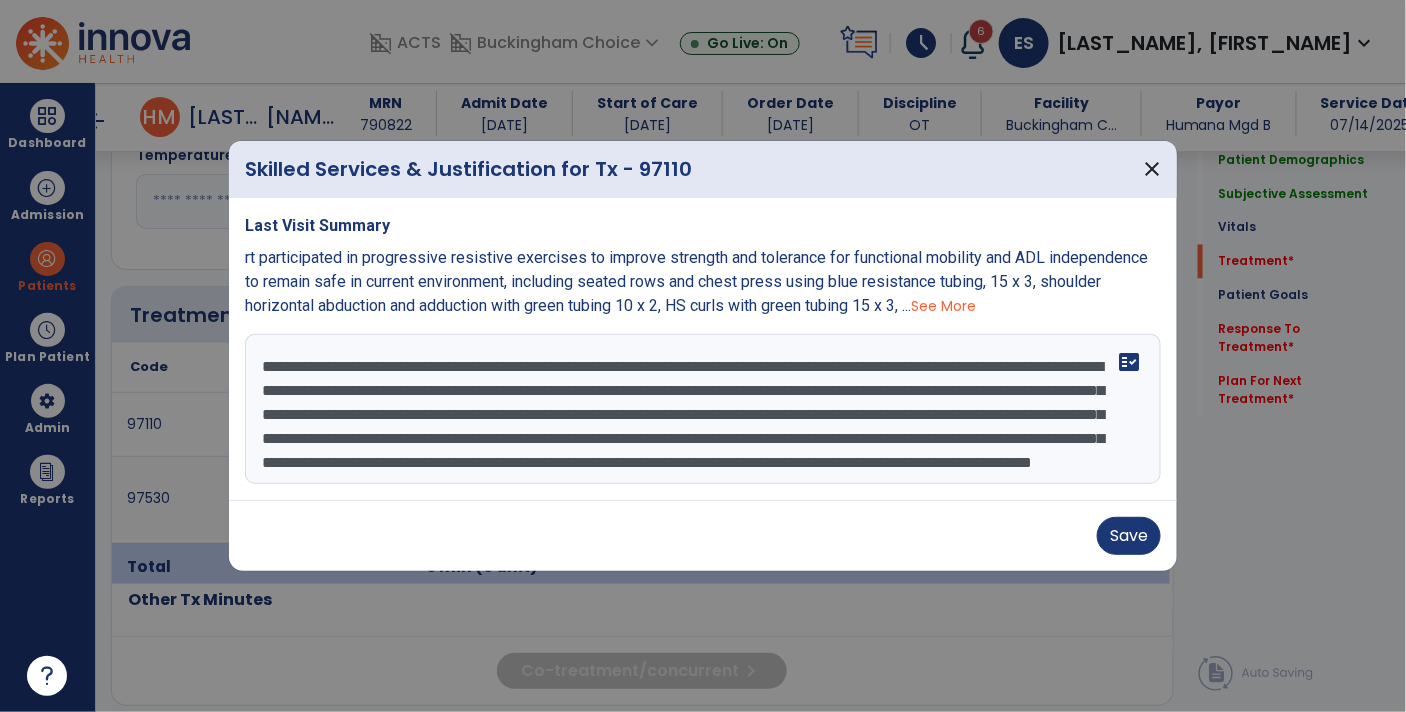 click on "**********" at bounding box center [703, 409] 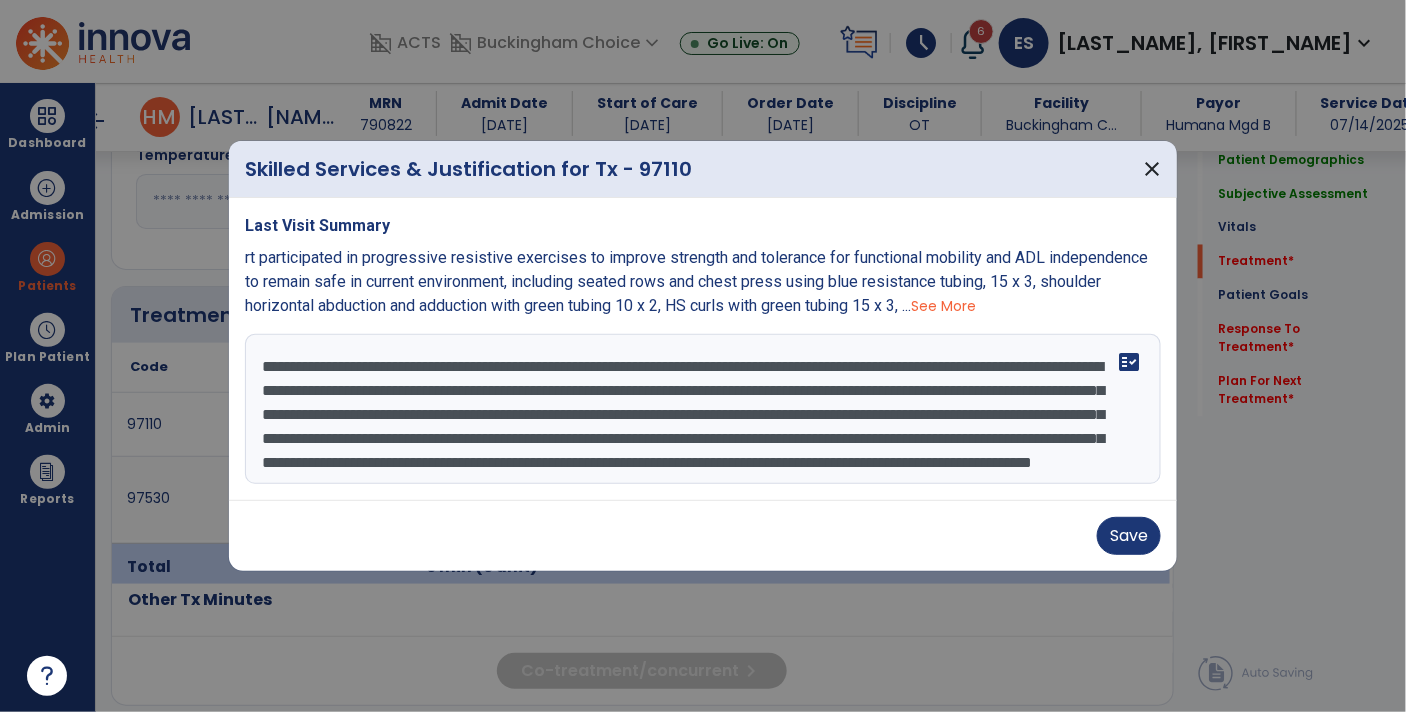 click on "**********" at bounding box center (703, 409) 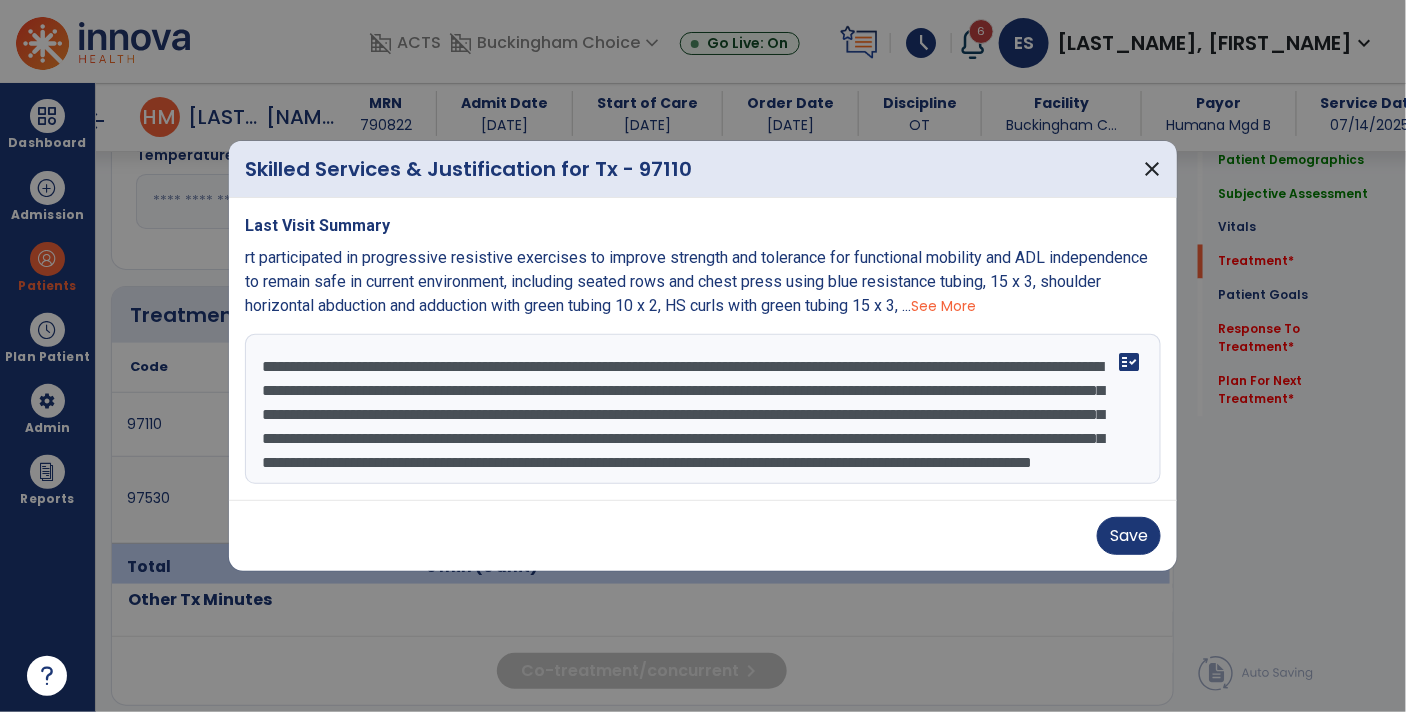 click on "**********" at bounding box center [703, 409] 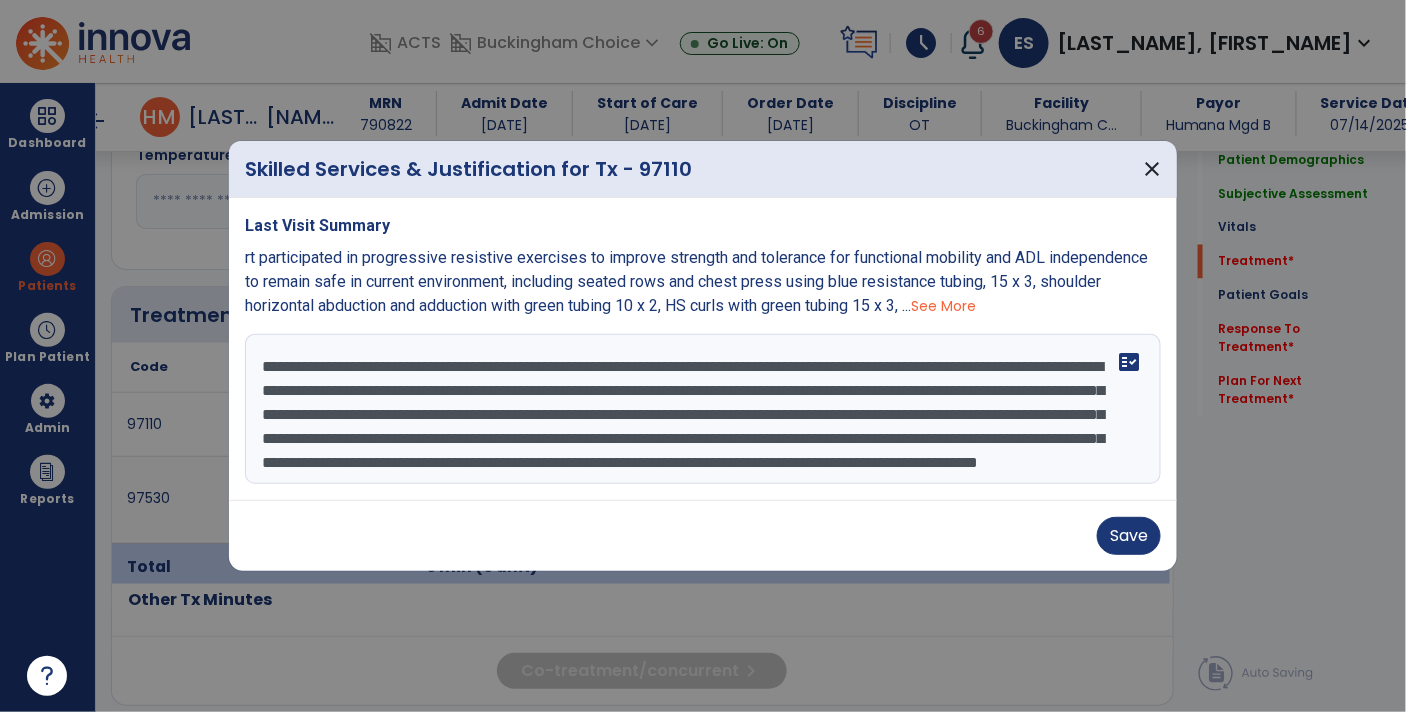 scroll, scrollTop: 46, scrollLeft: 0, axis: vertical 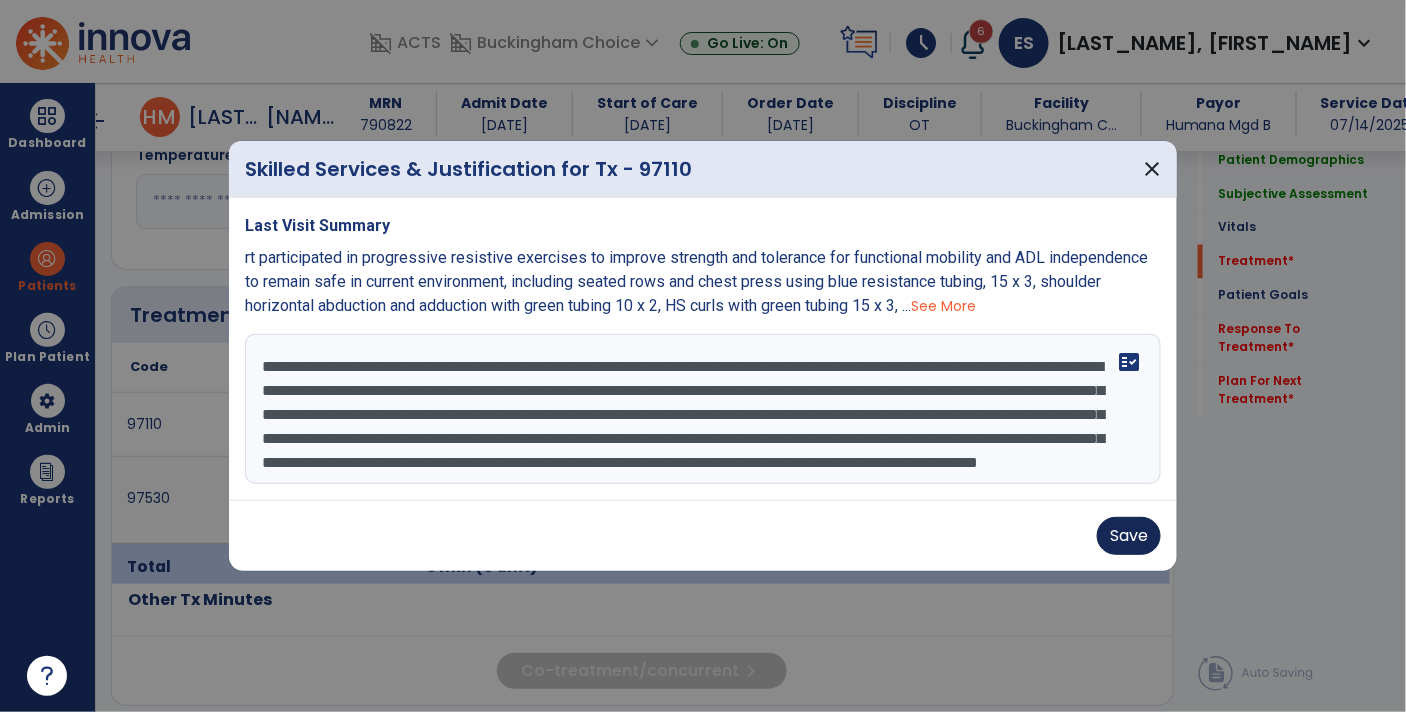 type on "**********" 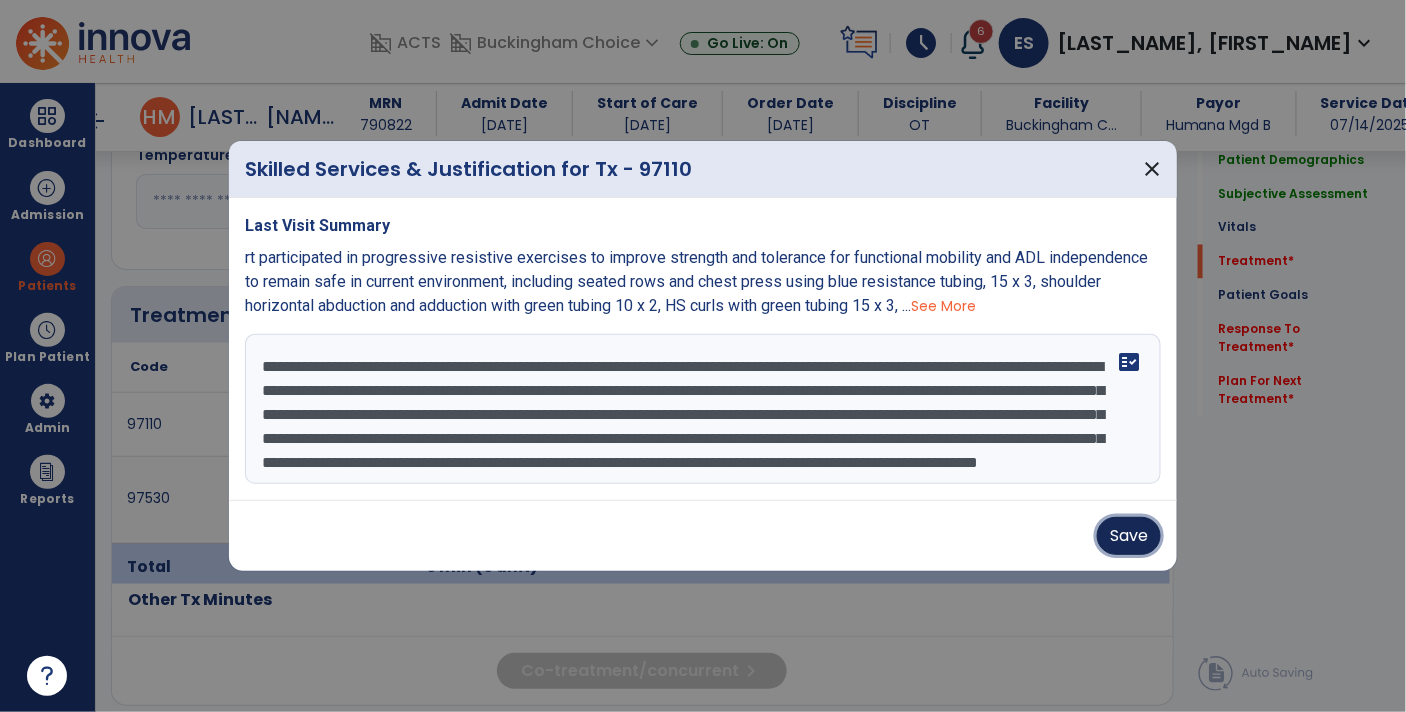 click on "Save" at bounding box center (1129, 536) 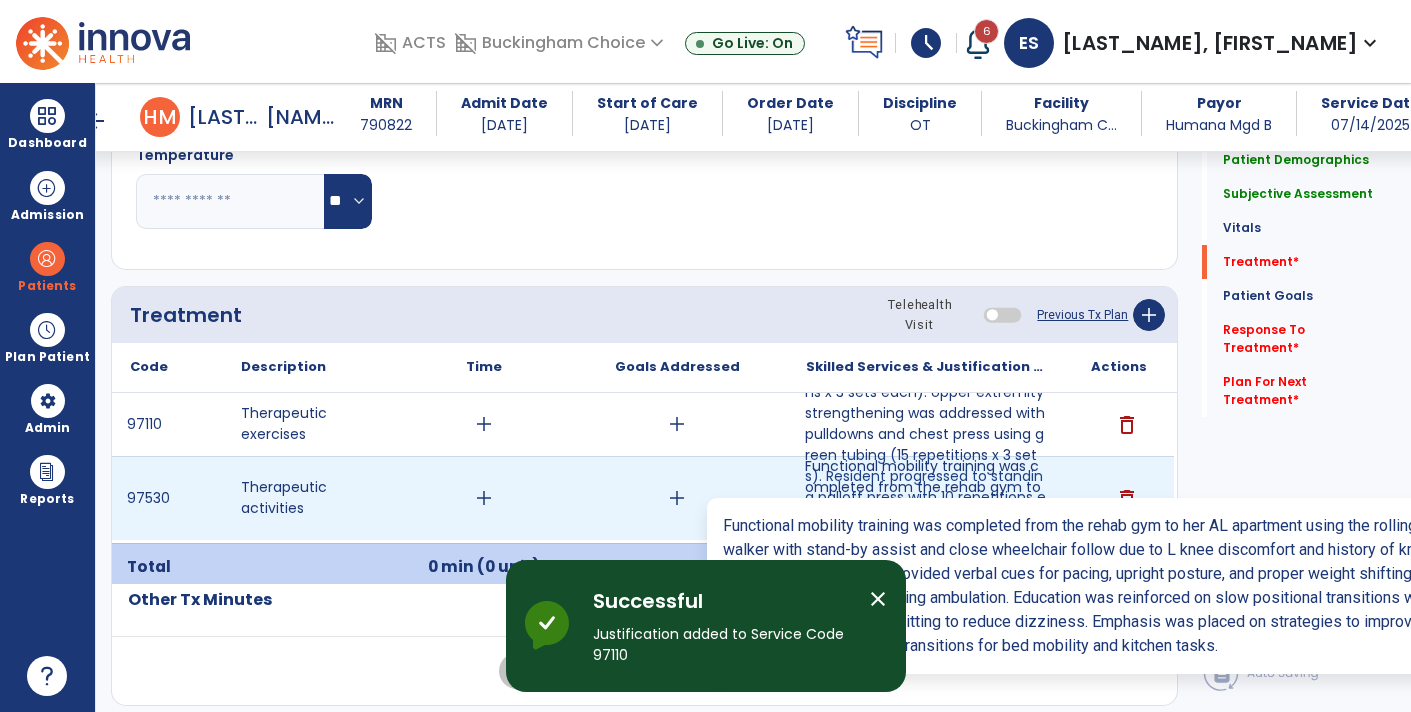 click on "Functional mobility training was completed from the rehab gym to her AL apartment using the rolling ..." at bounding box center [926, 498] 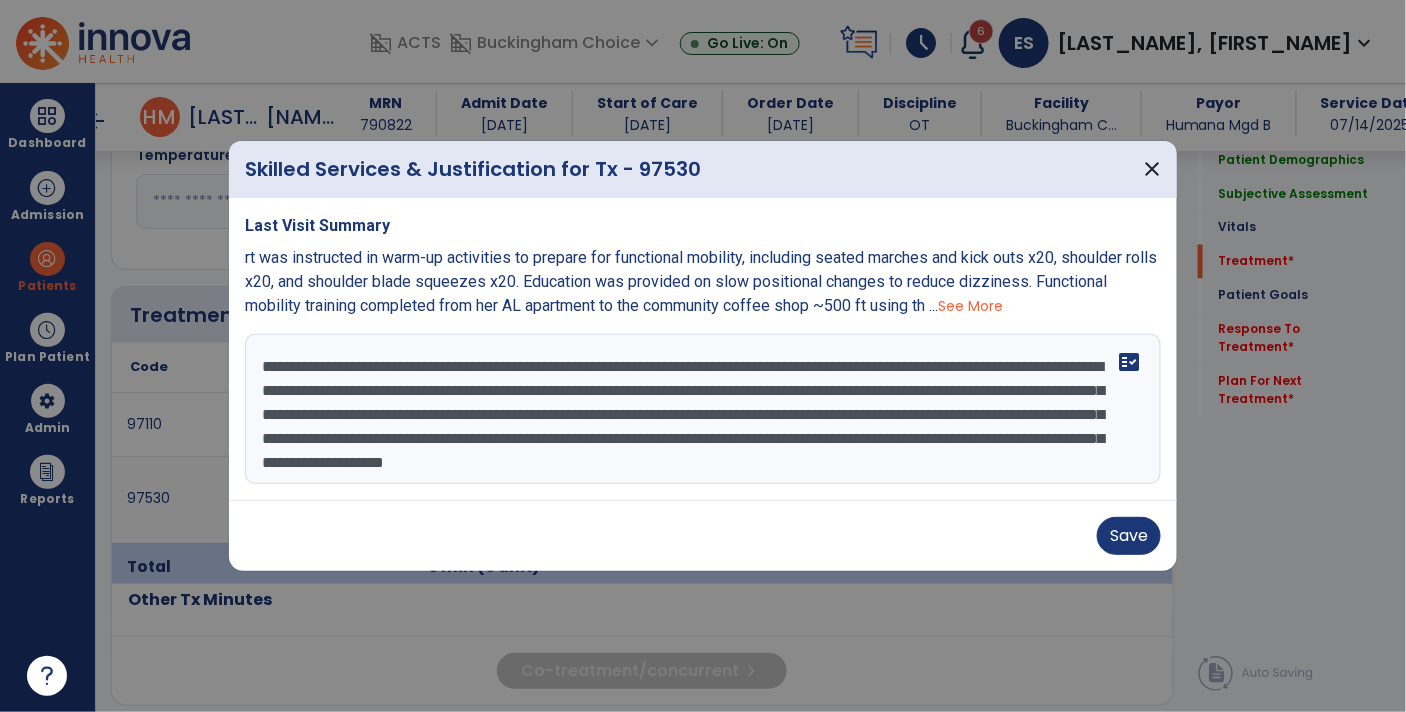 scroll, scrollTop: 1073, scrollLeft: 0, axis: vertical 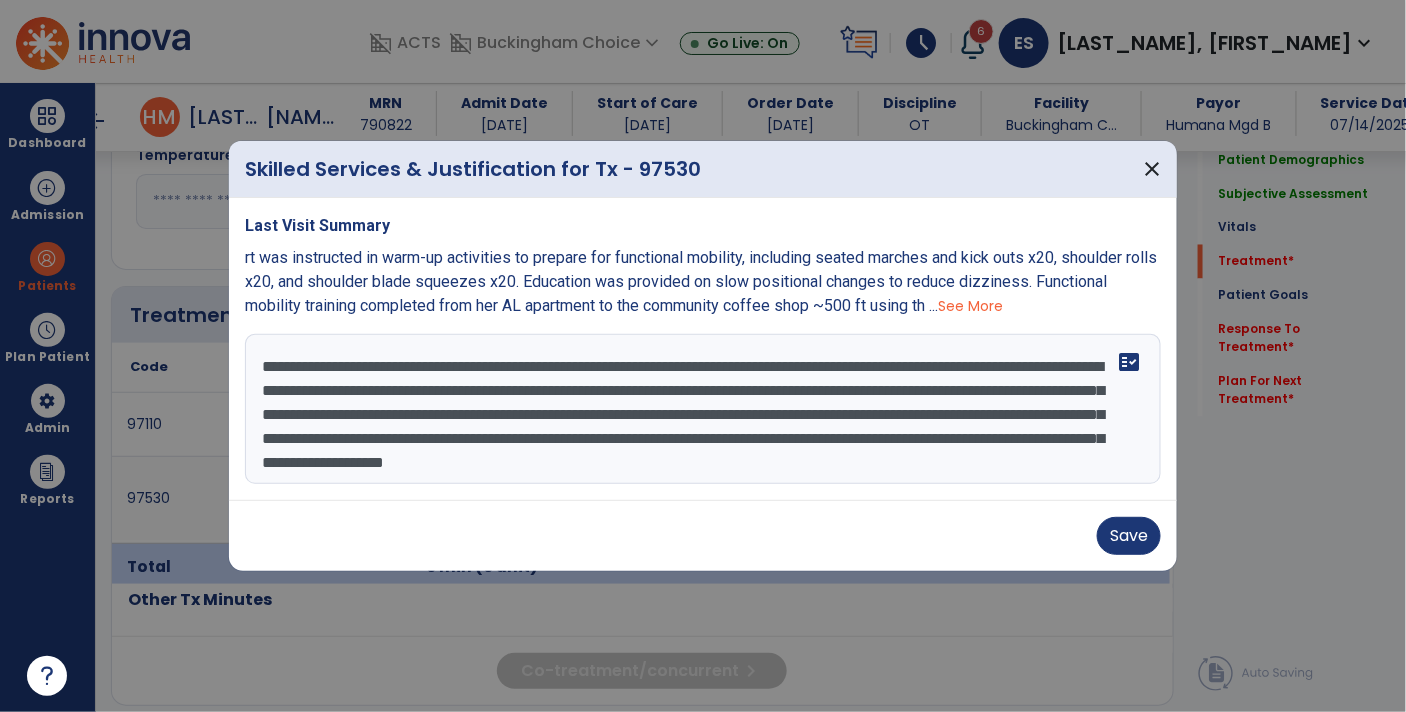 click on "**********" at bounding box center (703, 409) 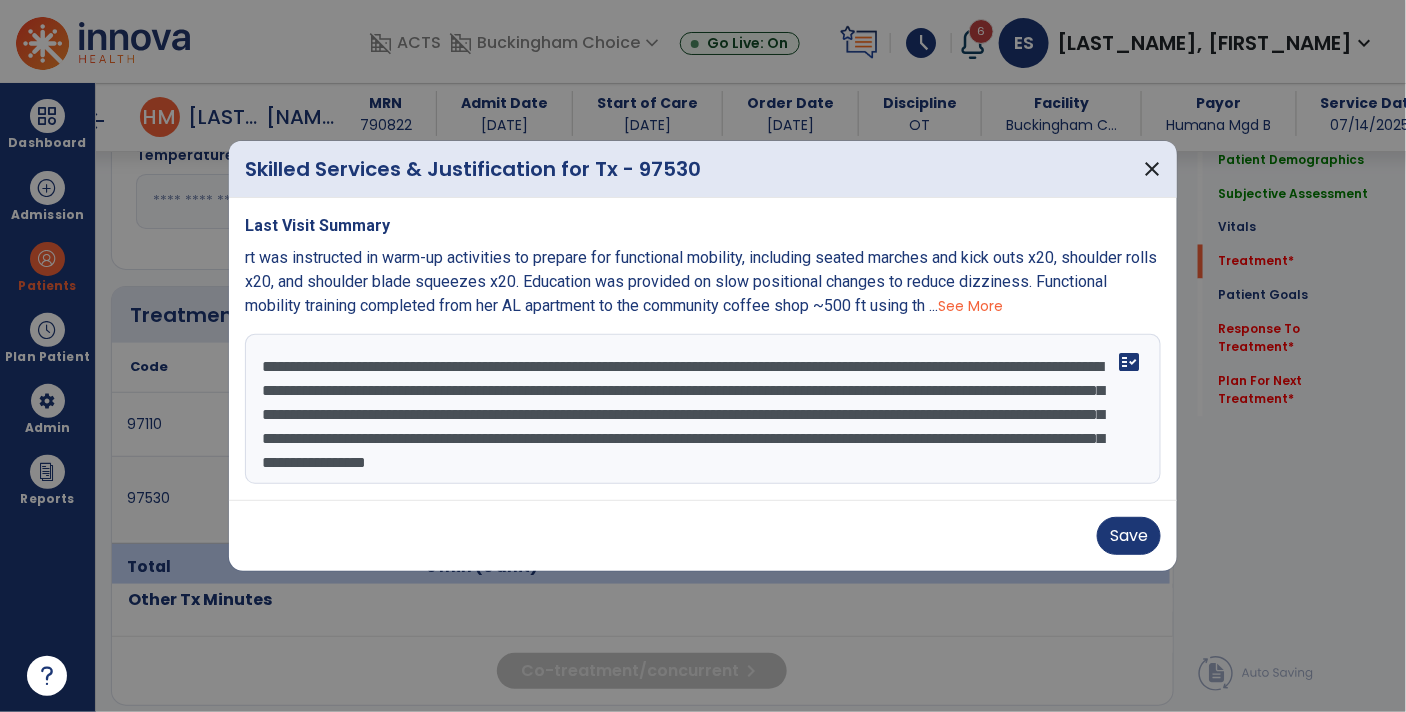 click on "**********" at bounding box center (703, 409) 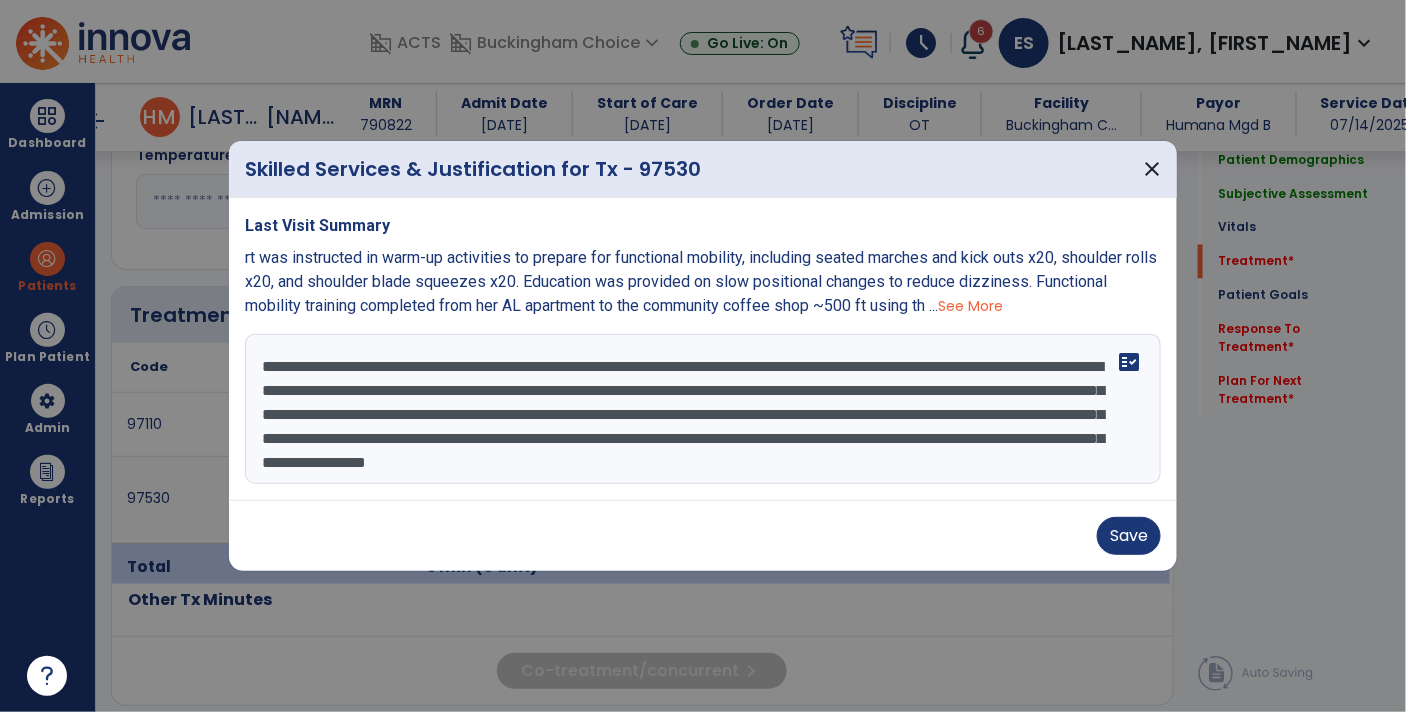 click on "**********" at bounding box center [703, 409] 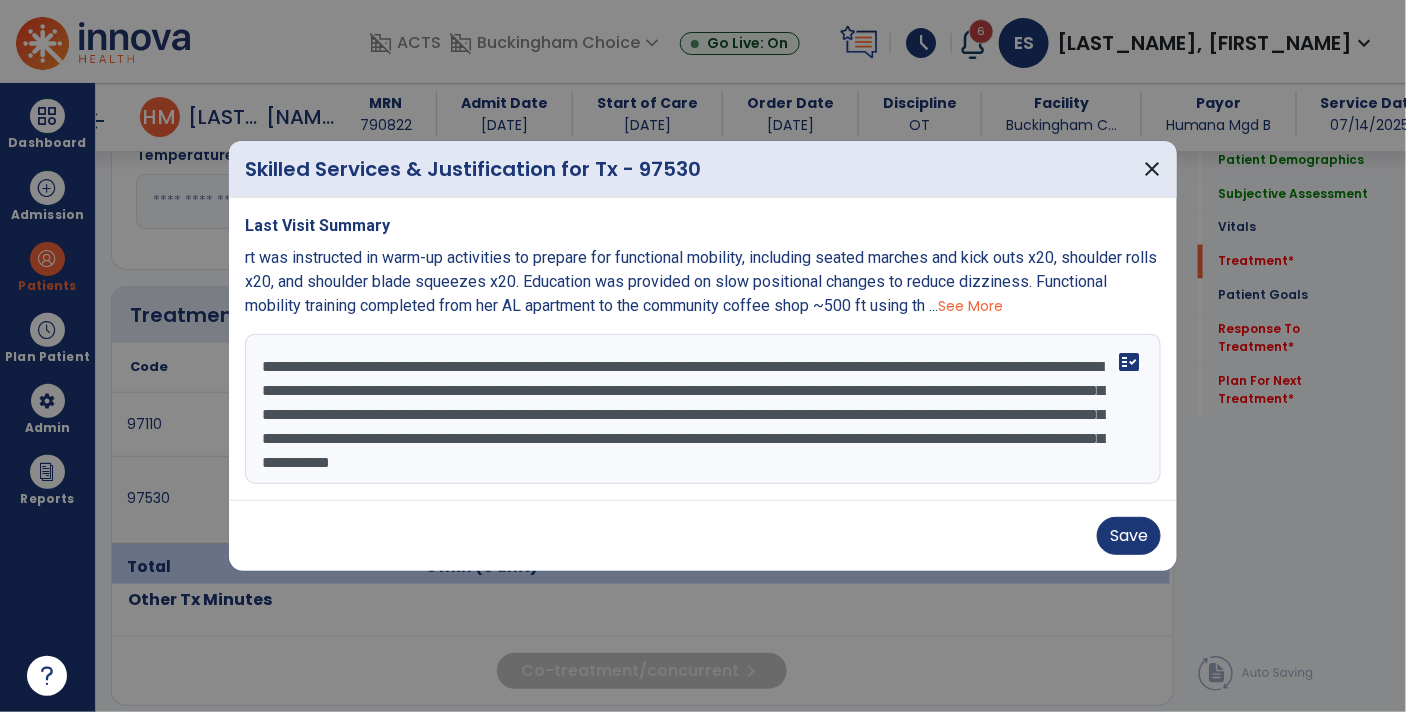 click on "**********" at bounding box center (703, 409) 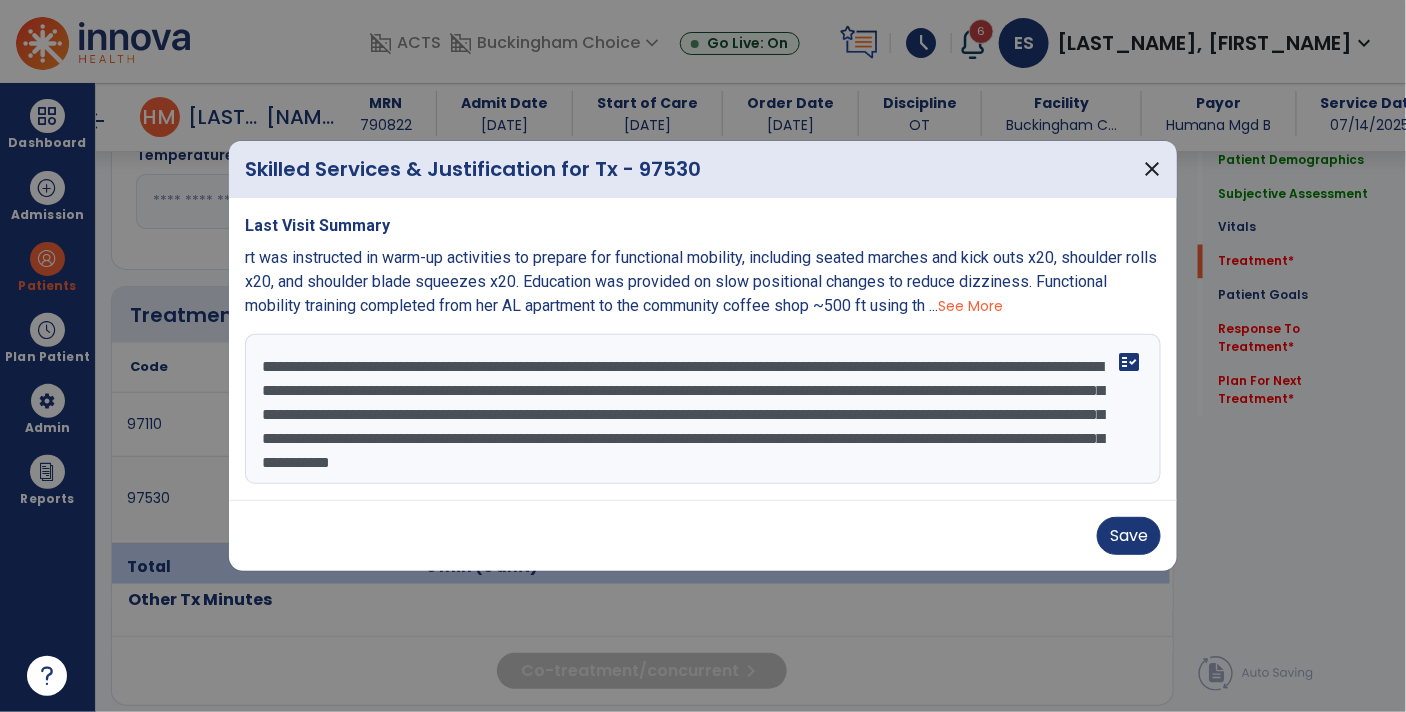 click on "**********" at bounding box center (703, 409) 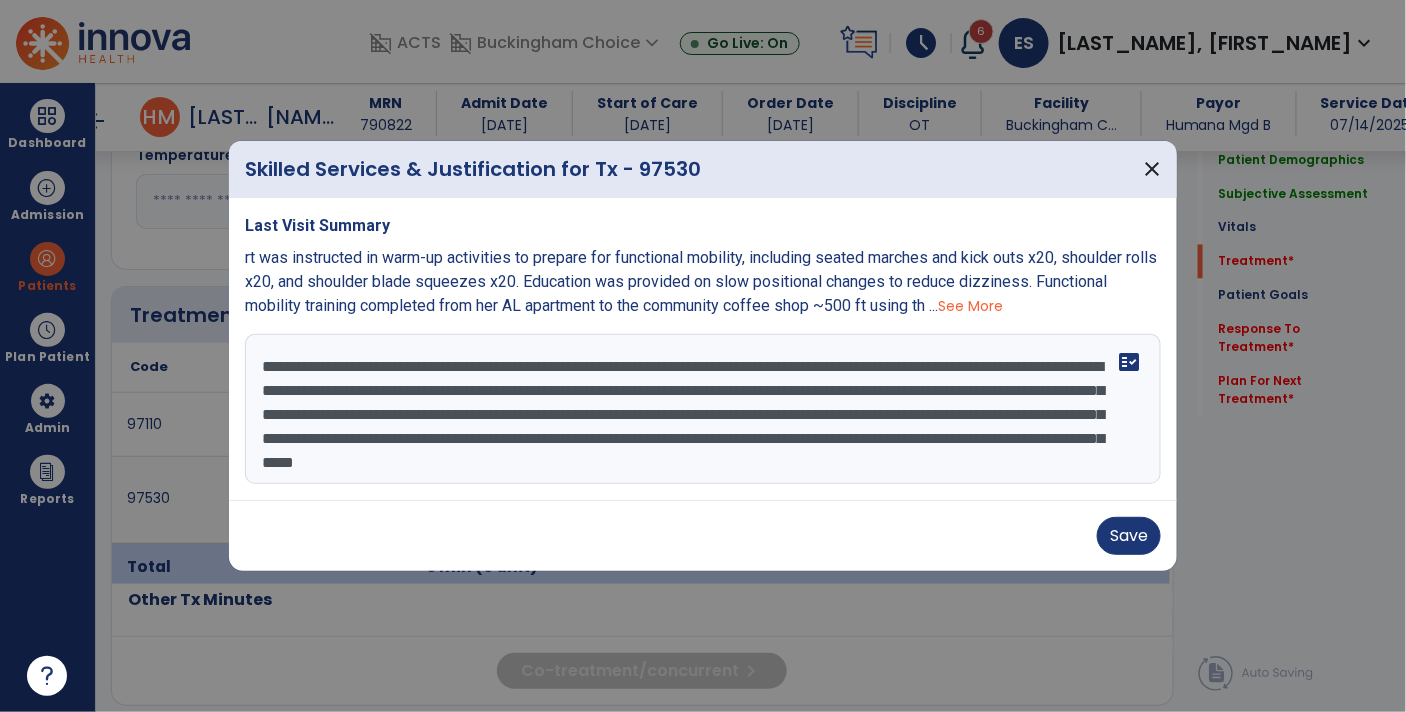 click on "**********" at bounding box center (703, 409) 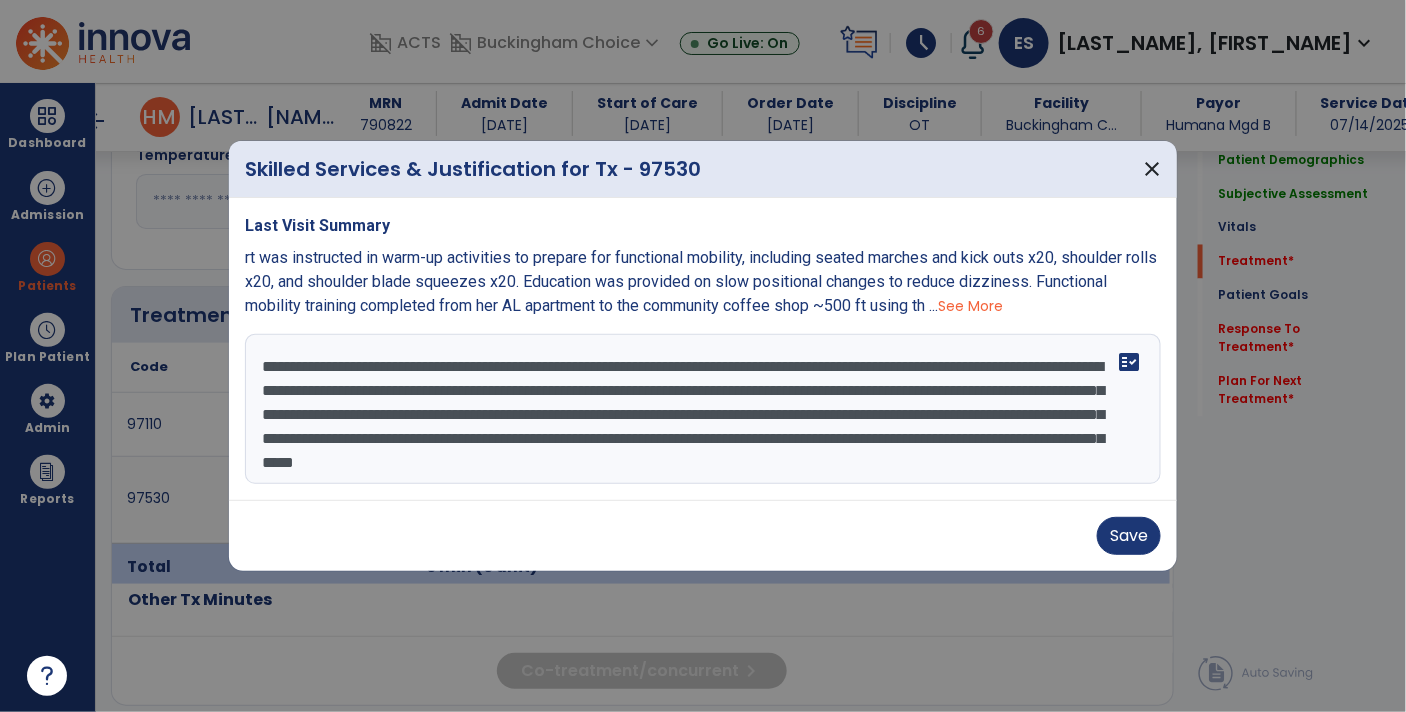 click on "**********" at bounding box center [703, 409] 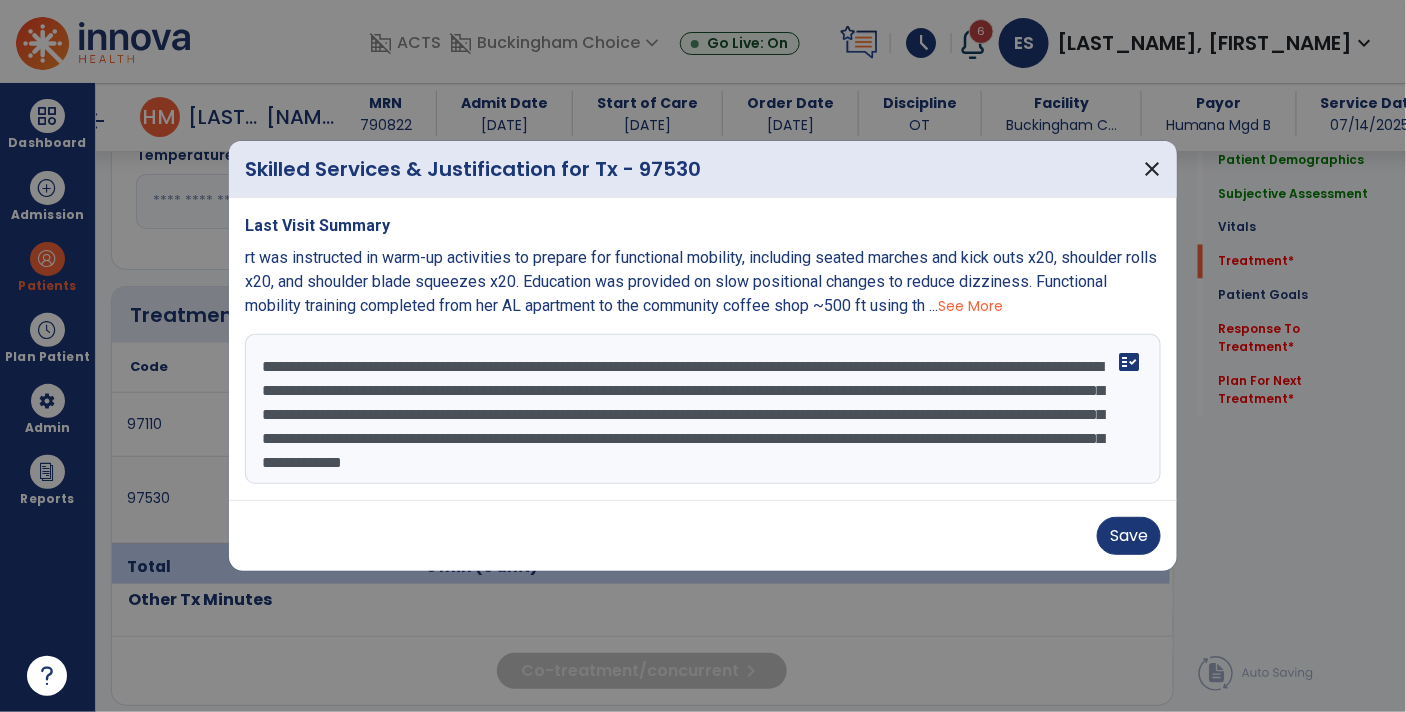 type on "**********" 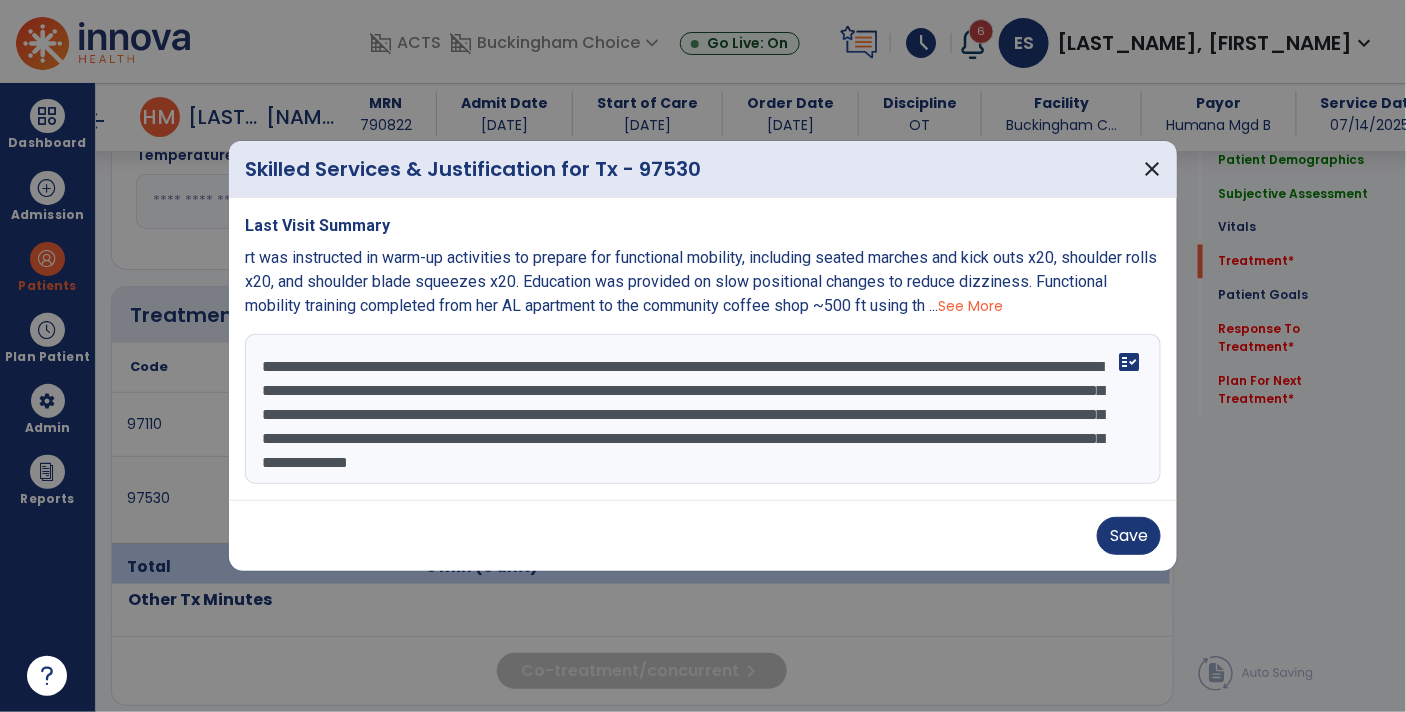scroll, scrollTop: 21, scrollLeft: 0, axis: vertical 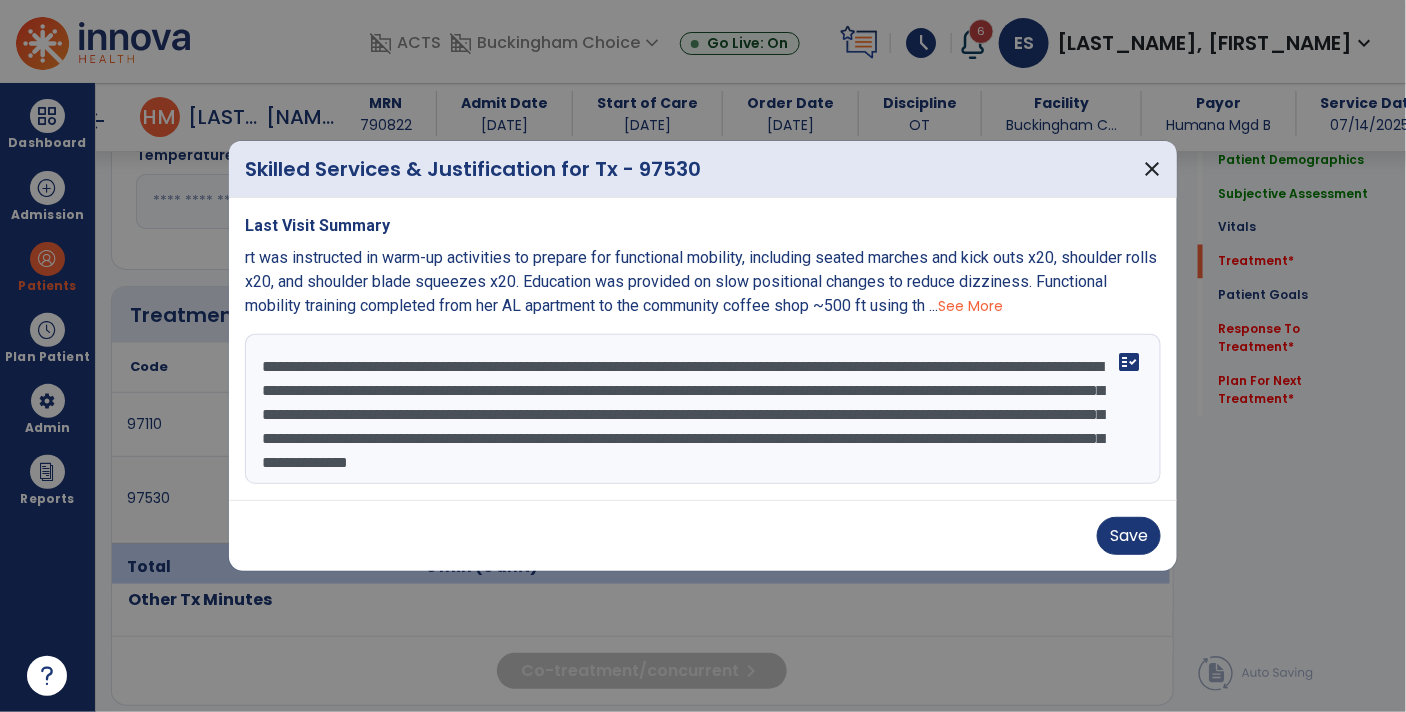 click on "**********" at bounding box center [703, 409] 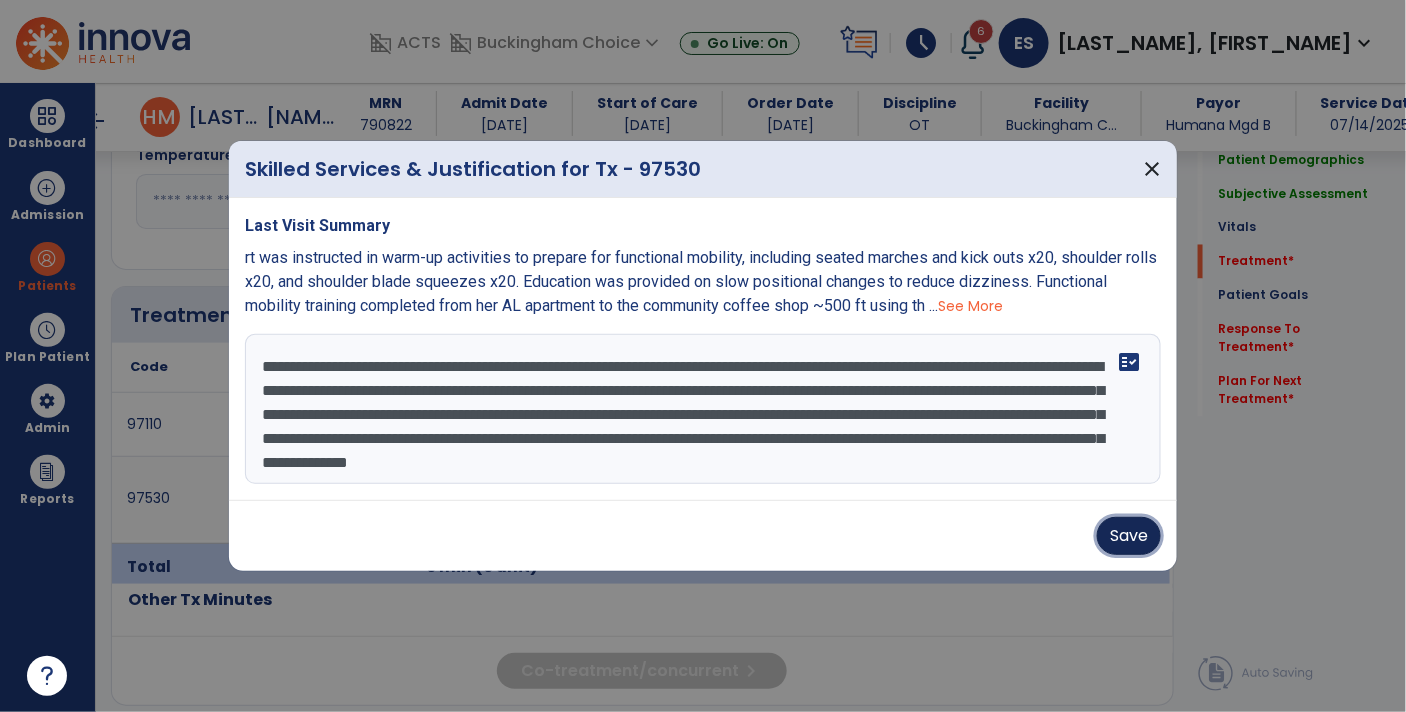 click on "Save" at bounding box center [1129, 536] 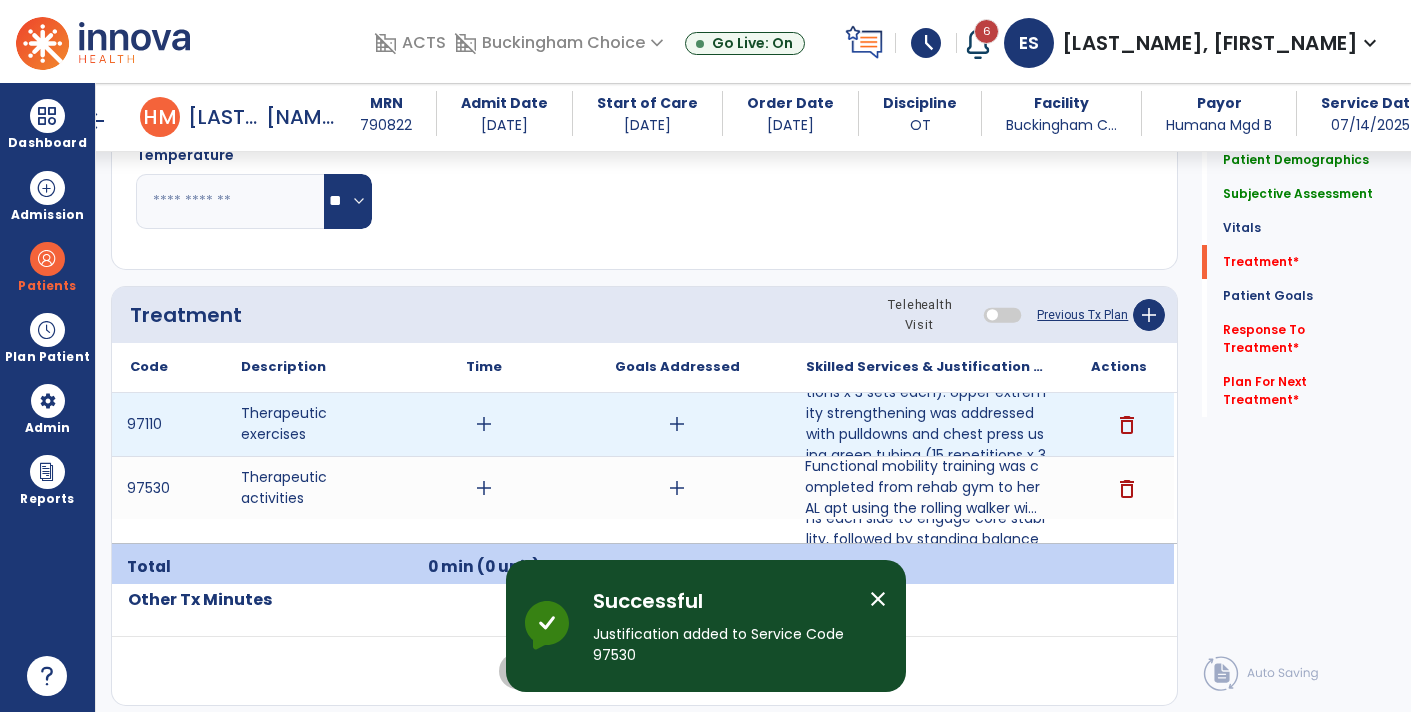 click on "add" at bounding box center (484, 424) 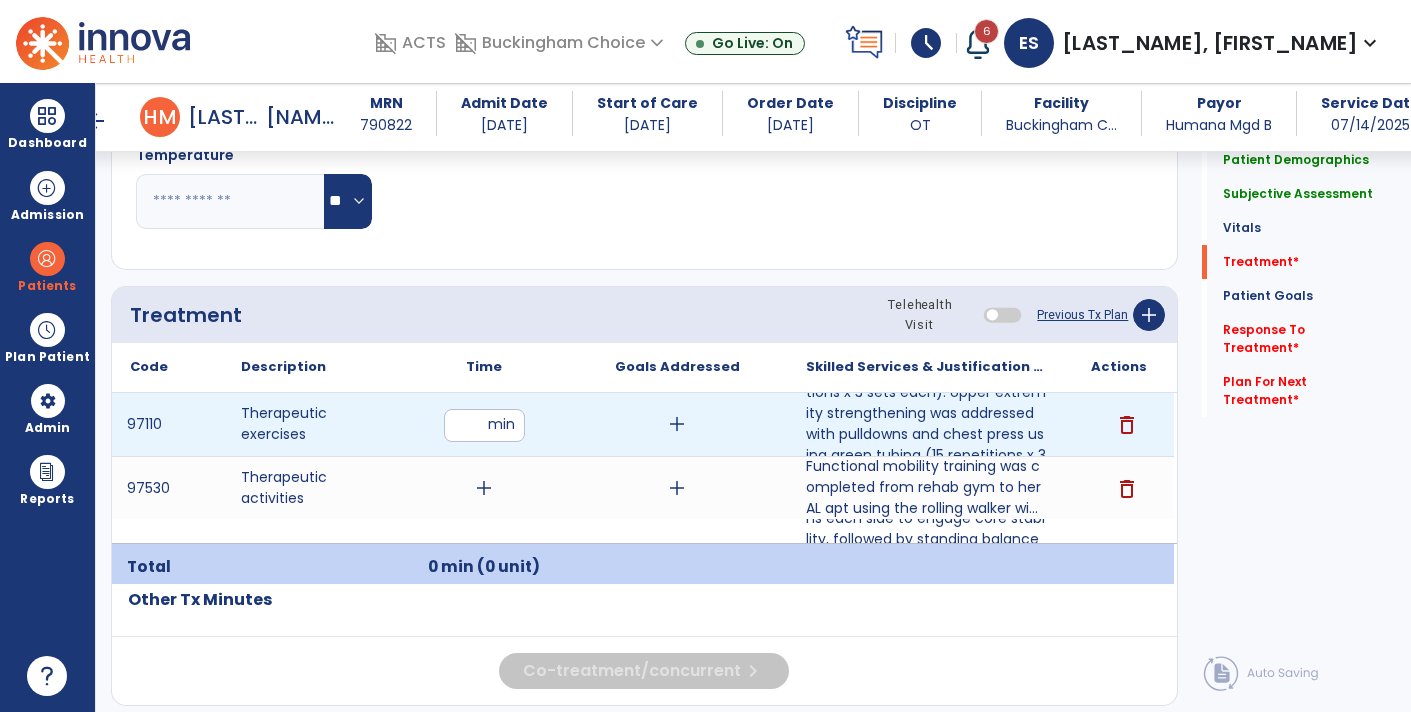 type on "**" 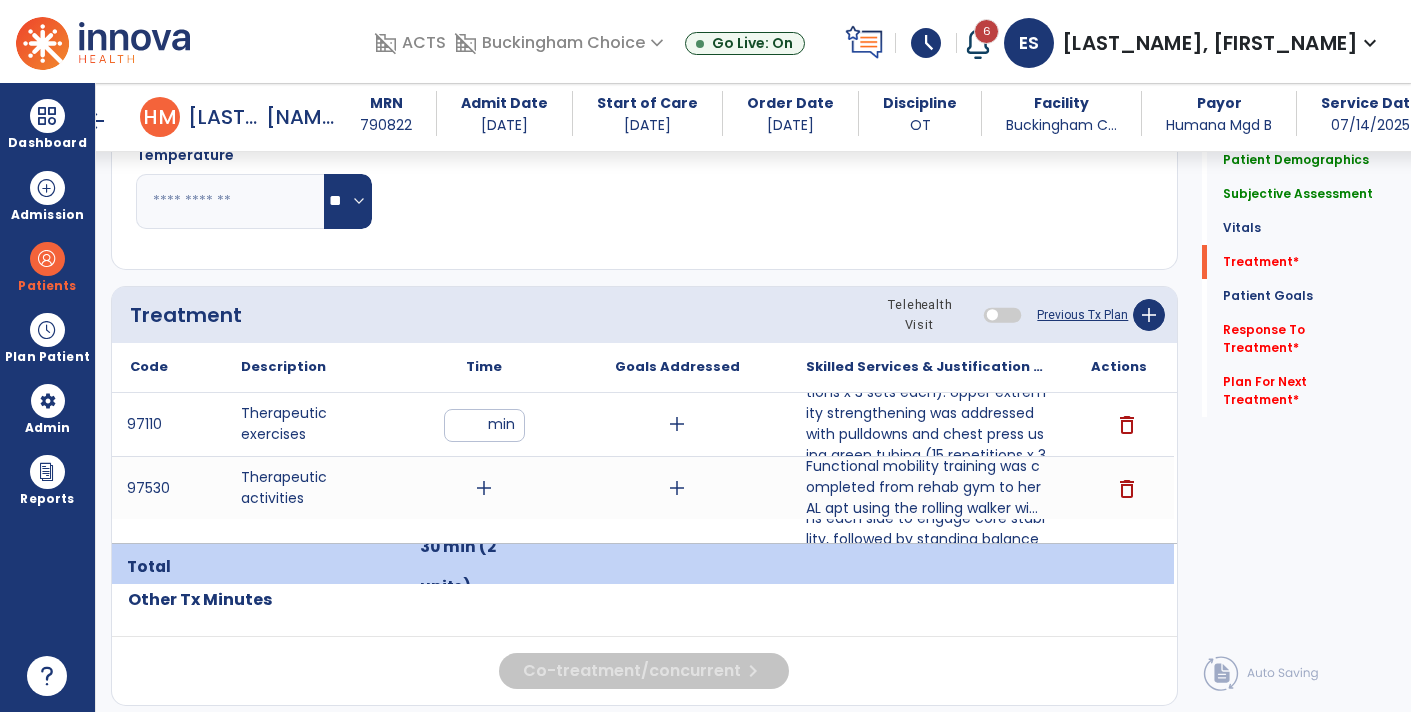 click on "add" at bounding box center (484, 488) 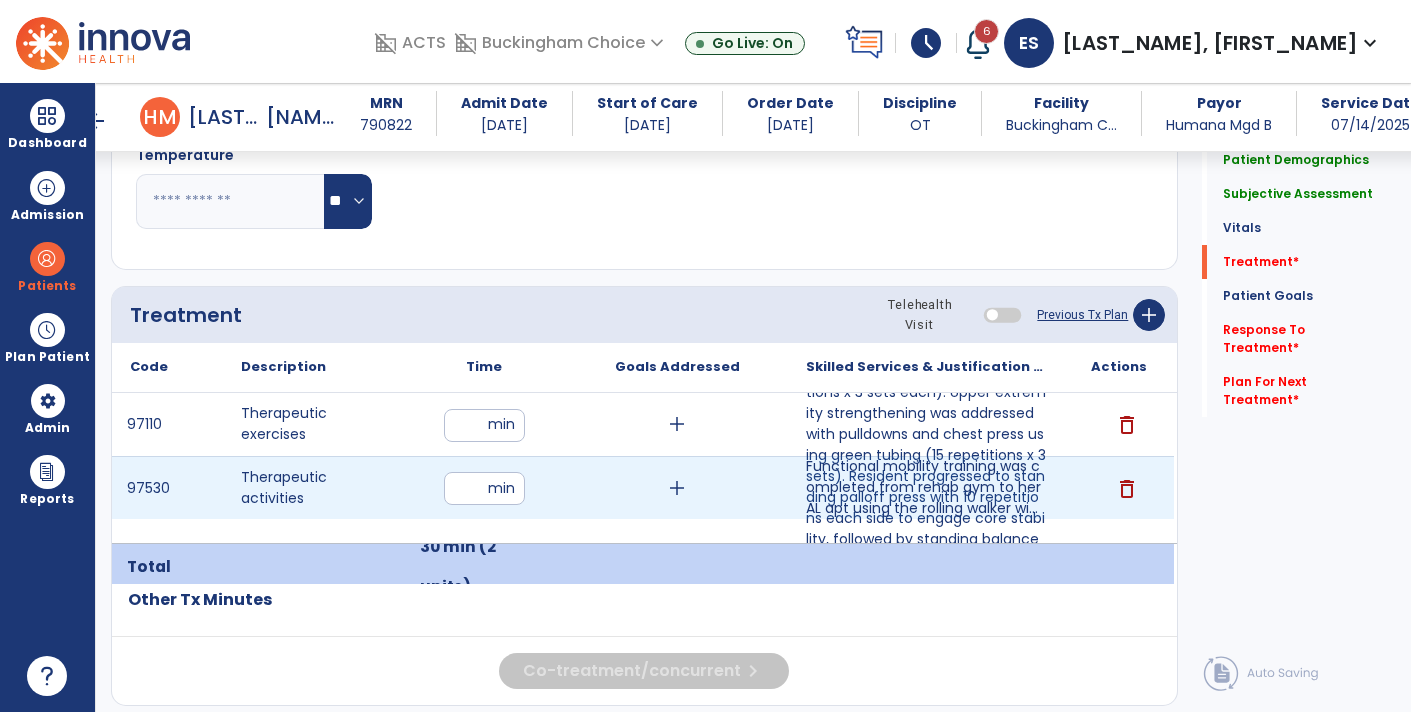 type on "**" 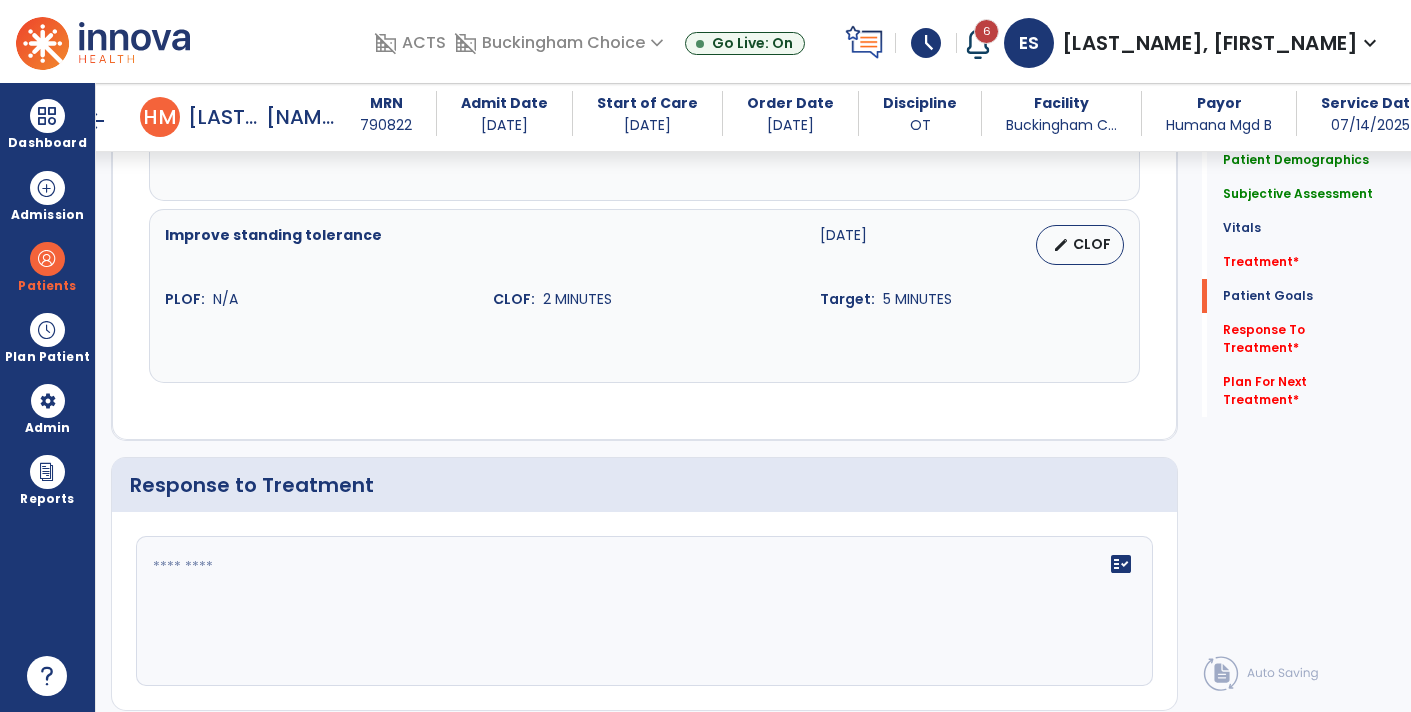scroll, scrollTop: 2505, scrollLeft: 0, axis: vertical 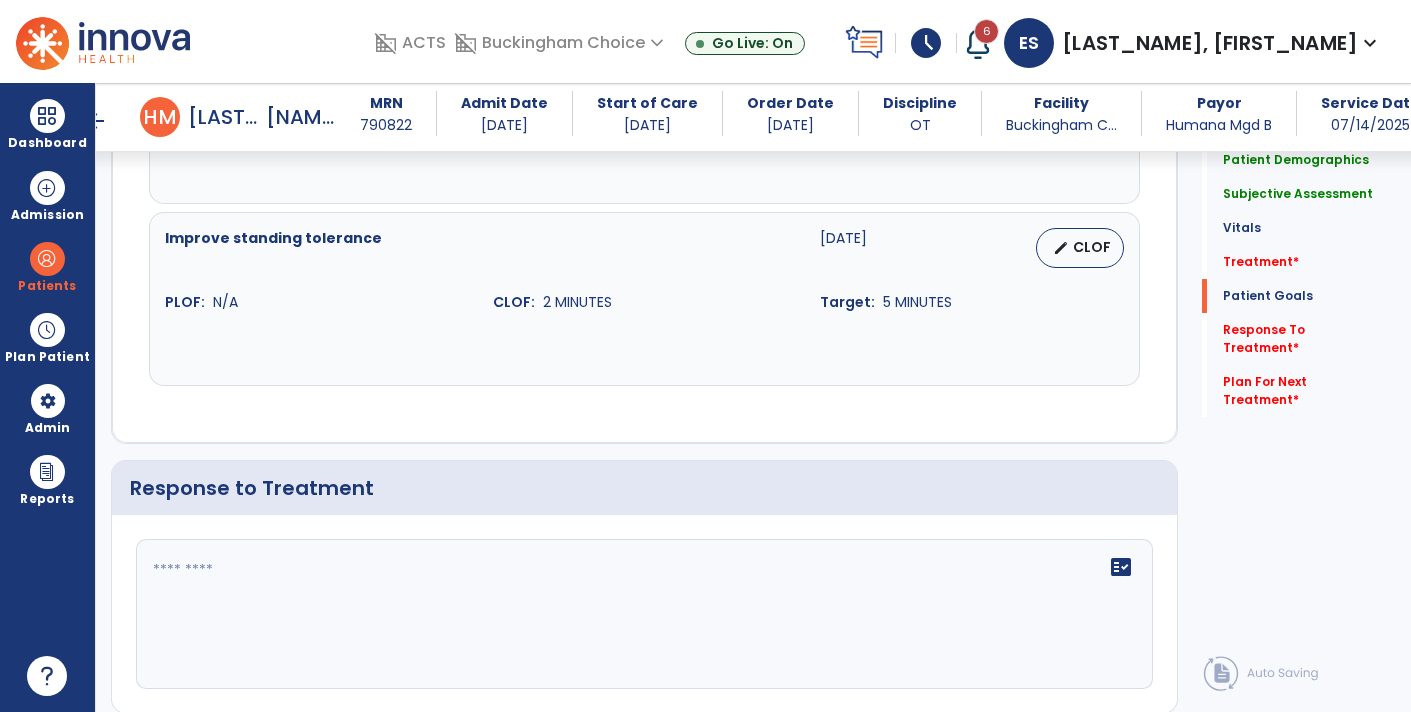 click 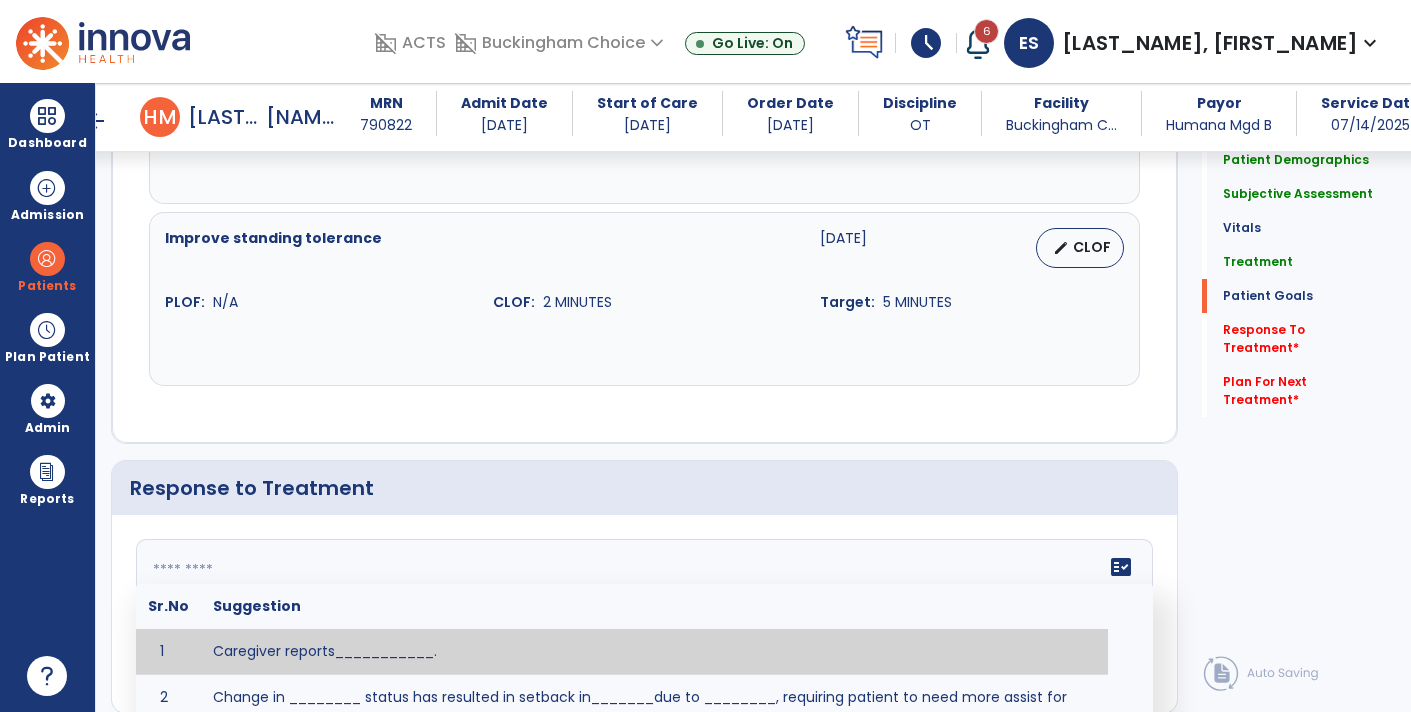 paste on "**********" 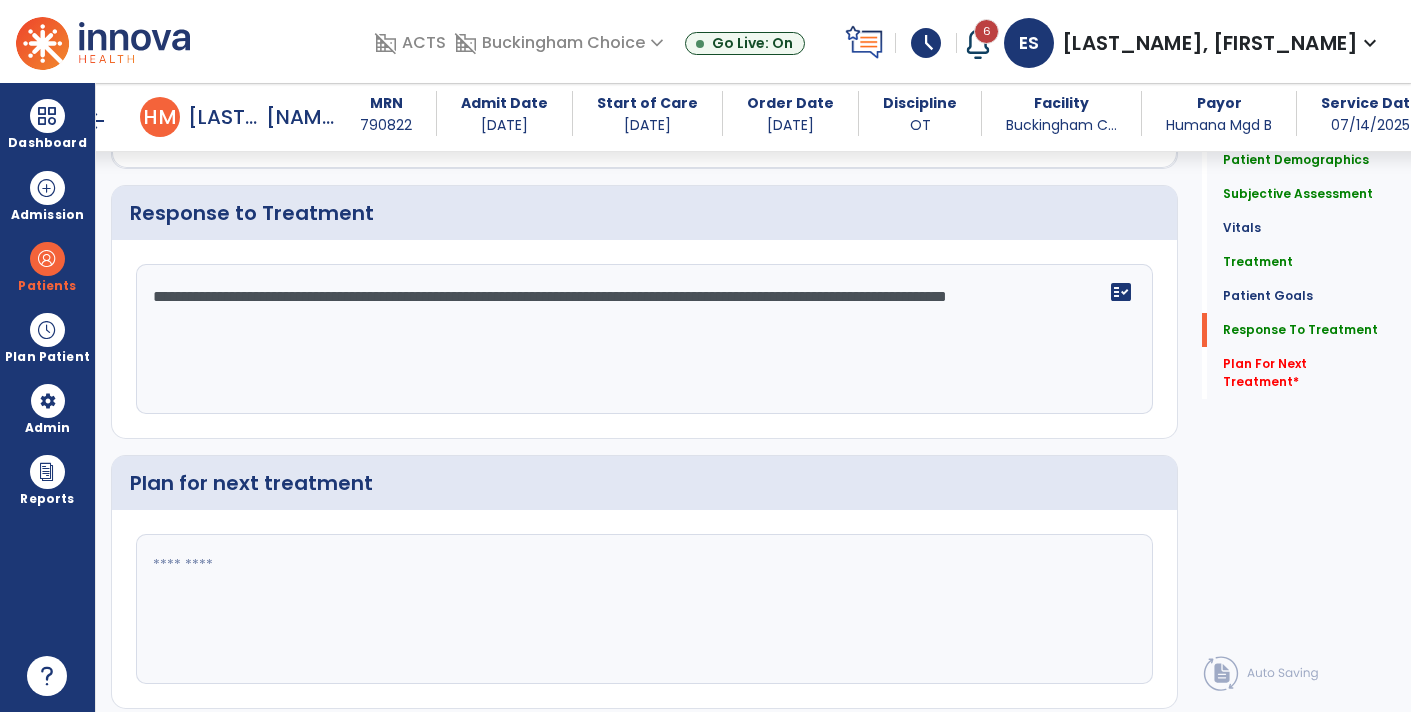 scroll, scrollTop: 2785, scrollLeft: 0, axis: vertical 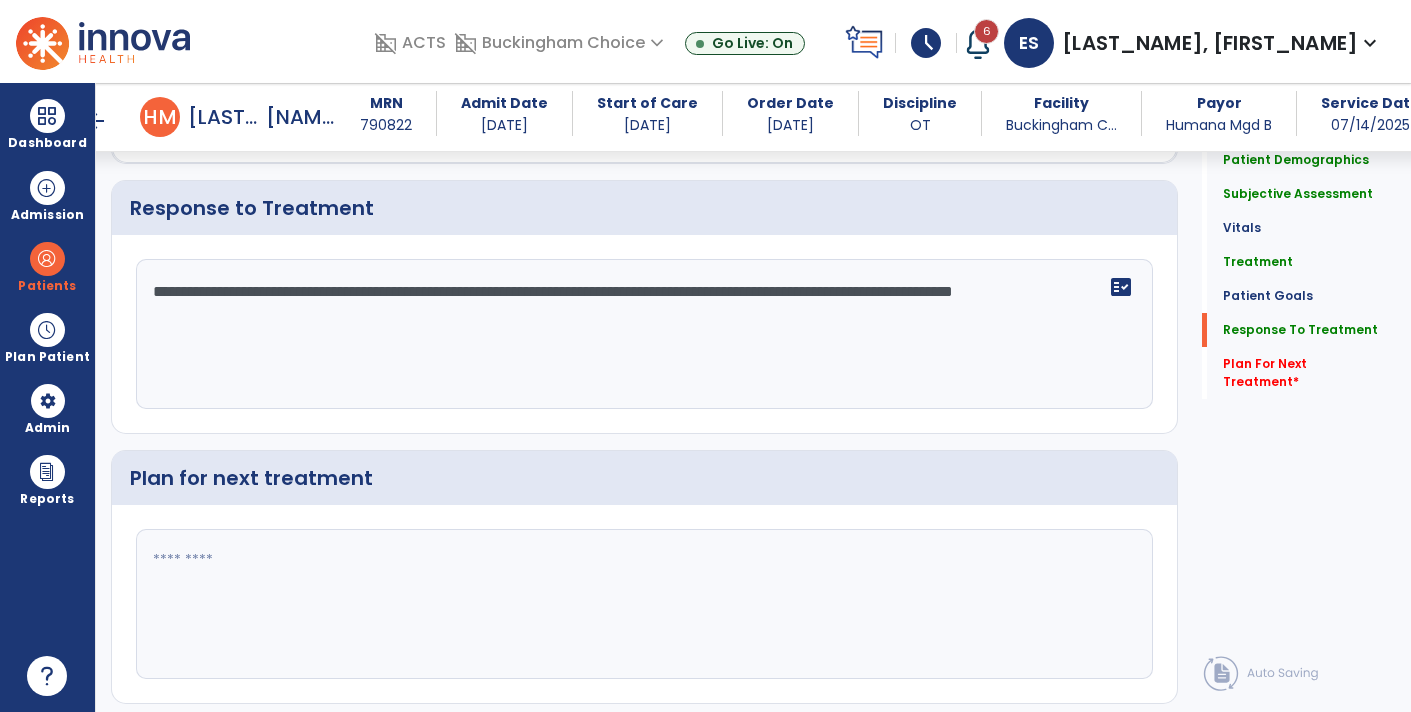 type on "**********" 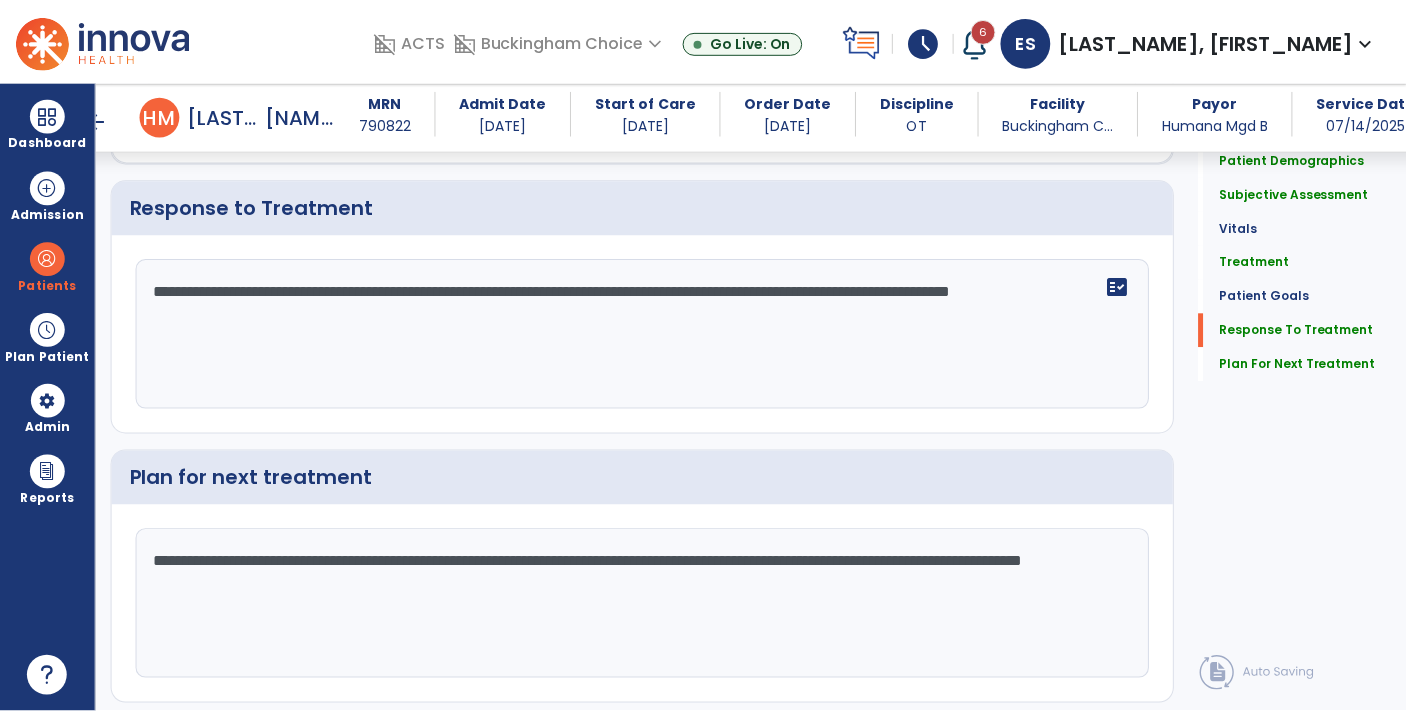 scroll, scrollTop: 2831, scrollLeft: 0, axis: vertical 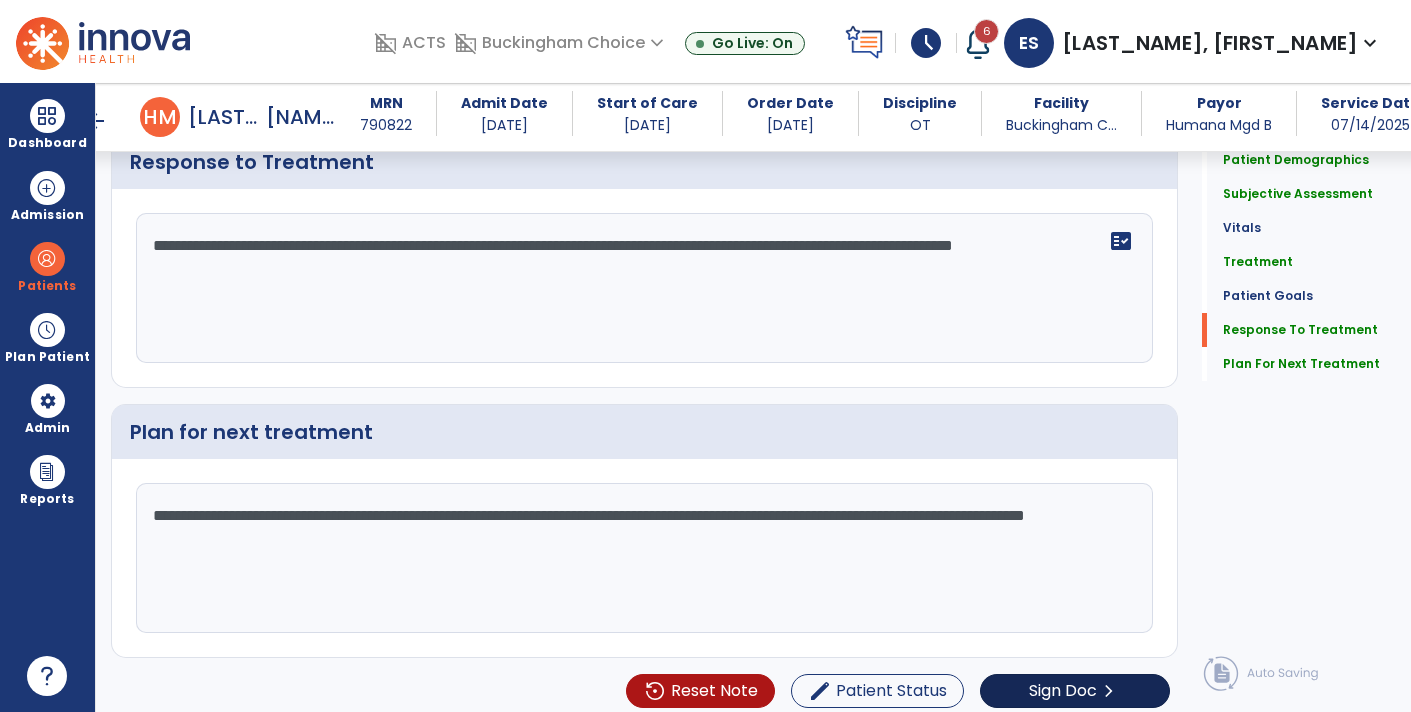 type on "**********" 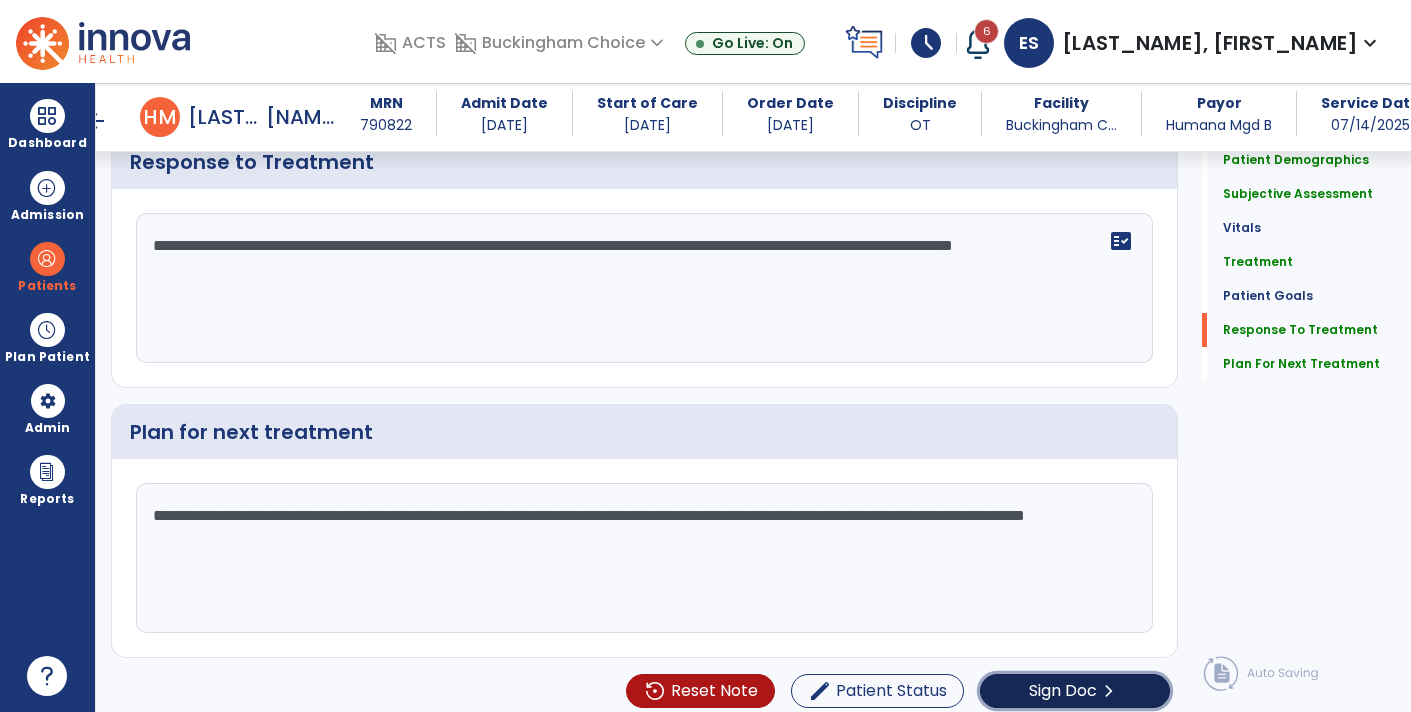 click on "Sign Doc  chevron_right" 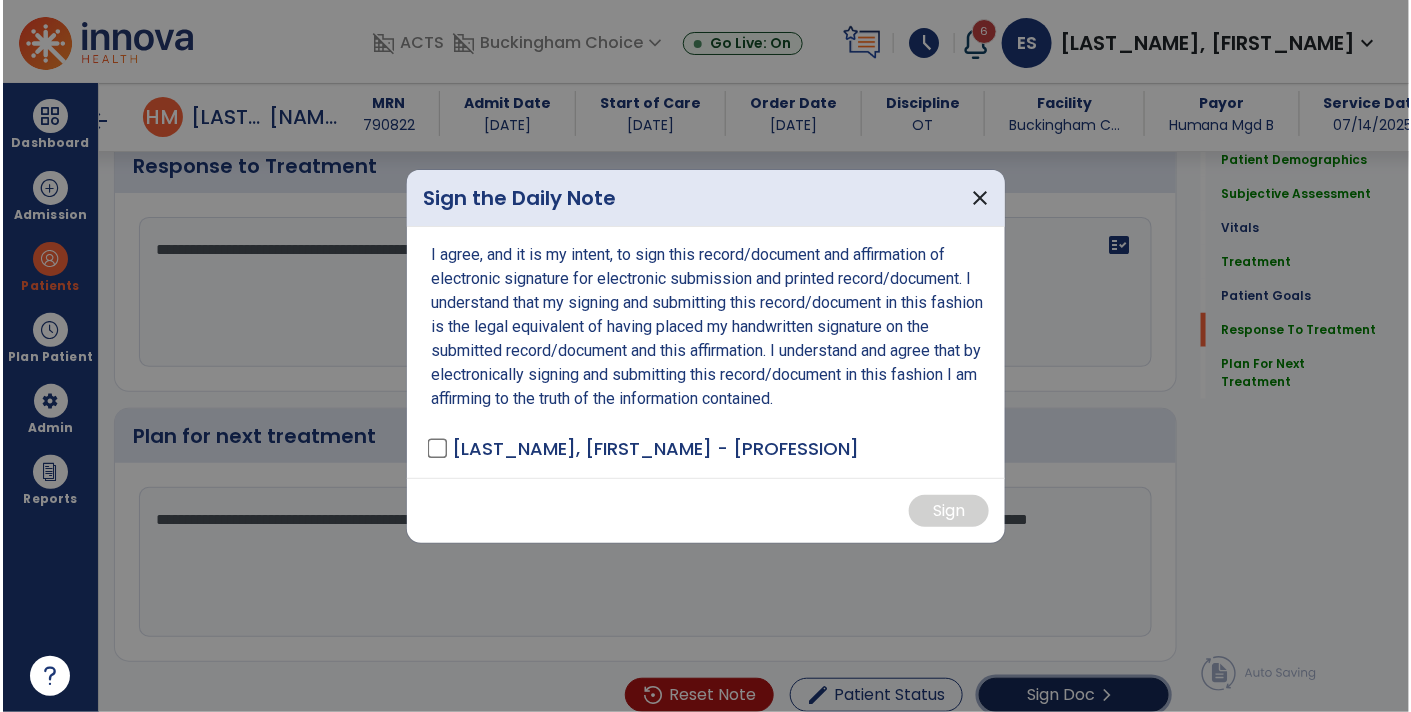 scroll, scrollTop: 2831, scrollLeft: 0, axis: vertical 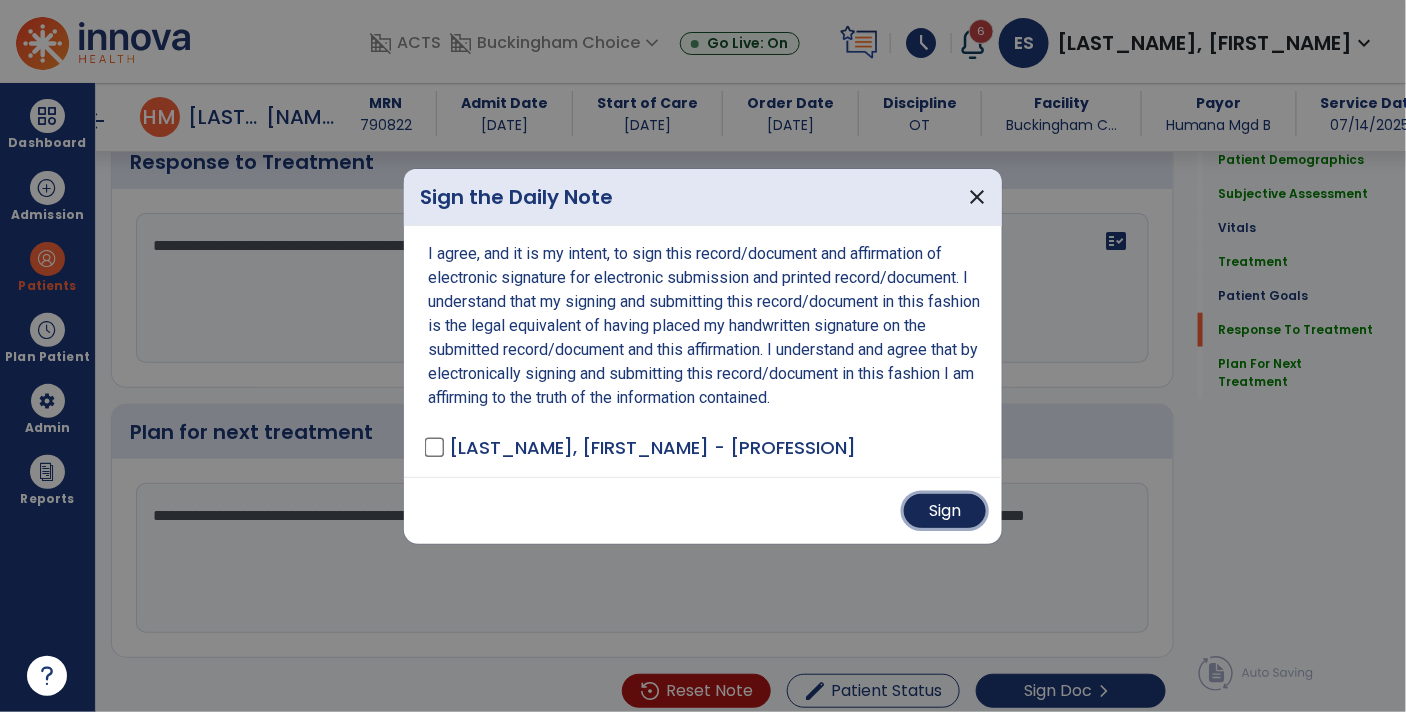 click on "Sign" at bounding box center (945, 511) 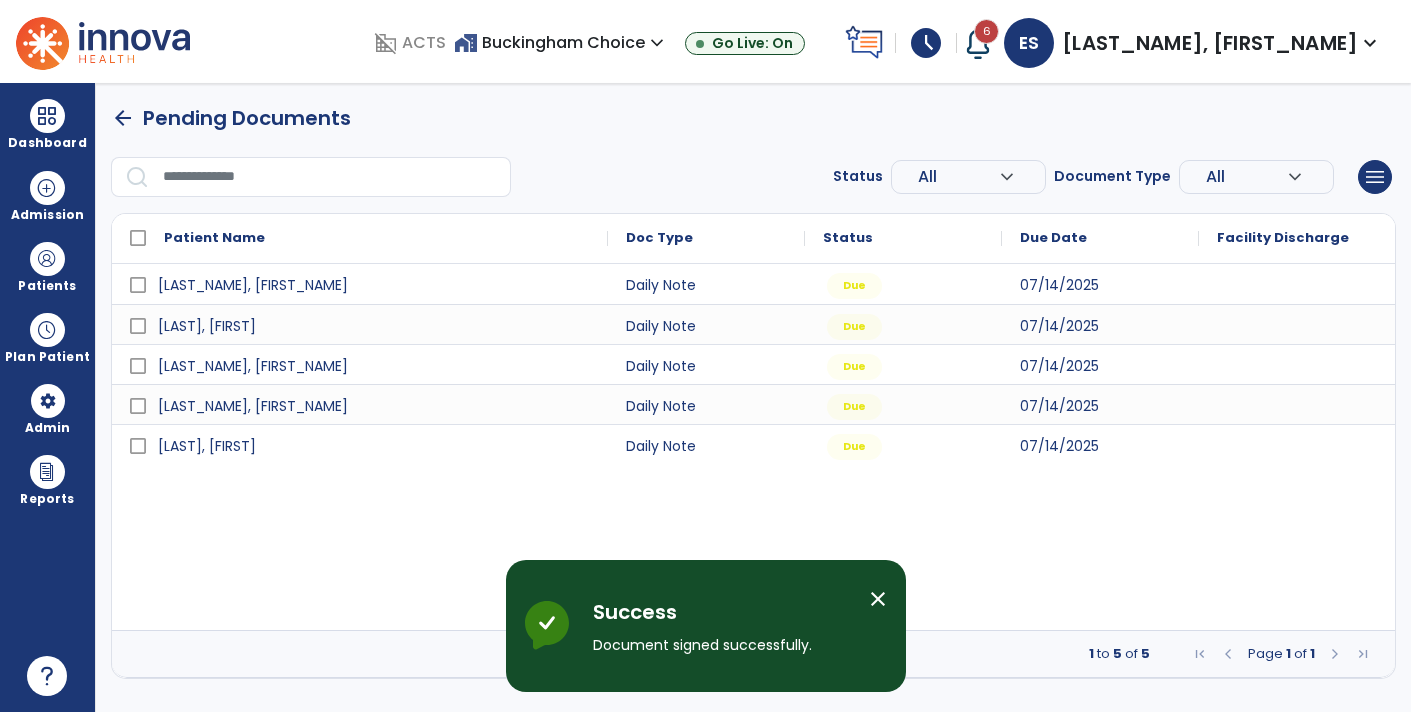 scroll, scrollTop: 0, scrollLeft: 0, axis: both 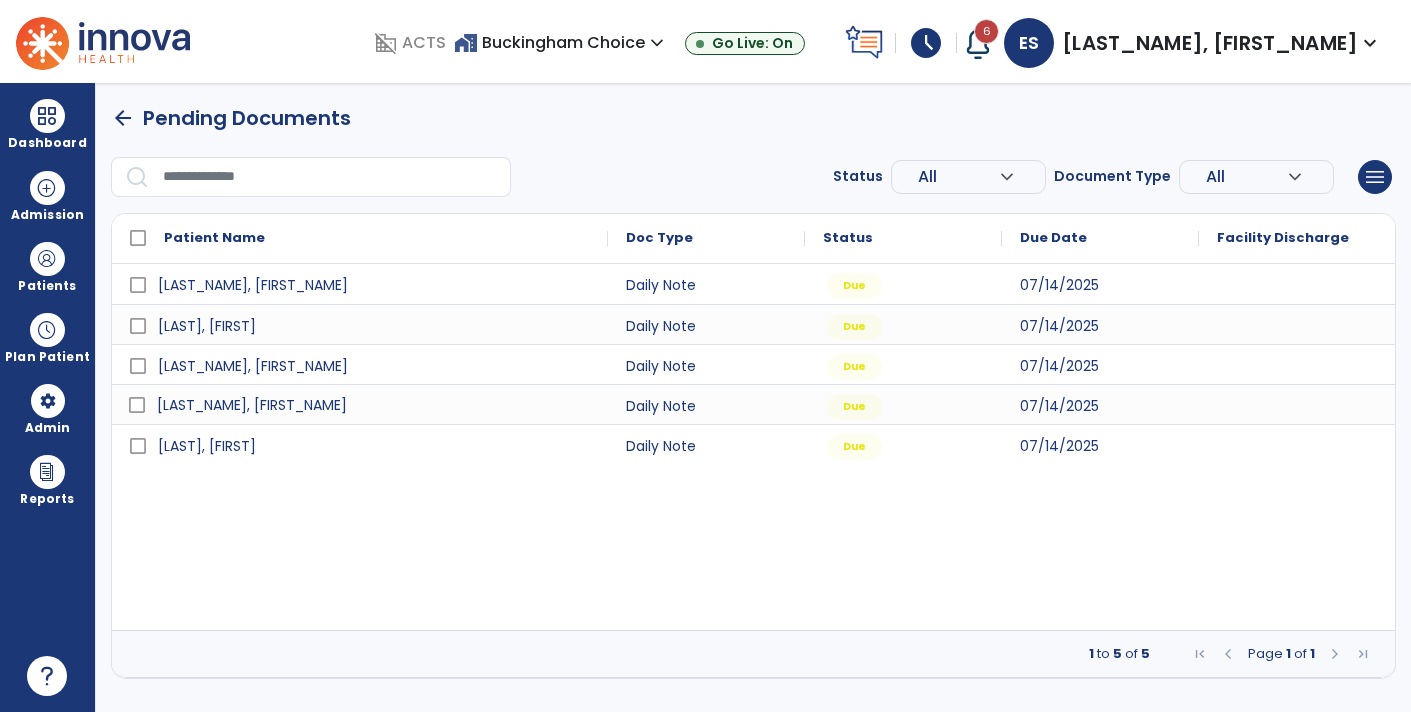 click on "[LAST_NAME], [FIRST_NAME]" at bounding box center [374, 405] 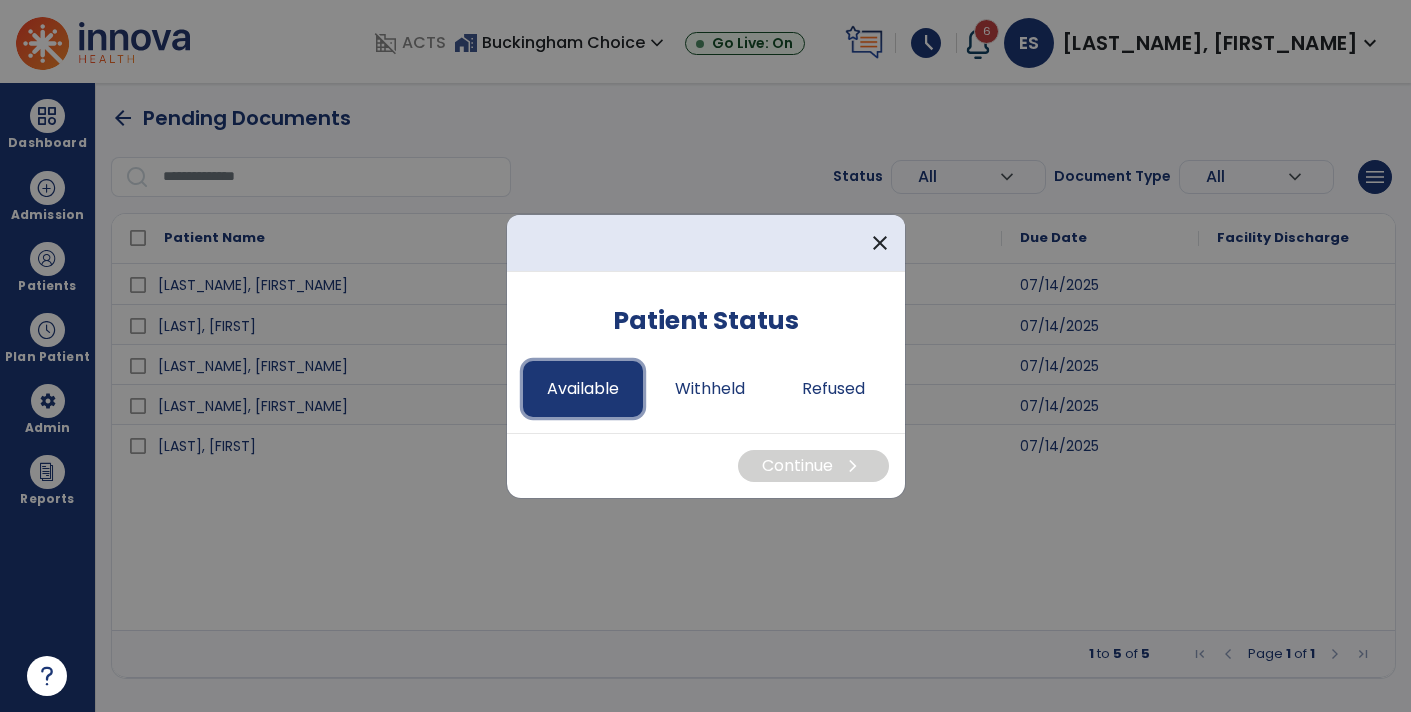 click on "Available" at bounding box center [583, 389] 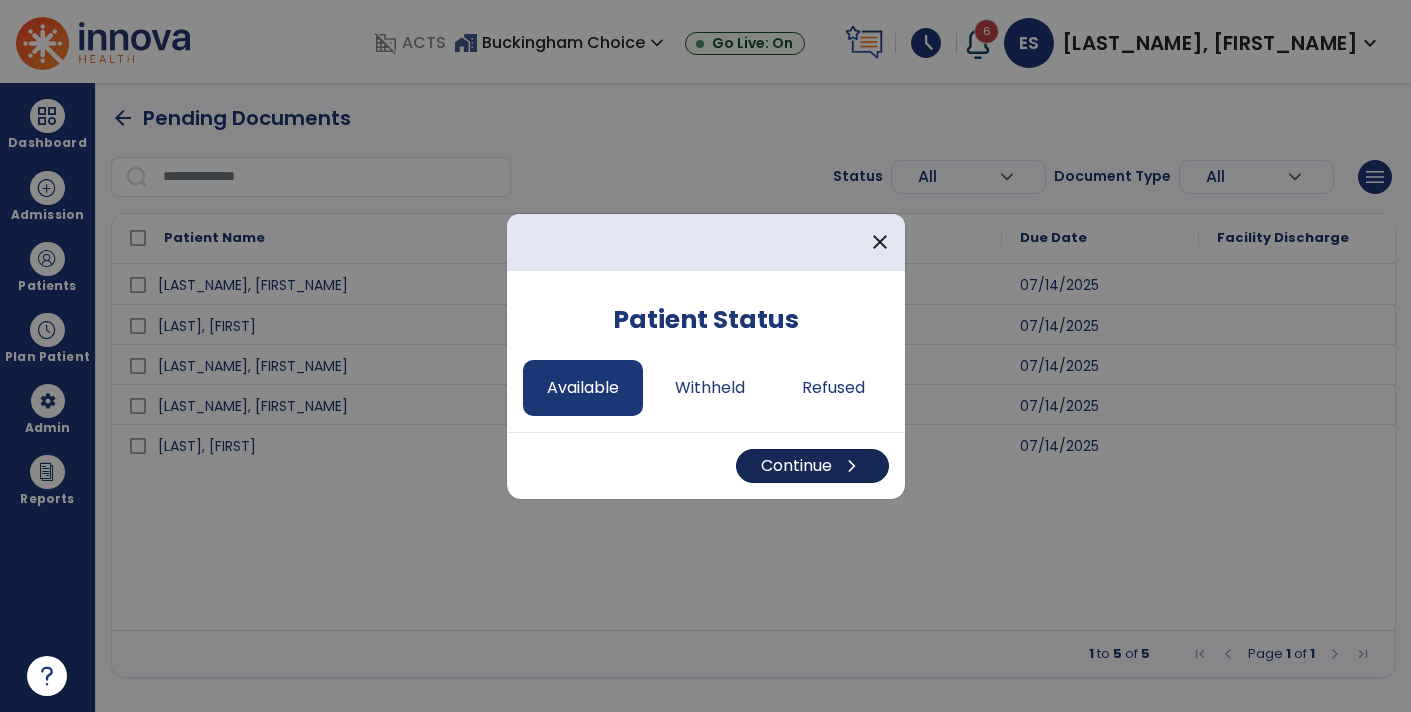 click on "Continue   chevron_right" at bounding box center (812, 466) 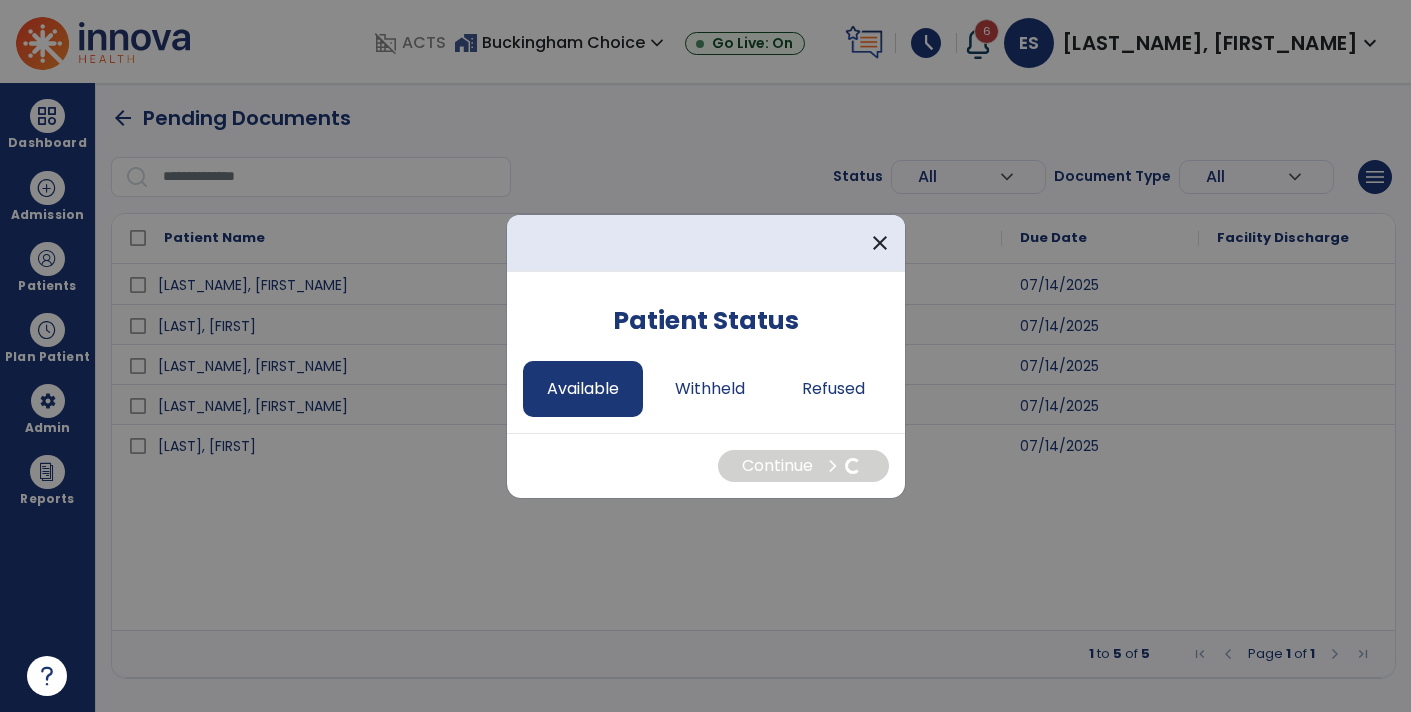 select on "*" 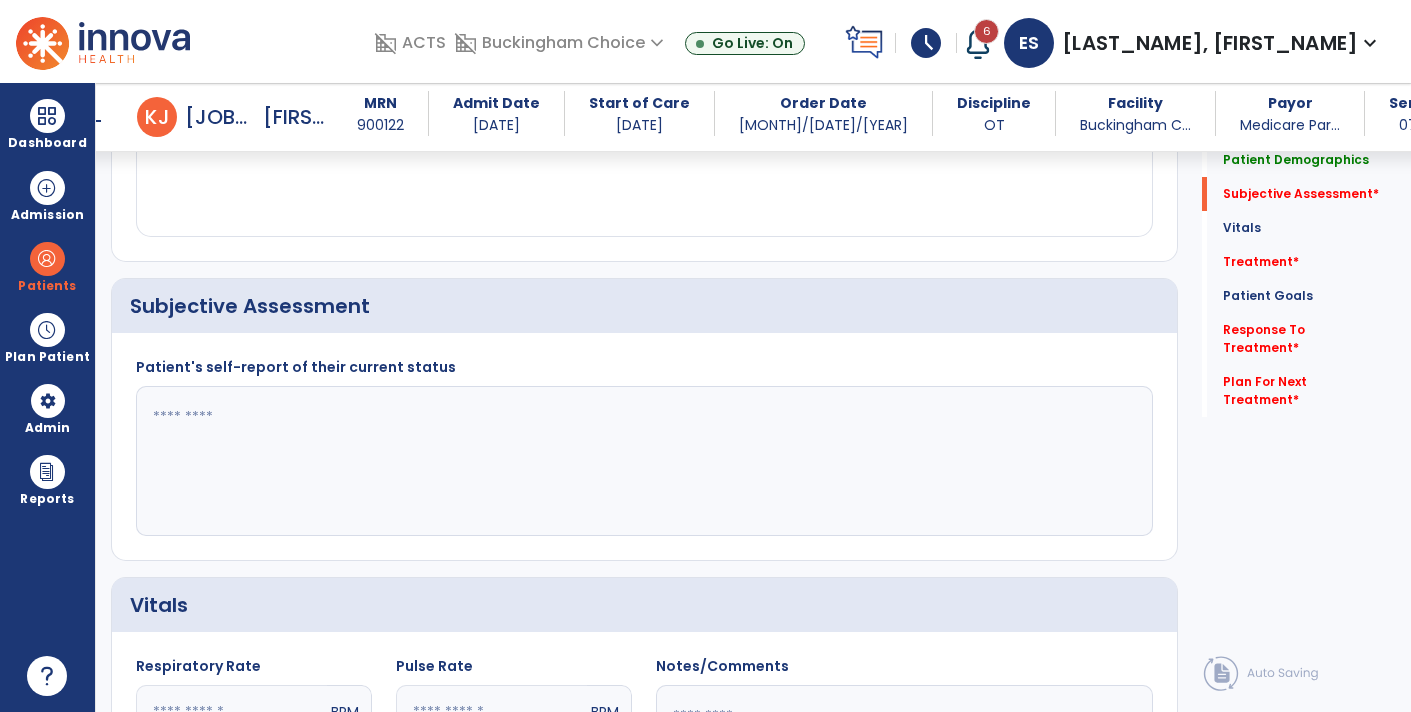 scroll, scrollTop: 360, scrollLeft: 0, axis: vertical 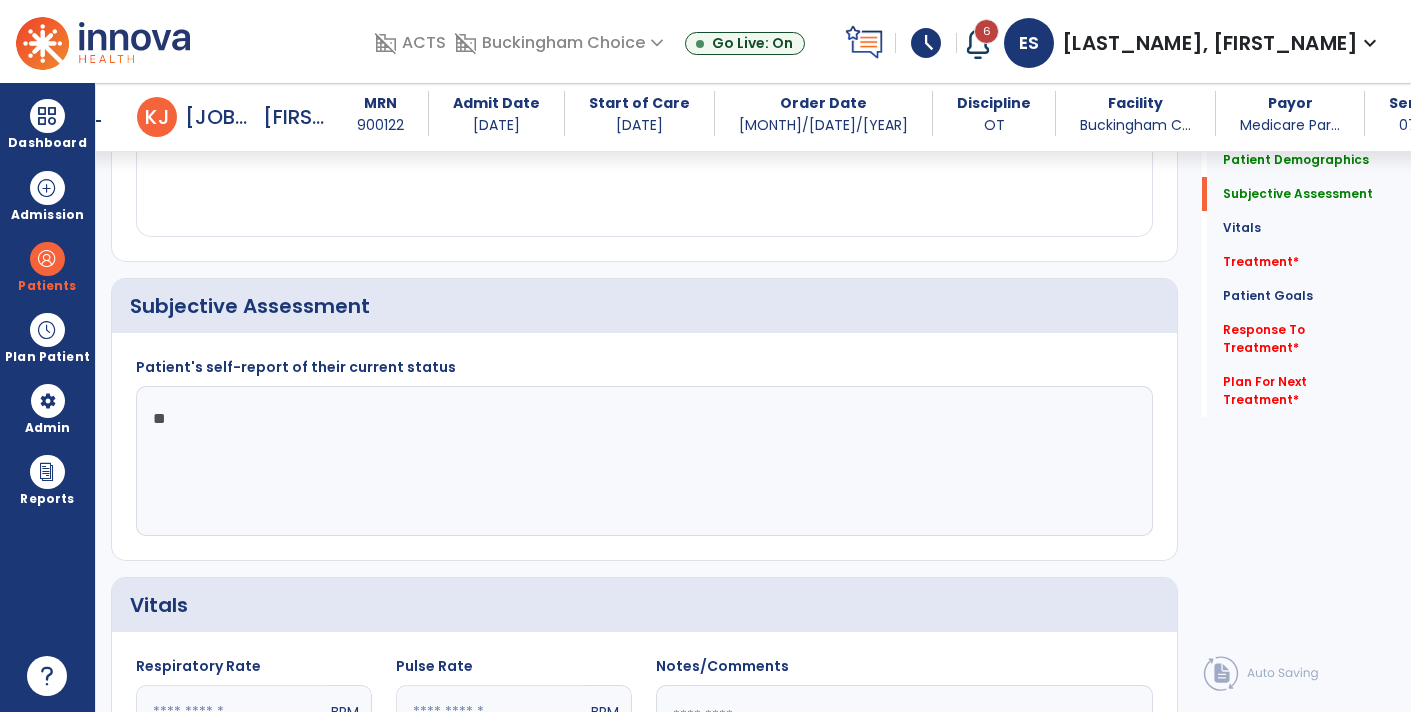 type on "*" 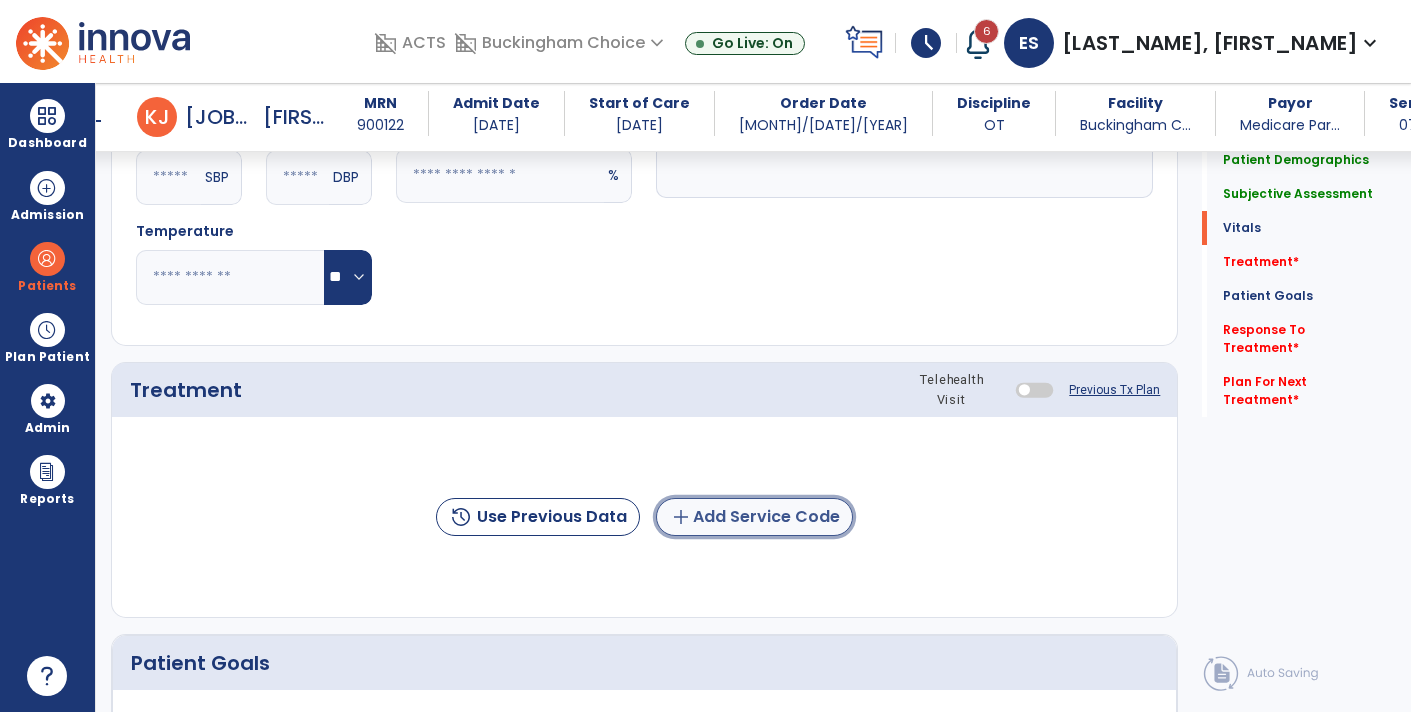 click on "add  Add Service Code" 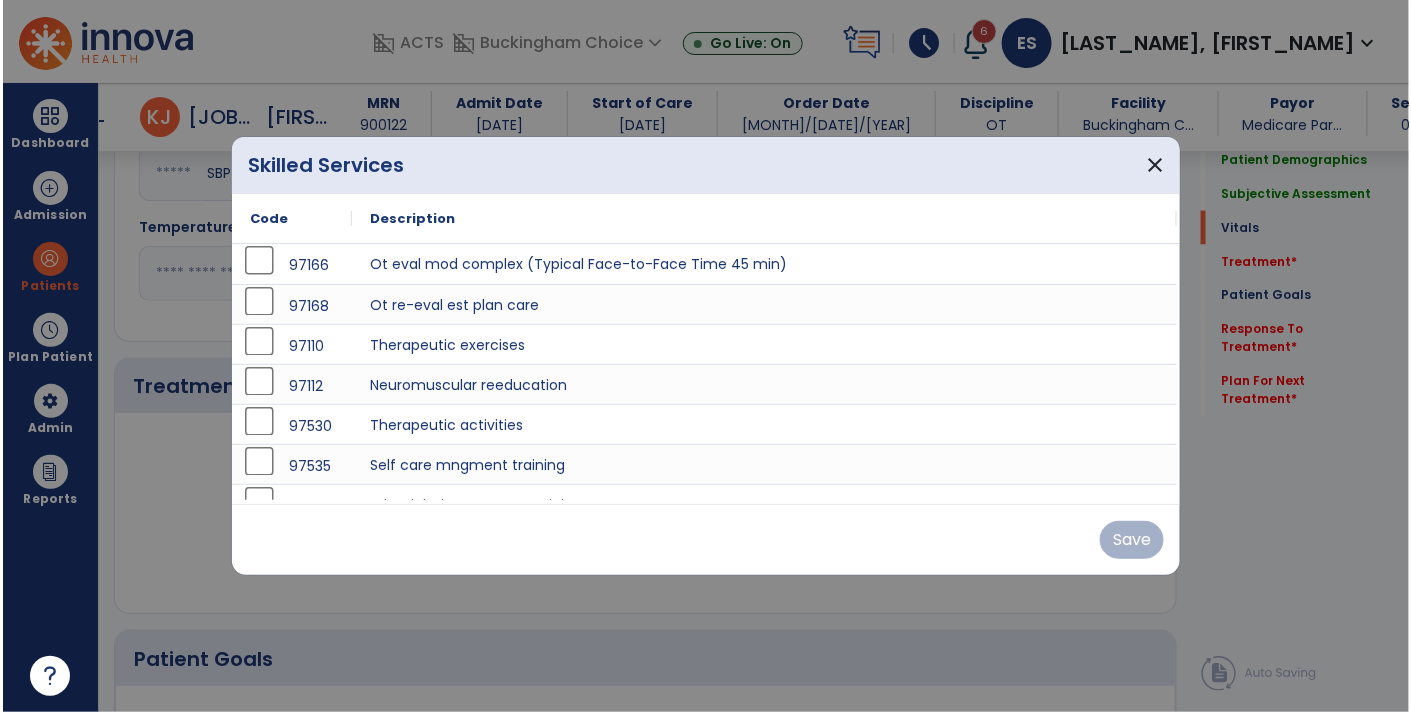 scroll, scrollTop: 997, scrollLeft: 0, axis: vertical 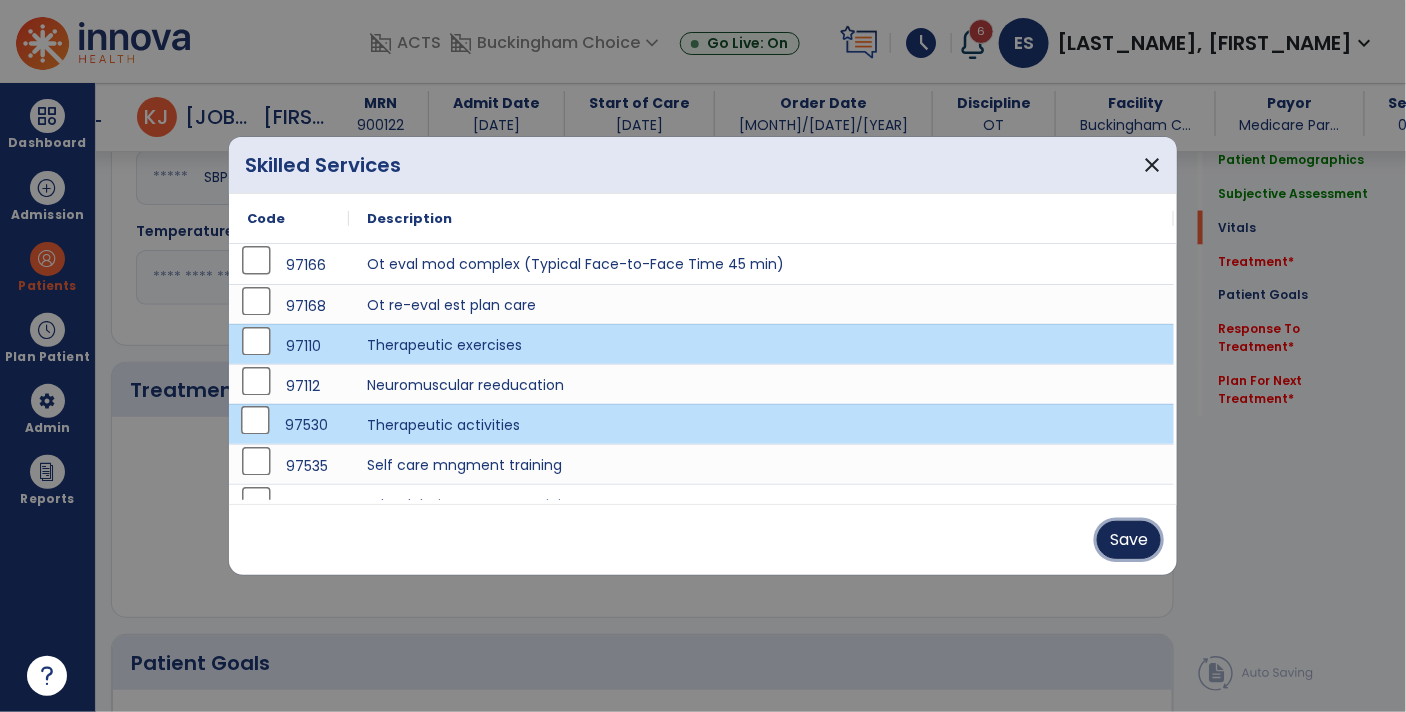 click on "Save" at bounding box center (1129, 540) 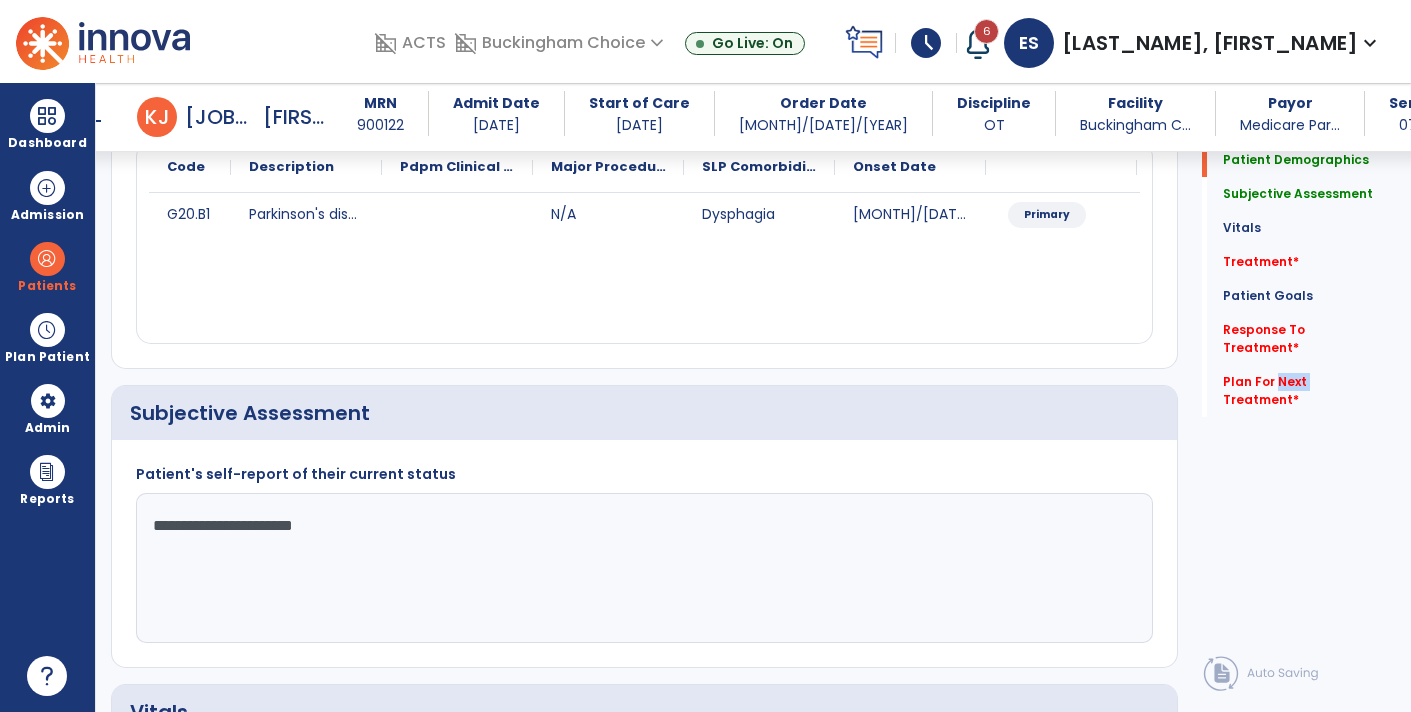 scroll, scrollTop: 252, scrollLeft: 0, axis: vertical 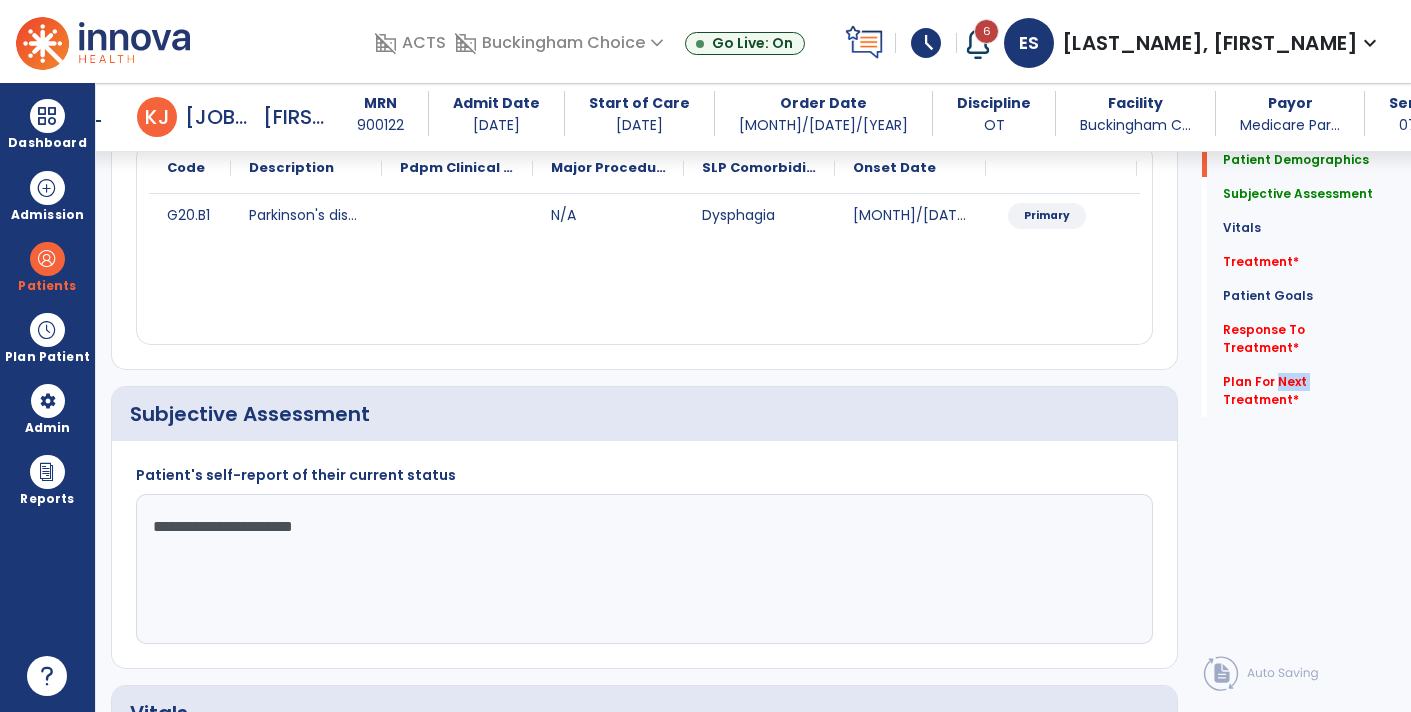 click on "**********" 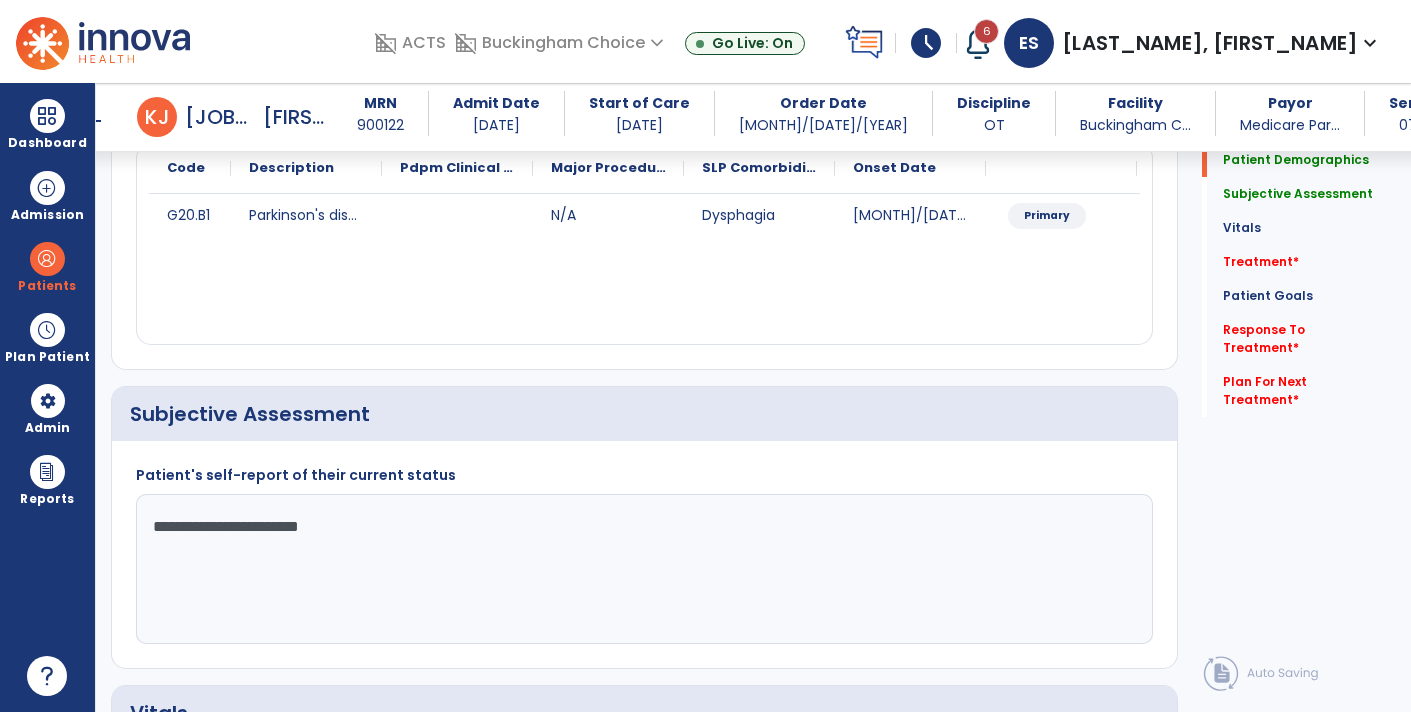 paste on "**********" 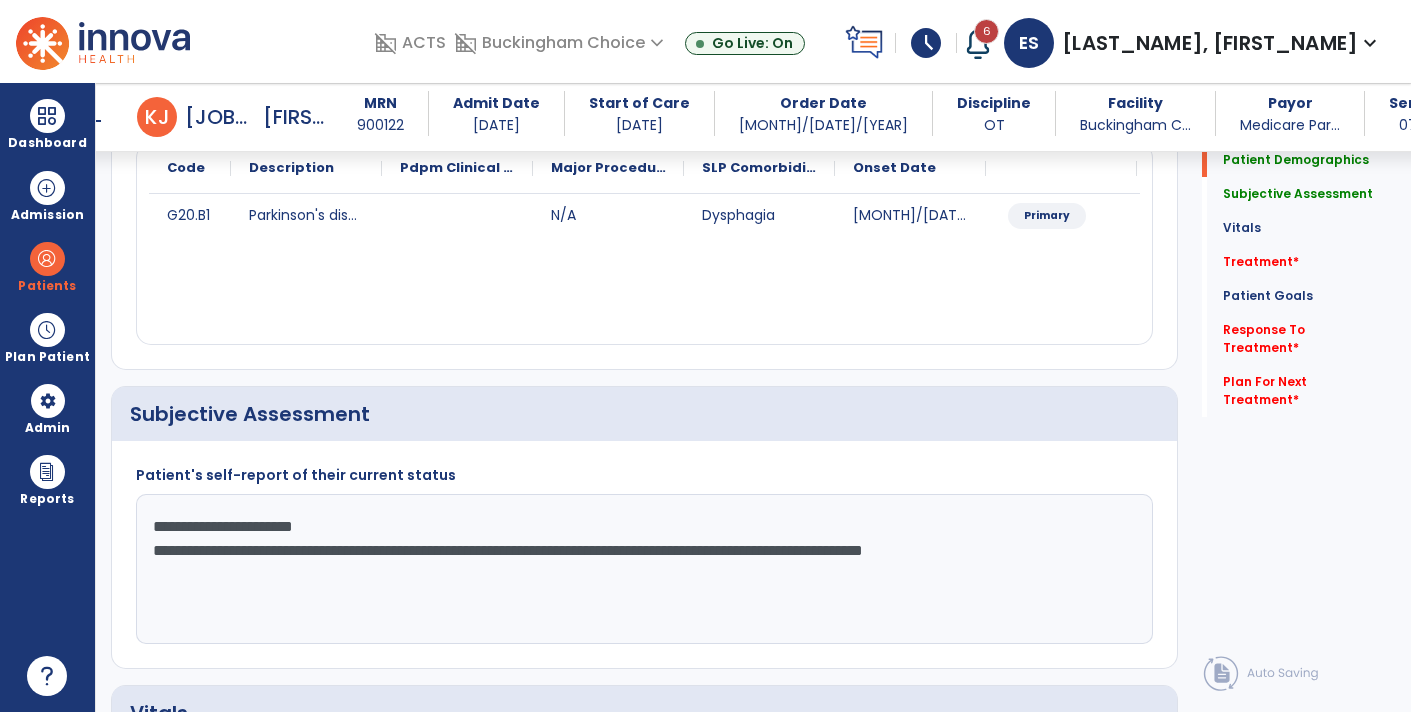 click on "**********" 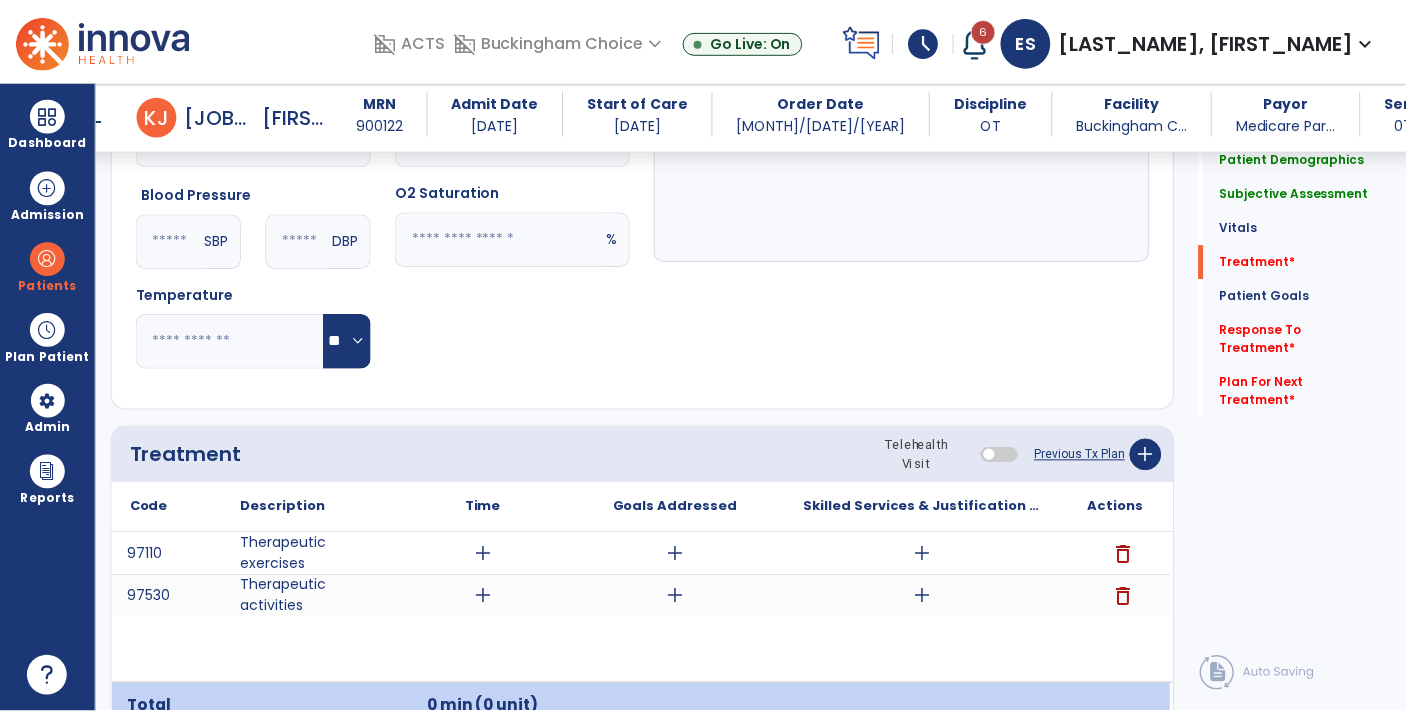 scroll, scrollTop: 923, scrollLeft: 0, axis: vertical 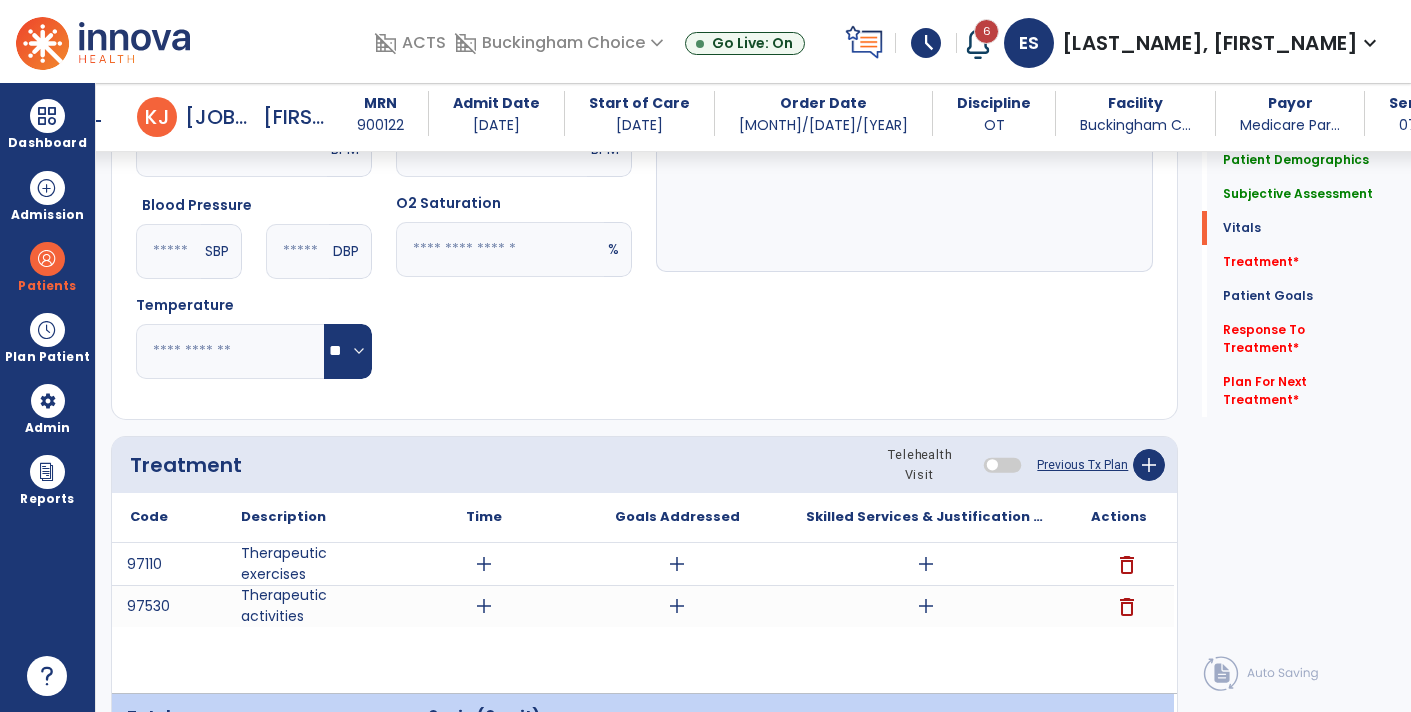type on "**********" 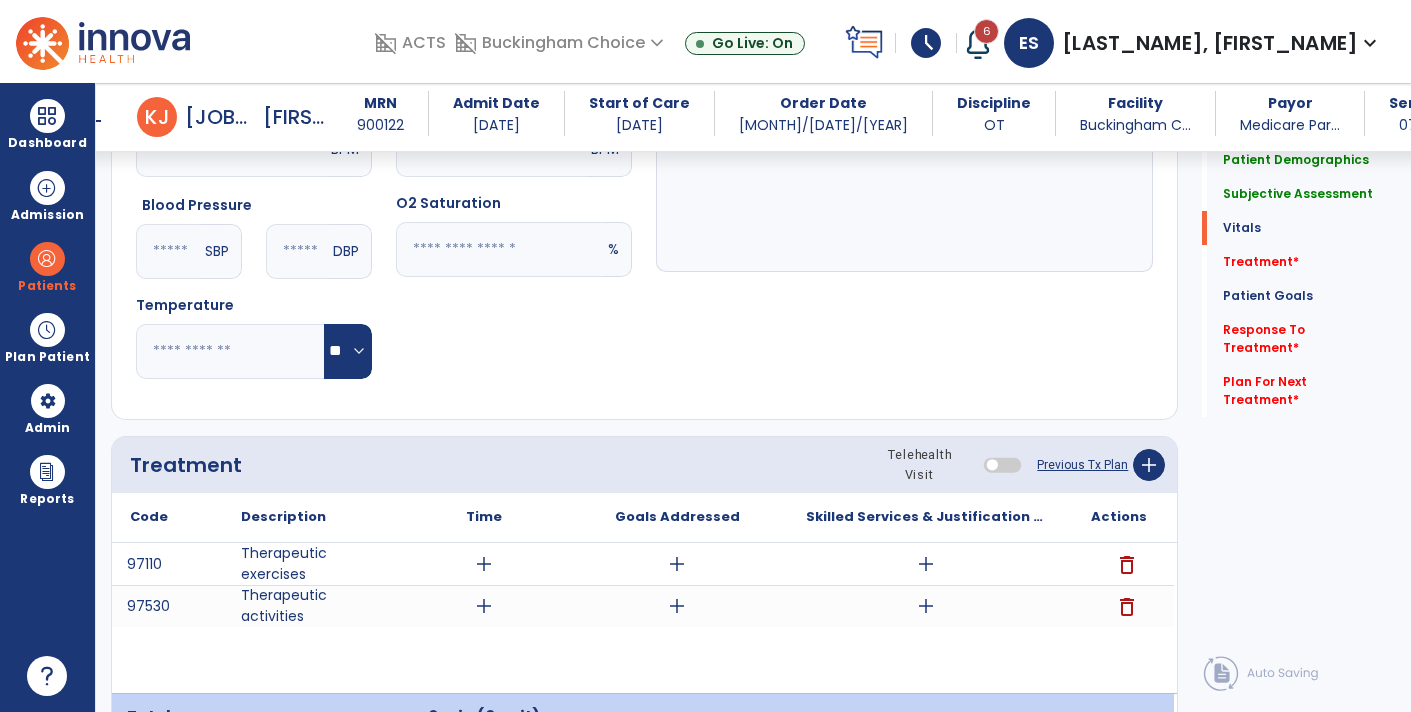click on "delete" at bounding box center (1127, 607) 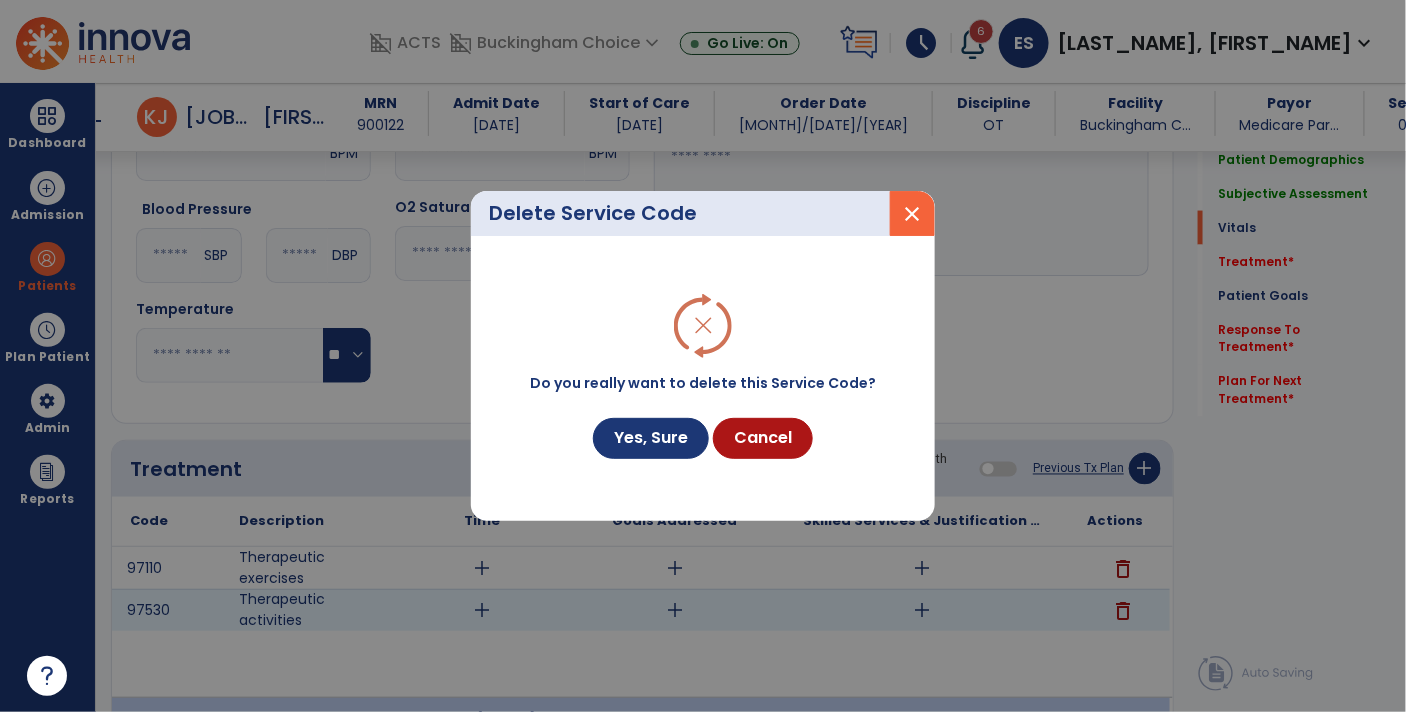 scroll, scrollTop: 923, scrollLeft: 0, axis: vertical 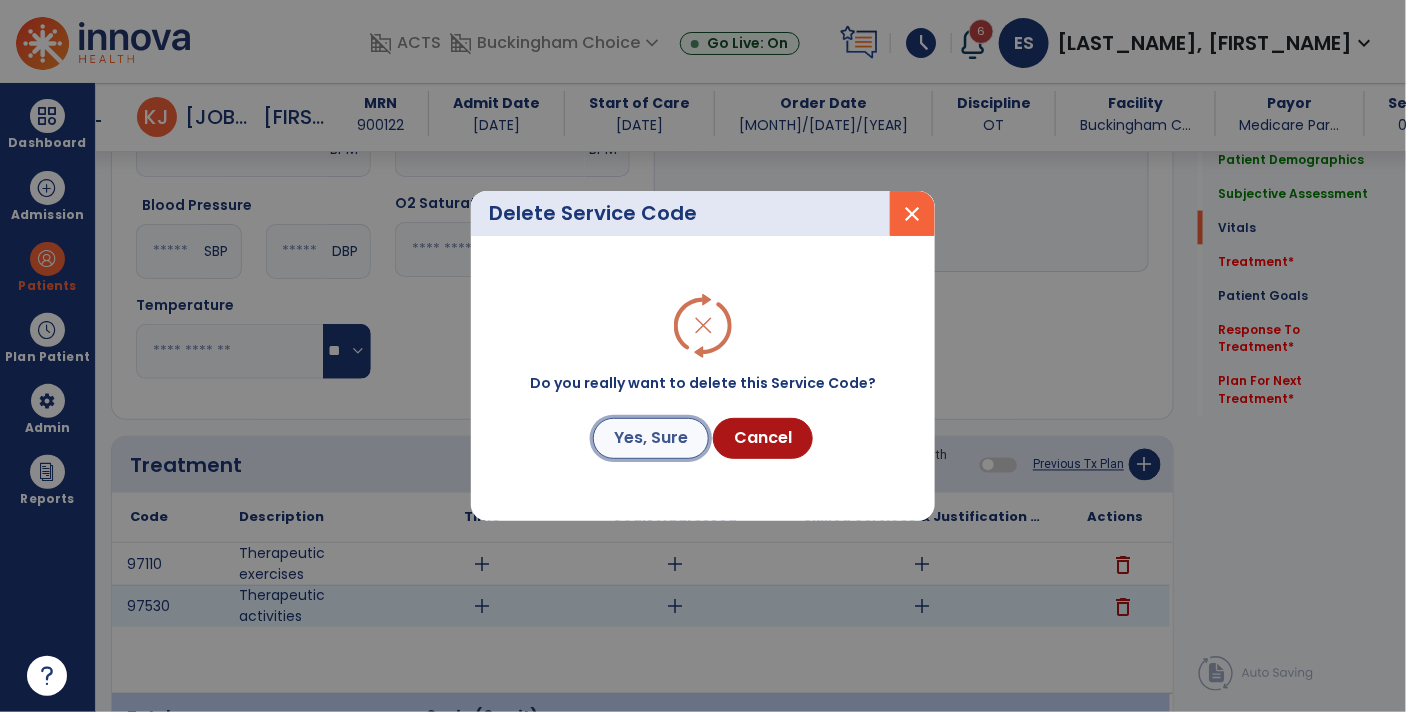 click on "Yes, Sure" at bounding box center (651, 438) 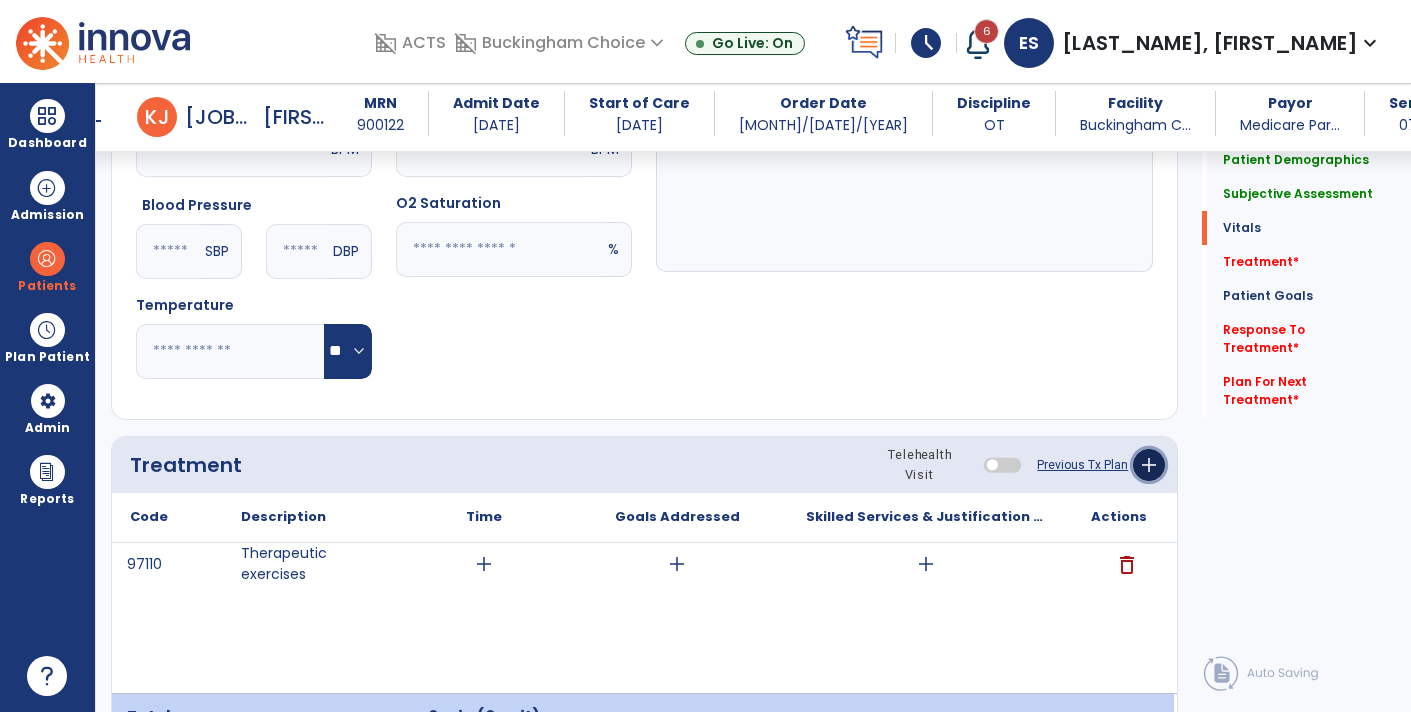 click on "add" 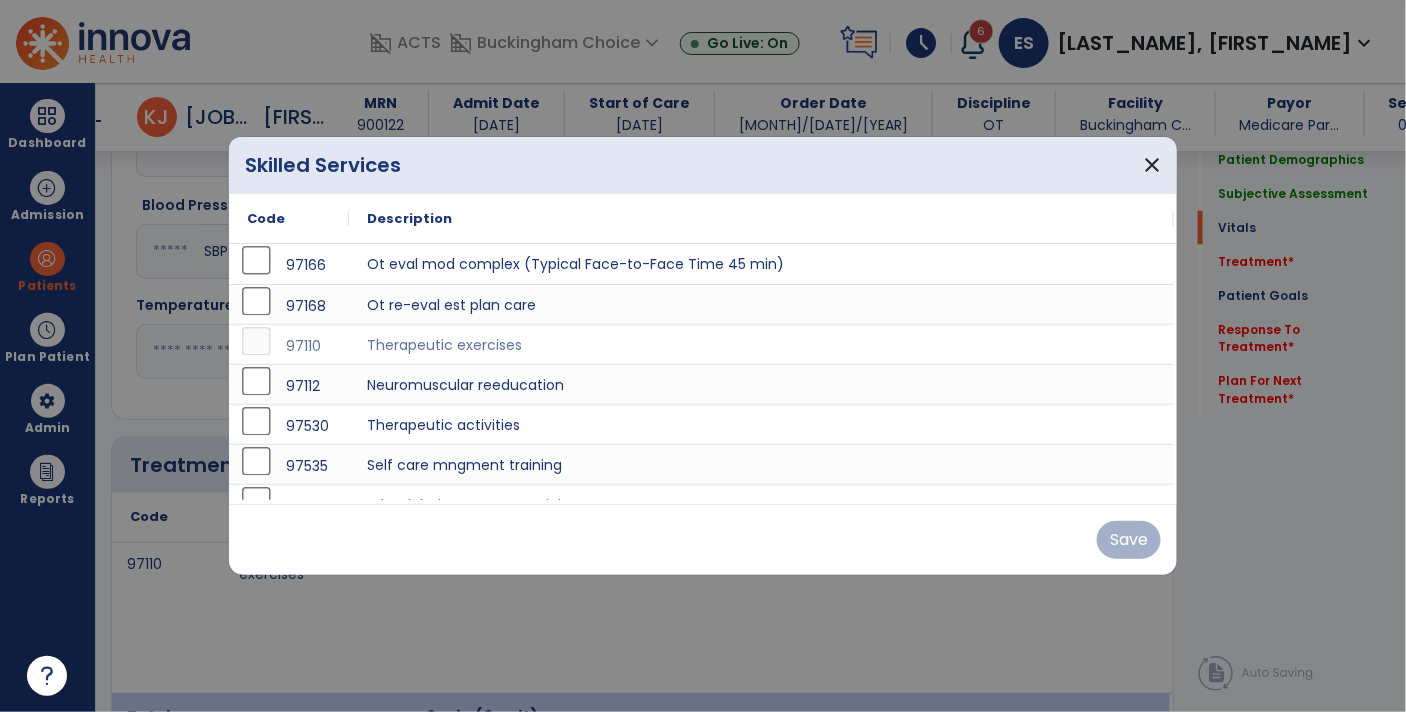 scroll, scrollTop: 923, scrollLeft: 0, axis: vertical 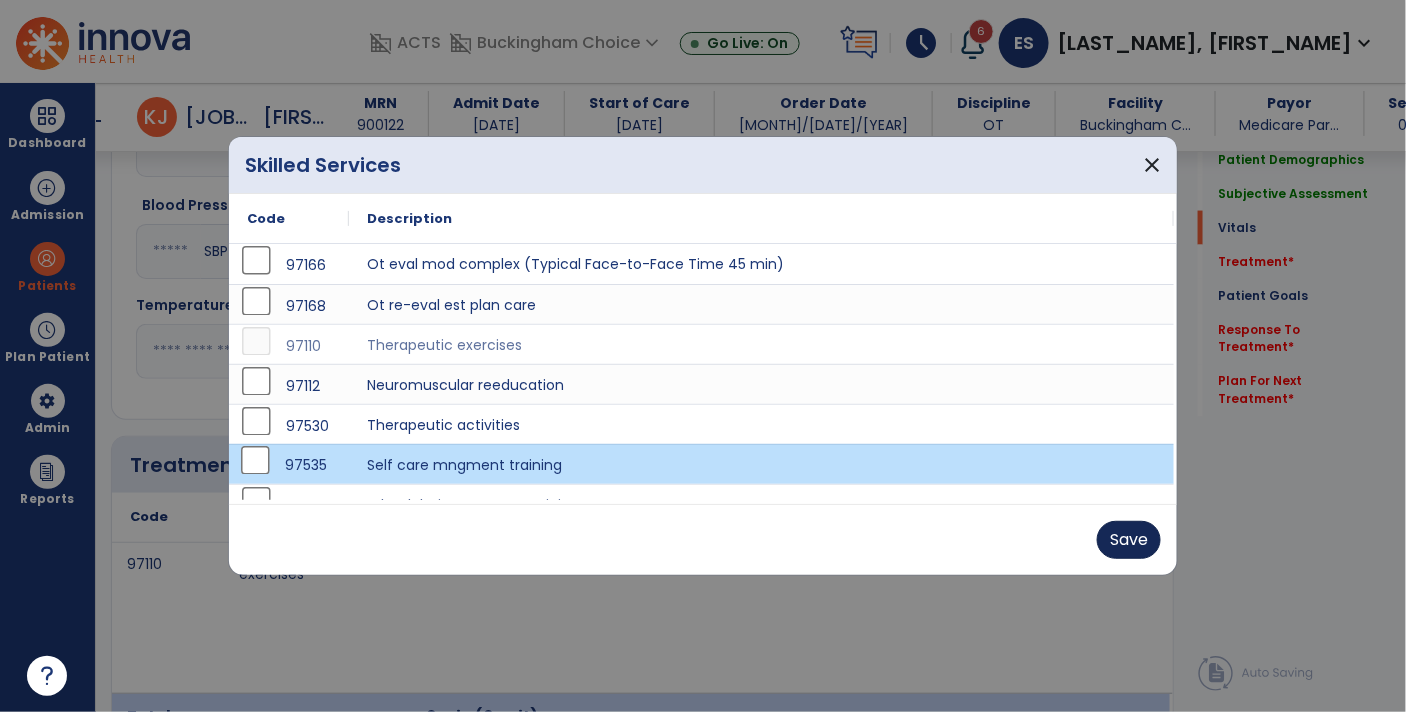 click on "Save" at bounding box center (1129, 540) 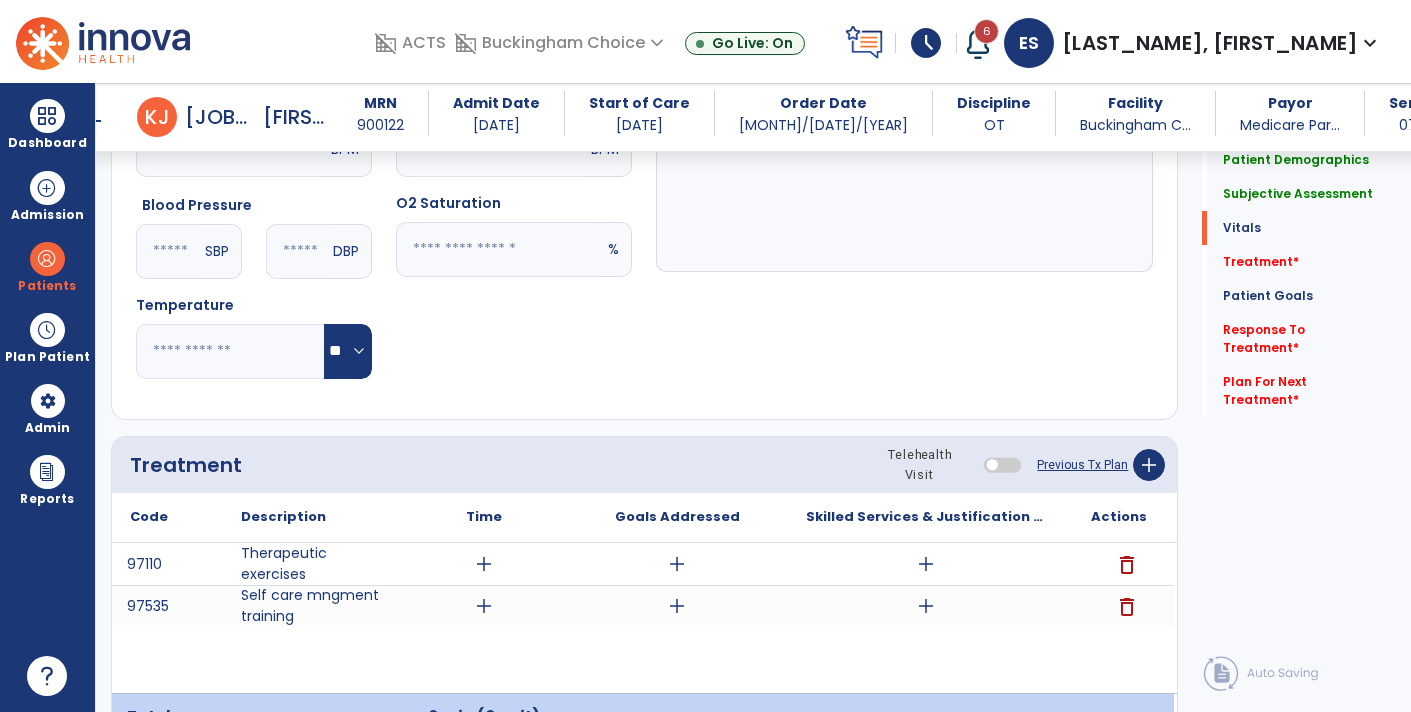 click on "add" at bounding box center (926, 606) 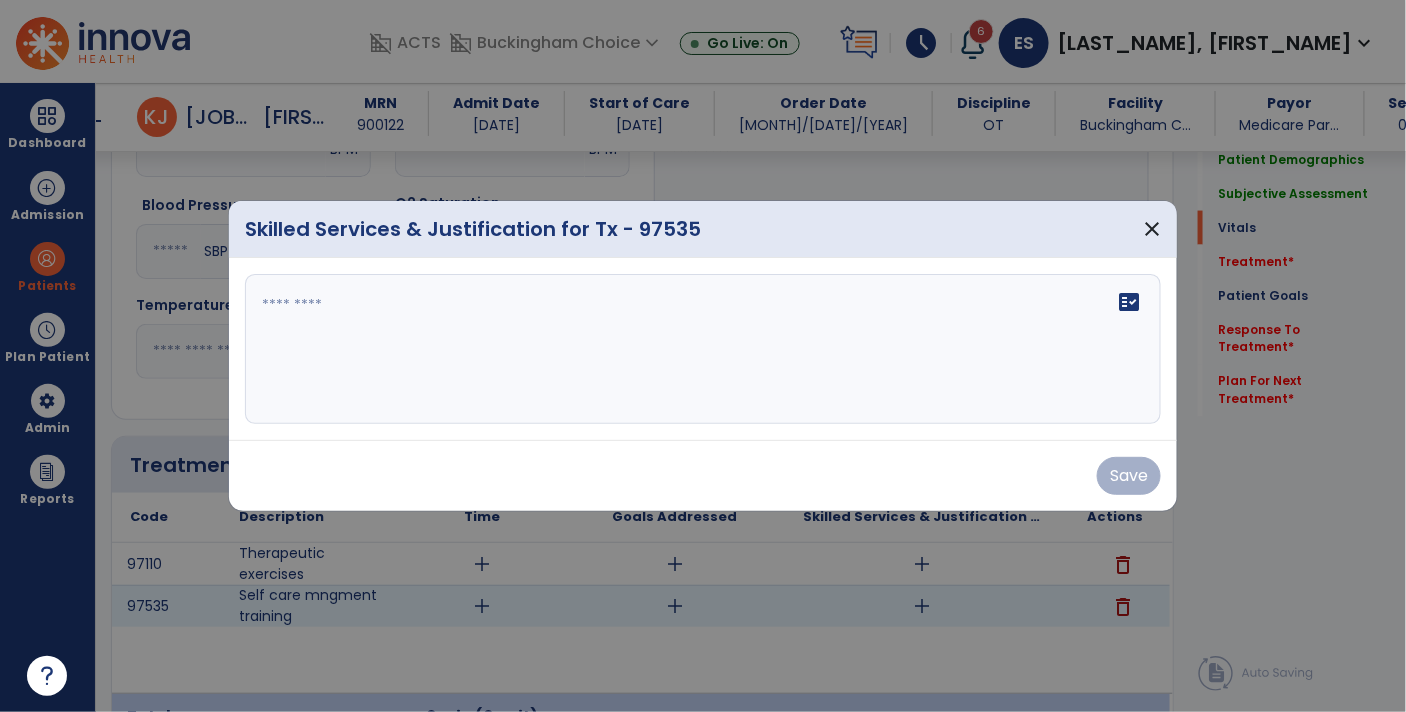 scroll, scrollTop: 923, scrollLeft: 0, axis: vertical 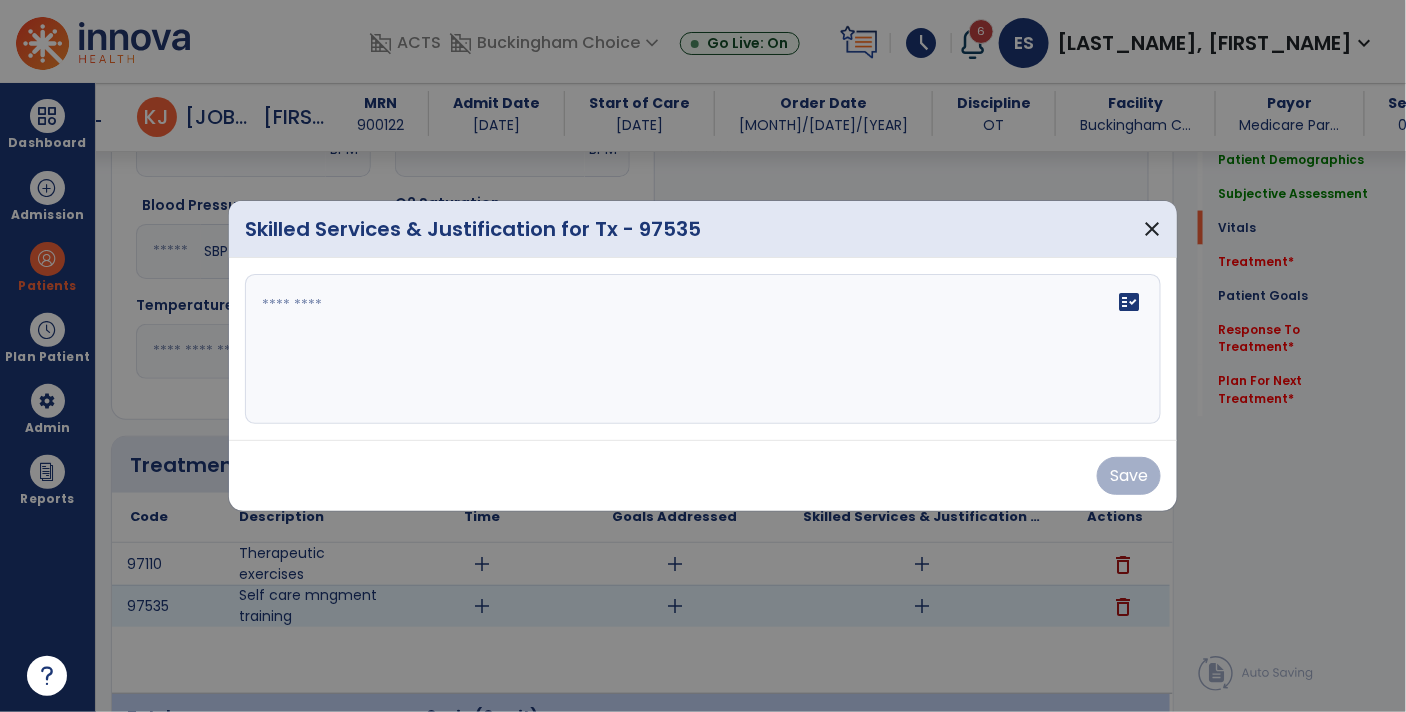 click on "fact_check" at bounding box center [703, 349] 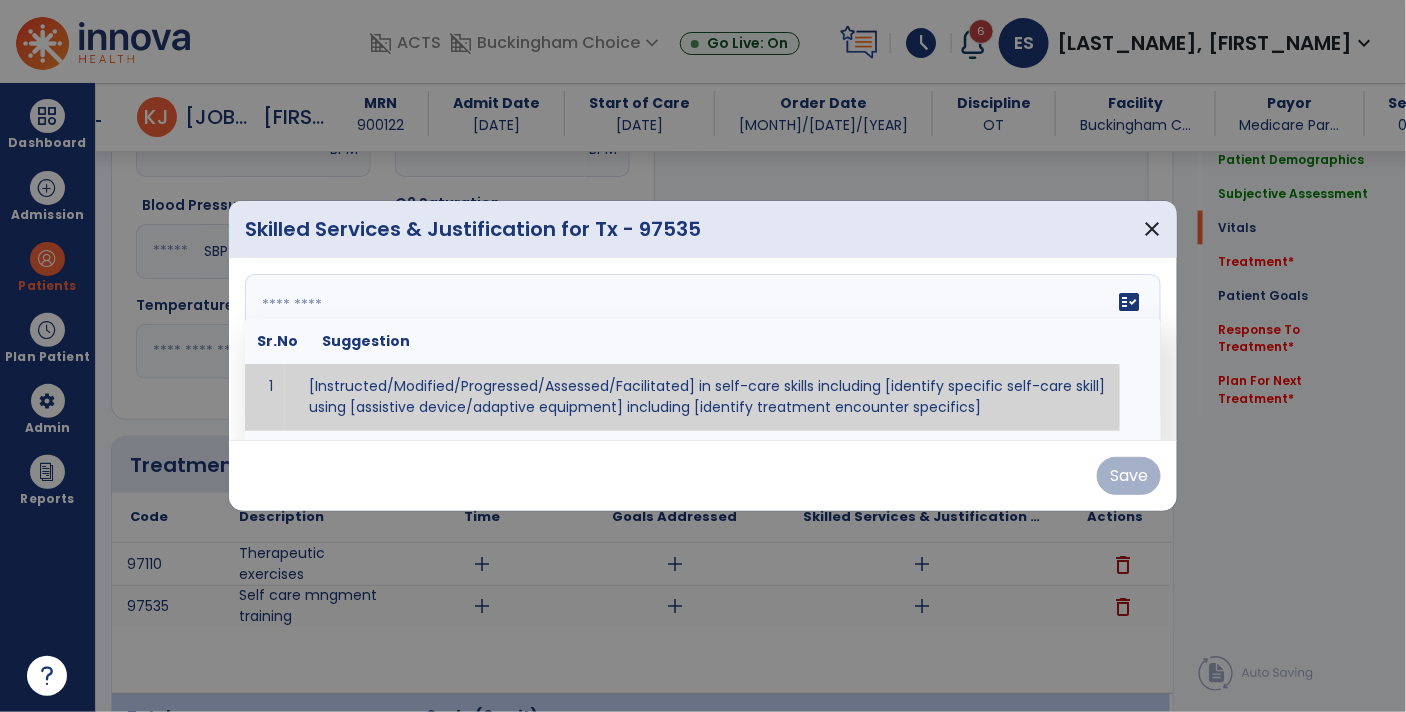 paste on "**********" 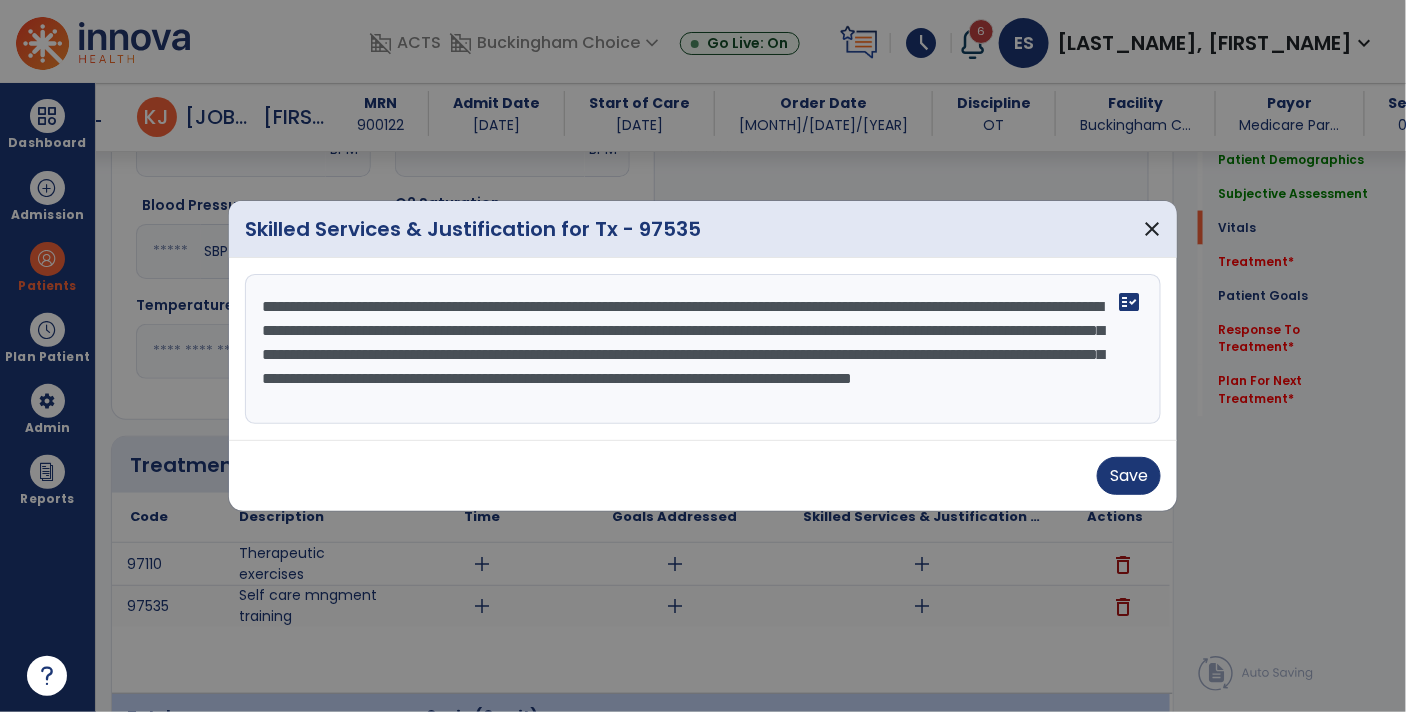 scroll, scrollTop: 38, scrollLeft: 0, axis: vertical 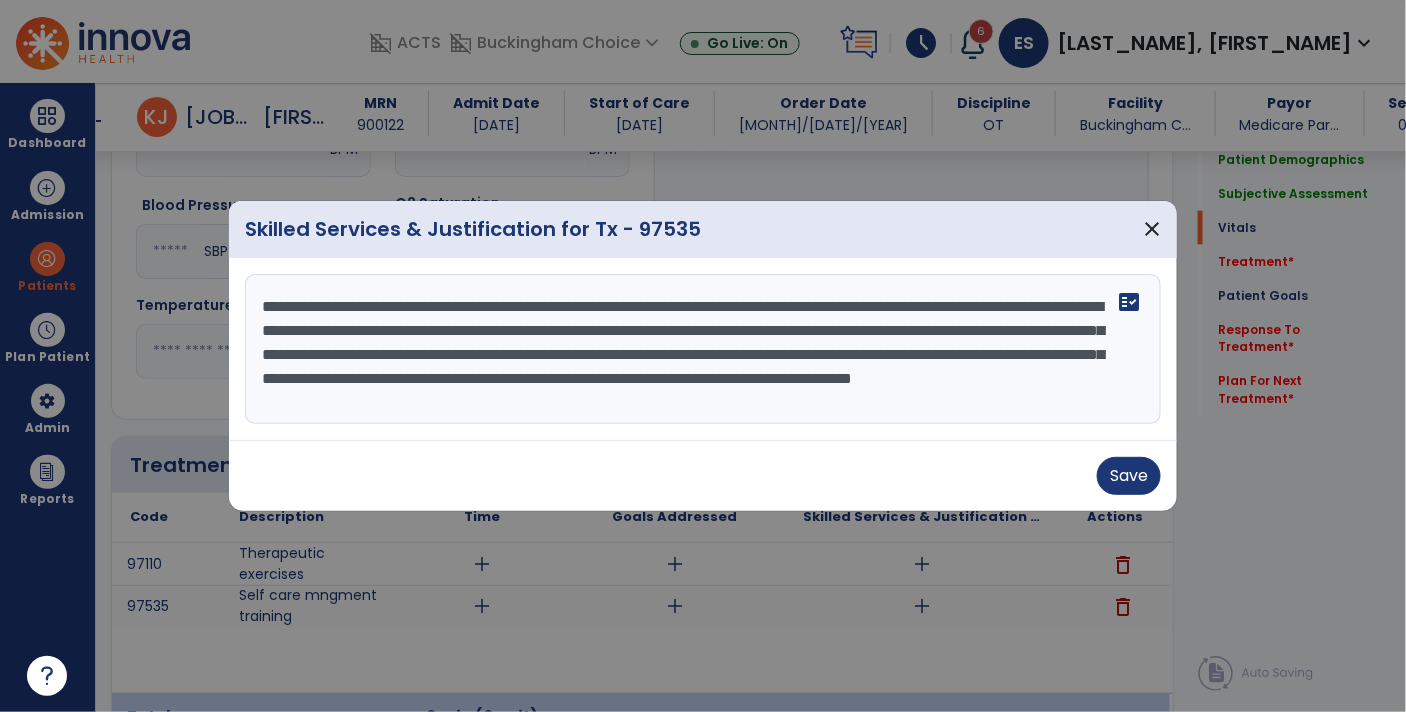 click on "**********" at bounding box center (703, 349) 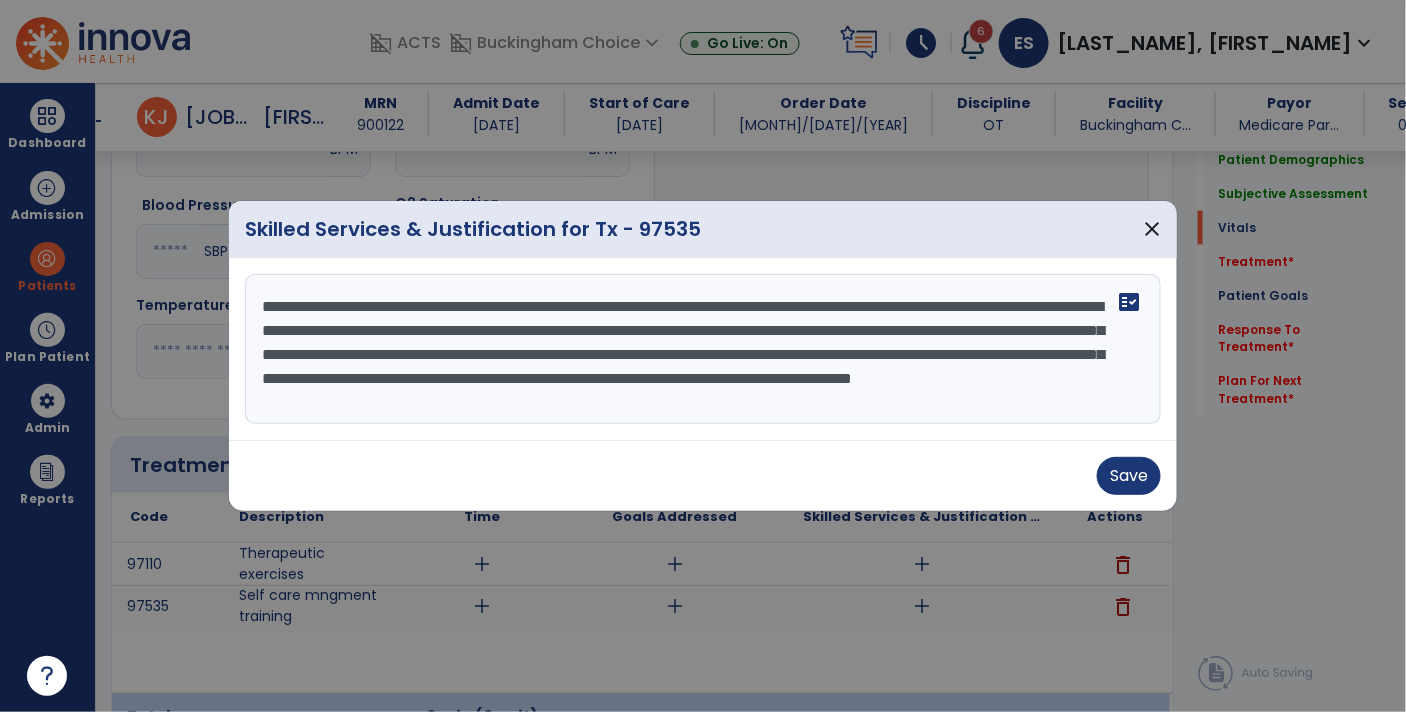 click on "**********" at bounding box center (703, 349) 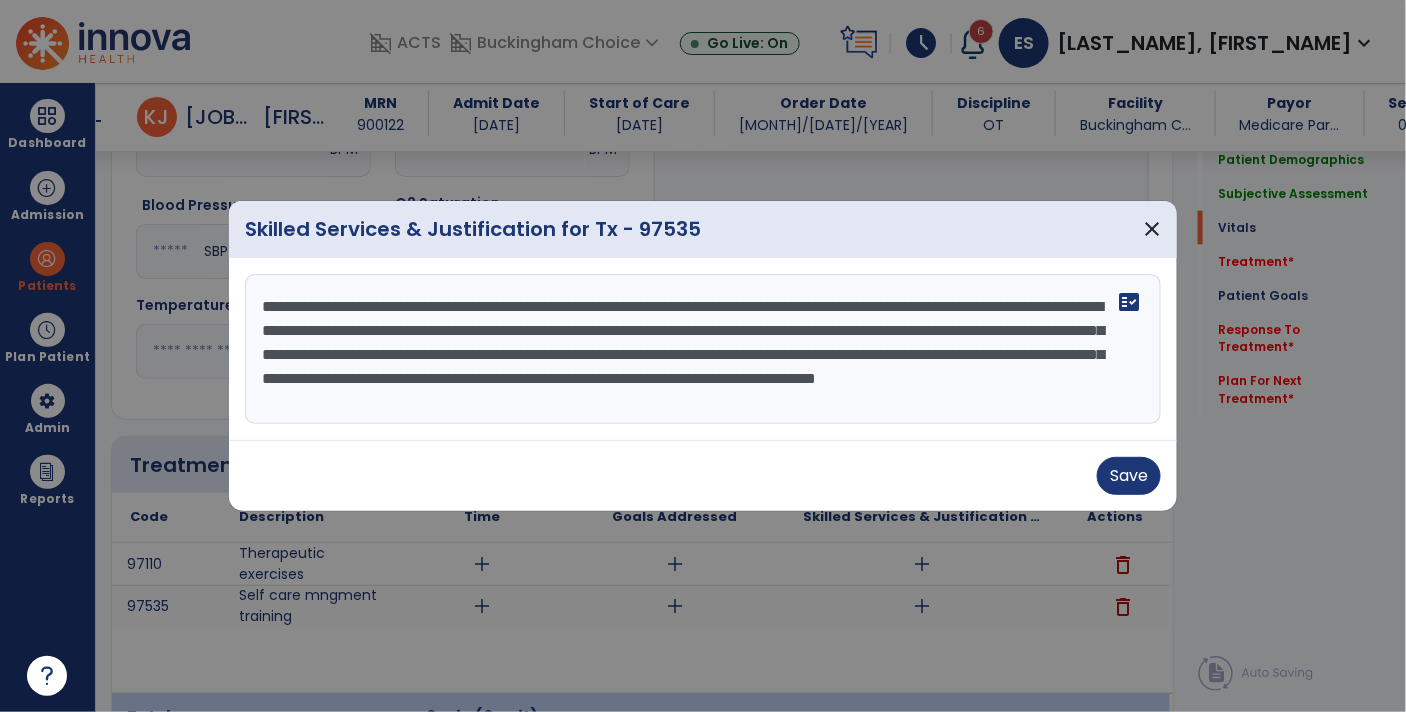 click on "**********" at bounding box center [703, 349] 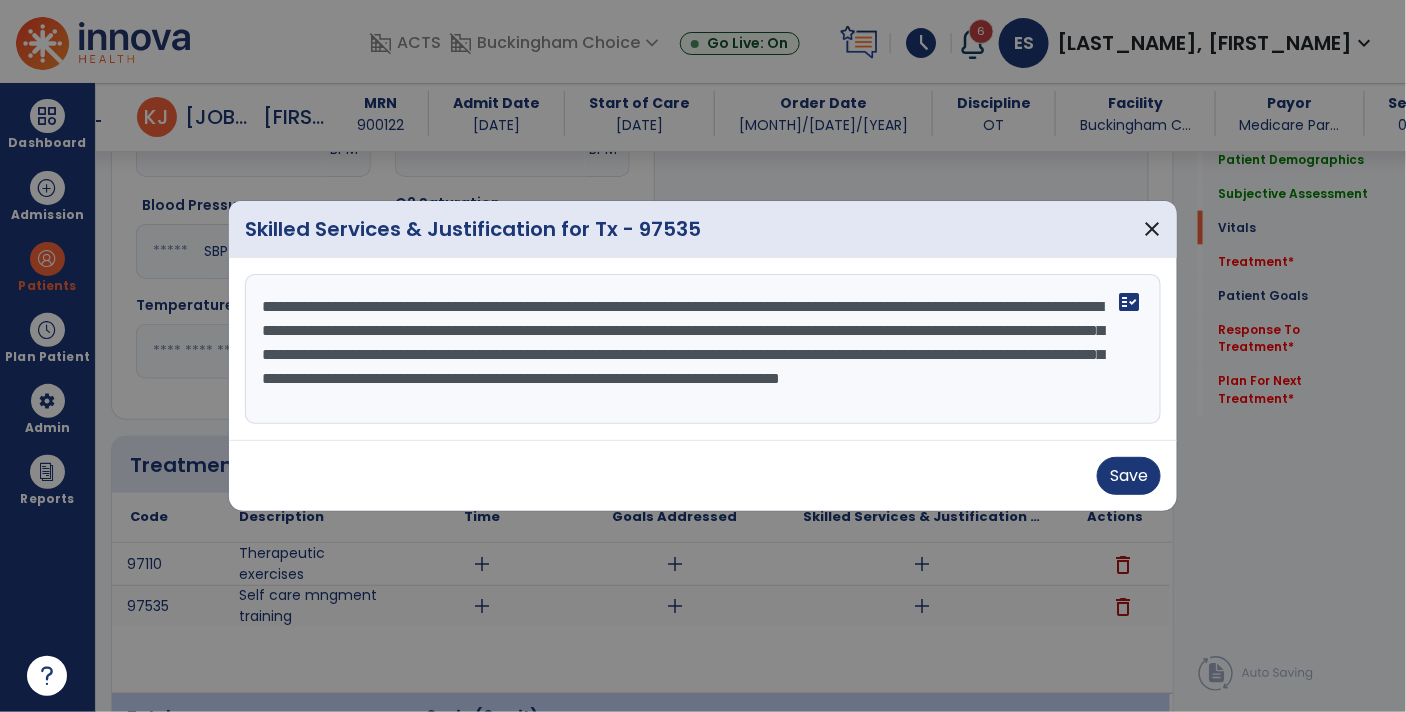 click on "**********" at bounding box center (703, 349) 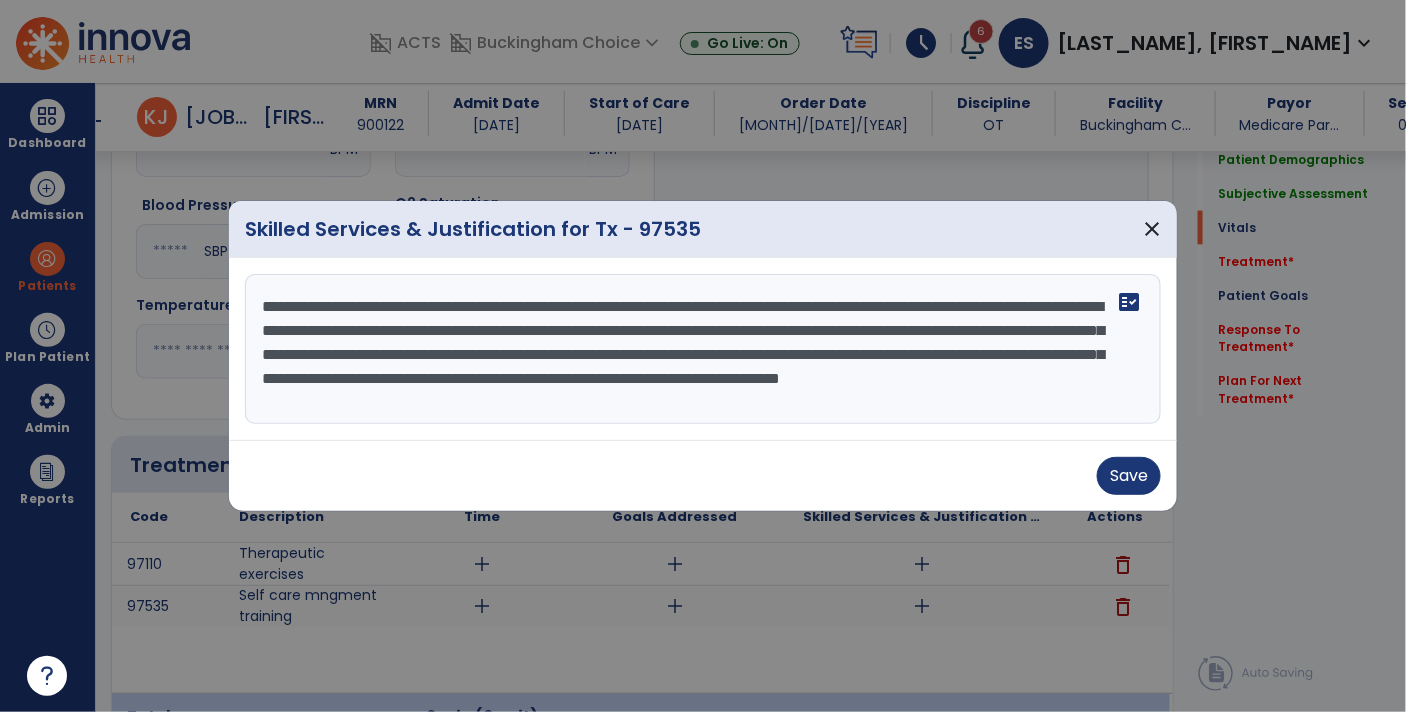 click on "**********" at bounding box center (703, 349) 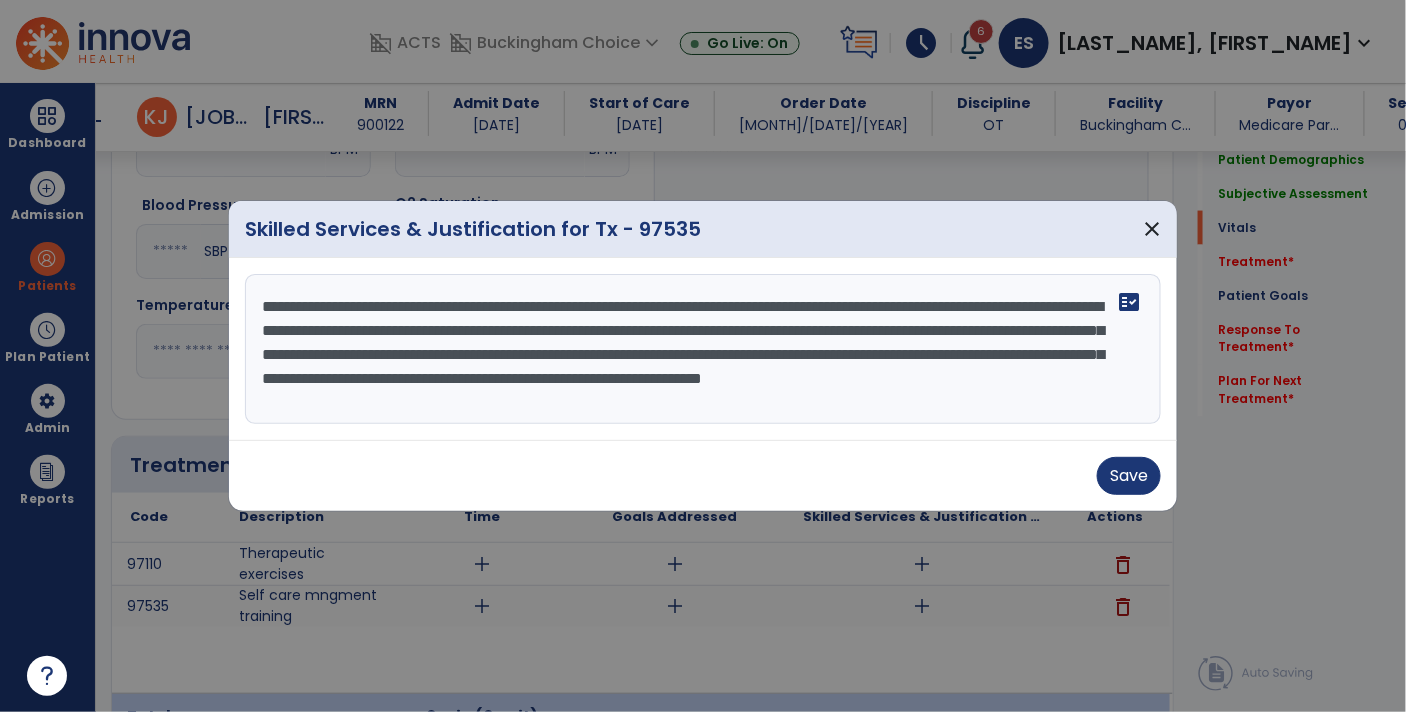 click on "**********" at bounding box center [703, 349] 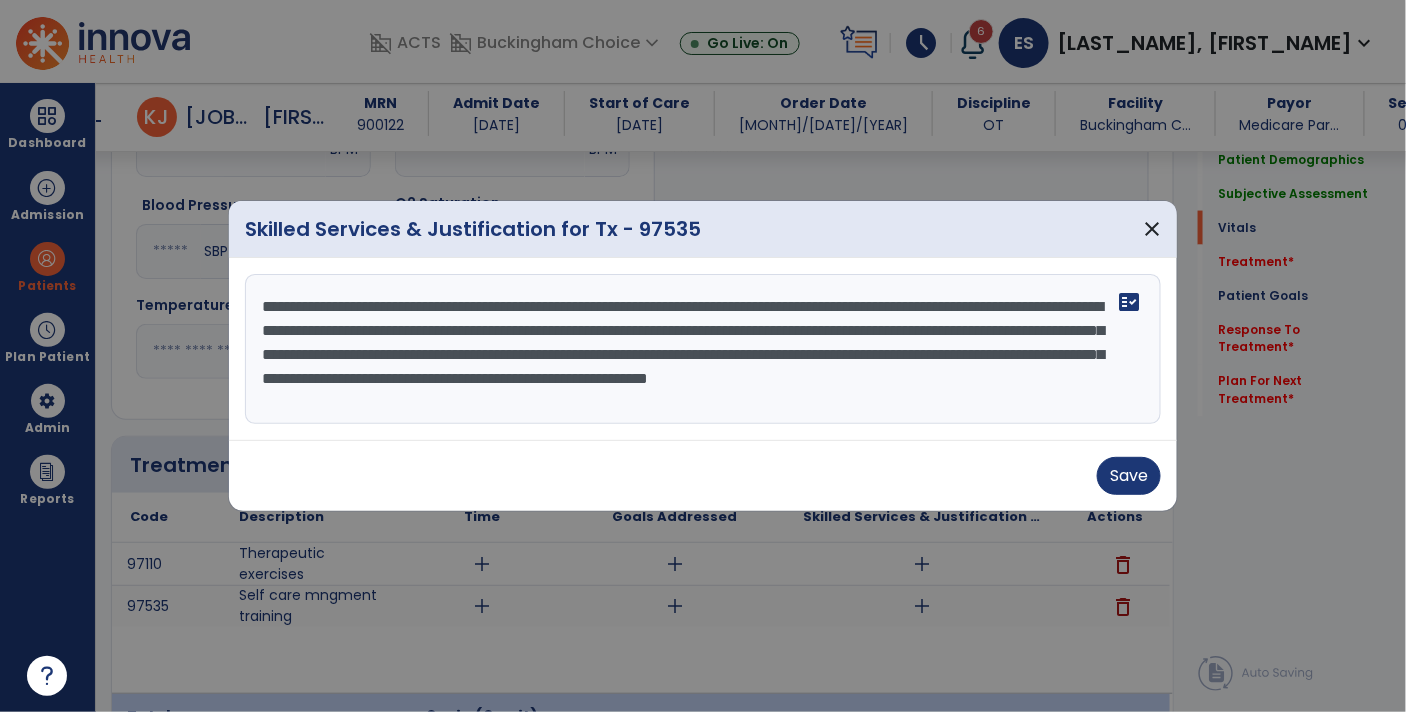 click on "**********" at bounding box center [703, 349] 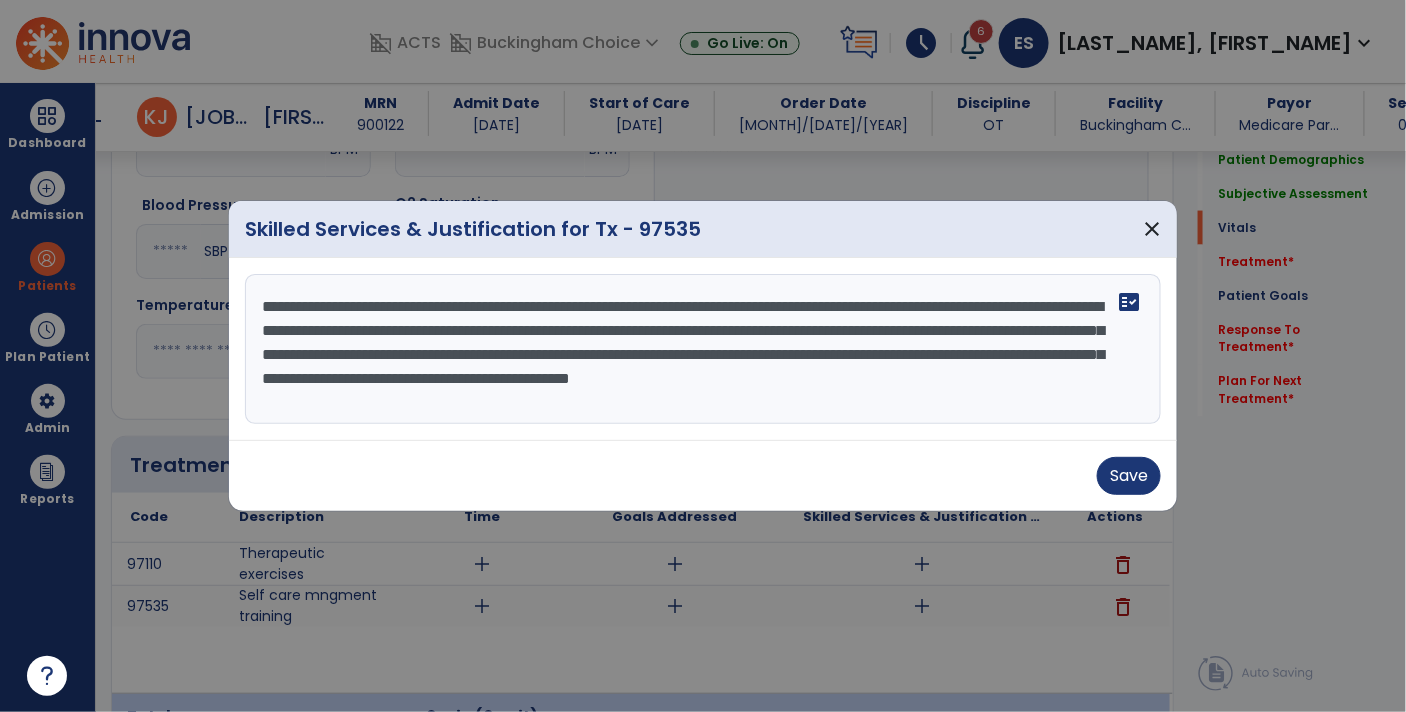 scroll, scrollTop: 13, scrollLeft: 0, axis: vertical 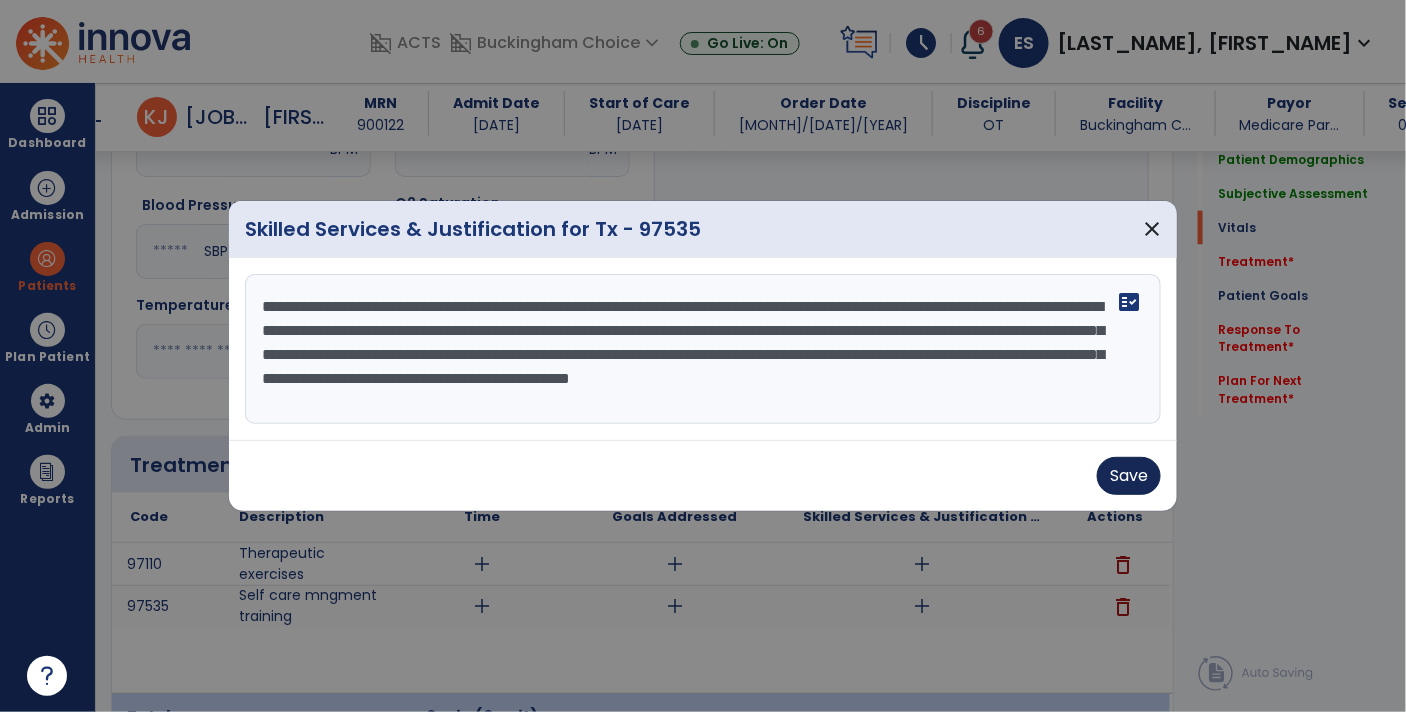 type on "**********" 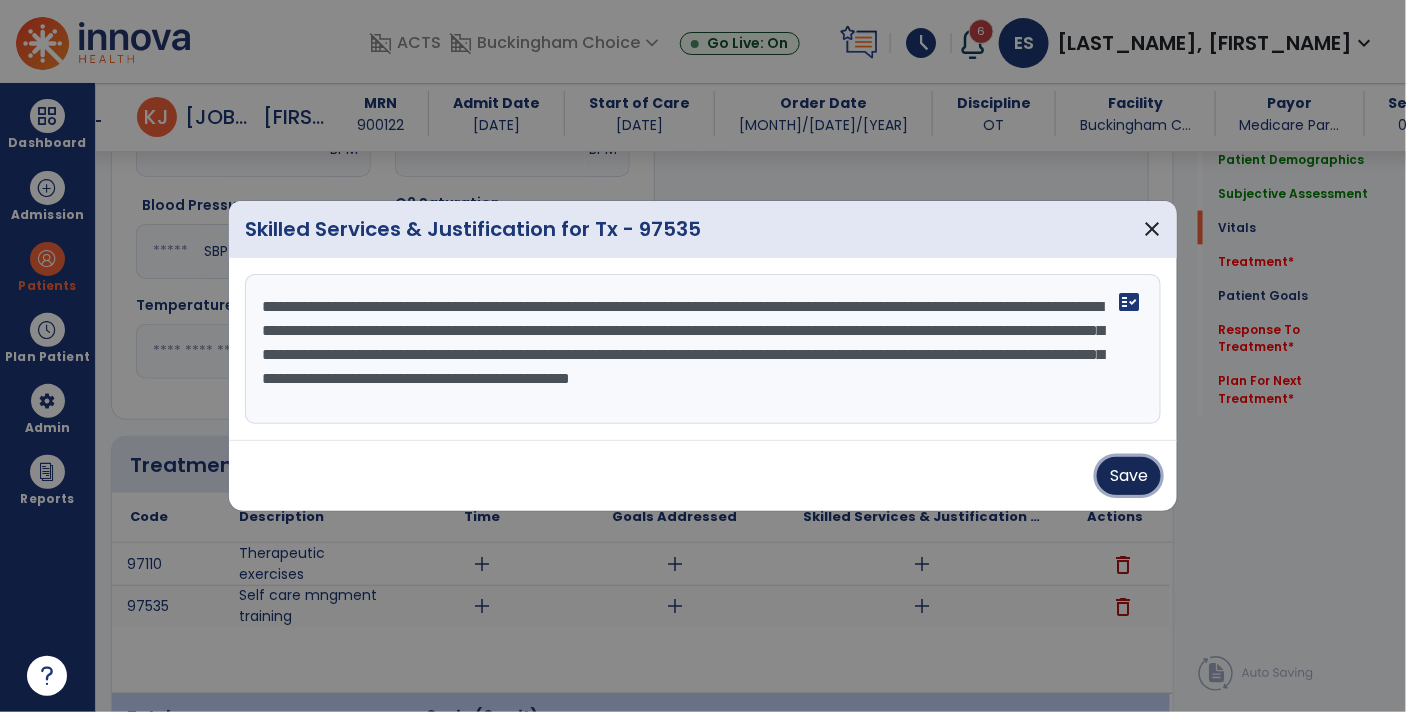 click on "Save" at bounding box center (1129, 476) 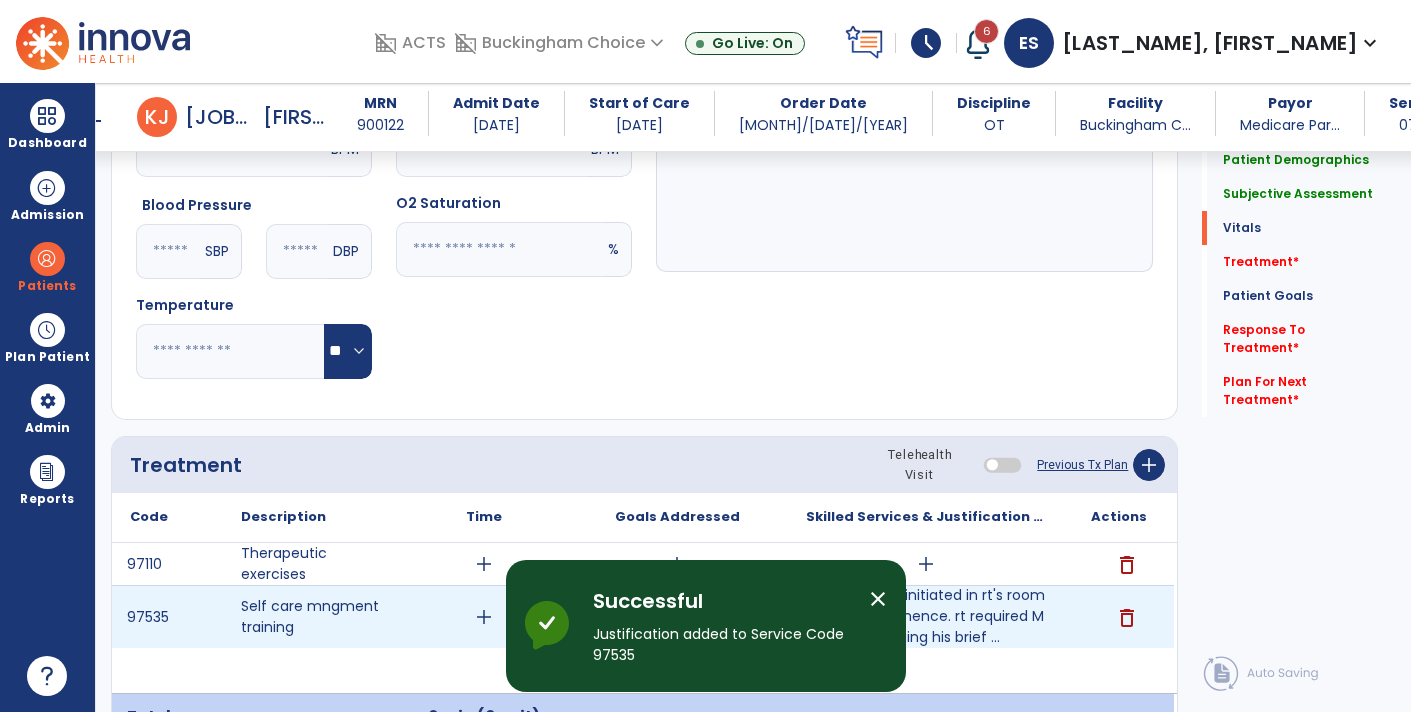 click on "add" at bounding box center (484, 617) 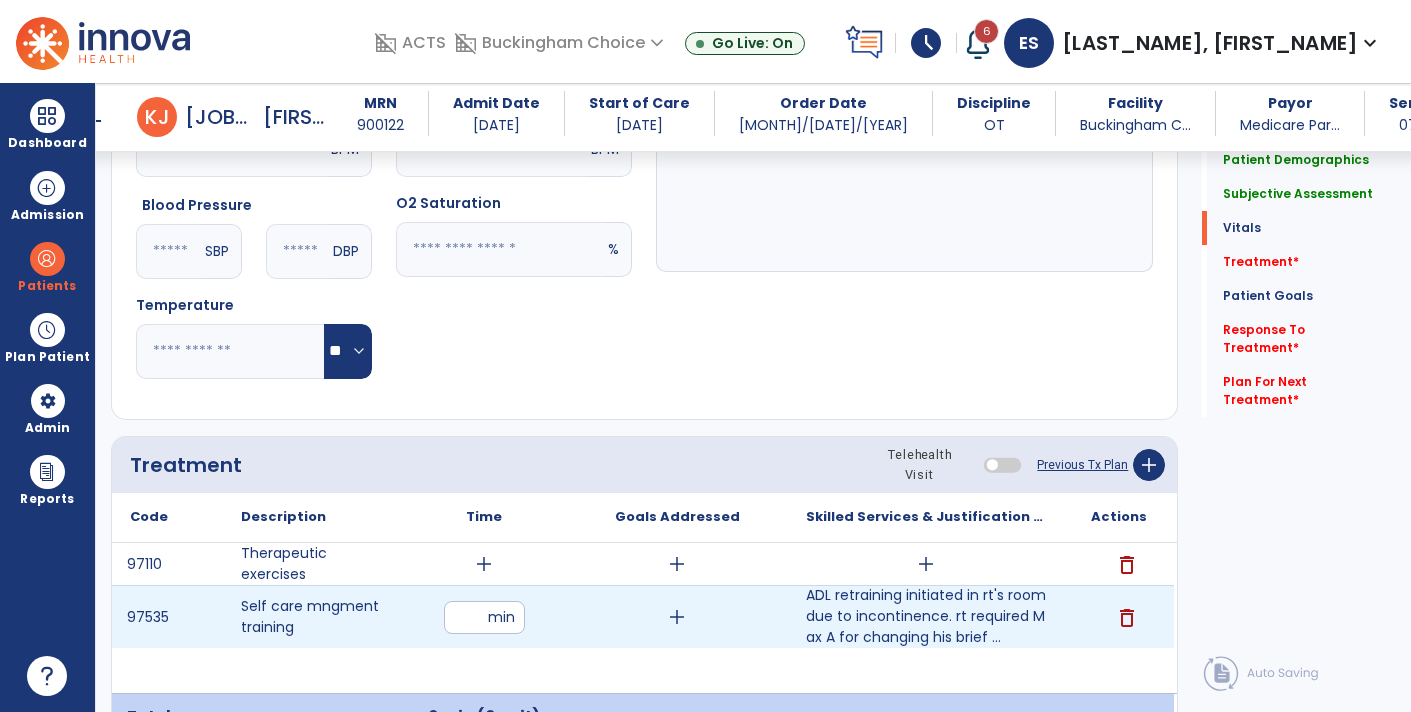 type on "**" 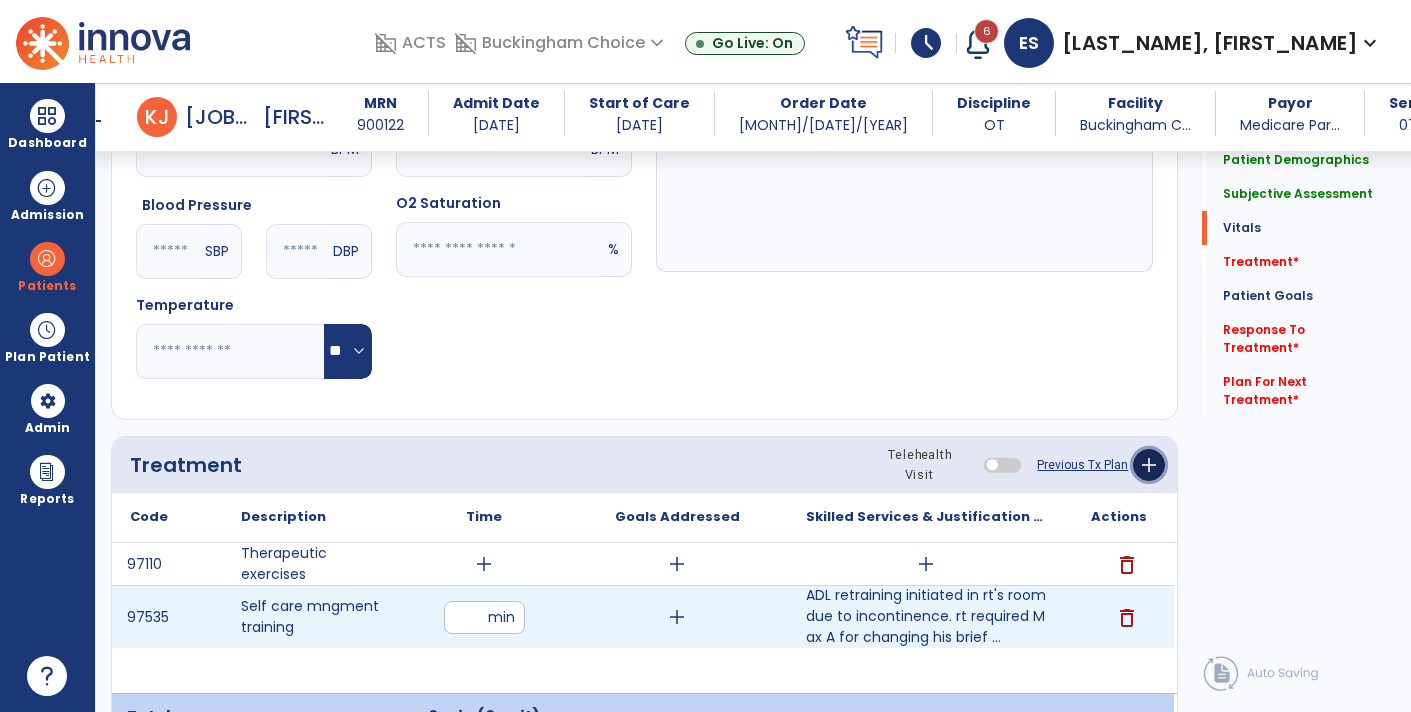 click on "add" 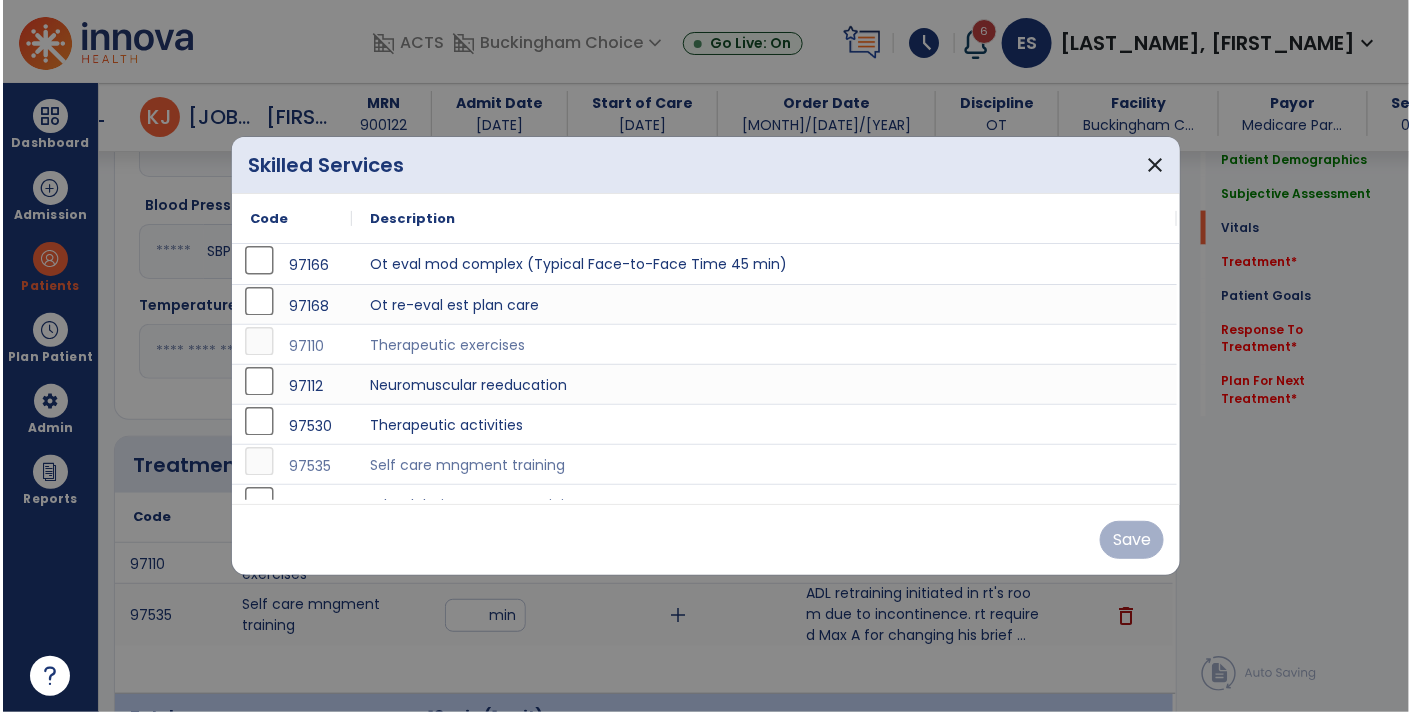 scroll, scrollTop: 923, scrollLeft: 0, axis: vertical 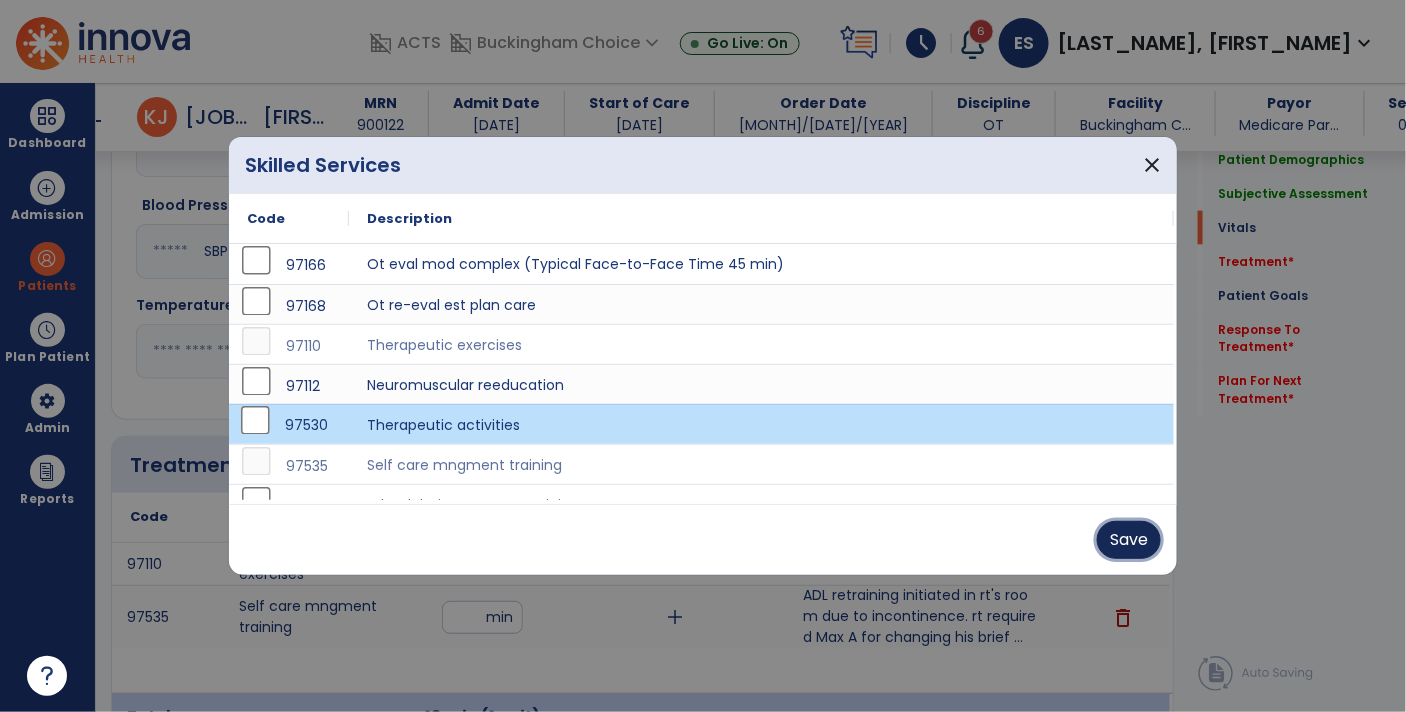 click on "Save" at bounding box center (1129, 540) 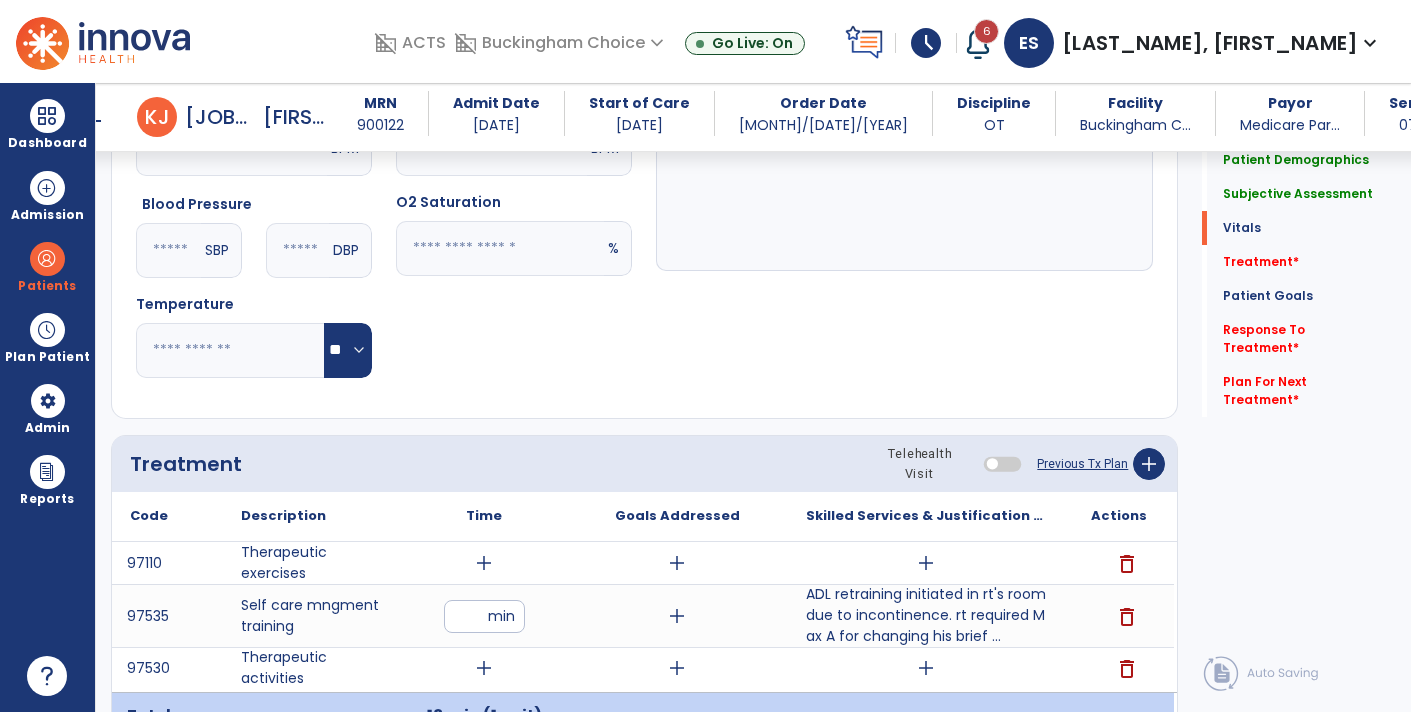 click on "add" at bounding box center [926, 563] 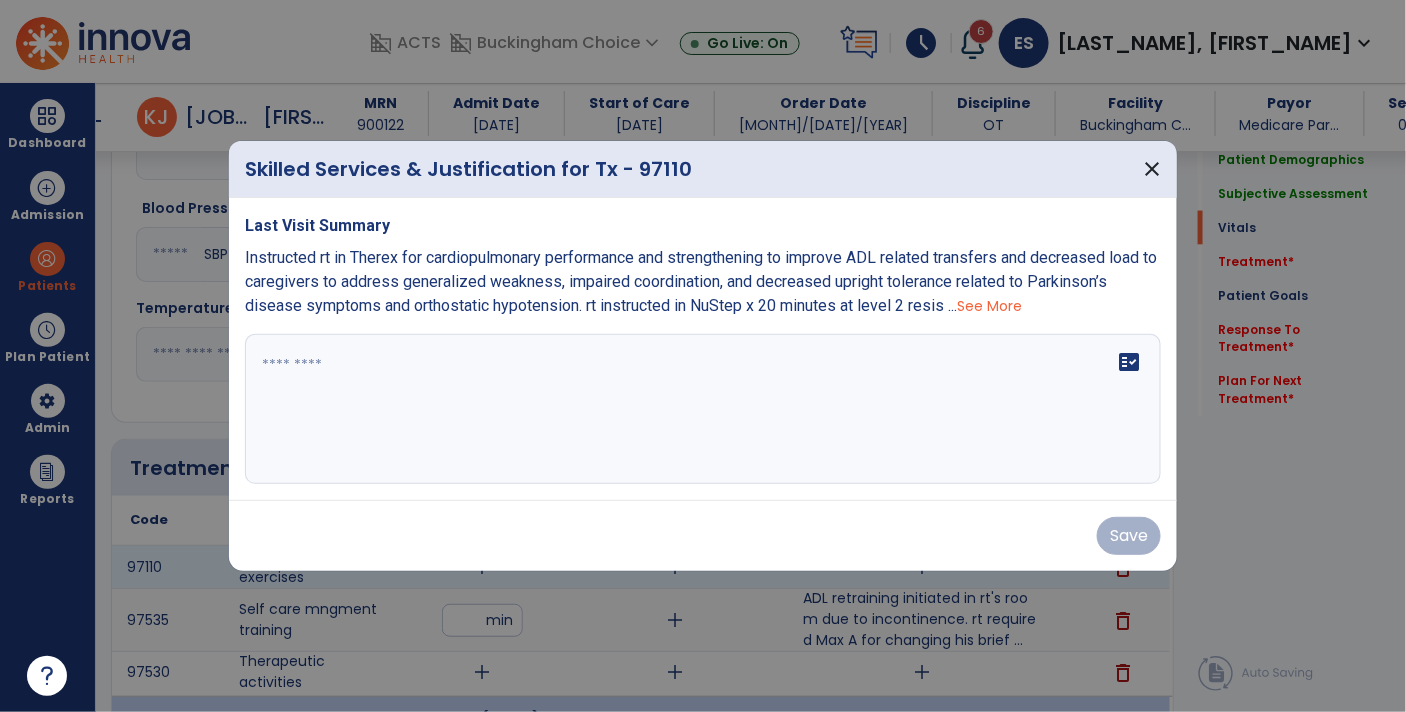 scroll, scrollTop: 924, scrollLeft: 0, axis: vertical 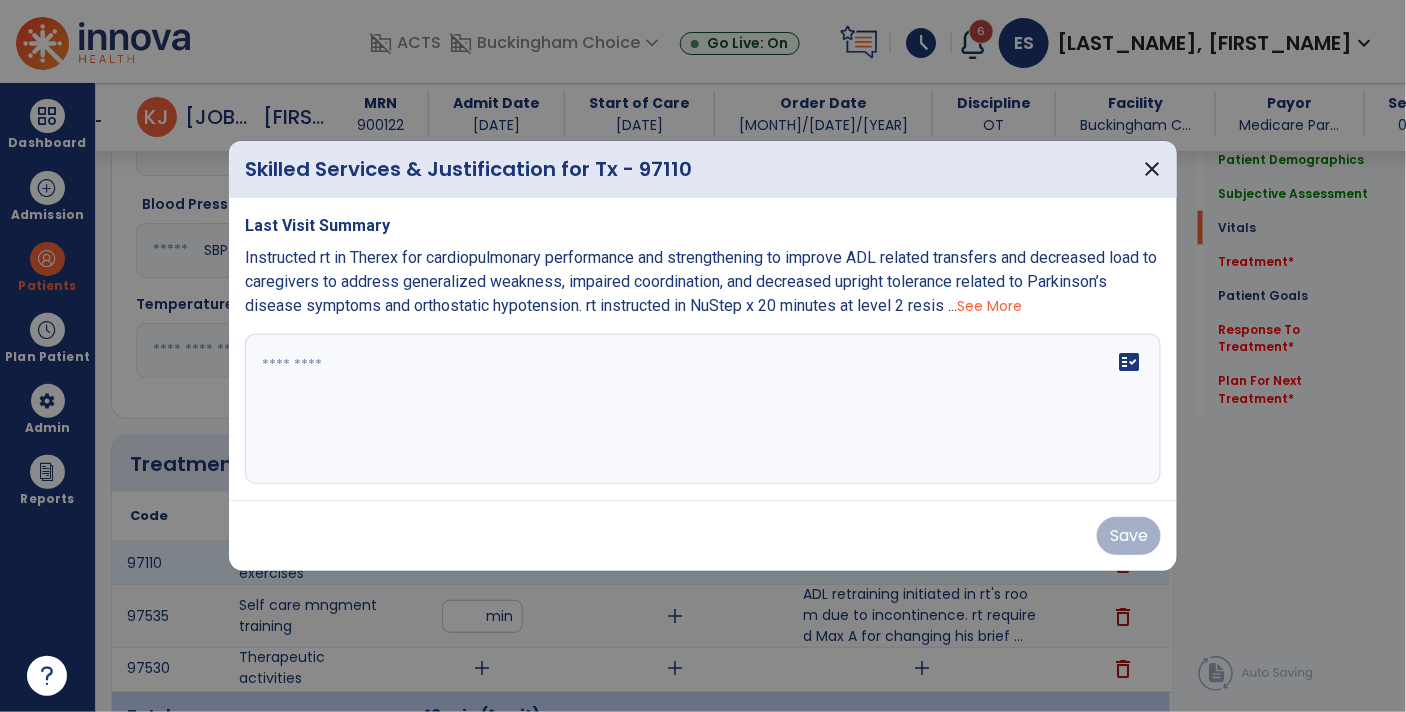 click at bounding box center (703, 409) 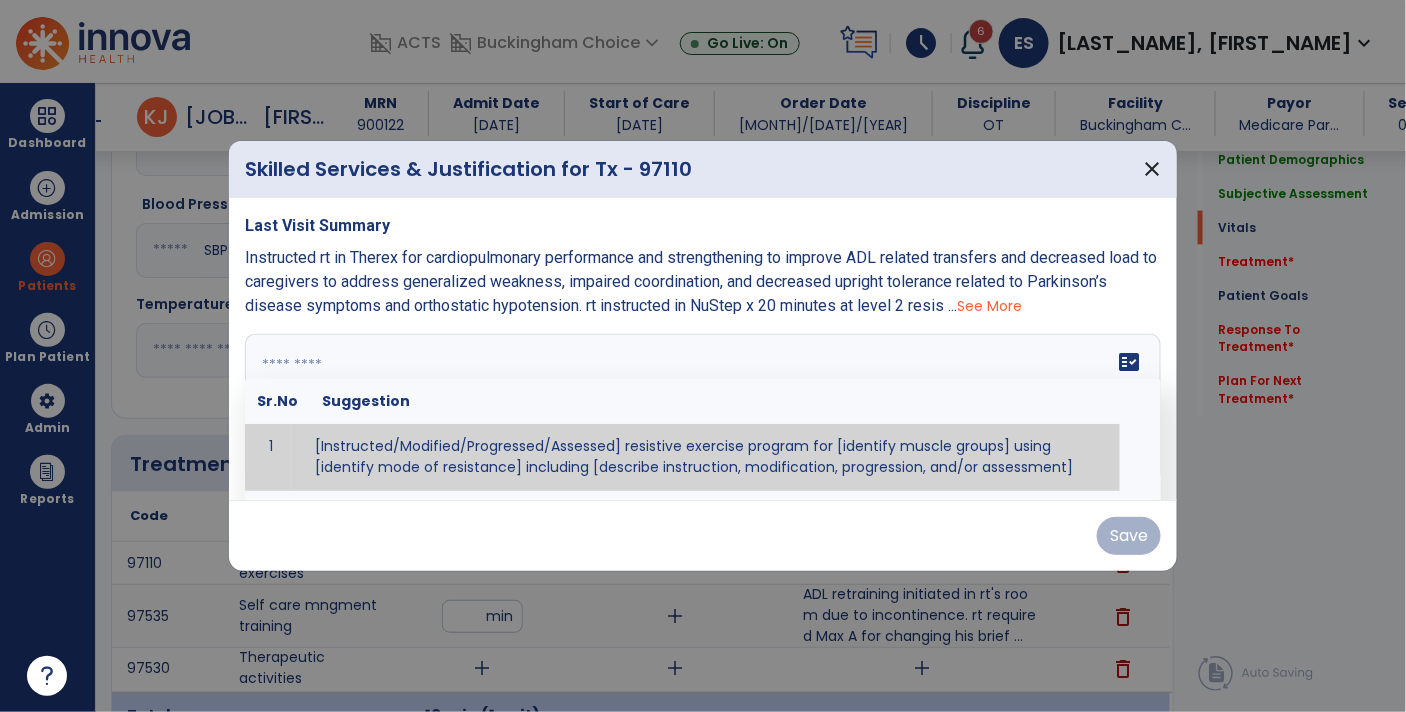 paste on "**********" 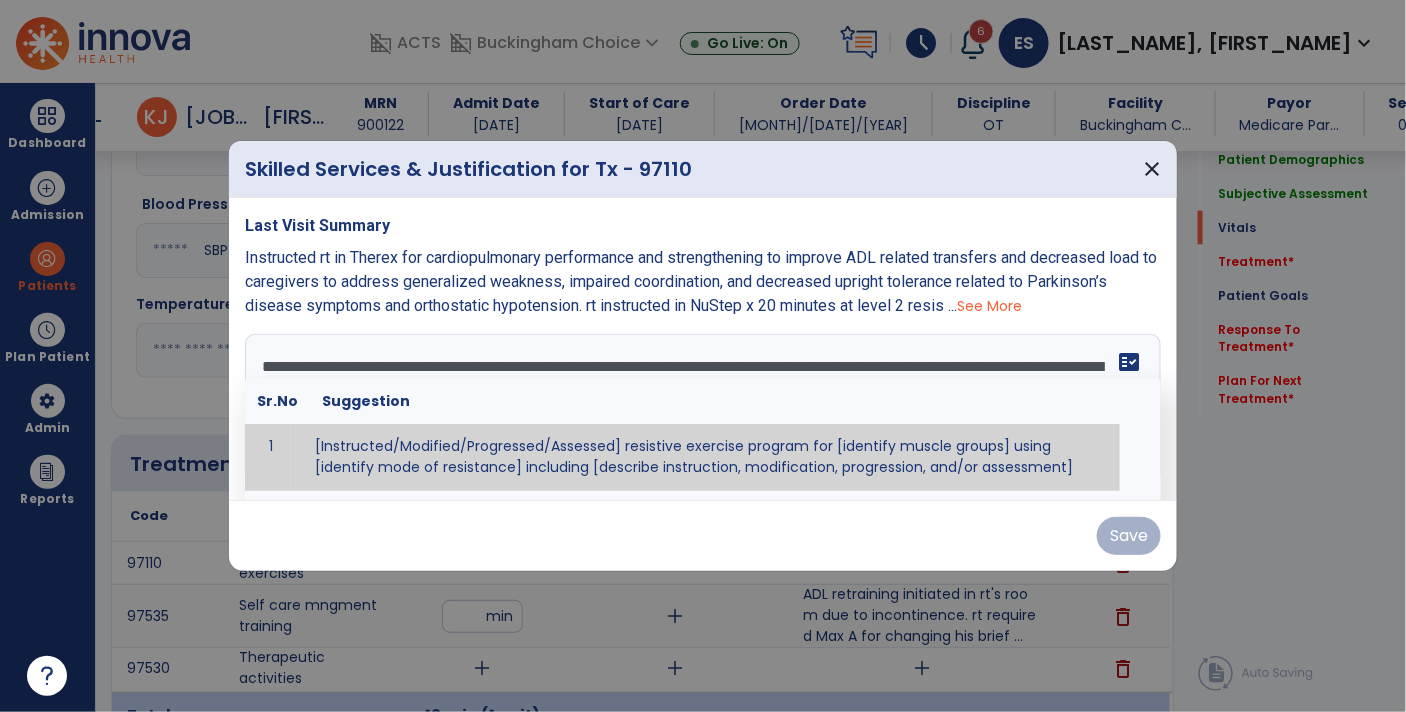 scroll, scrollTop: 14, scrollLeft: 0, axis: vertical 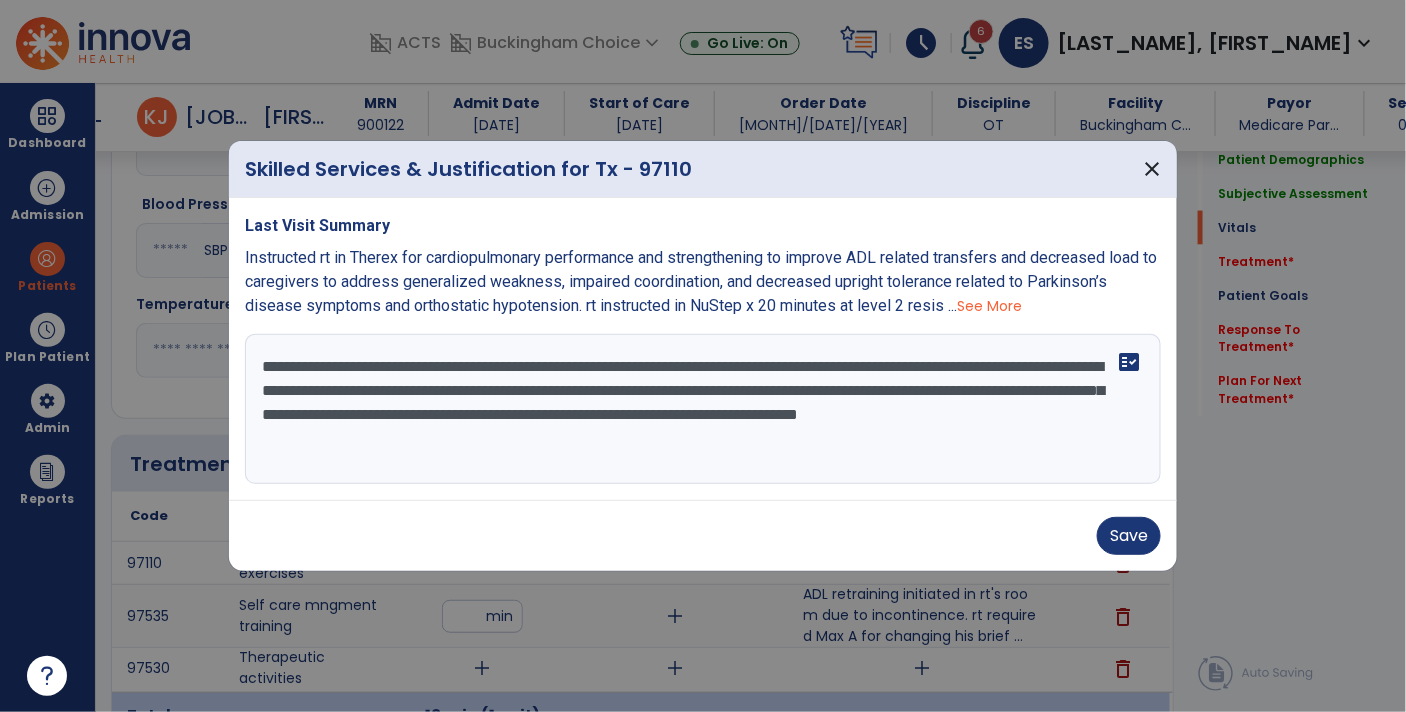 click on "Instructed rt in Therex for cardiopulmonary performance and strengthening to improve ADL related transfers and decreased load to caregivers to address generalized weakness, impaired coordination, and decreased upright tolerance related to Parkinson’s disease symptoms and orthostatic hypotension. rt instructed in NuStep x 20 minutes at level 2 resis ..." at bounding box center [701, 281] 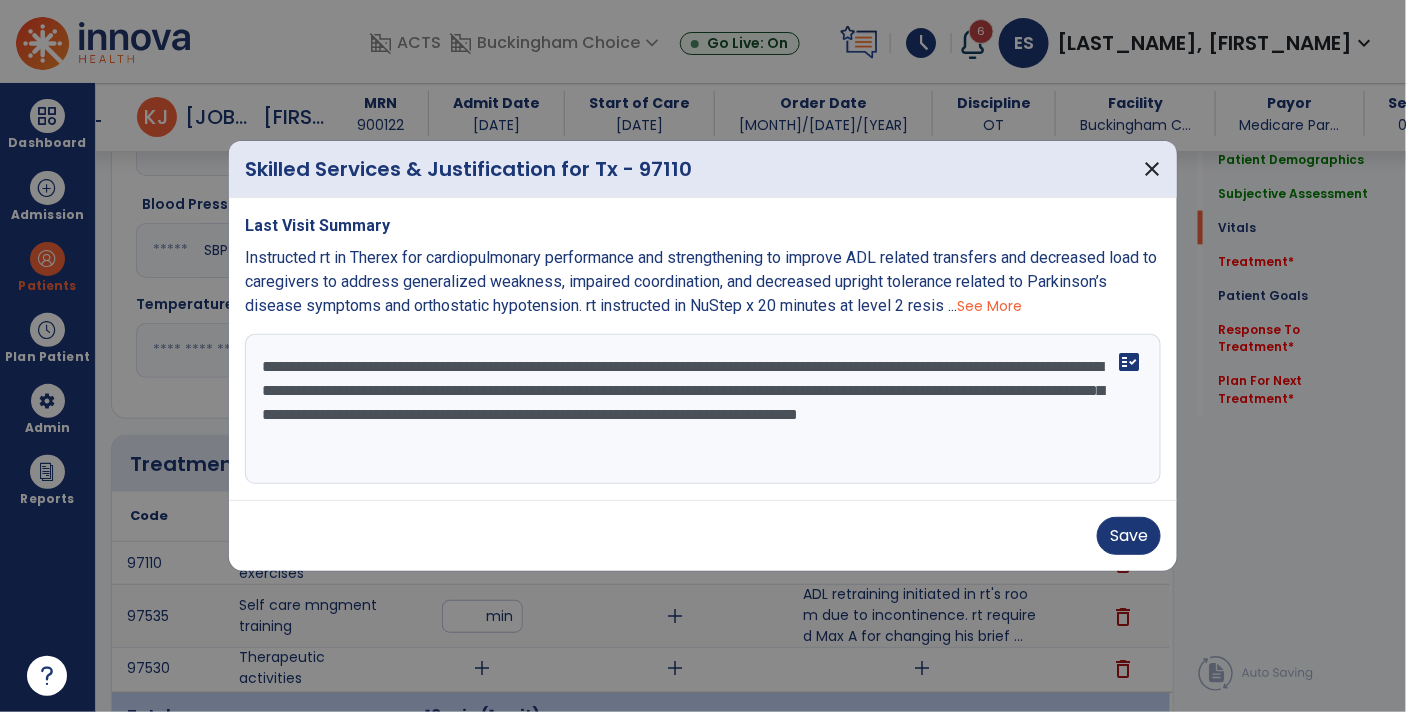 click on "Instructed rt in Therex for cardiopulmonary performance and strengthening to improve ADL related transfers and decreased load to caregivers to address generalized weakness, impaired coordination, and decreased upright tolerance related to Parkinson’s disease symptoms and orthostatic hypotension. rt instructed in NuStep x 20 minutes at level 2 resis ..." at bounding box center (701, 281) 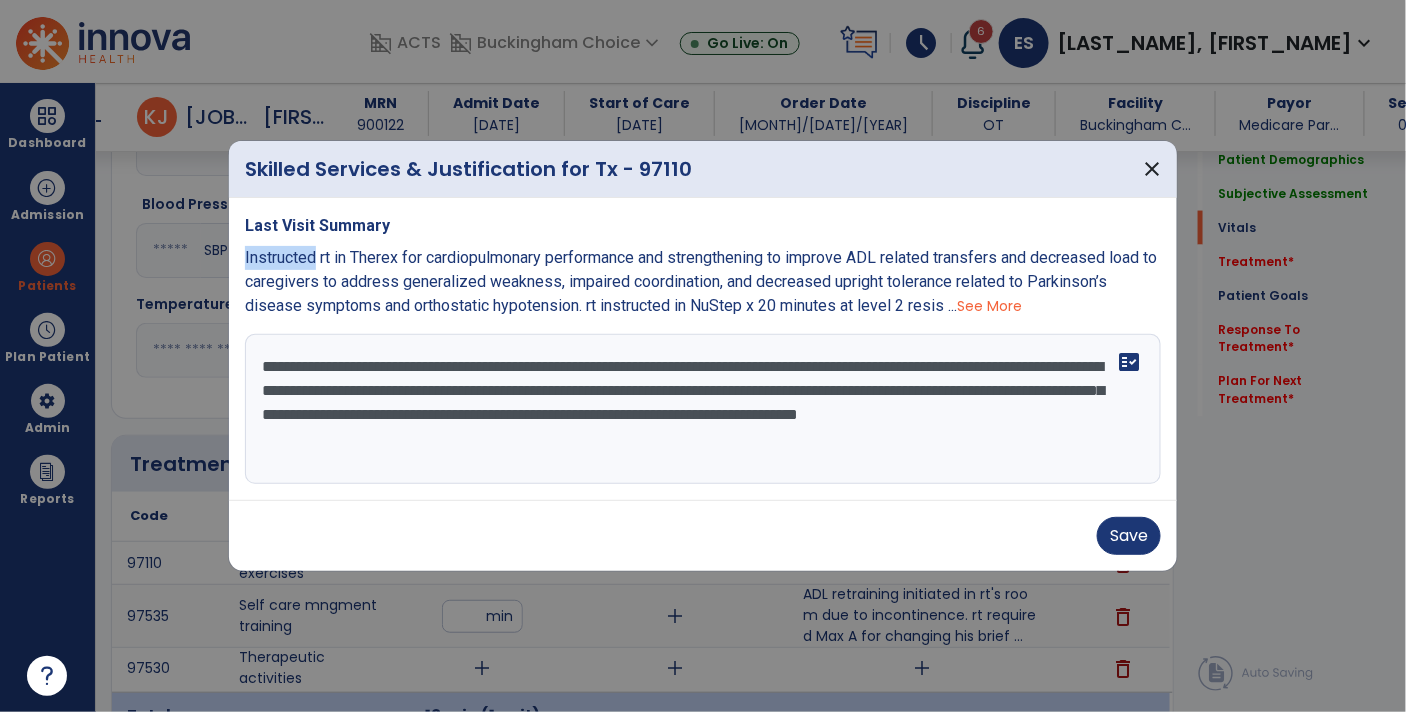 click on "Instructed rt in Therex for cardiopulmonary performance and strengthening to improve ADL related transfers and decreased load to caregivers to address generalized weakness, impaired coordination, and decreased upright tolerance related to Parkinson’s disease symptoms and orthostatic hypotension. rt instructed in NuStep x 20 minutes at level 2 resis ..." at bounding box center (701, 281) 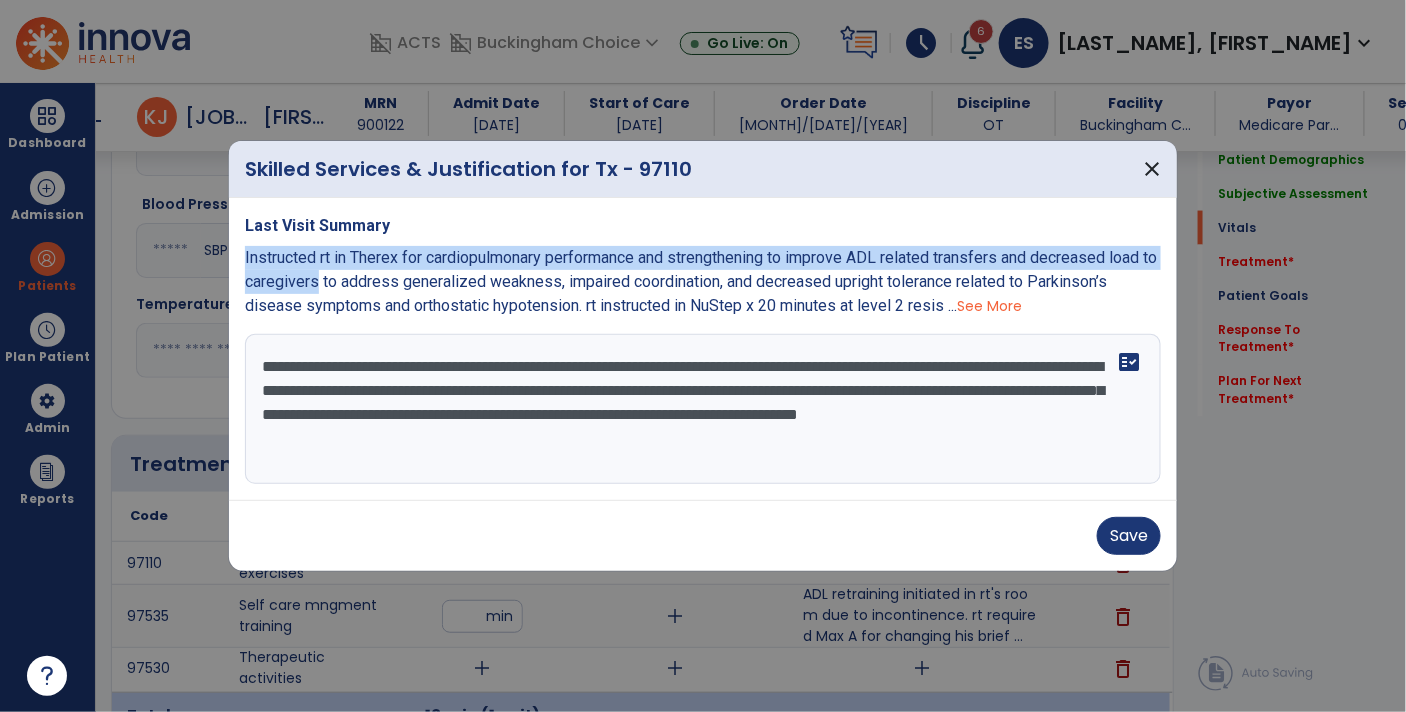 click on "**********" at bounding box center [701, 409] 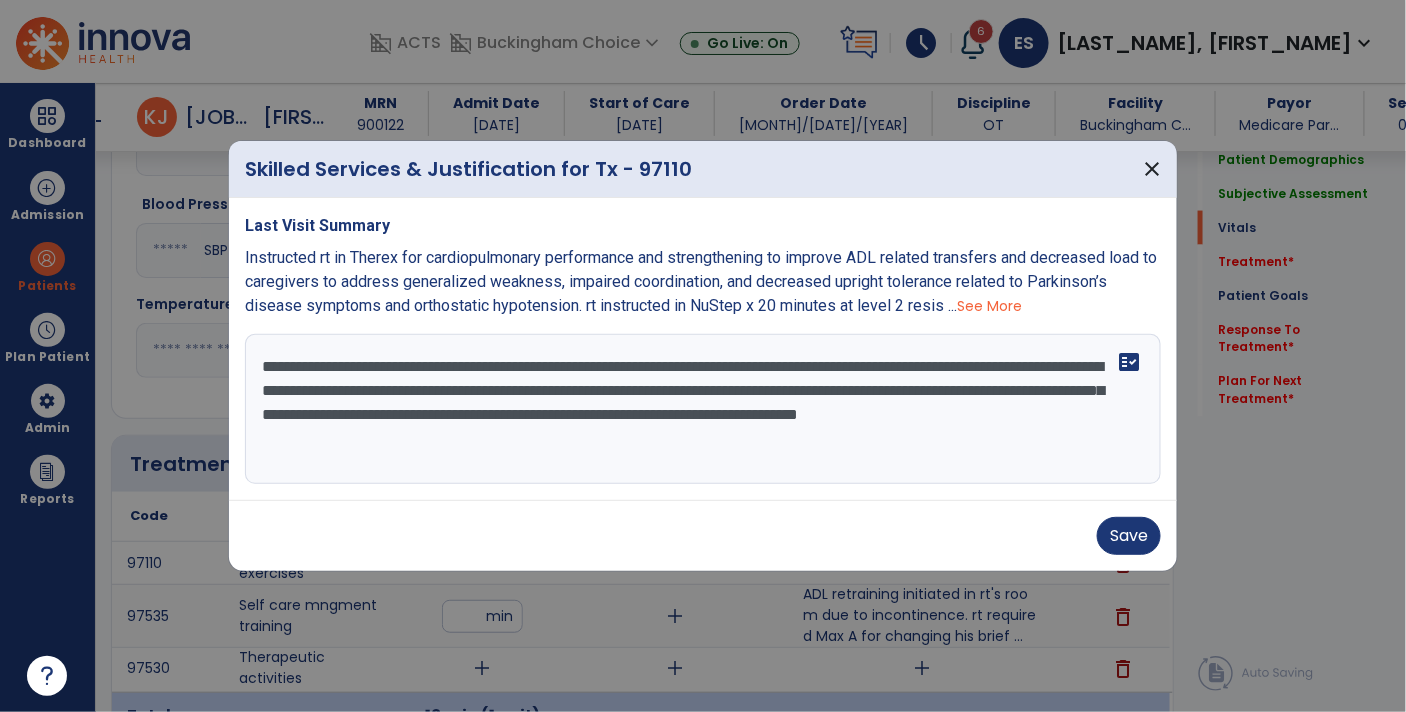 paste on "**********" 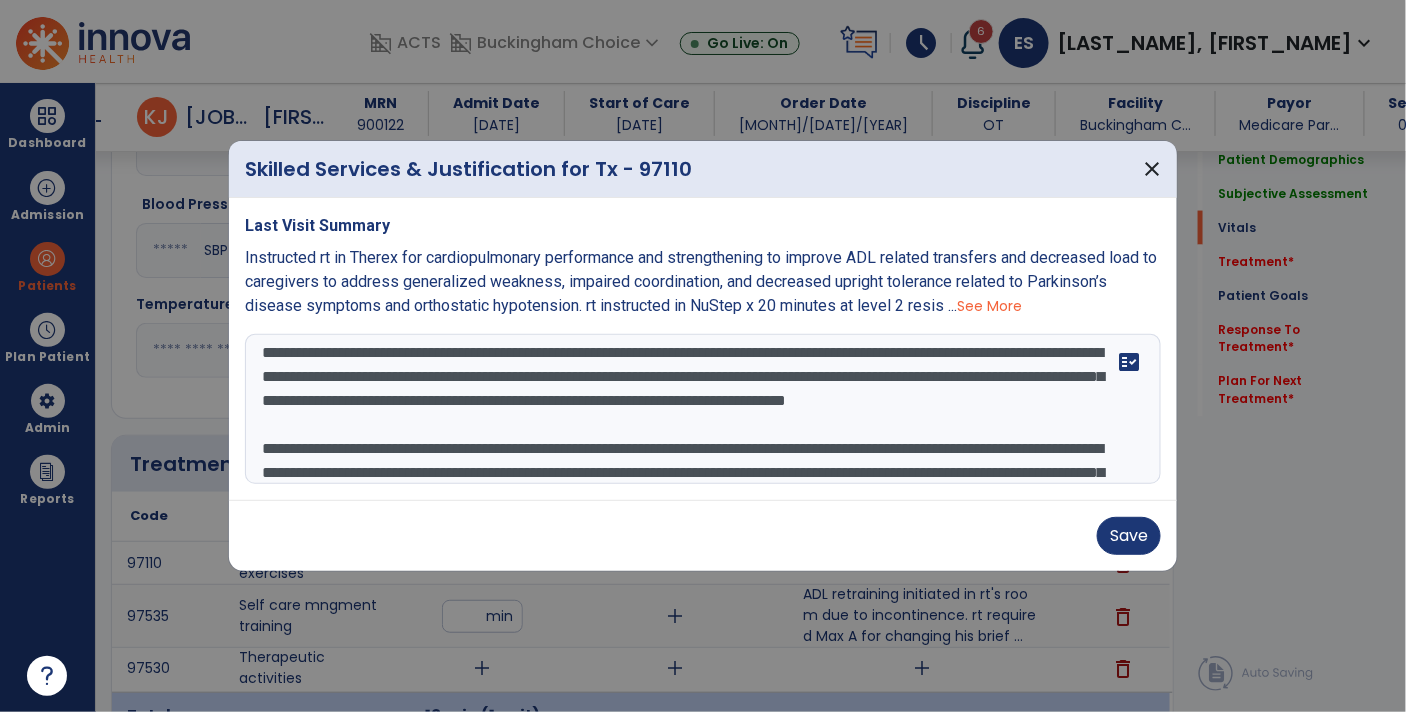scroll, scrollTop: 139, scrollLeft: 0, axis: vertical 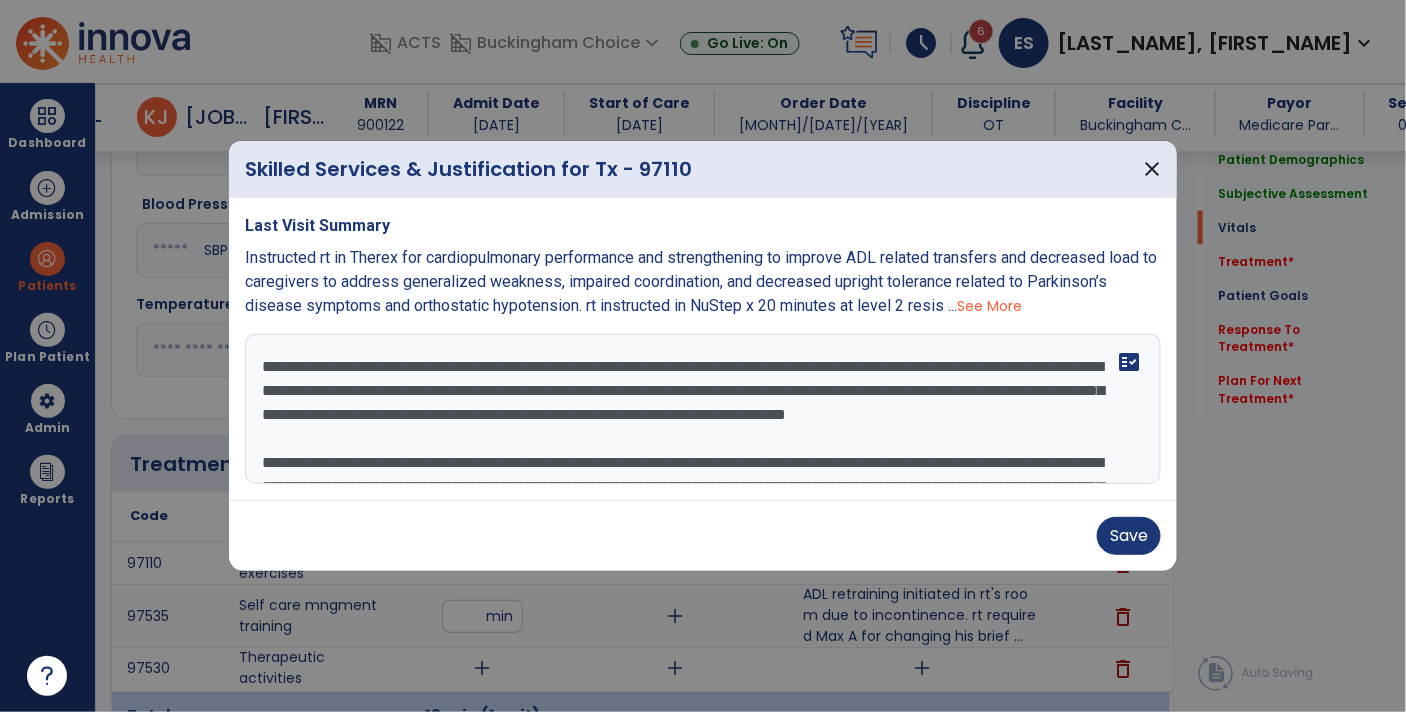 click on "**********" at bounding box center (701, 409) 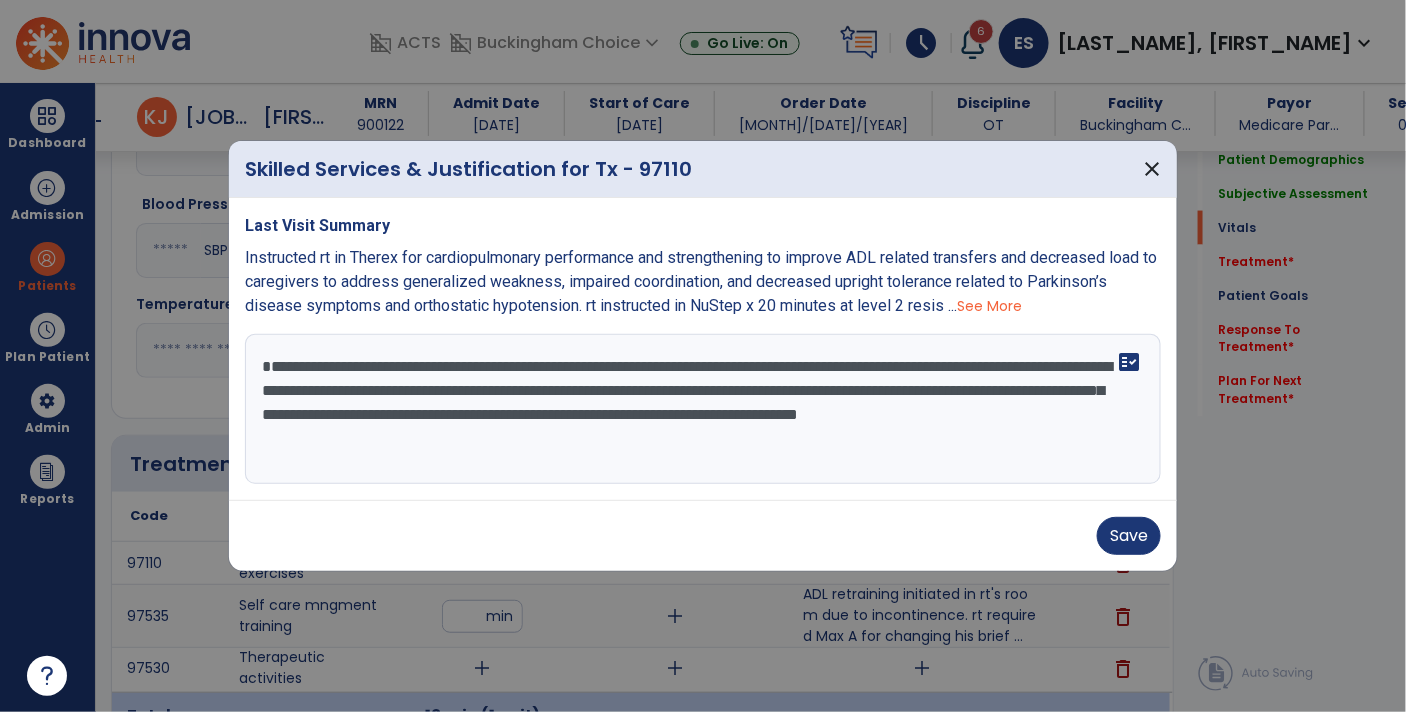 click on "Instructed rt in Therex for cardiopulmonary performance and strengthening to improve ADL related transfers and decreased load to caregivers to address generalized weakness, impaired coordination, and decreased upright tolerance related to Parkinson’s disease symptoms and orthostatic hypotension. rt instructed in NuStep x 20 minutes at level 2 resis ..." at bounding box center [701, 281] 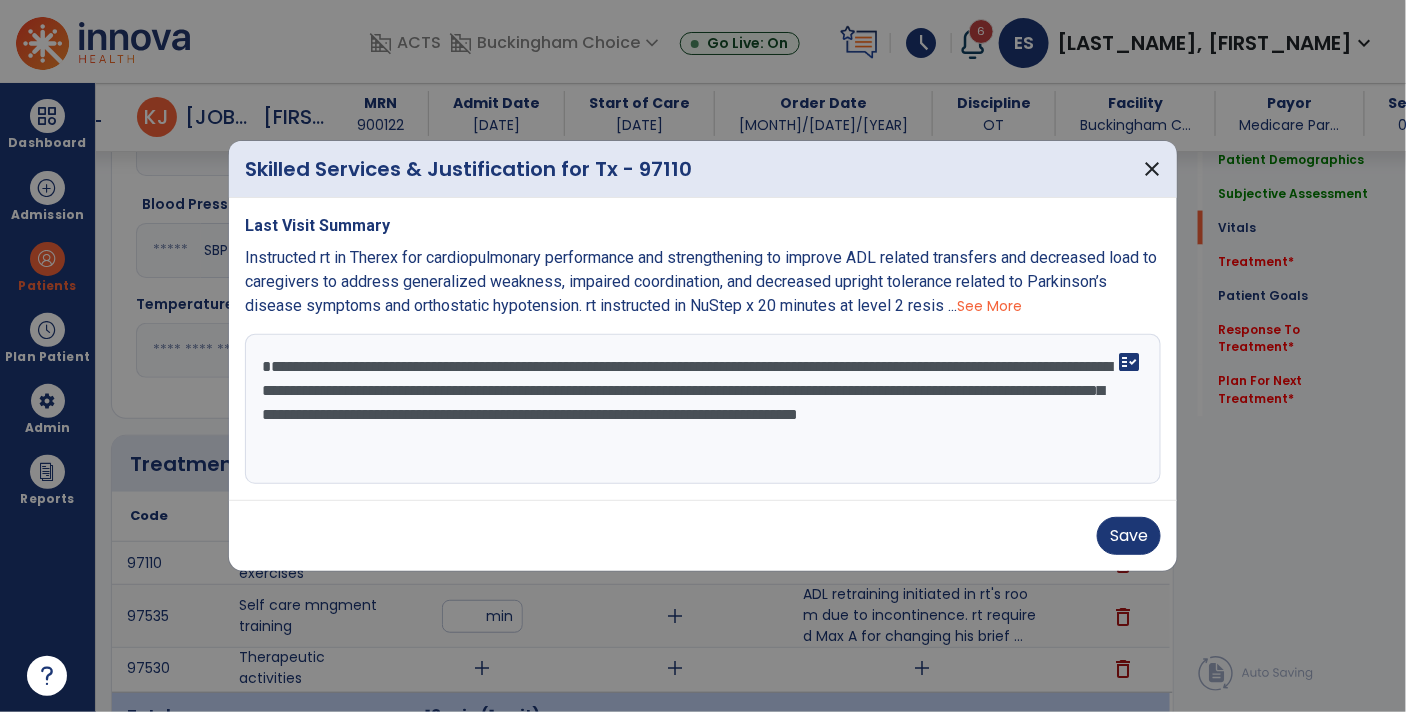 click on "Instructed rt in Therex for cardiopulmonary performance and strengthening to improve ADL related transfers and decreased load to caregivers to address generalized weakness, impaired coordination, and decreased upright tolerance related to Parkinson’s disease symptoms and orthostatic hypotension. rt instructed in NuStep x 20 minutes at level 2 resis ..." at bounding box center (701, 281) 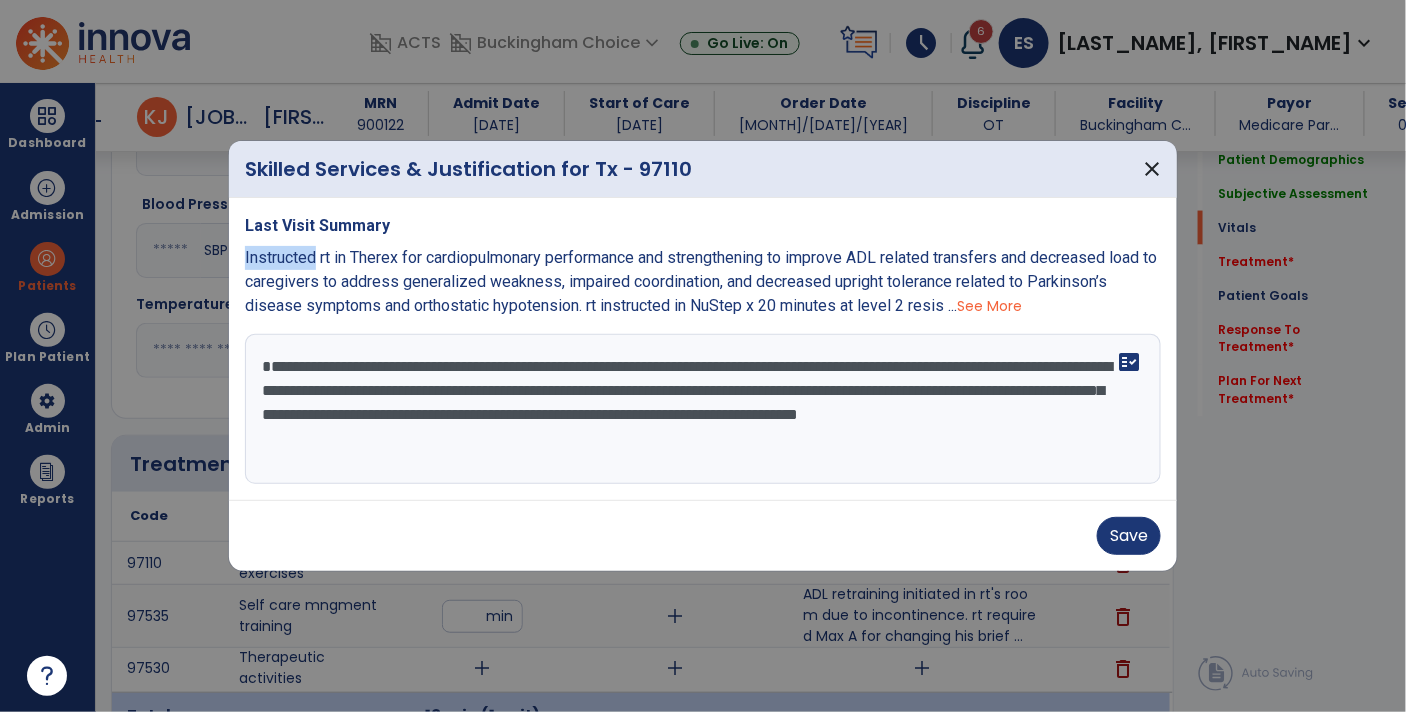 click on "Instructed rt in Therex for cardiopulmonary performance and strengthening to improve ADL related transfers and decreased load to caregivers to address generalized weakness, impaired coordination, and decreased upright tolerance related to Parkinson’s disease symptoms and orthostatic hypotension. rt instructed in NuStep x 20 minutes at level 2 resis ..." at bounding box center [701, 281] 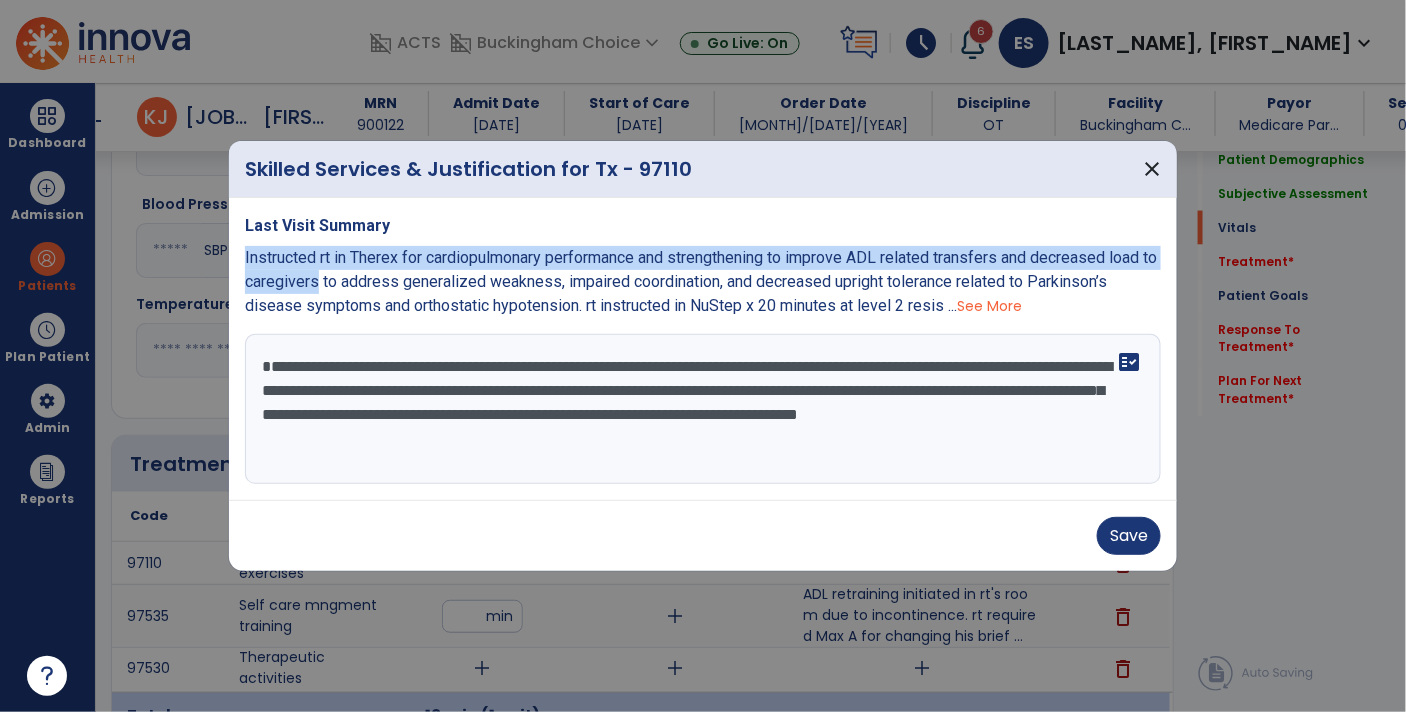 copy on "Instructed rt in Therex for cardiopulmonary performance and strengthening to improve ADL related transfers and decreased load to caregivers" 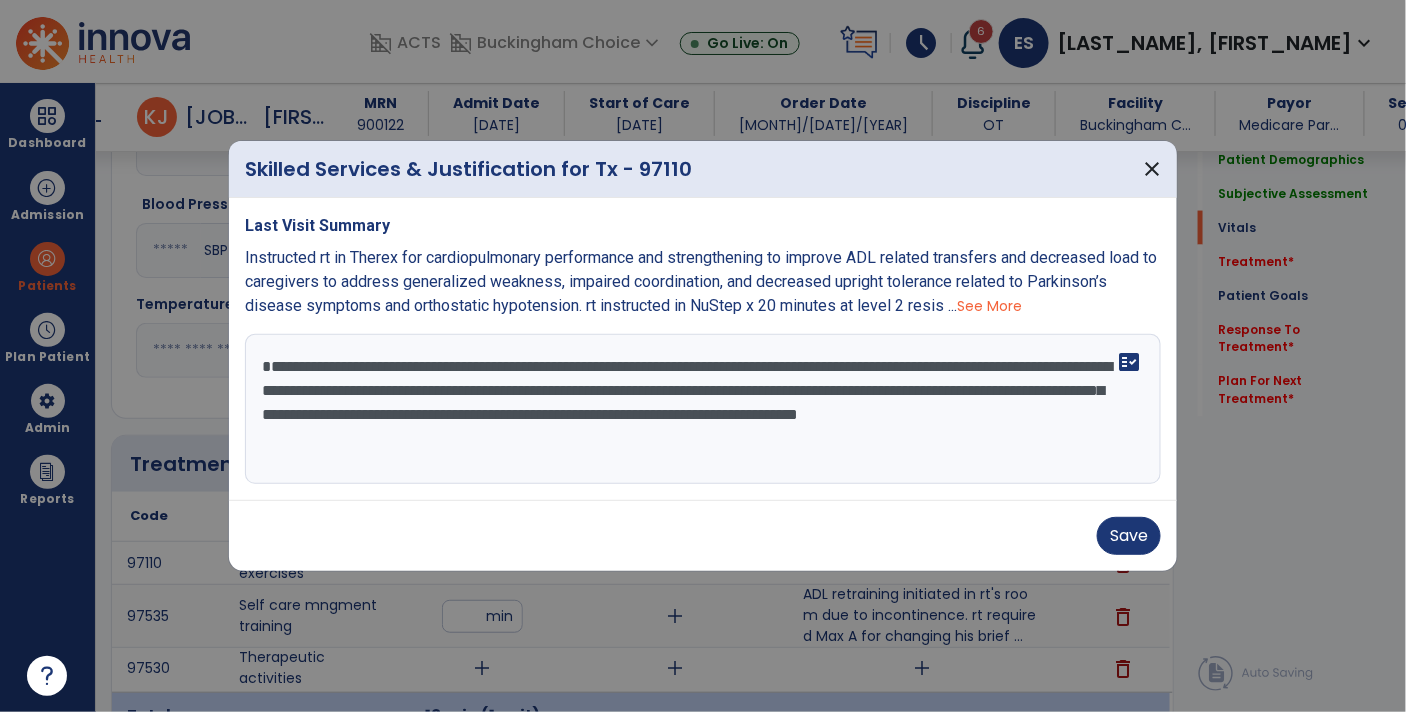 paste on "**********" 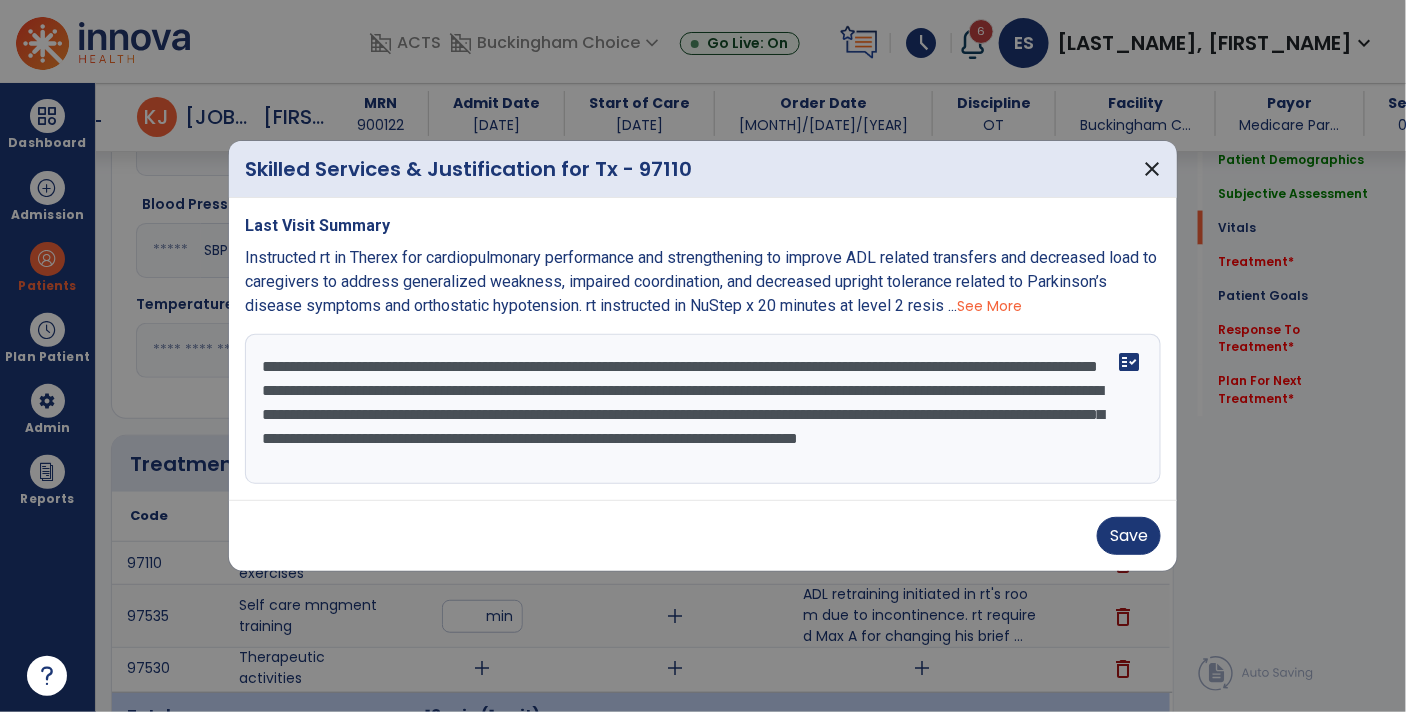 click on "**********" at bounding box center [701, 409] 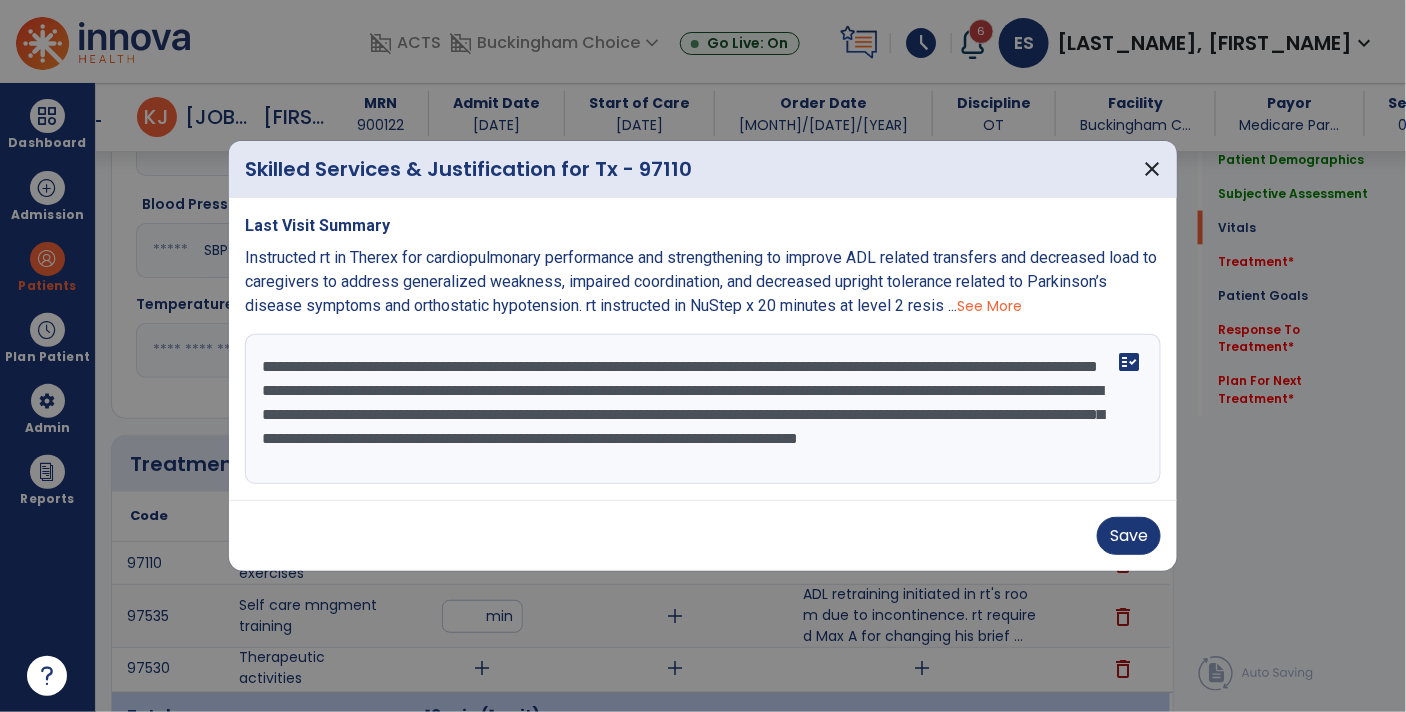 click on "**********" at bounding box center [701, 409] 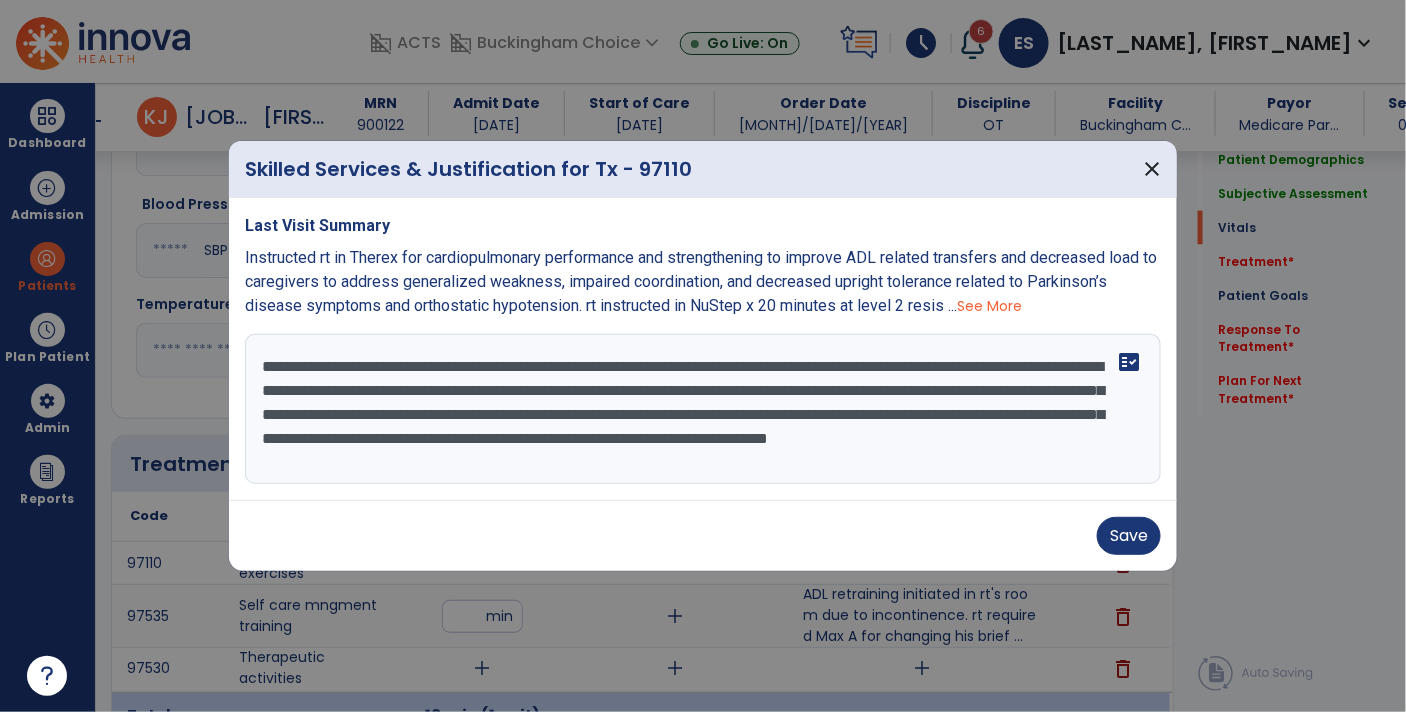 click on "**********" at bounding box center [701, 409] 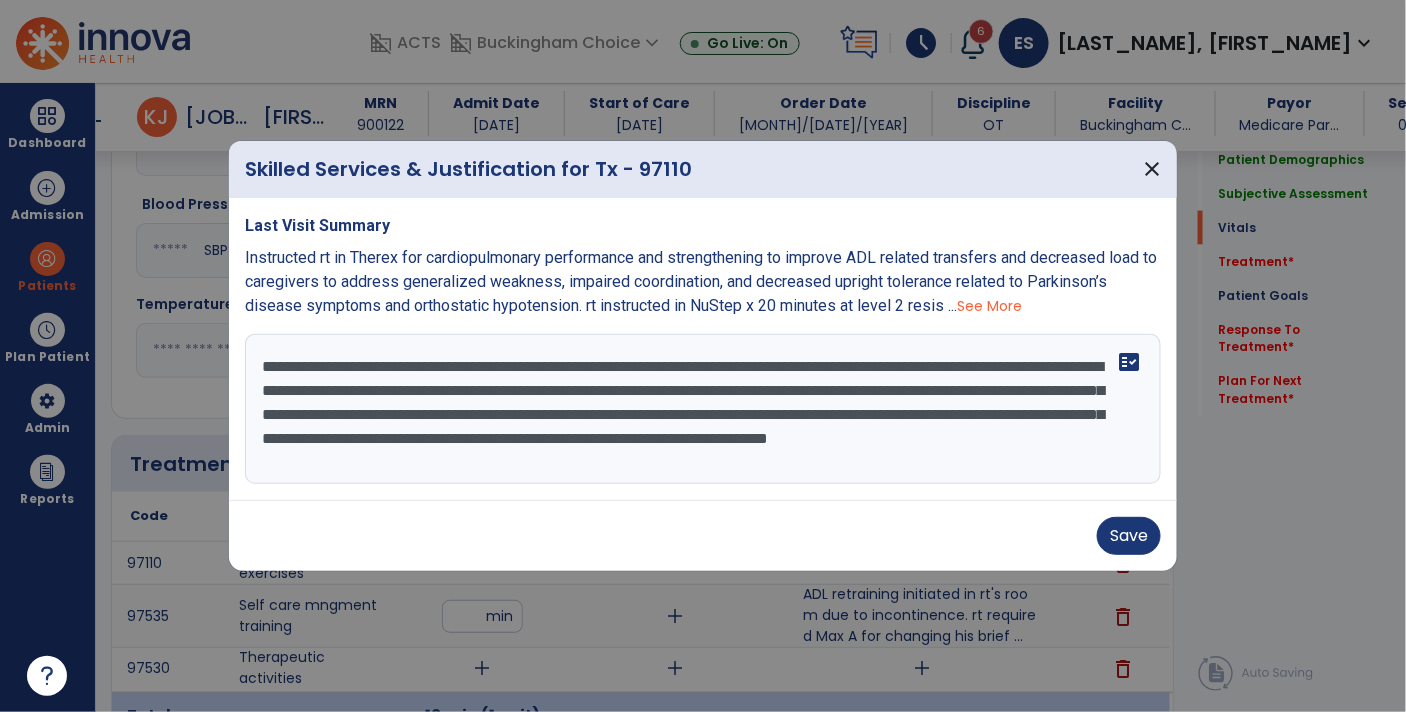 click on "**********" at bounding box center [701, 409] 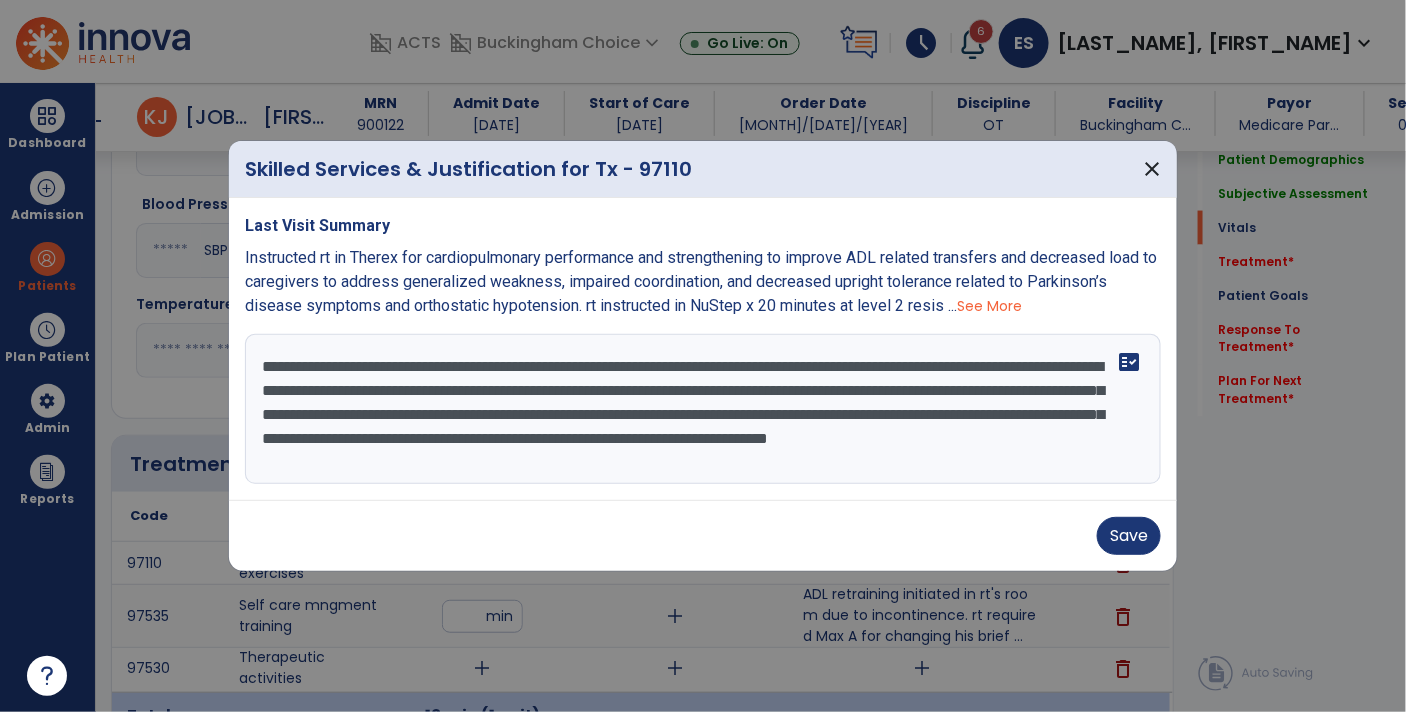 click on "**********" at bounding box center (701, 409) 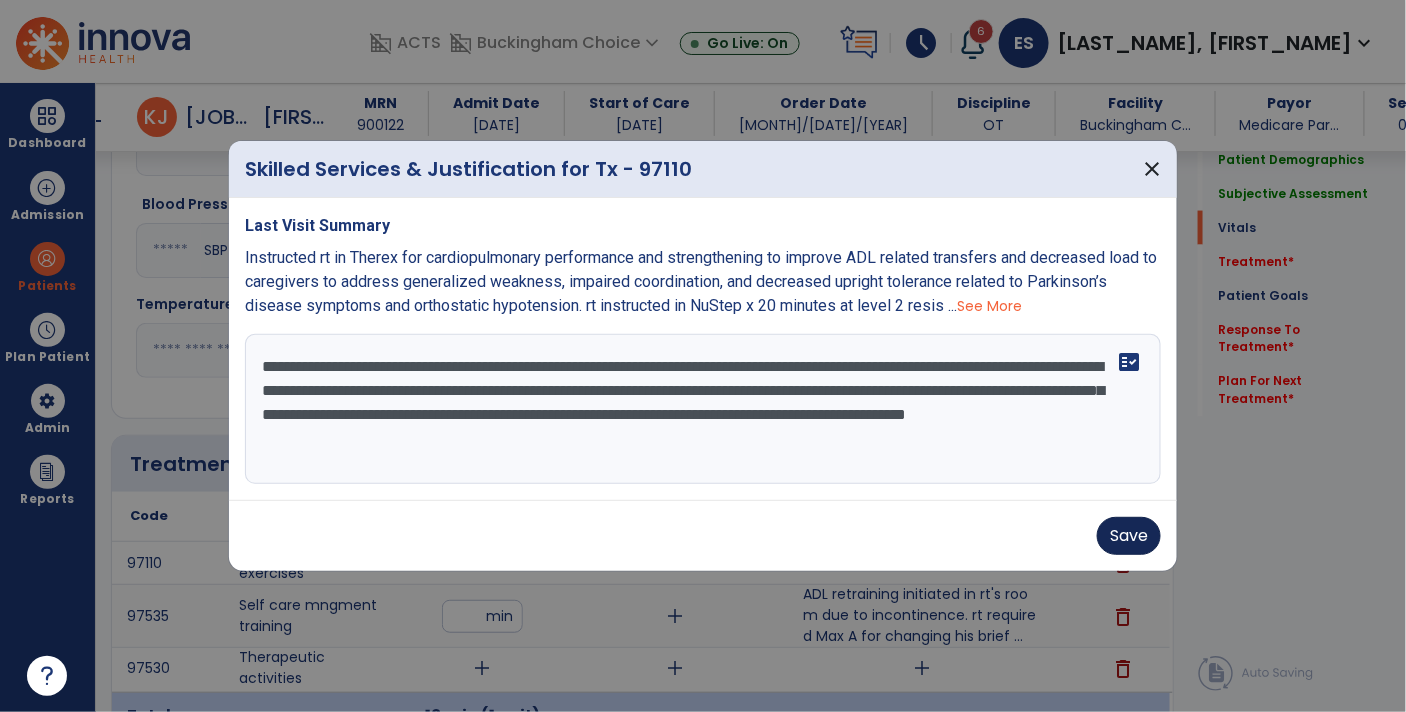 type on "**********" 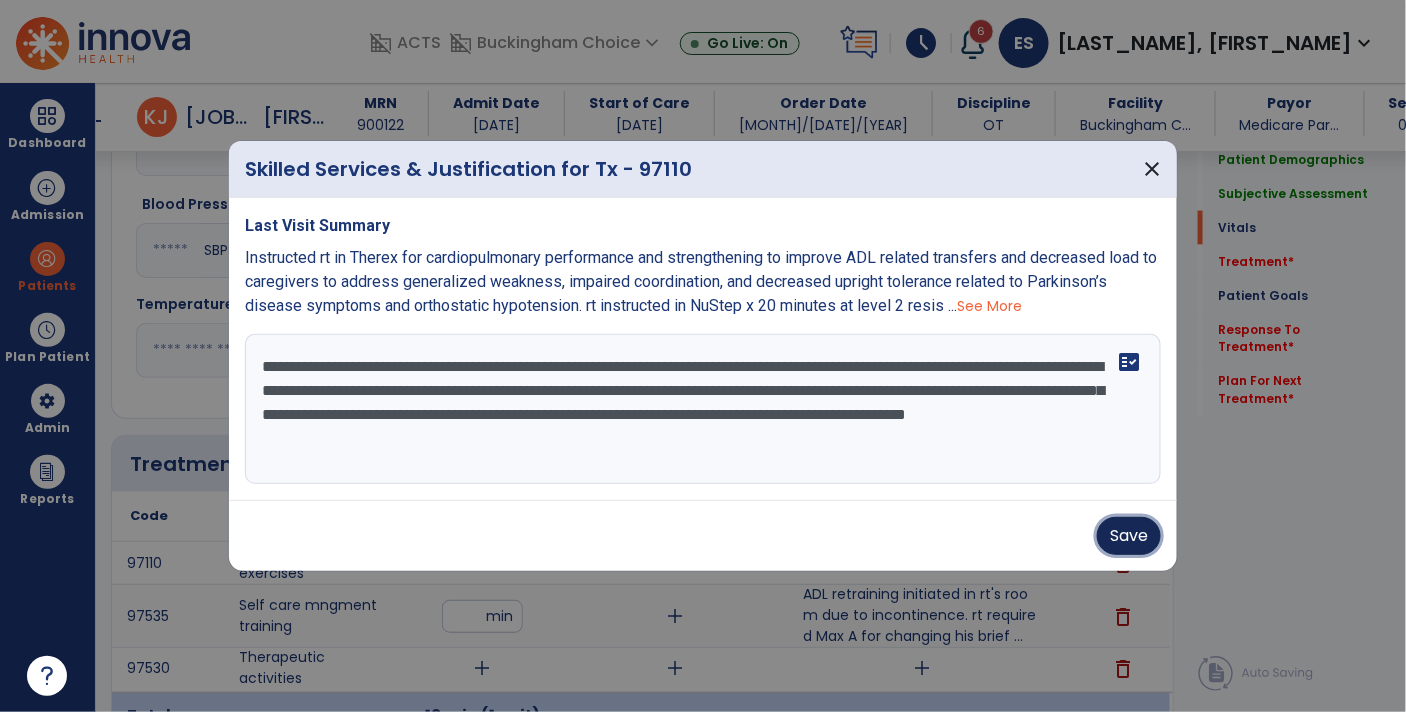 click on "Save" at bounding box center [1129, 536] 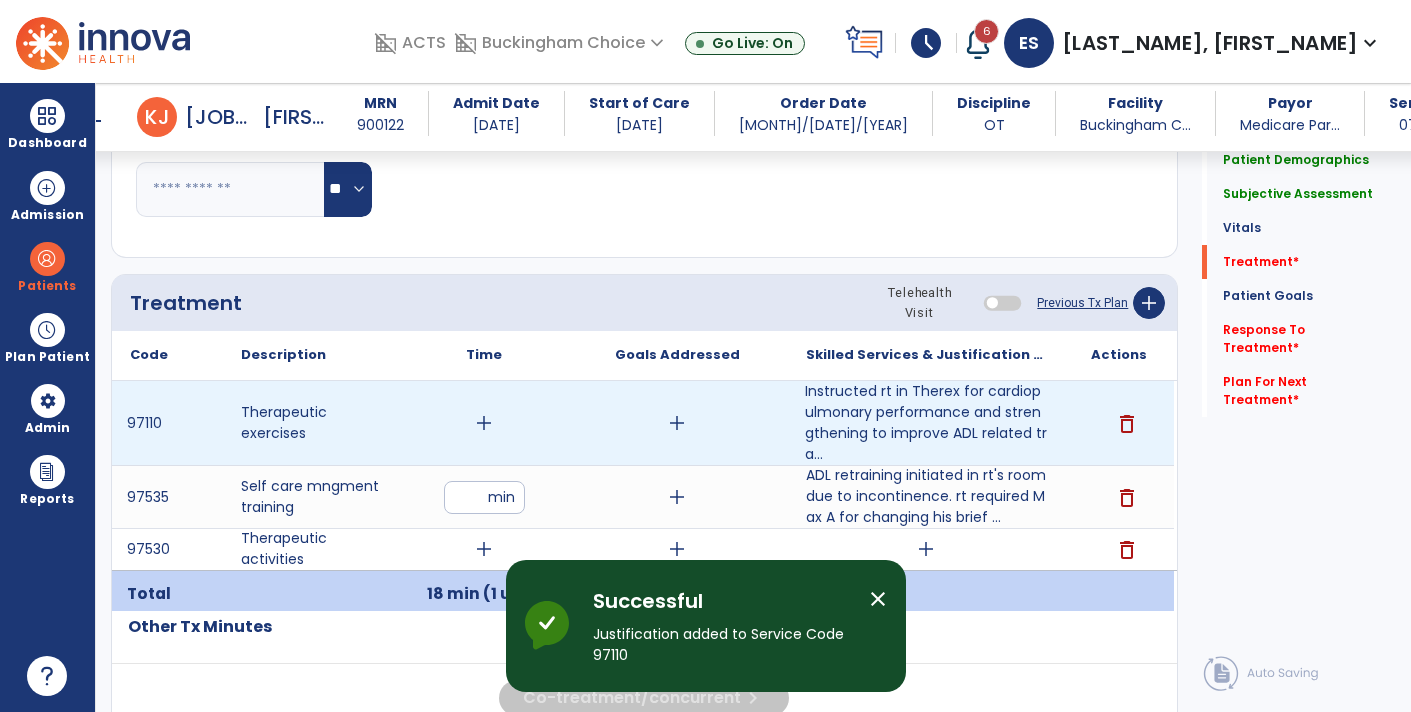 click on "add" at bounding box center [484, 423] 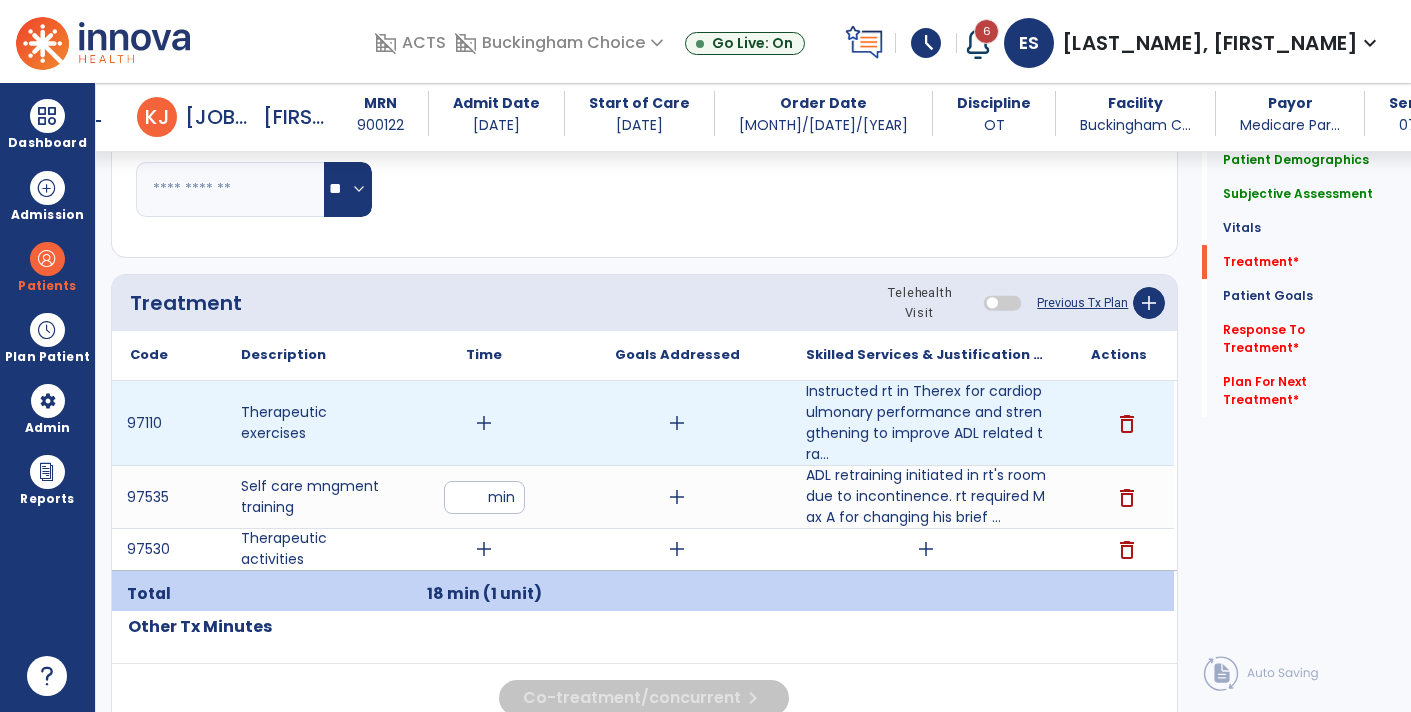 click on "add" at bounding box center [484, 423] 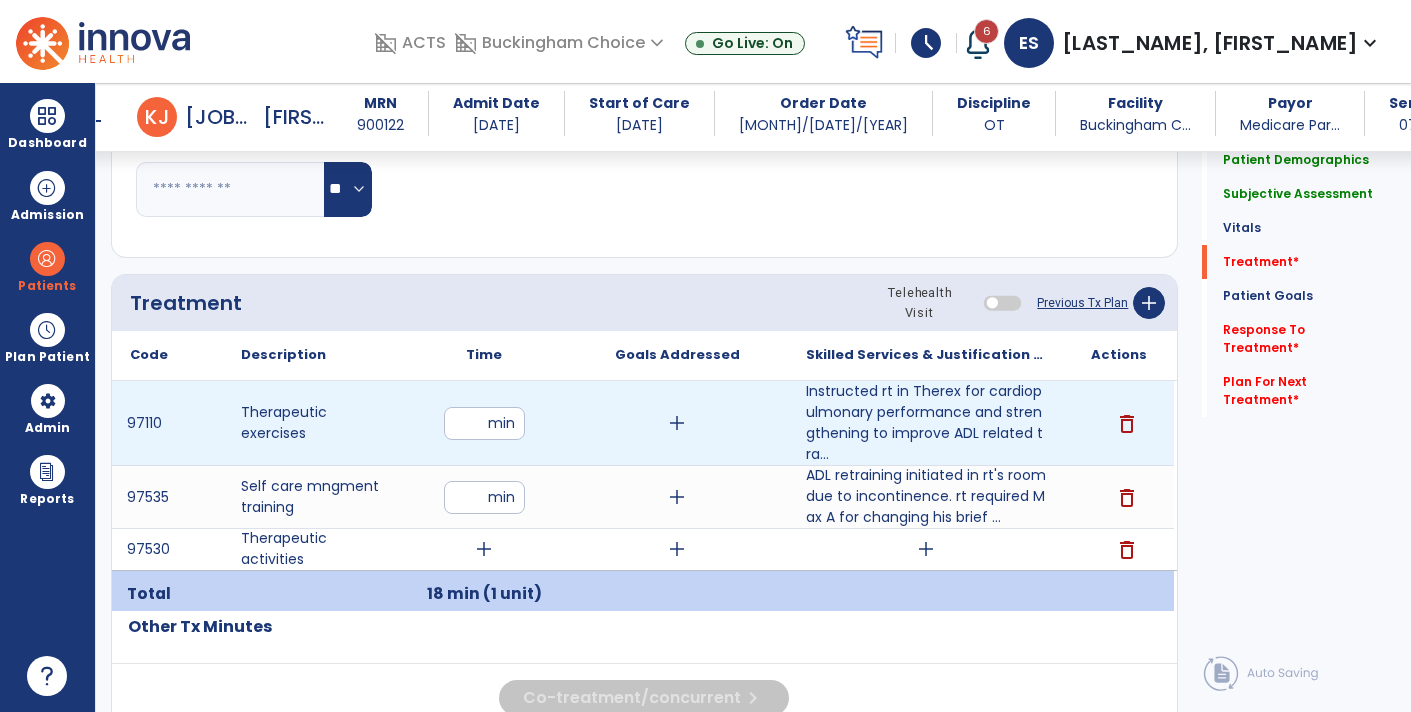 type on "**" 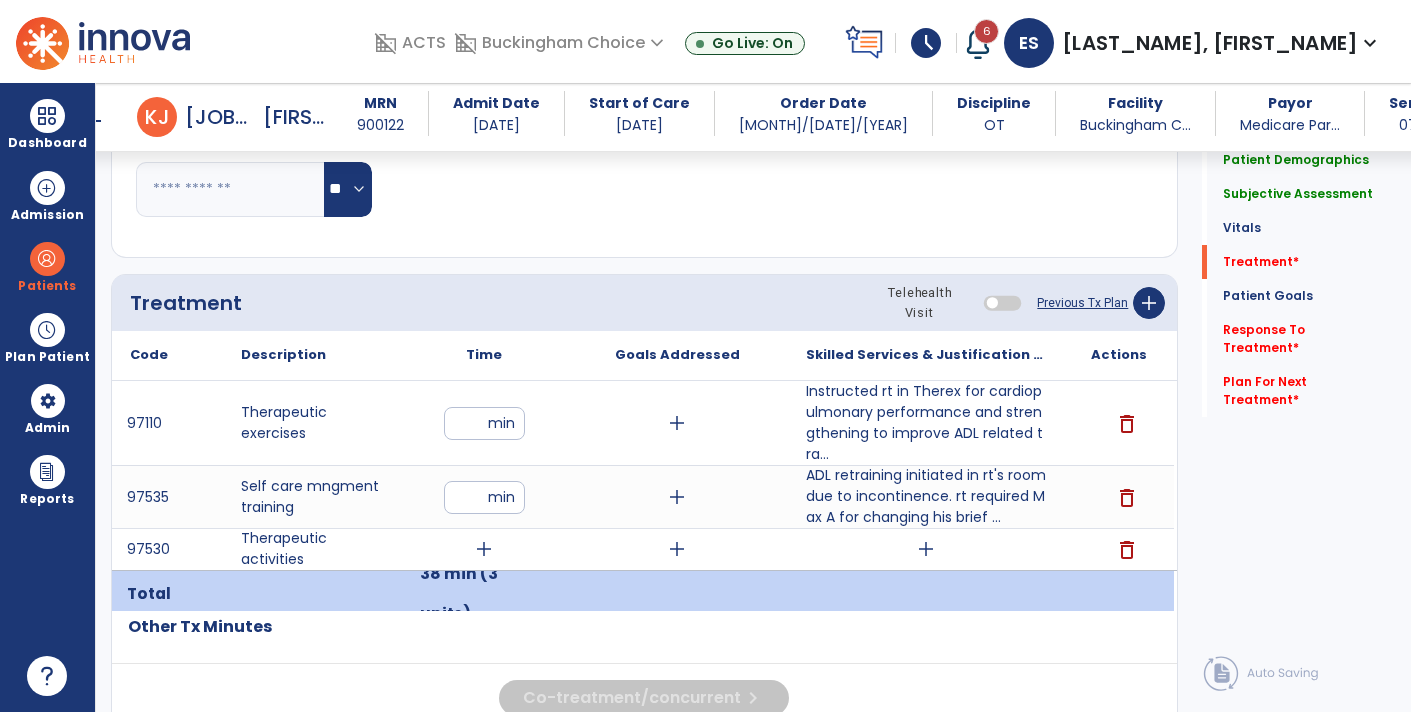 click on "add" at bounding box center [926, 549] 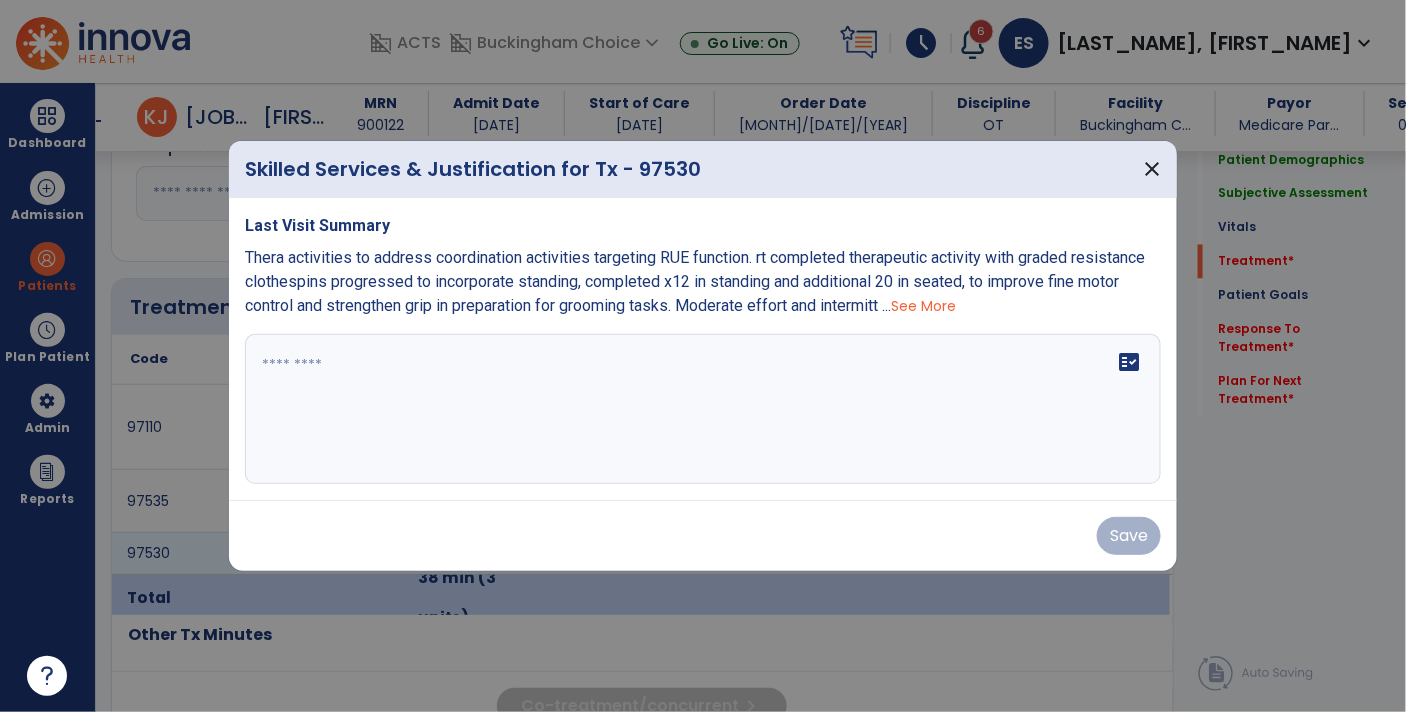 scroll, scrollTop: 1085, scrollLeft: 0, axis: vertical 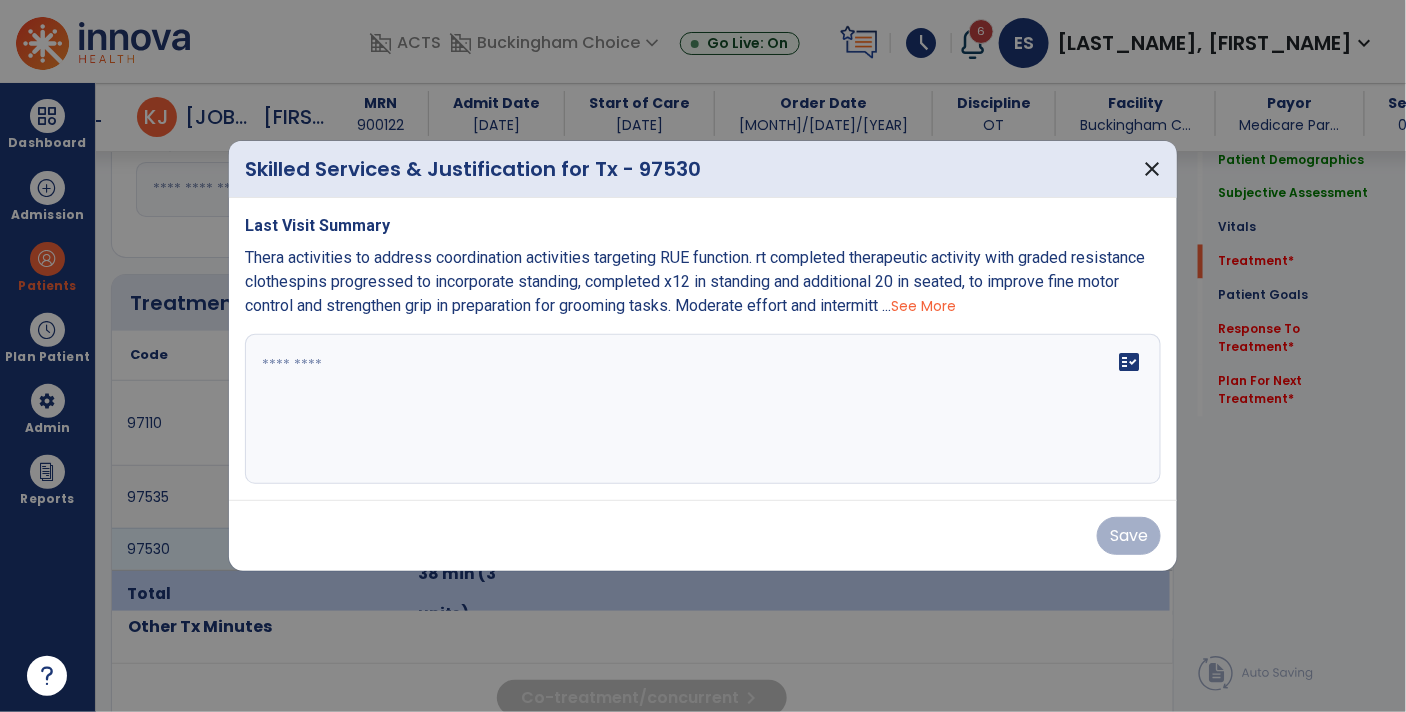 click on "fact_check" at bounding box center [703, 409] 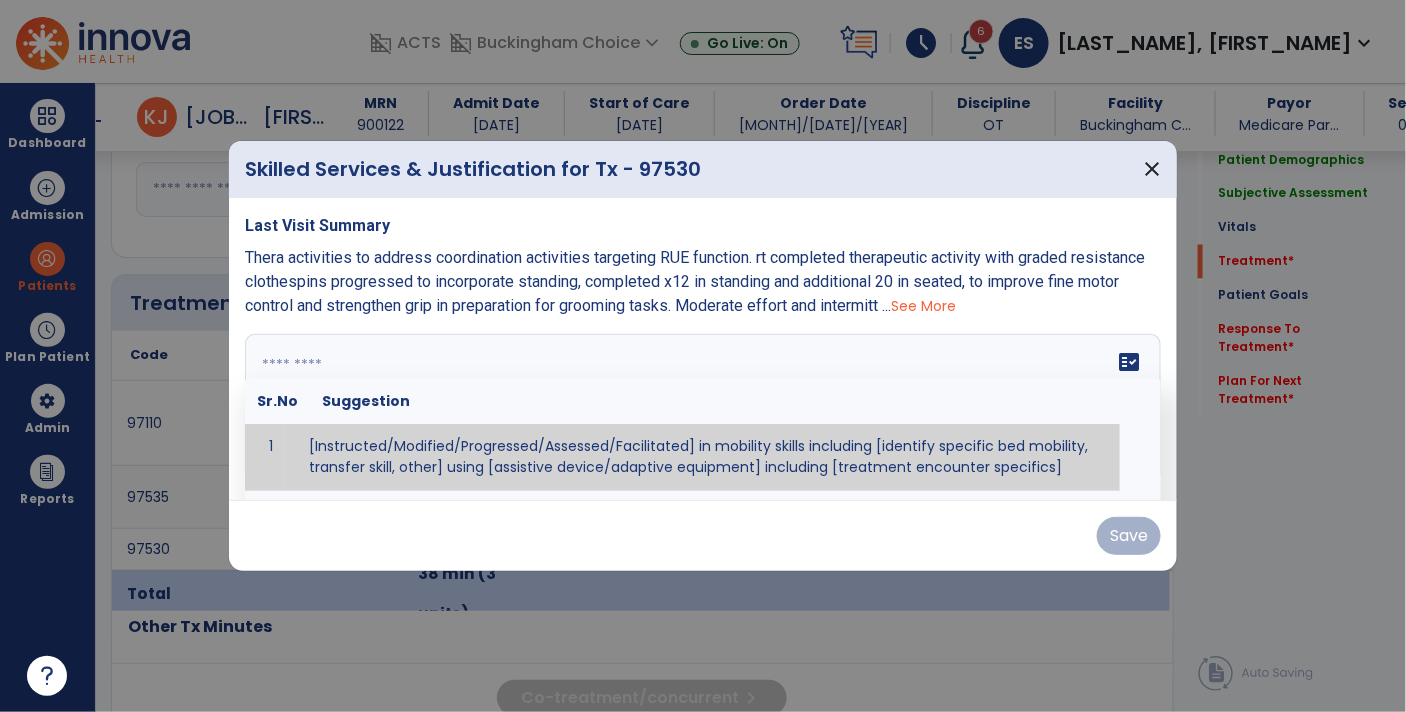 paste on "**********" 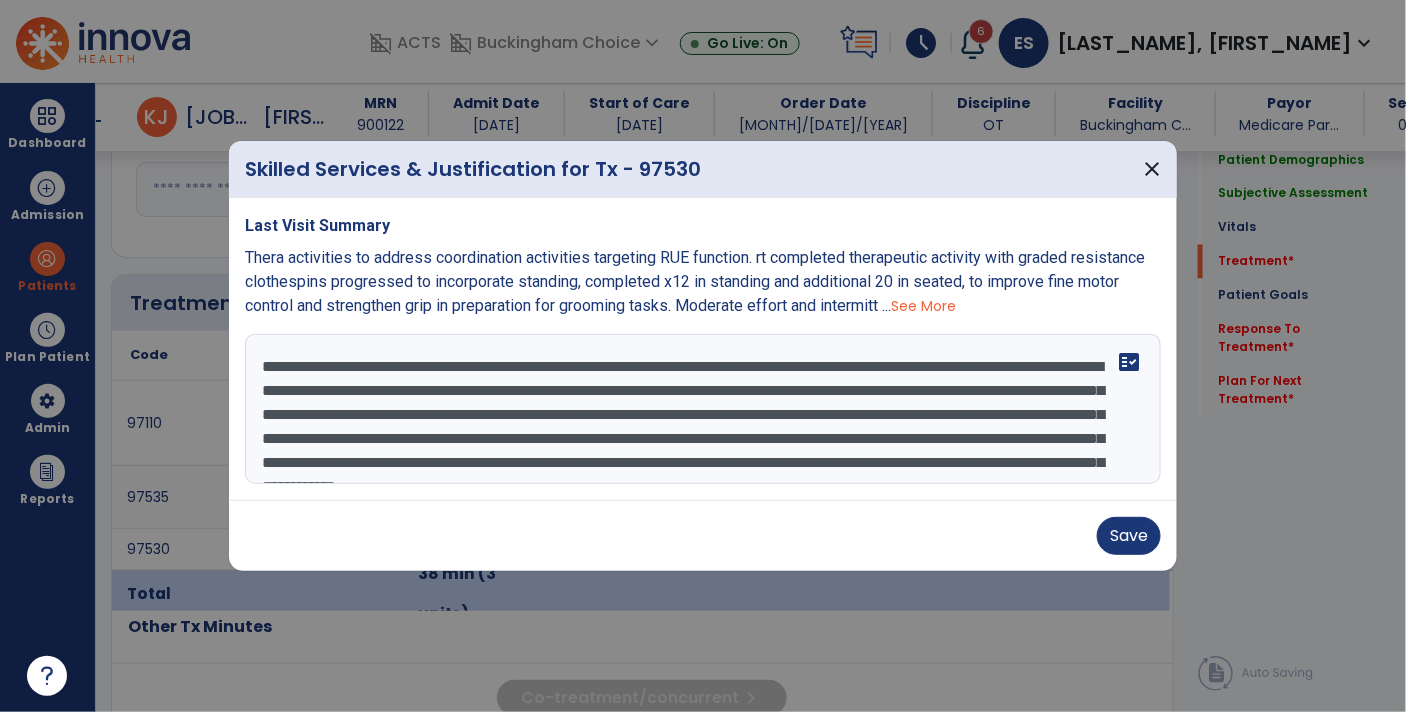 scroll, scrollTop: 96, scrollLeft: 0, axis: vertical 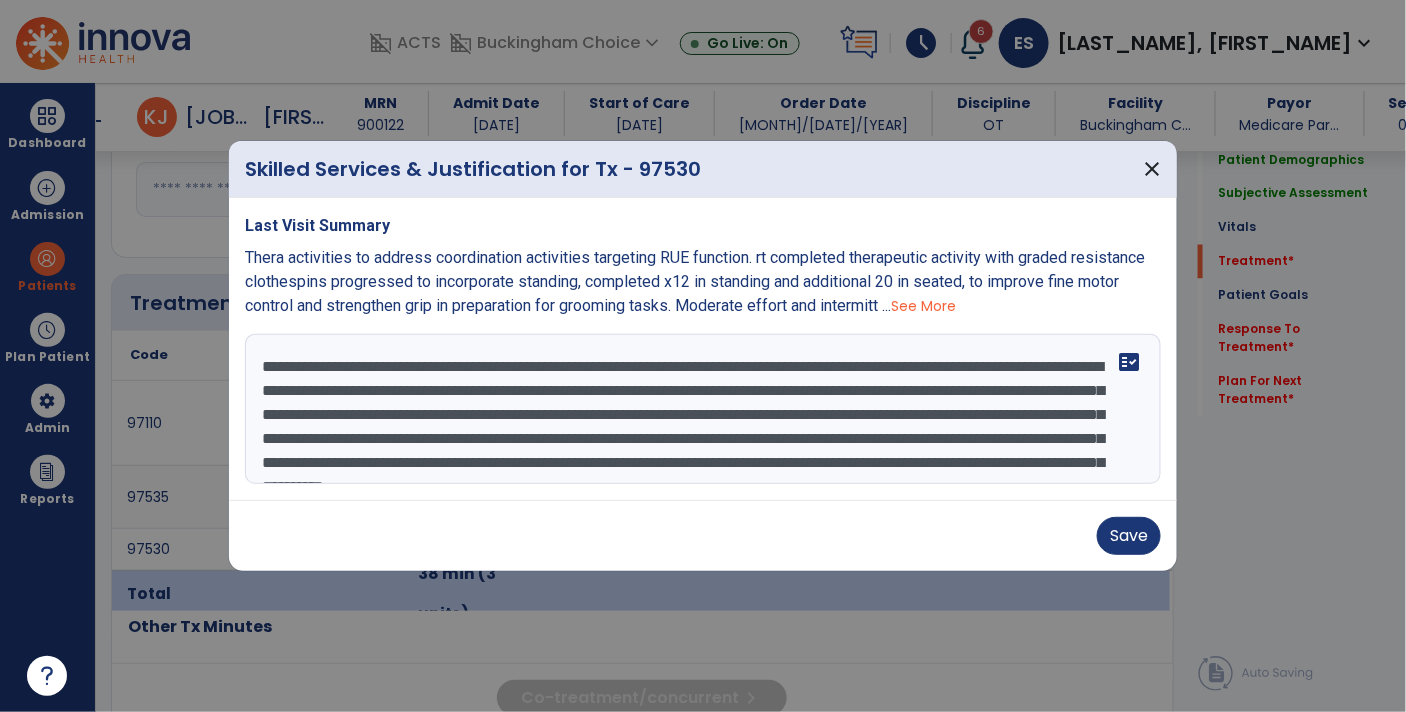 click on "**********" at bounding box center [703, 409] 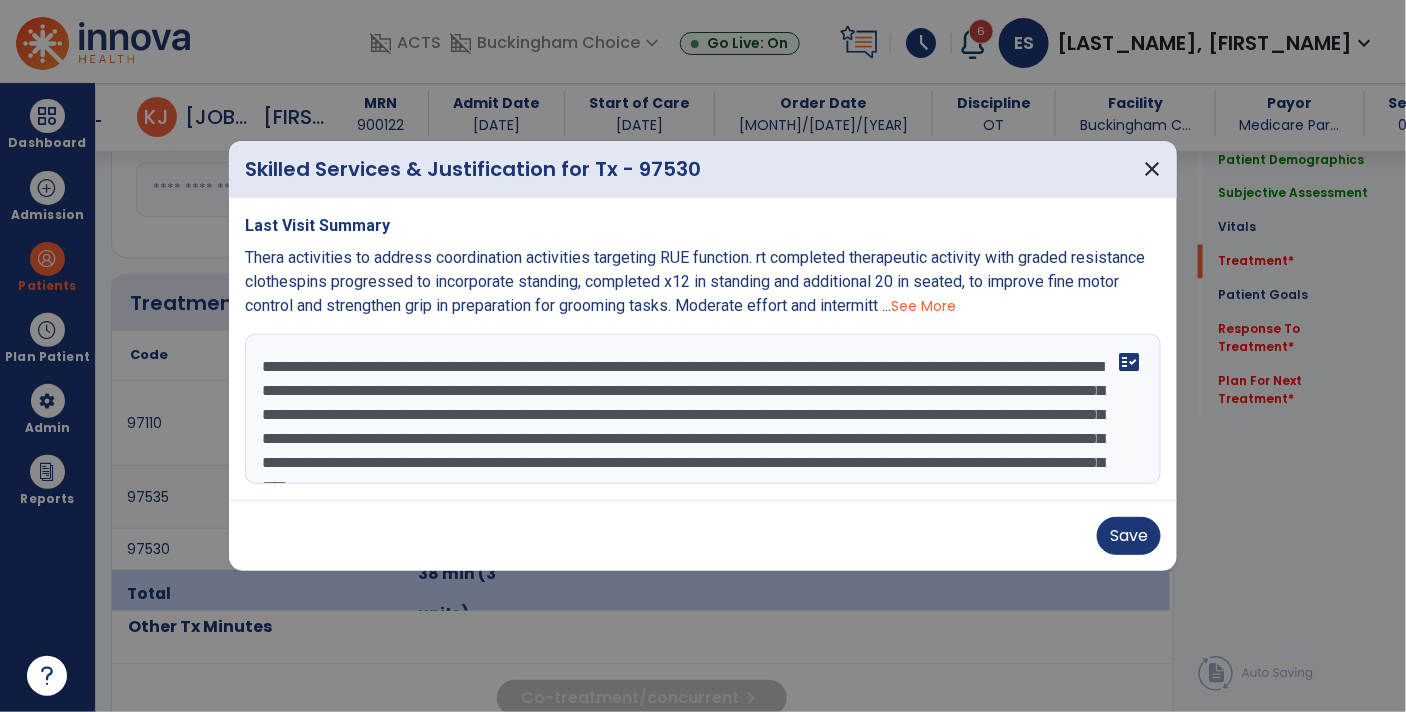 click on "**********" at bounding box center (703, 409) 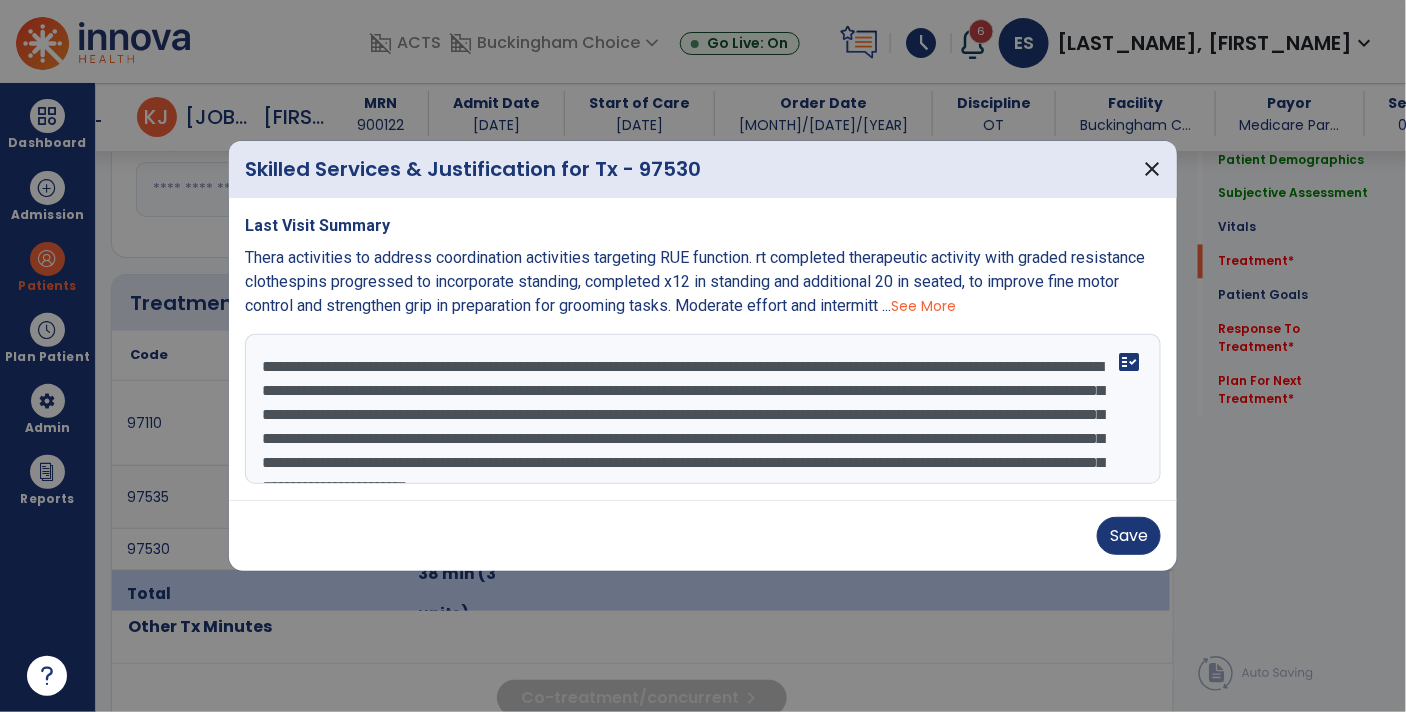 click on "**********" at bounding box center (703, 409) 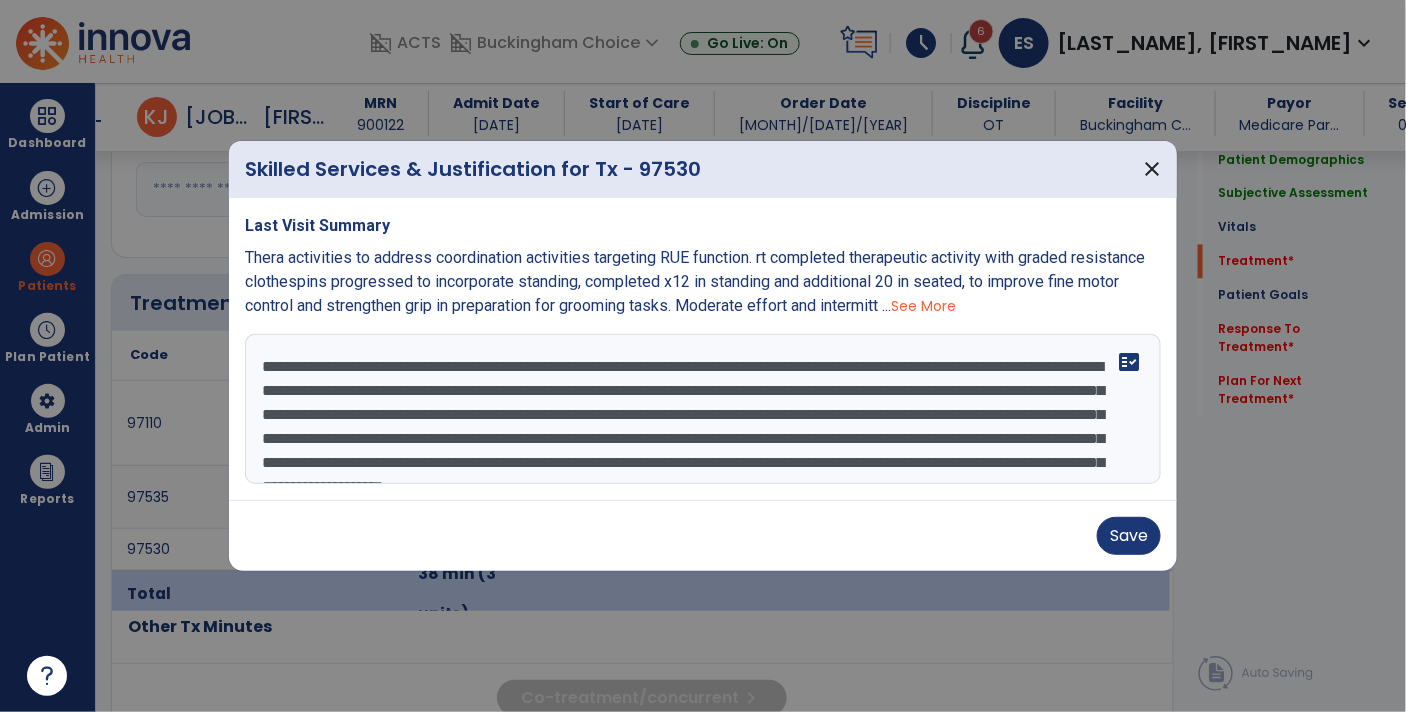 click on "**********" at bounding box center [703, 409] 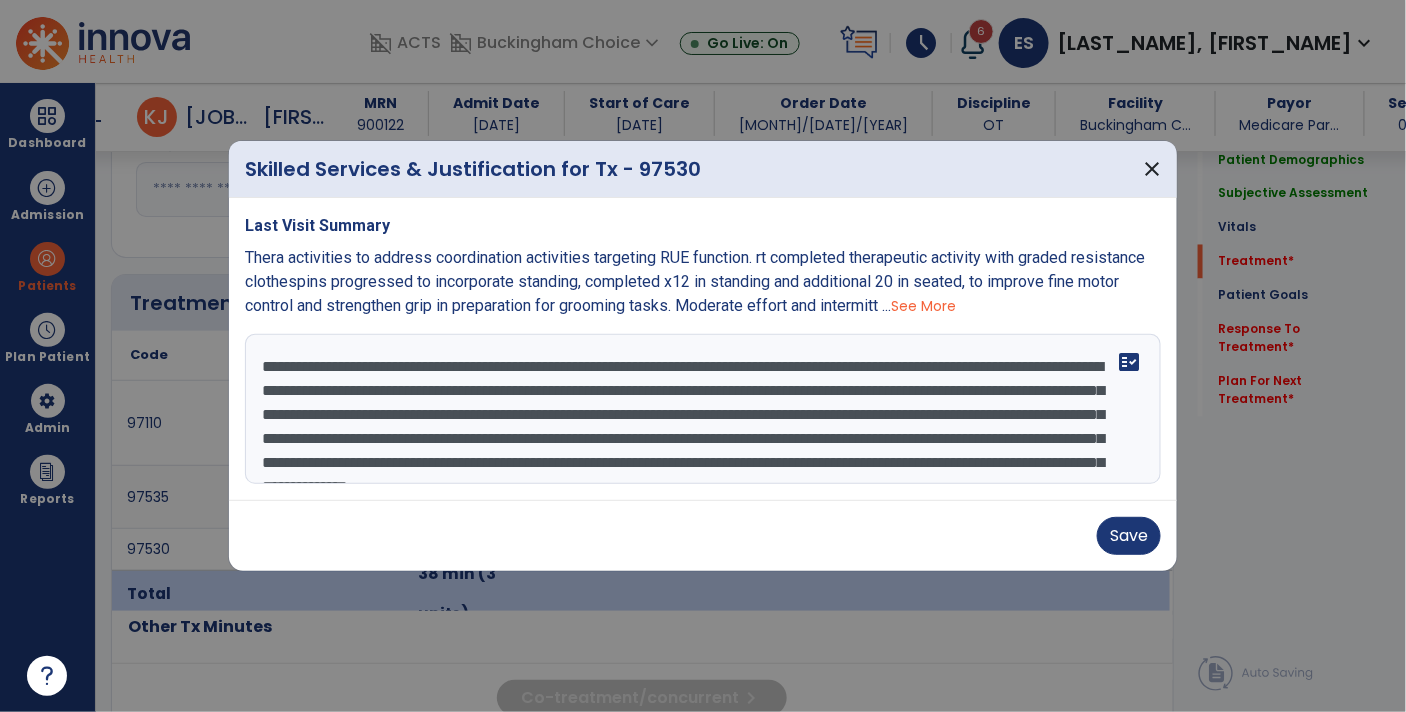 scroll, scrollTop: 25, scrollLeft: 0, axis: vertical 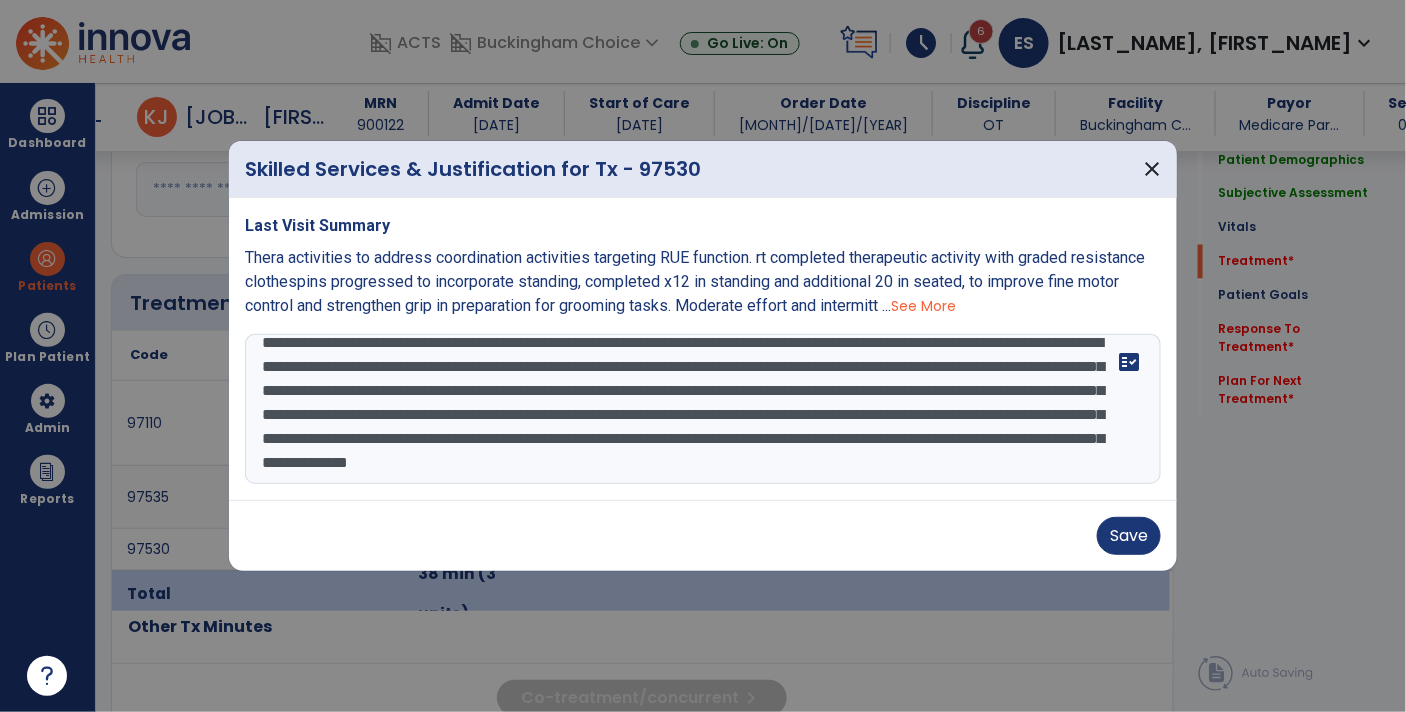 click on "**********" at bounding box center [703, 409] 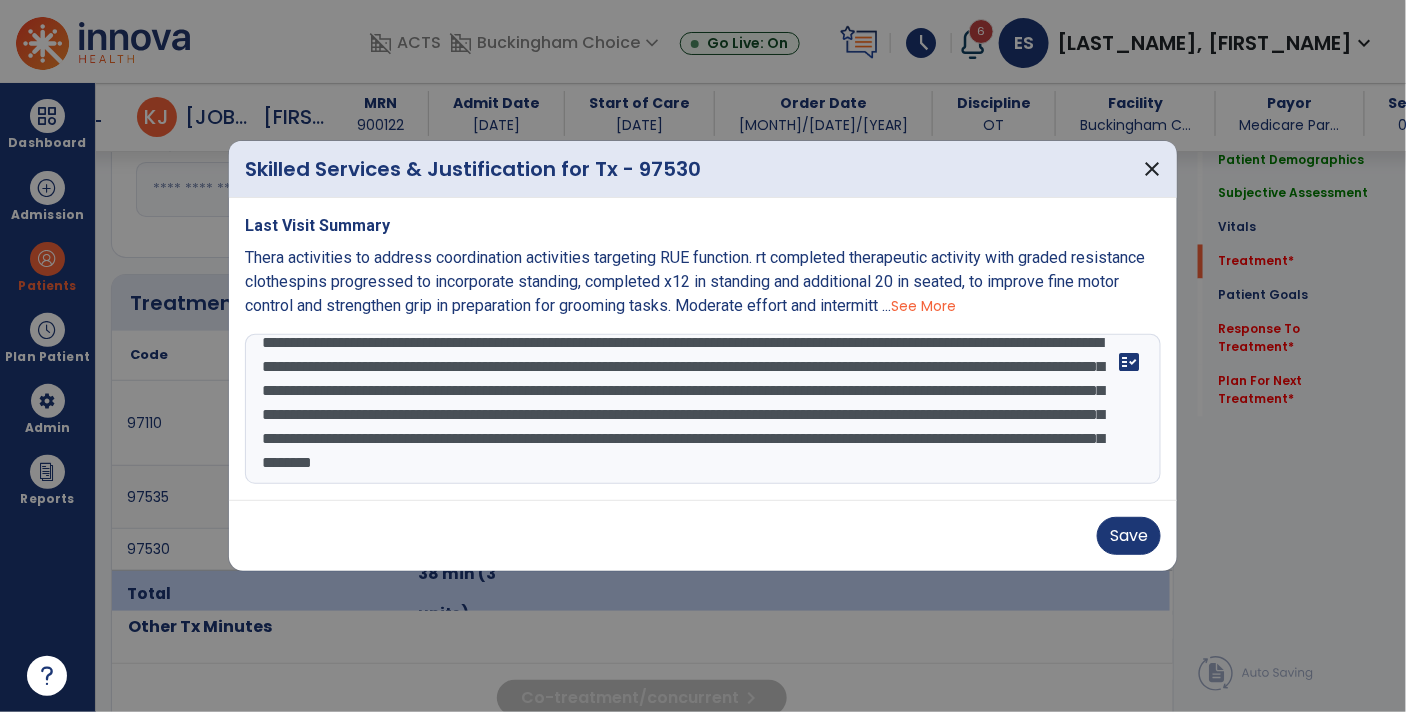 click on "**********" at bounding box center (703, 409) 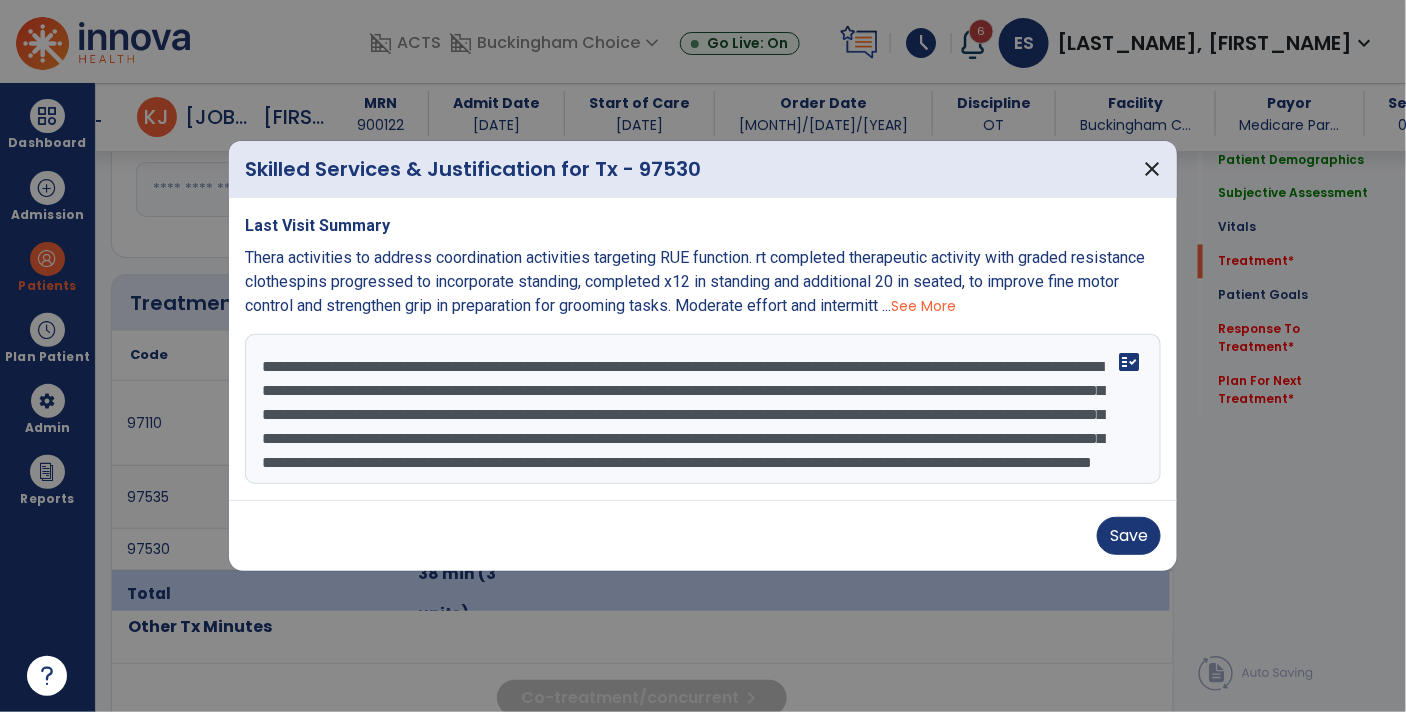 scroll, scrollTop: 41, scrollLeft: 0, axis: vertical 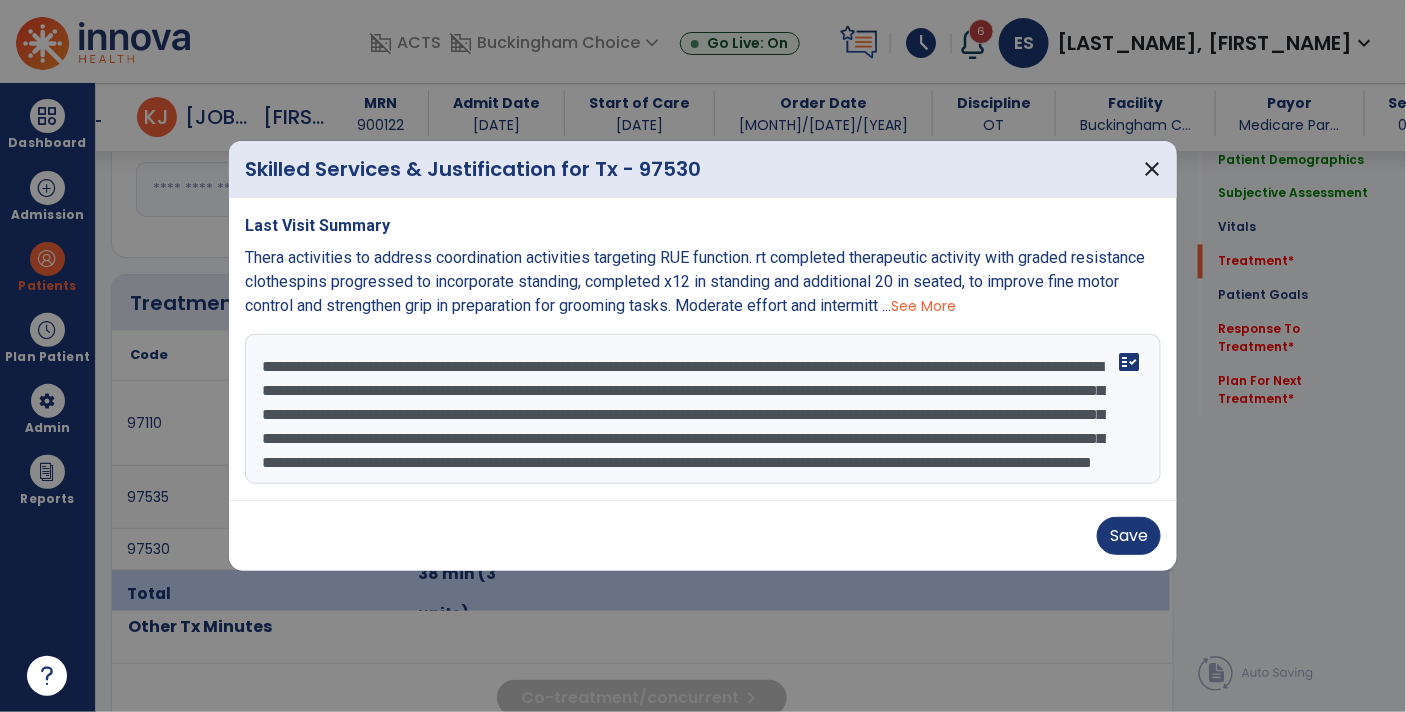 click on "**********" at bounding box center [703, 409] 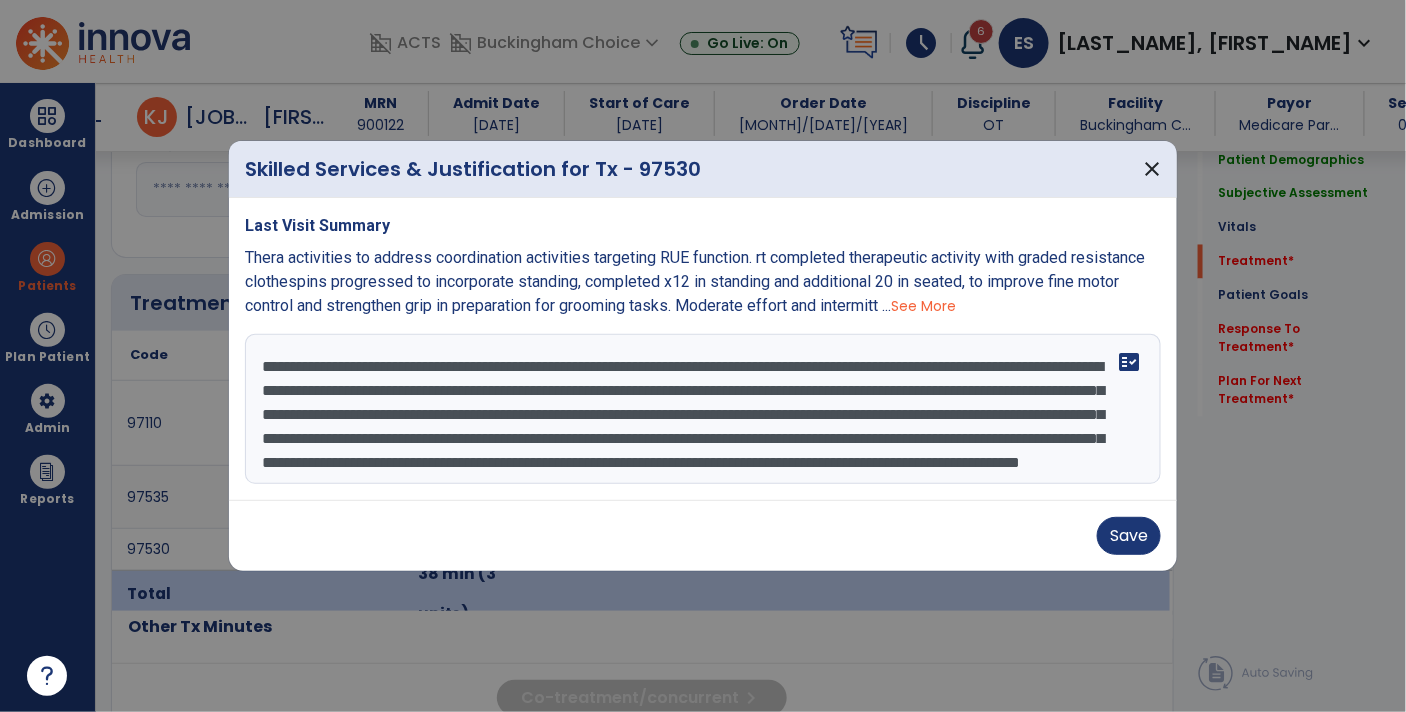 type on "**********" 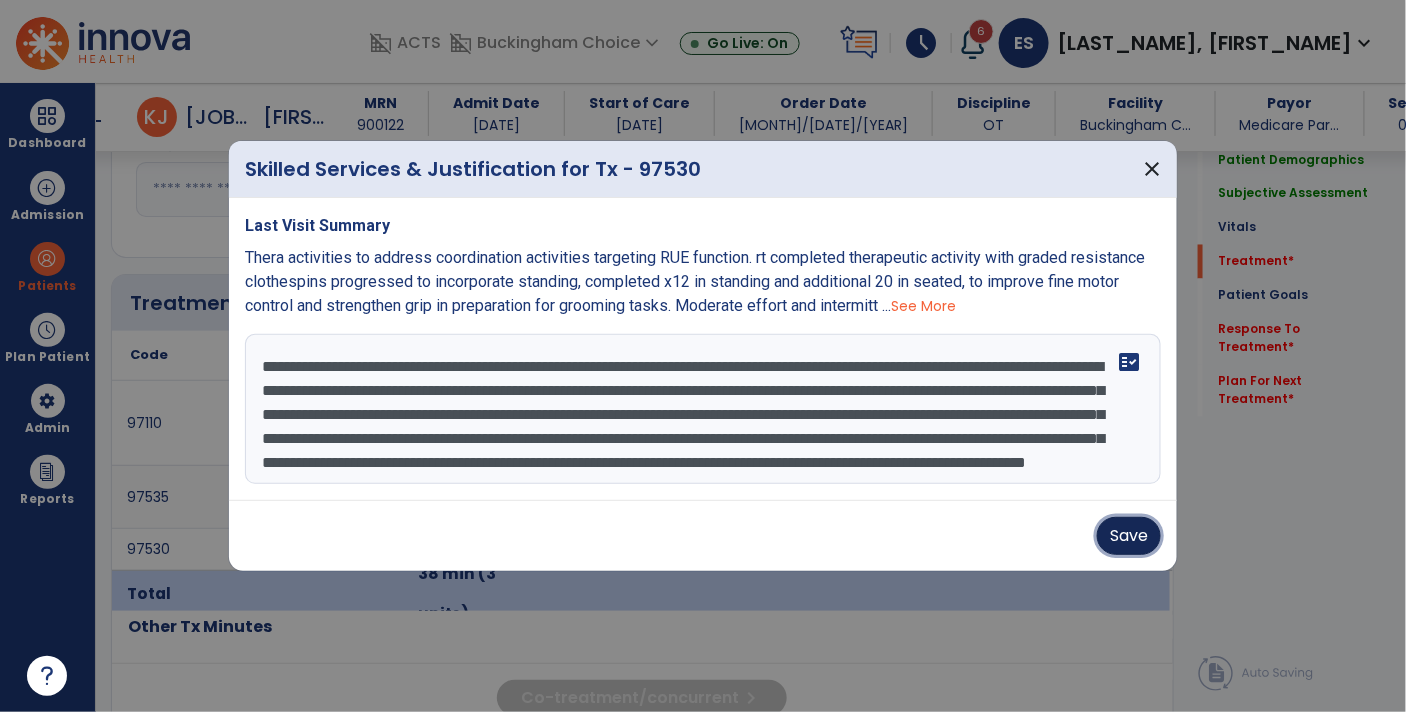 click on "Save" at bounding box center (1129, 536) 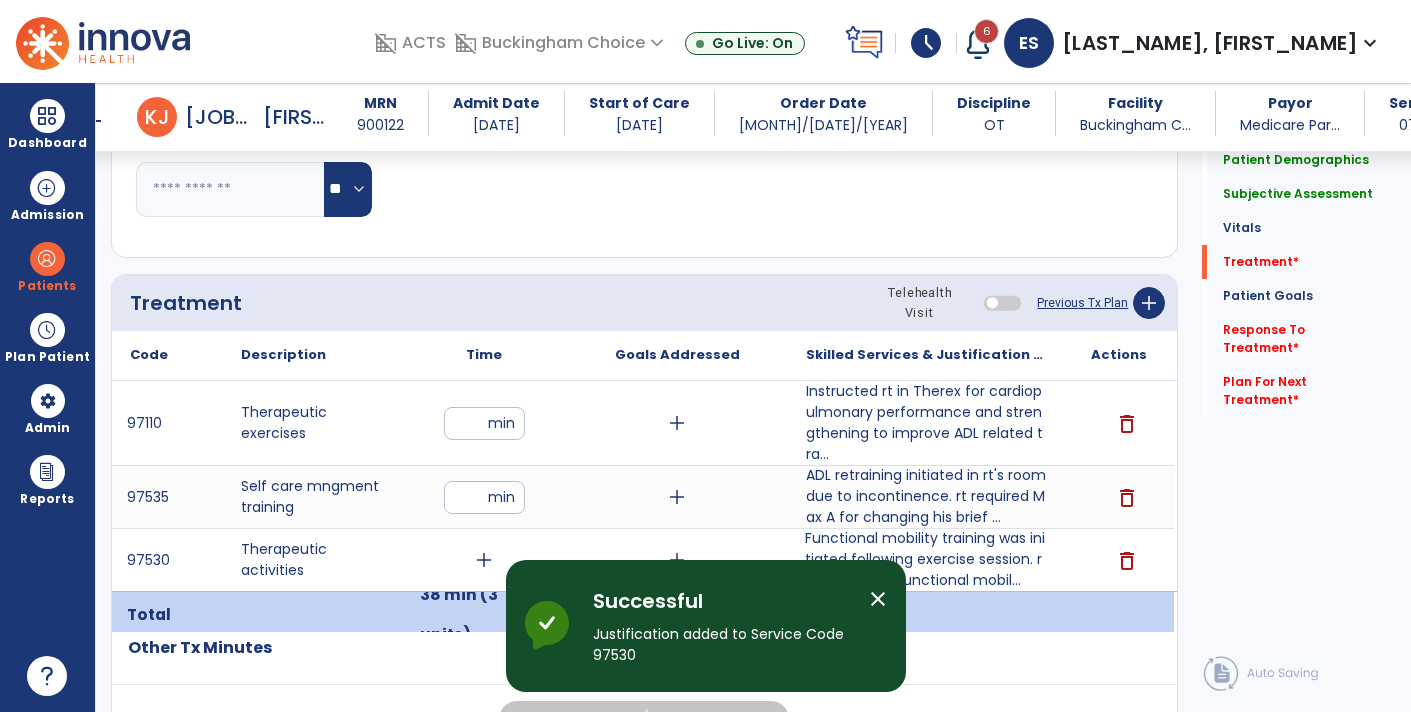 click on "add" at bounding box center [484, 560] 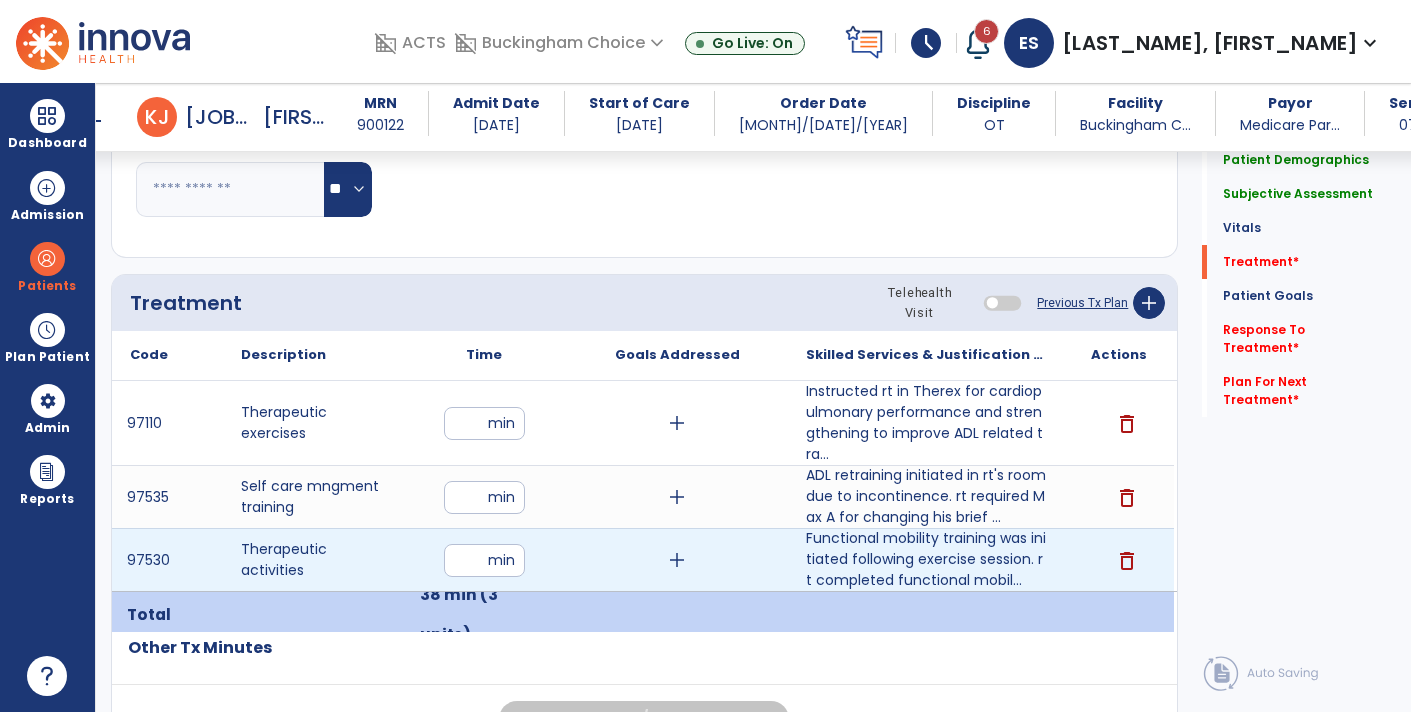 type on "**" 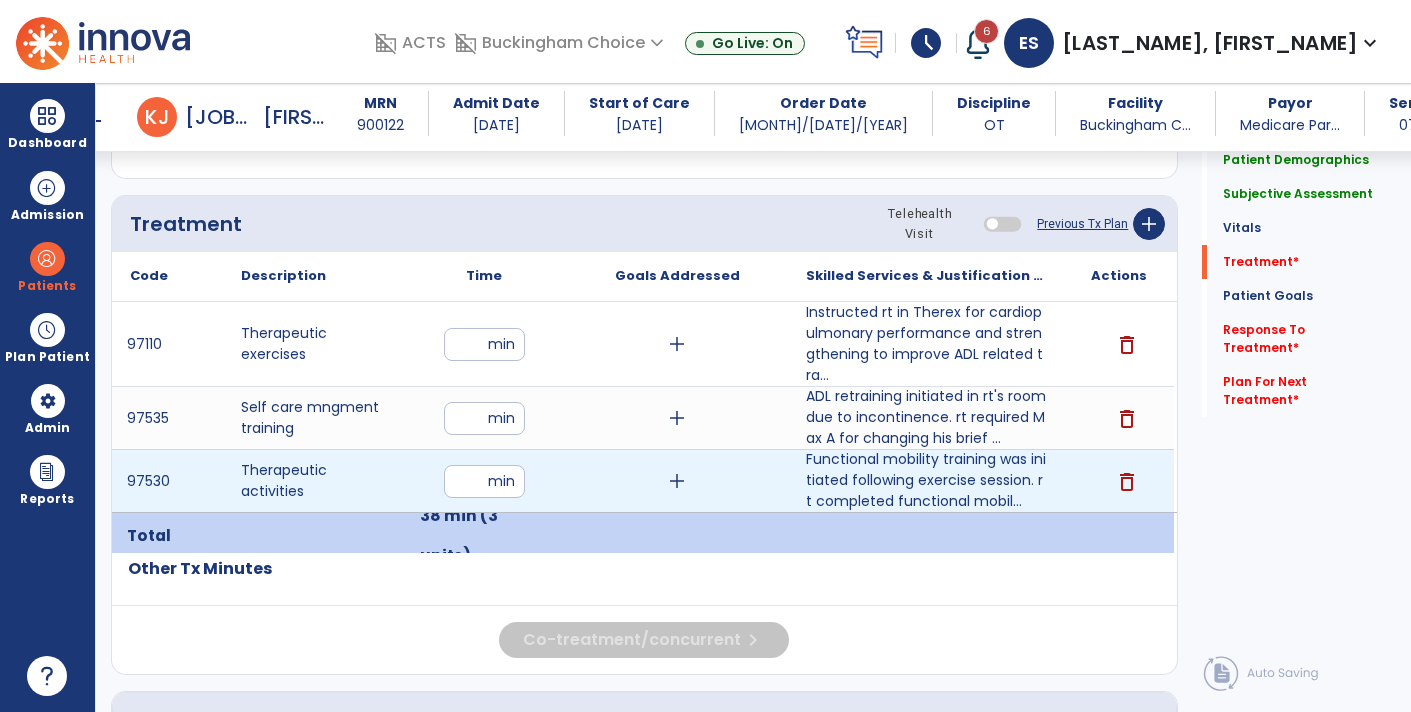 scroll, scrollTop: 1162, scrollLeft: 0, axis: vertical 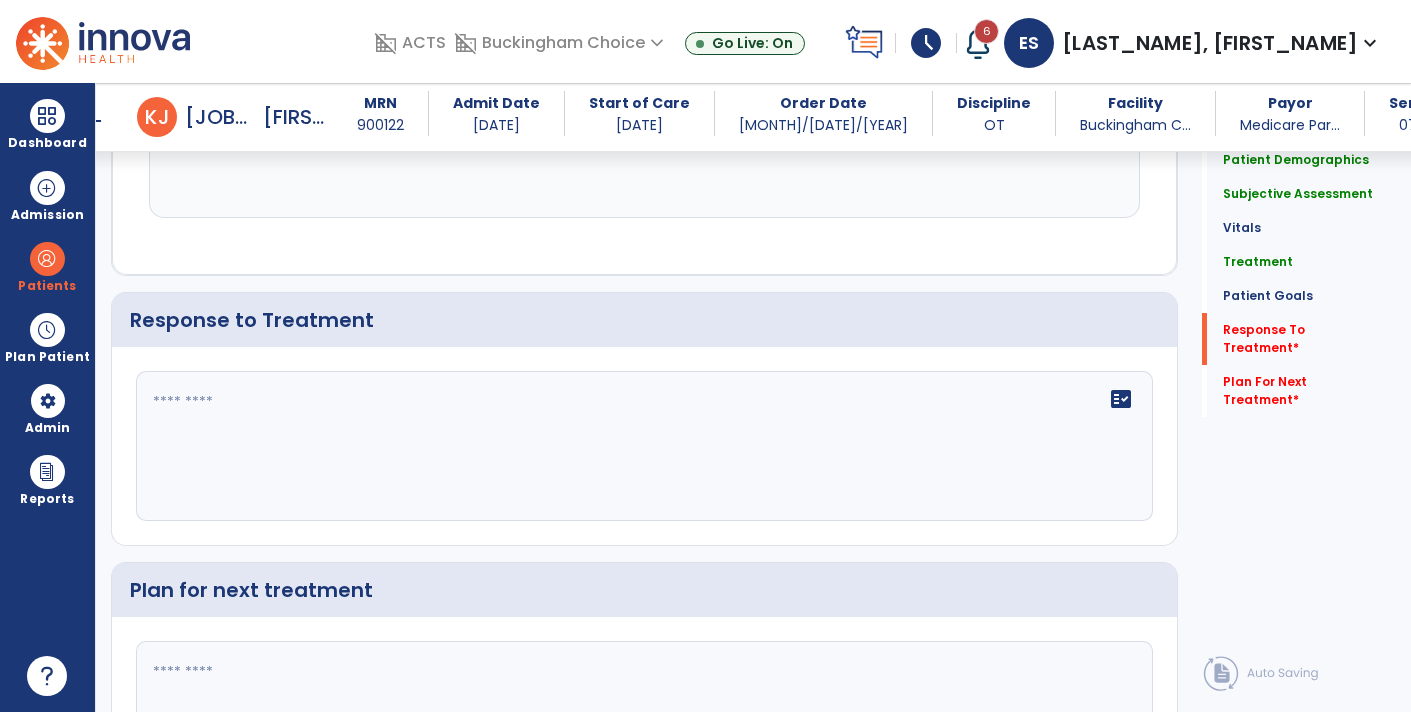 click 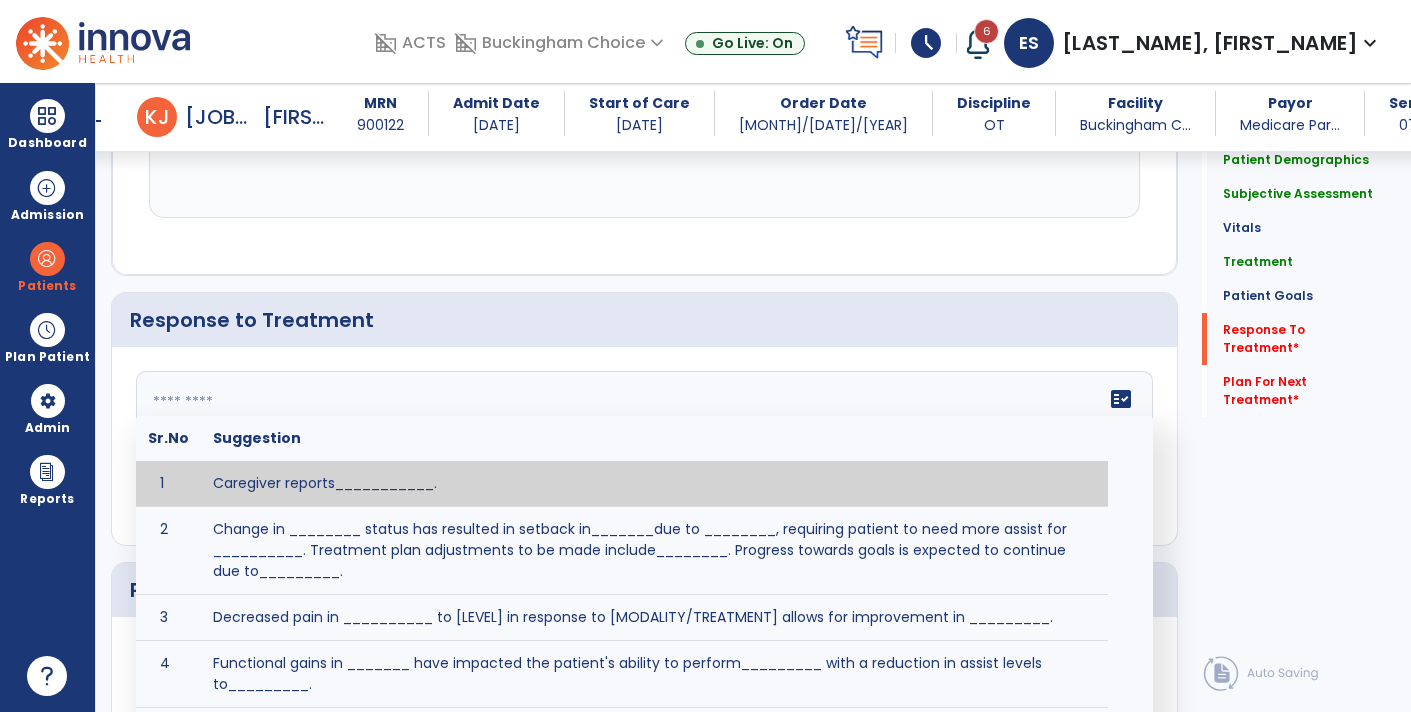 paste on "**********" 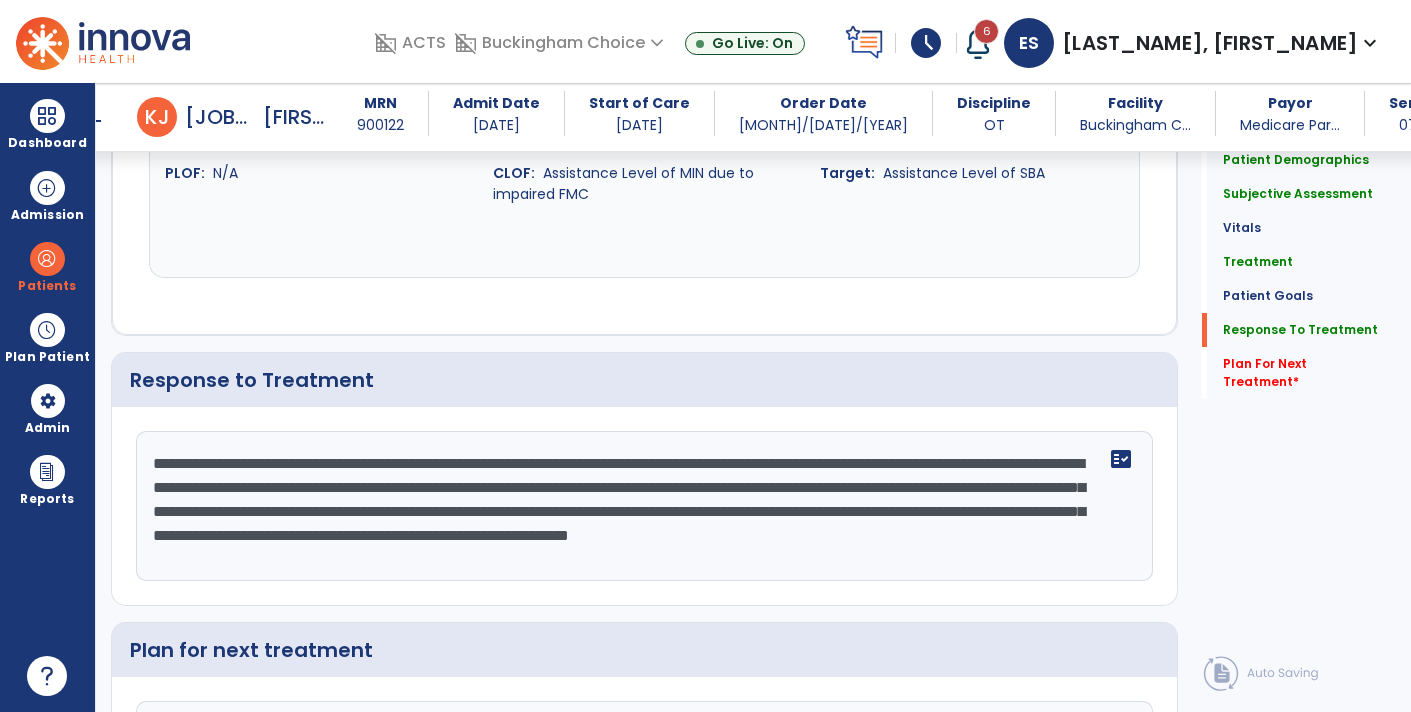 scroll, scrollTop: 2705, scrollLeft: 0, axis: vertical 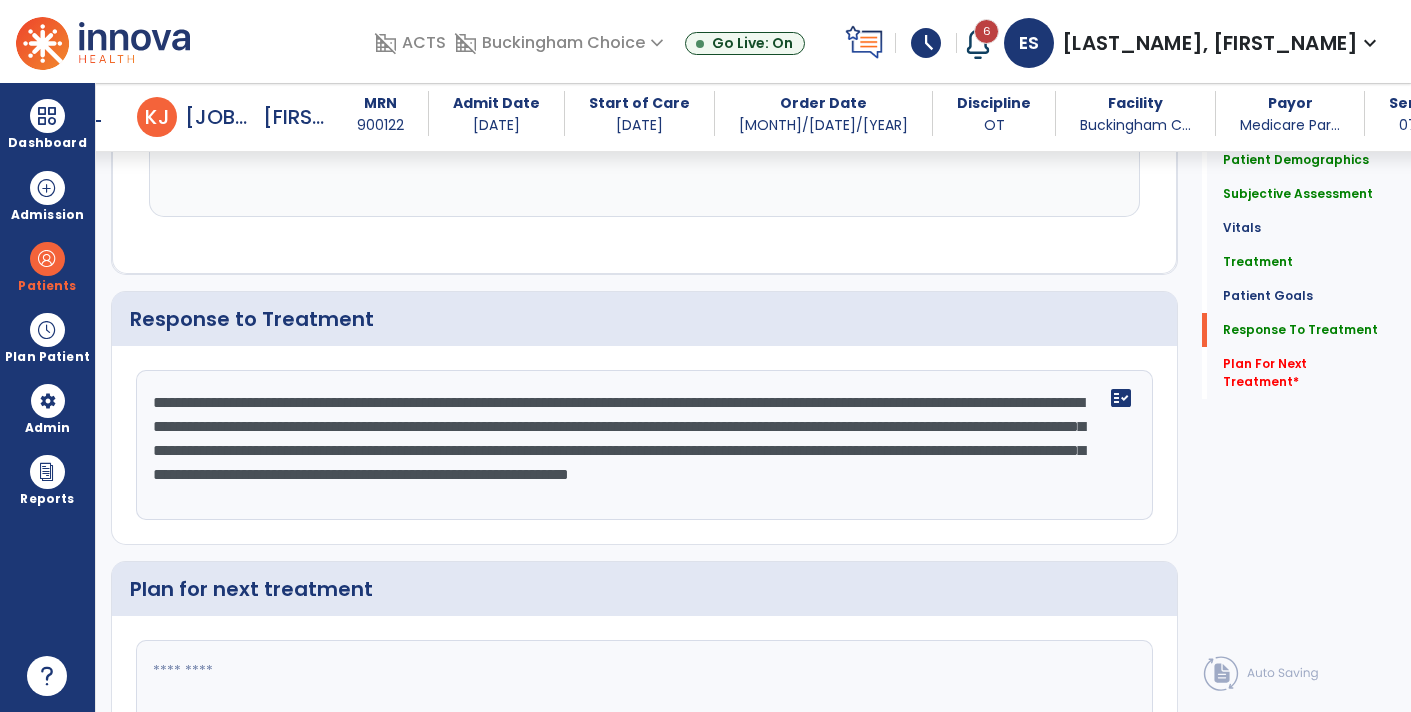 click on "**********" 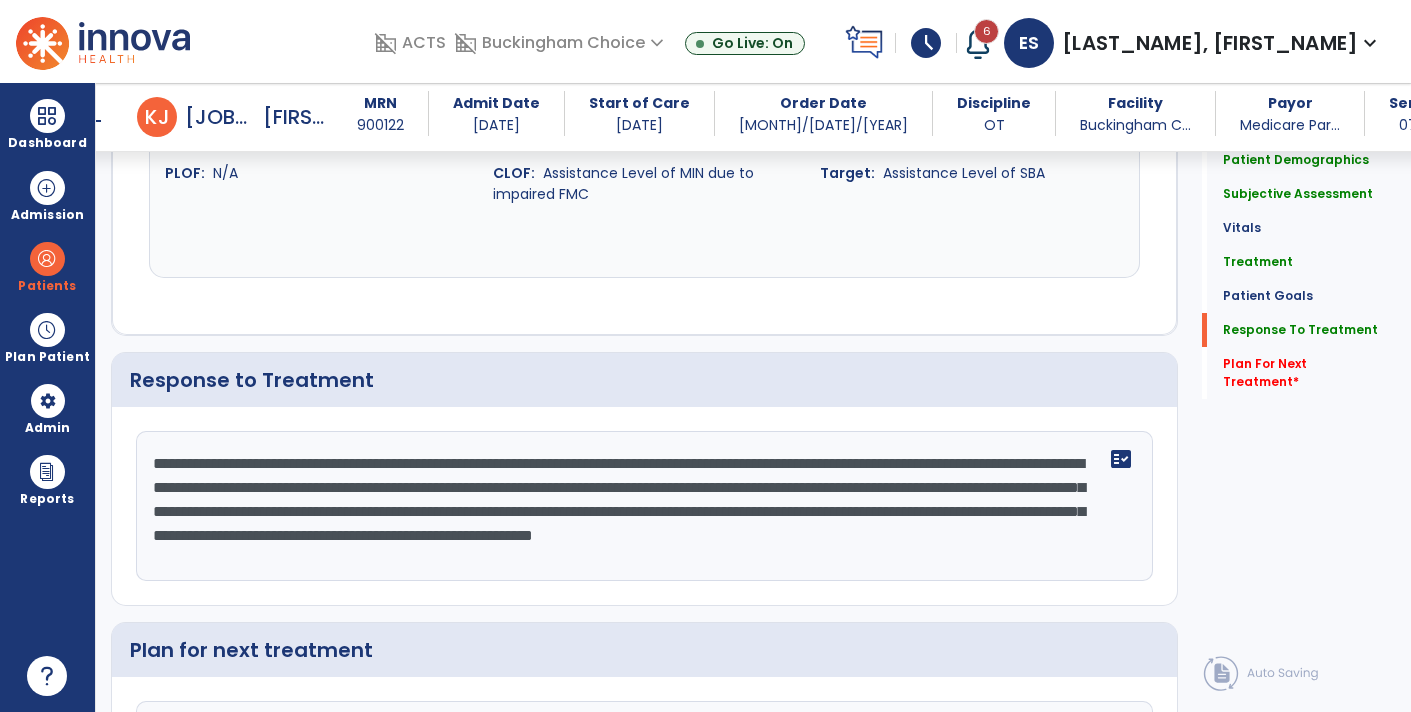 scroll, scrollTop: 2705, scrollLeft: 0, axis: vertical 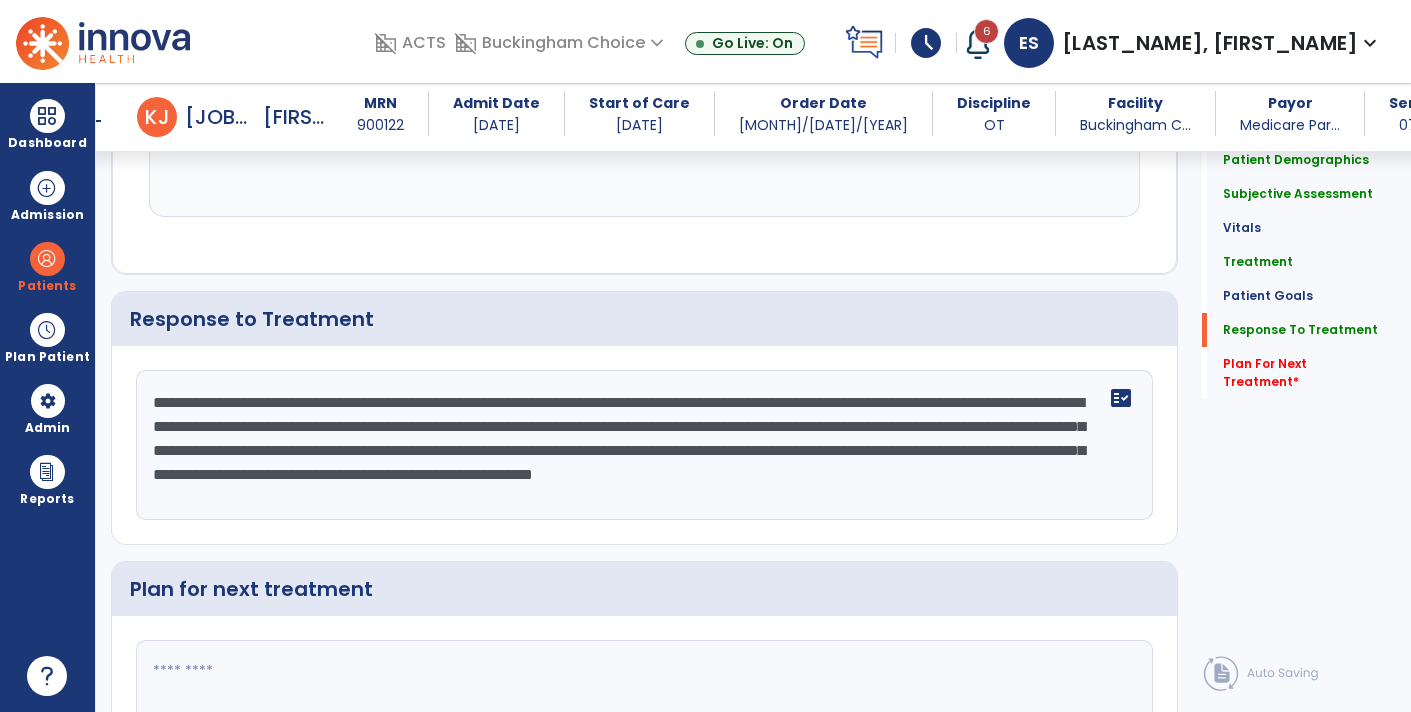 click on "**********" 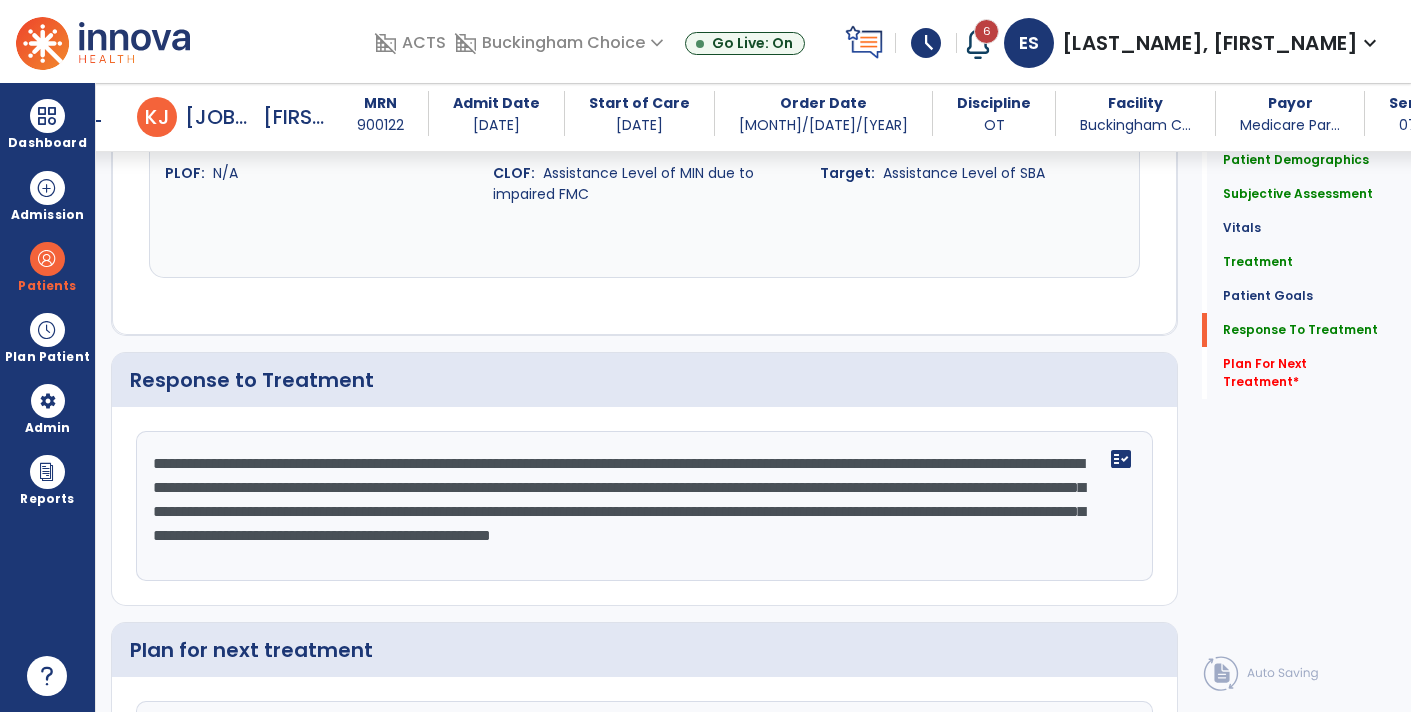 scroll, scrollTop: 2705, scrollLeft: 0, axis: vertical 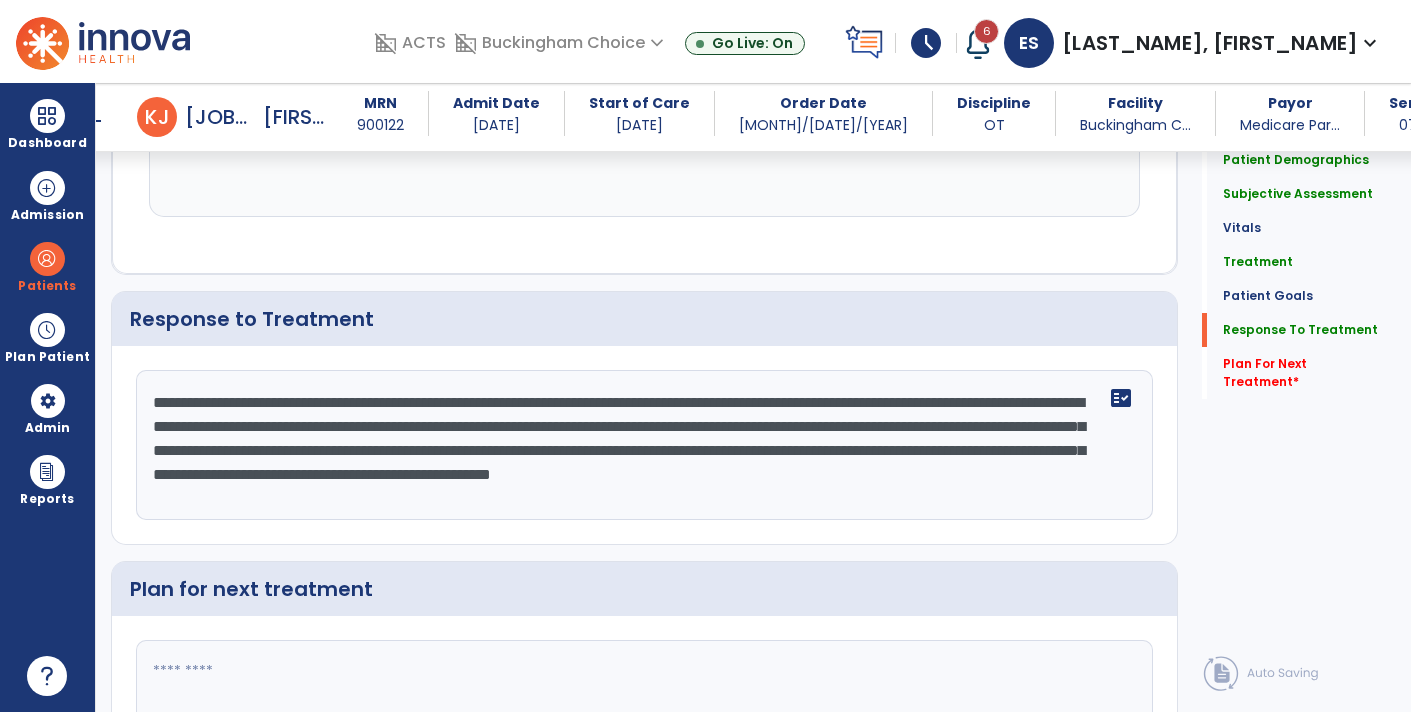 click on "**********" 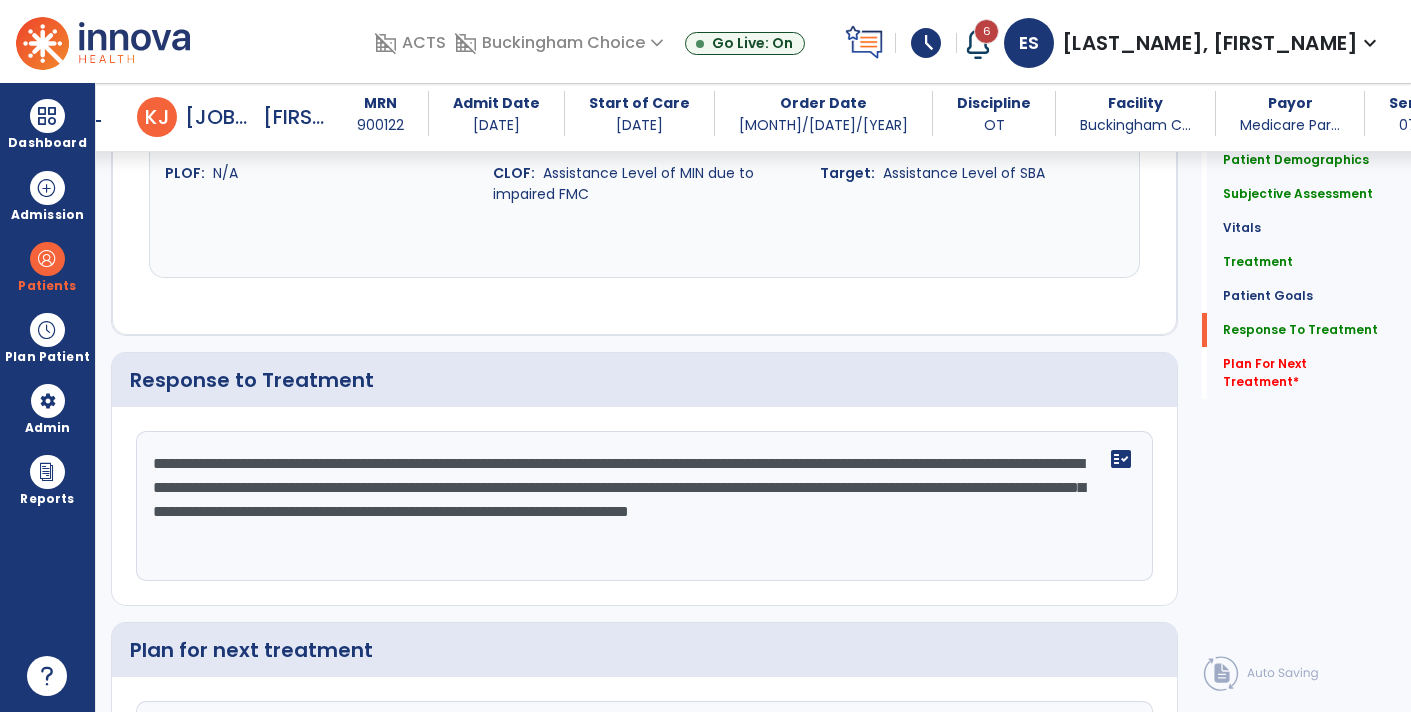 scroll, scrollTop: 2705, scrollLeft: 0, axis: vertical 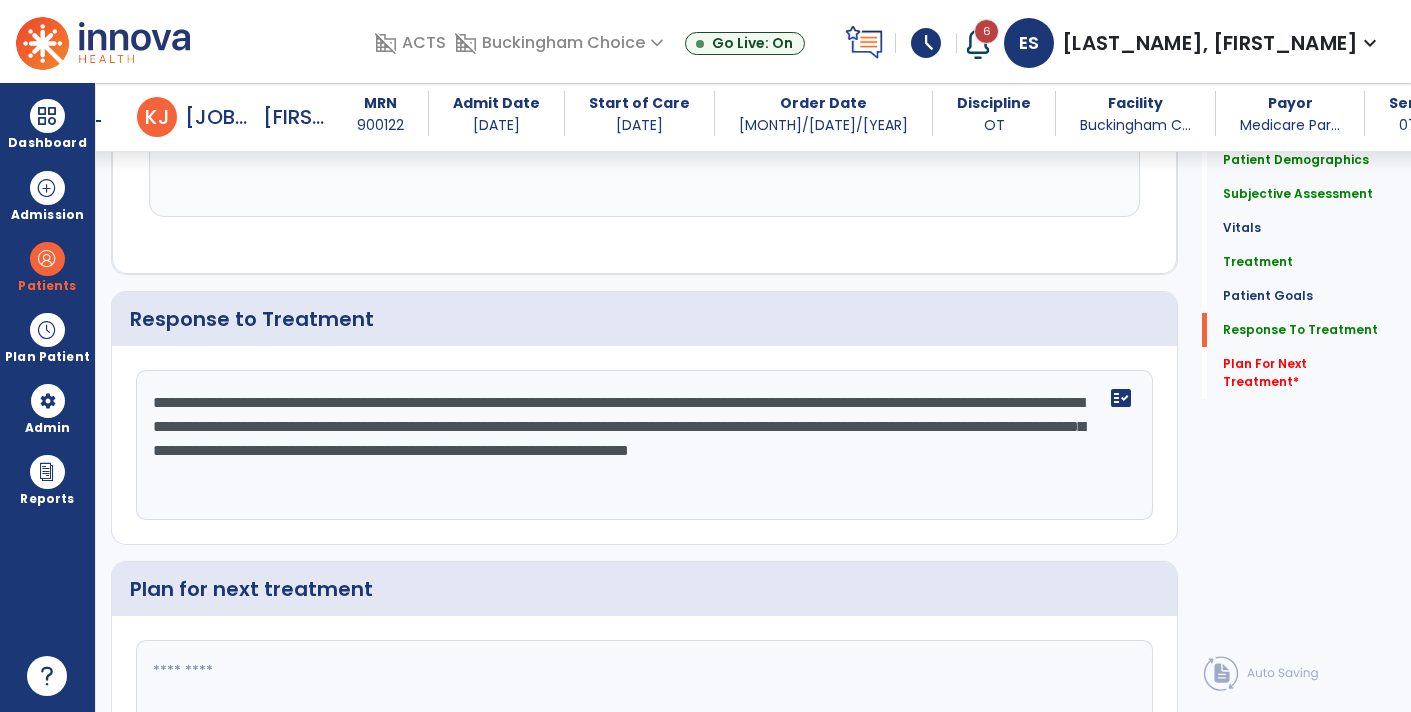 click on "**********" 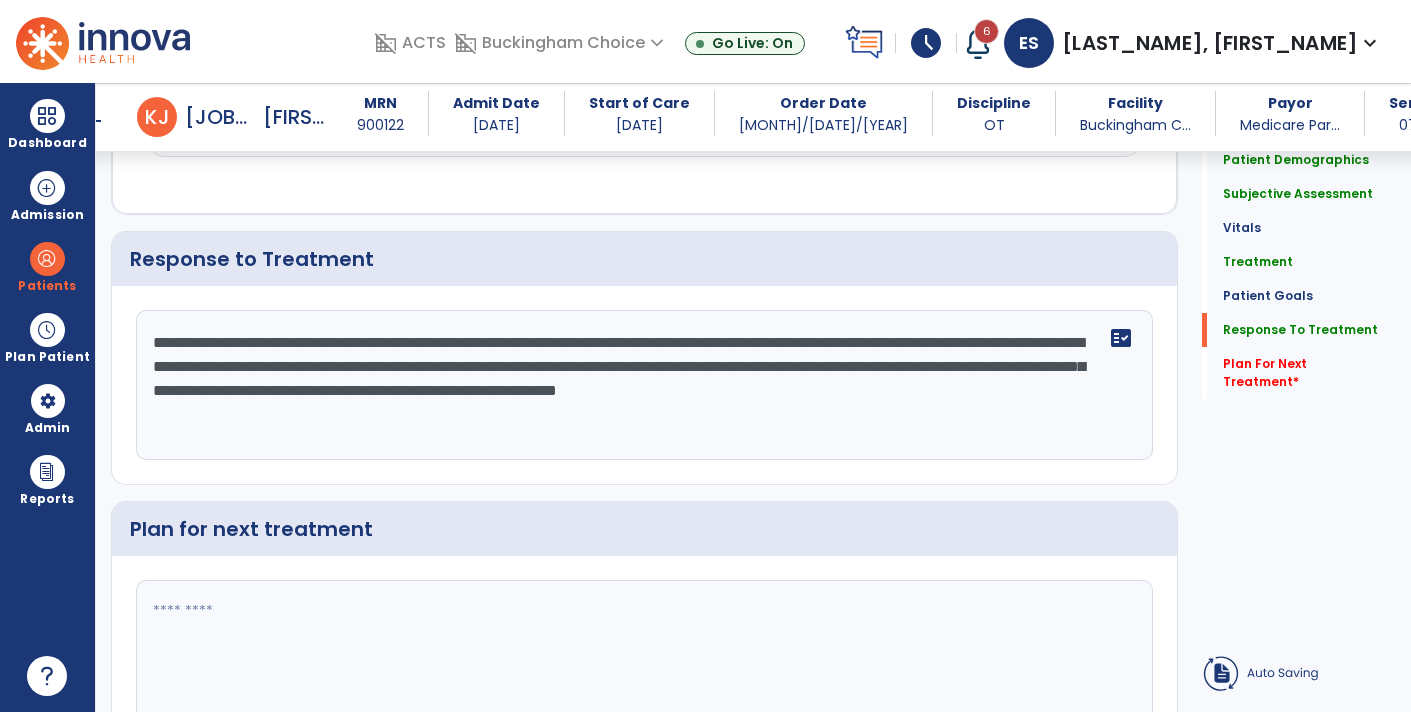 click on "**********" 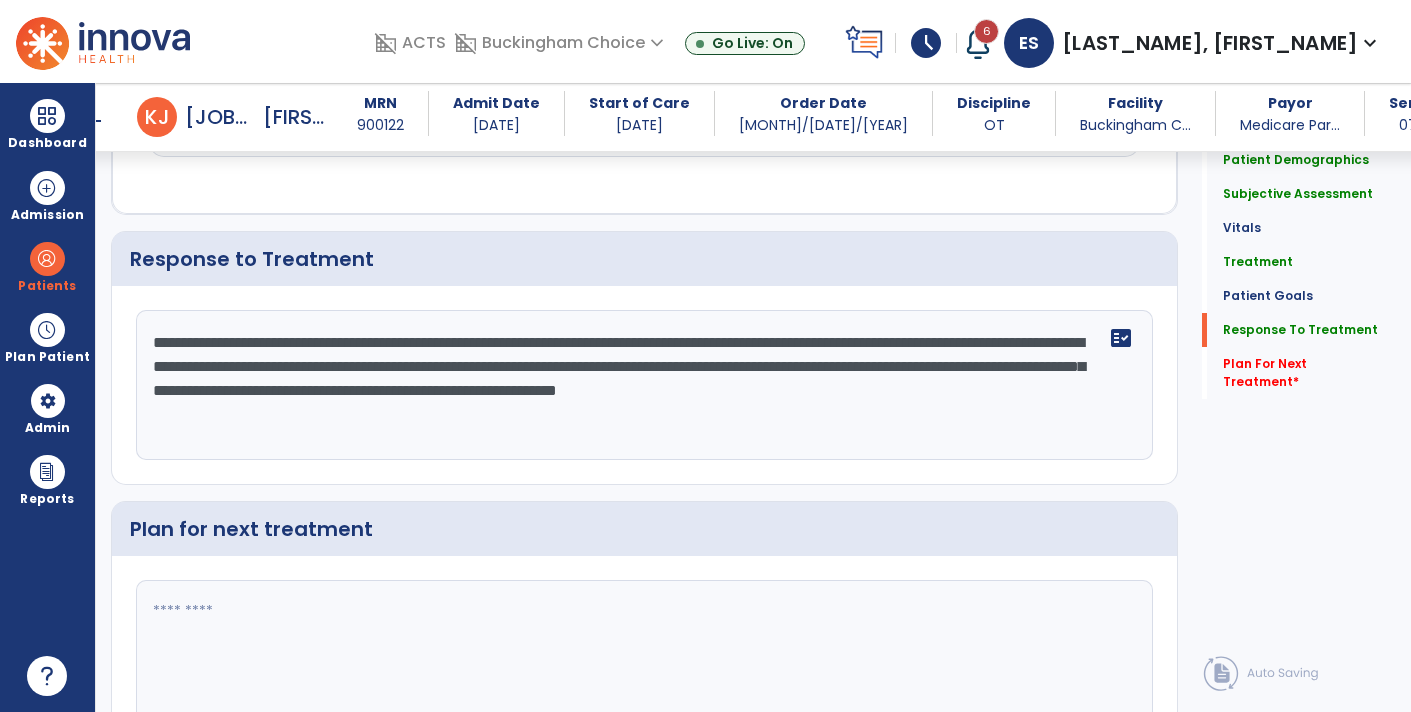 click on "**********" 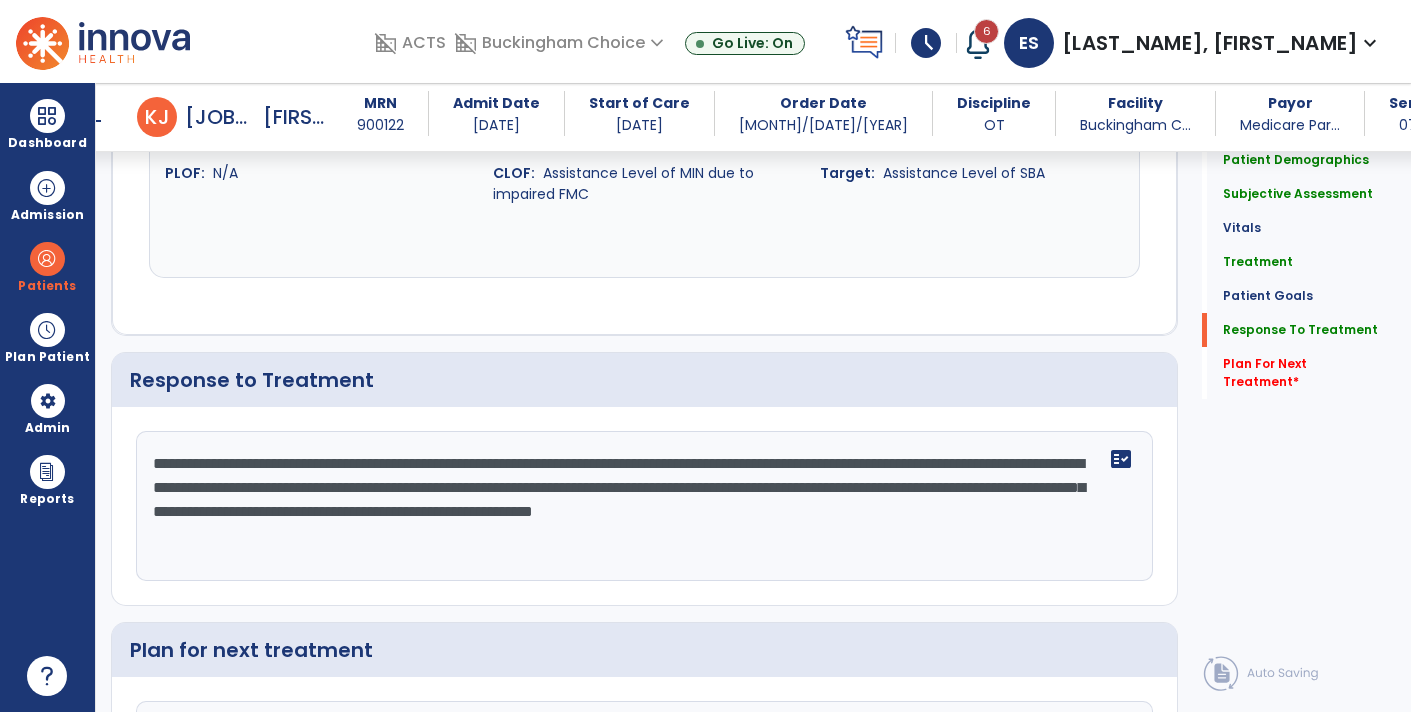scroll, scrollTop: 2705, scrollLeft: 0, axis: vertical 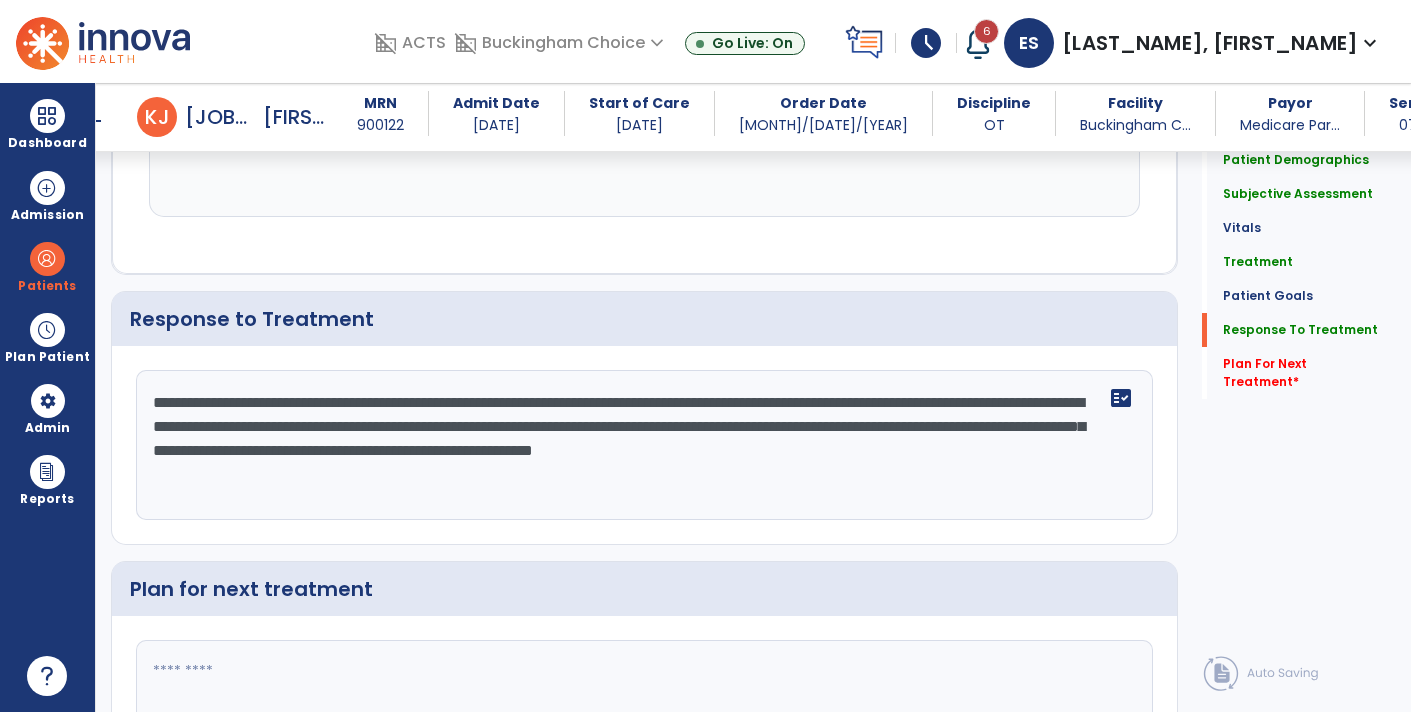 click on "**********" 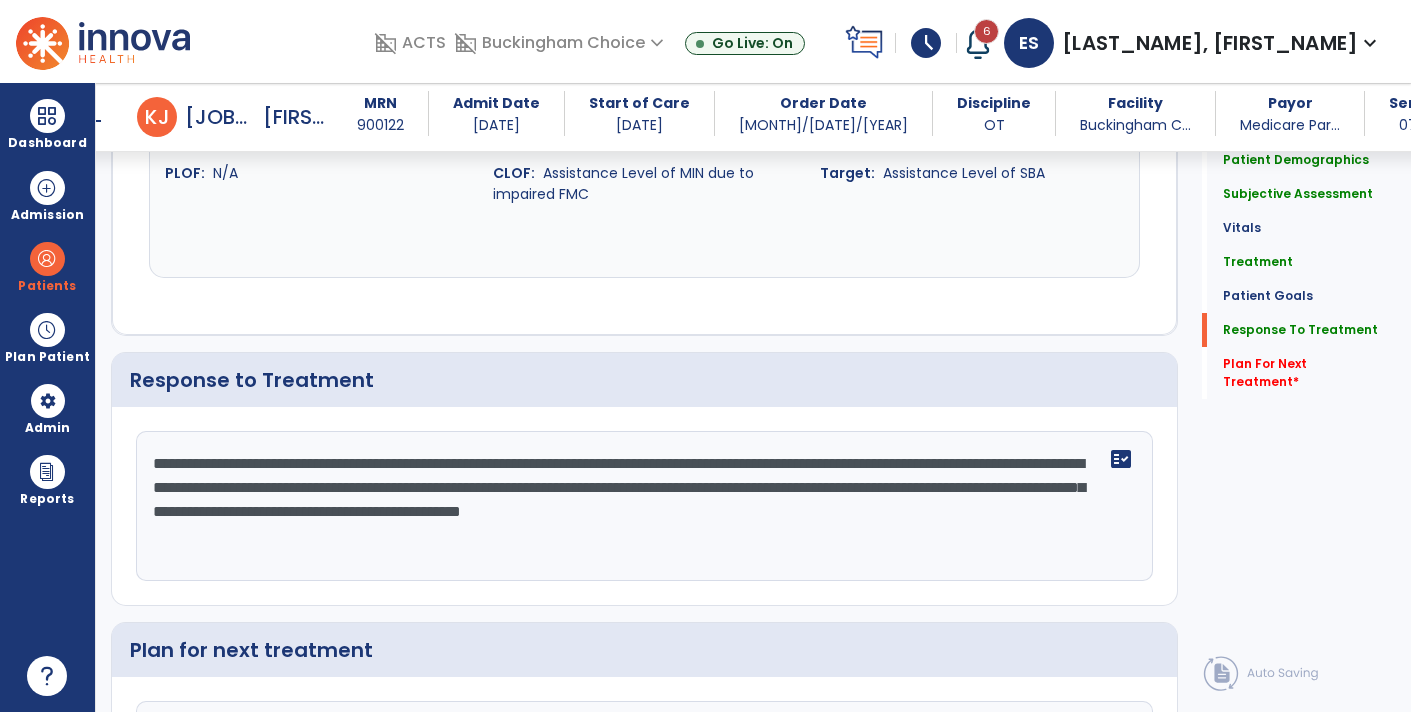 scroll, scrollTop: 2705, scrollLeft: 0, axis: vertical 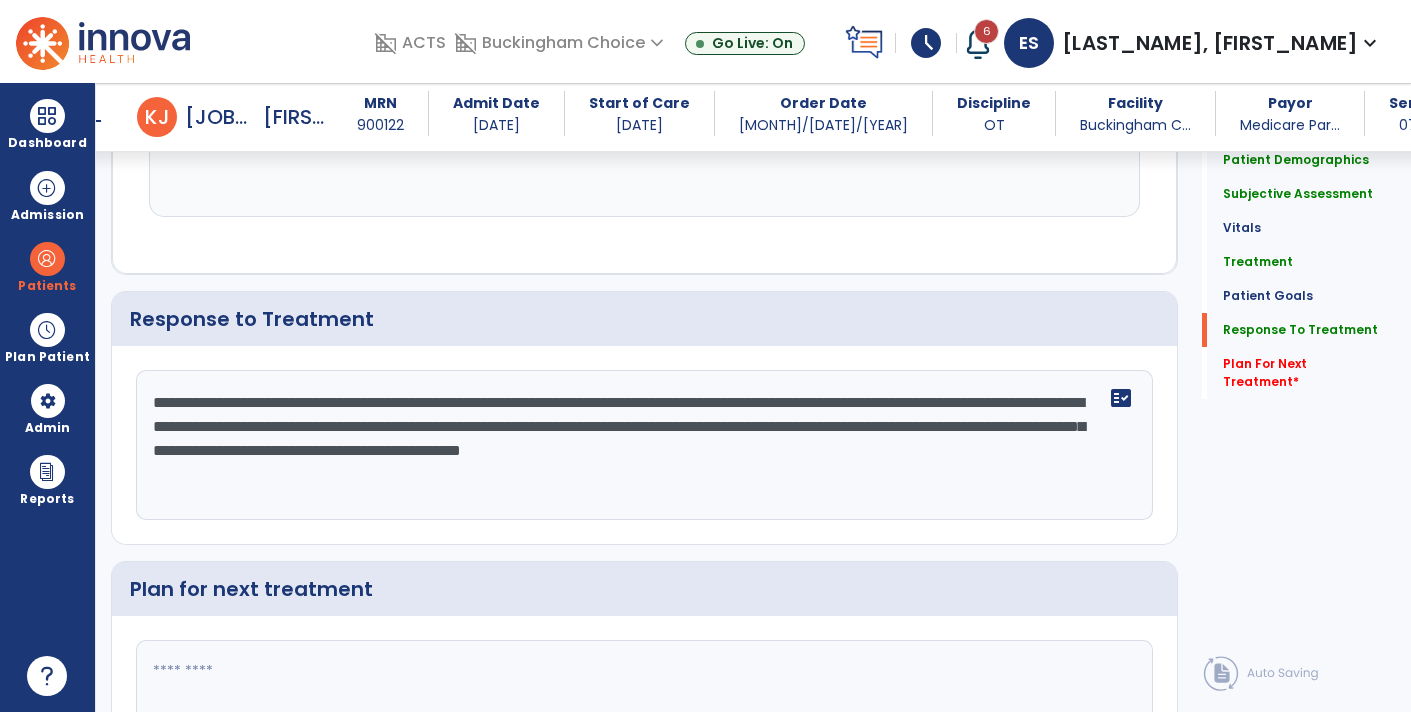 type on "**********" 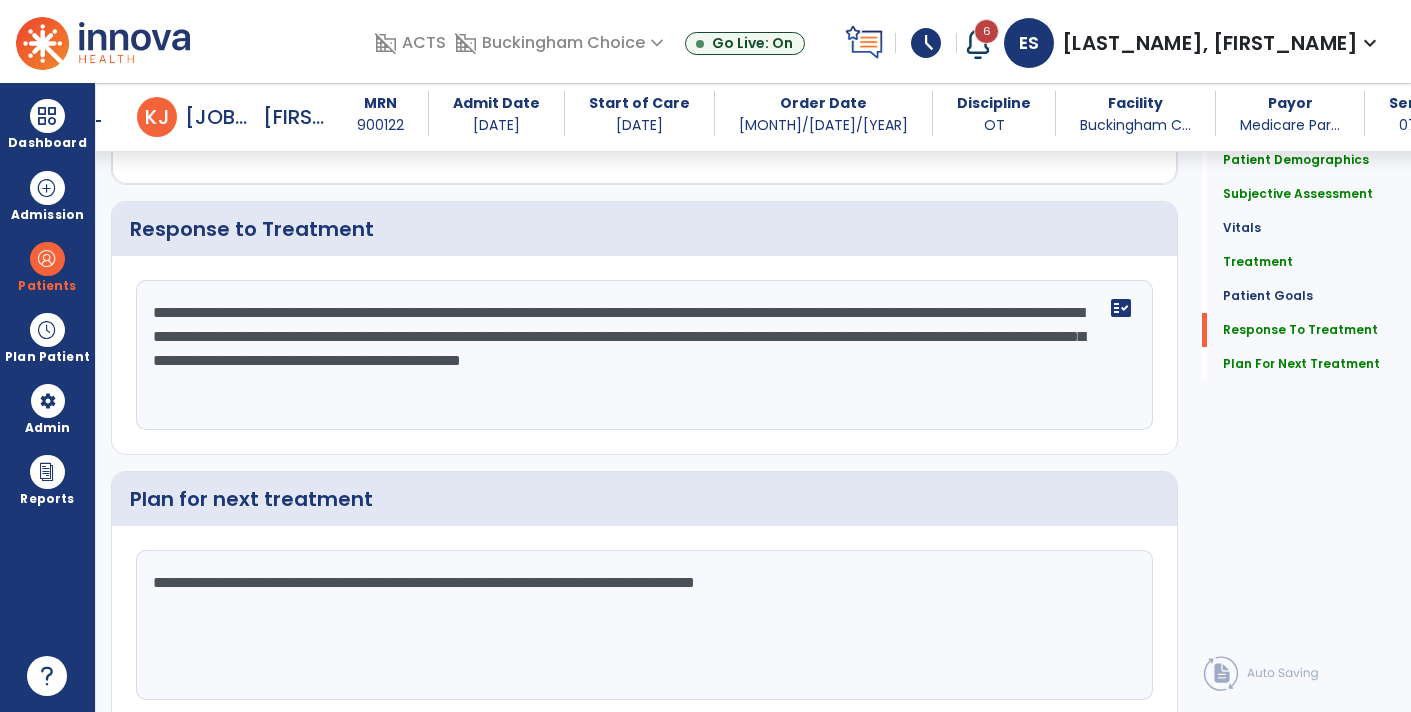 scroll, scrollTop: 2789, scrollLeft: 0, axis: vertical 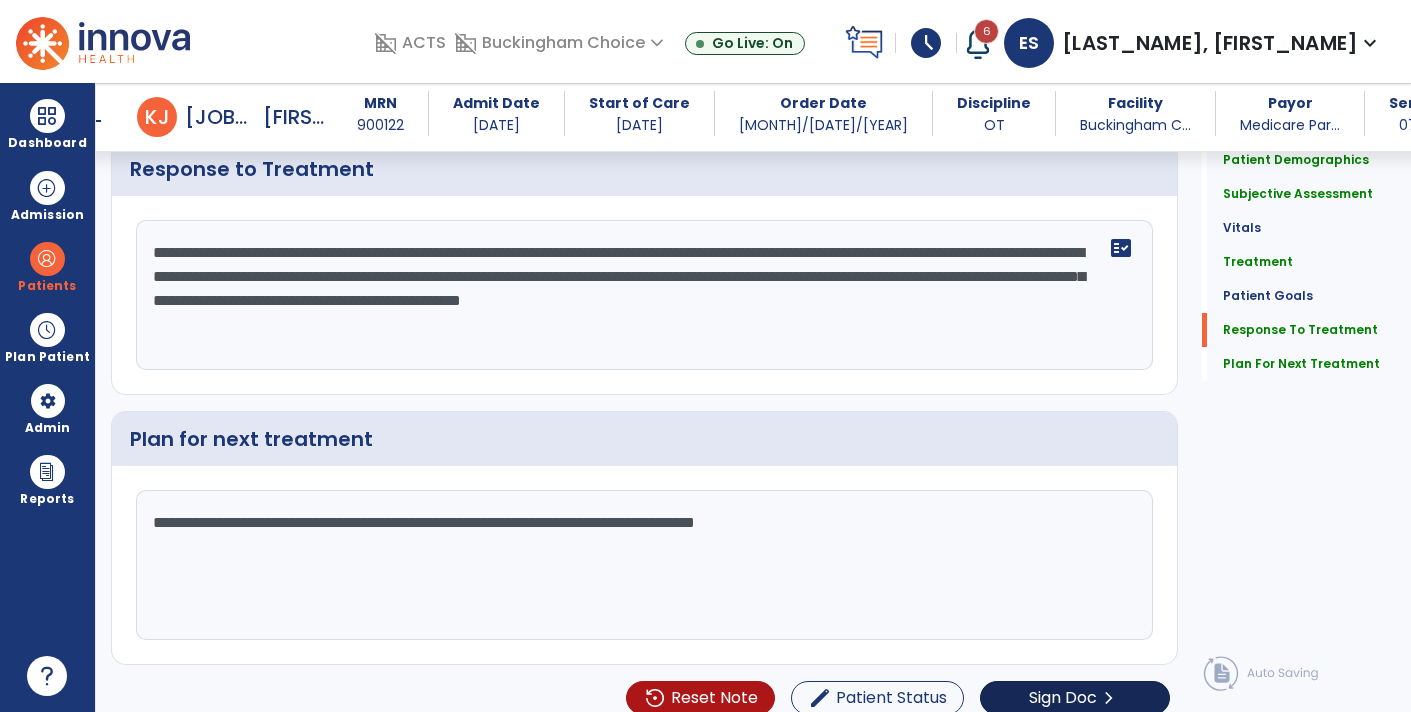 type on "**********" 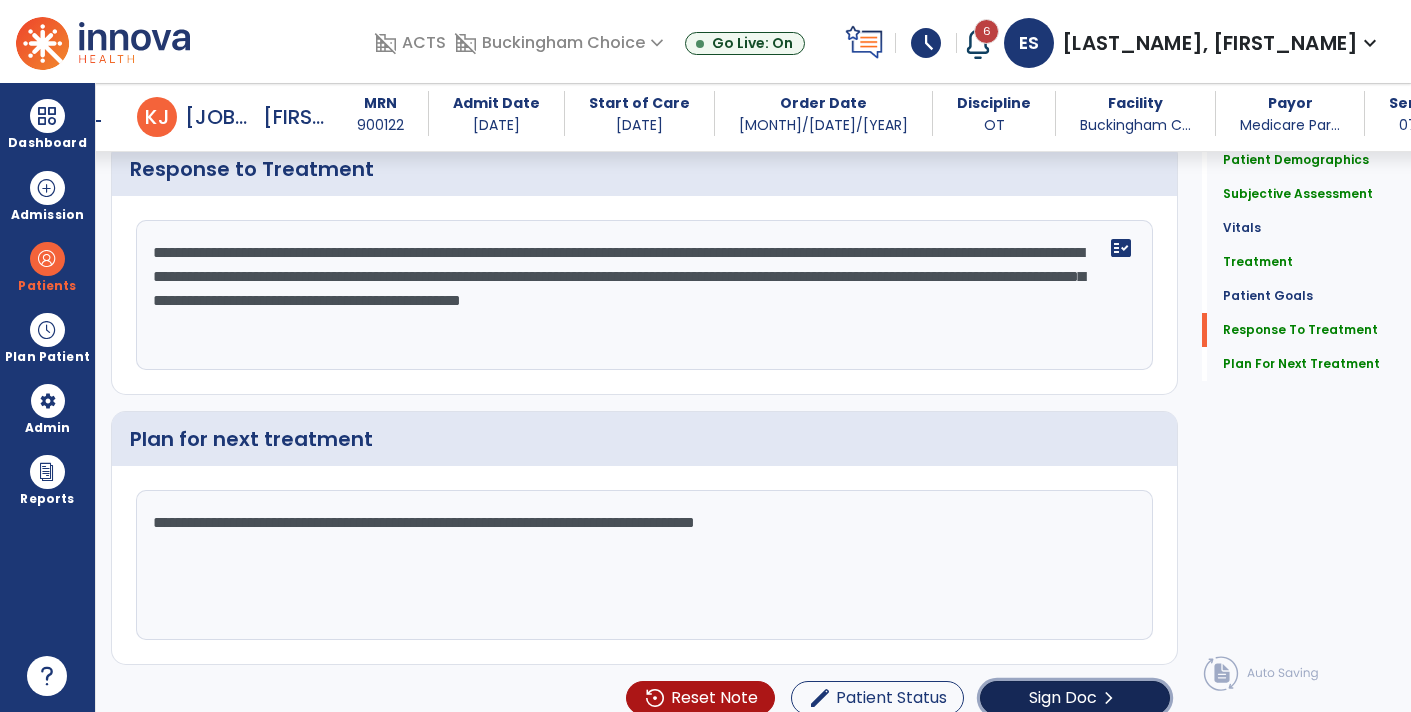 click on "chevron_right" 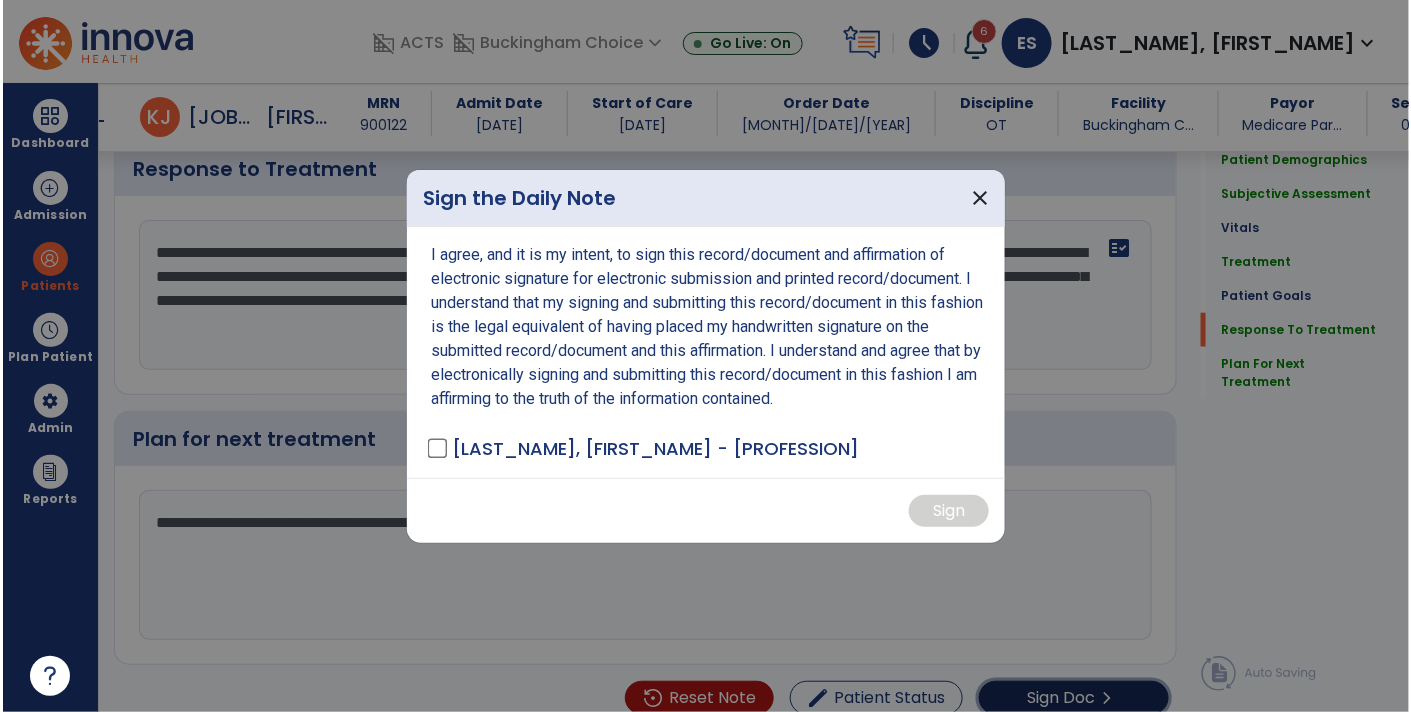 scroll, scrollTop: 2855, scrollLeft: 0, axis: vertical 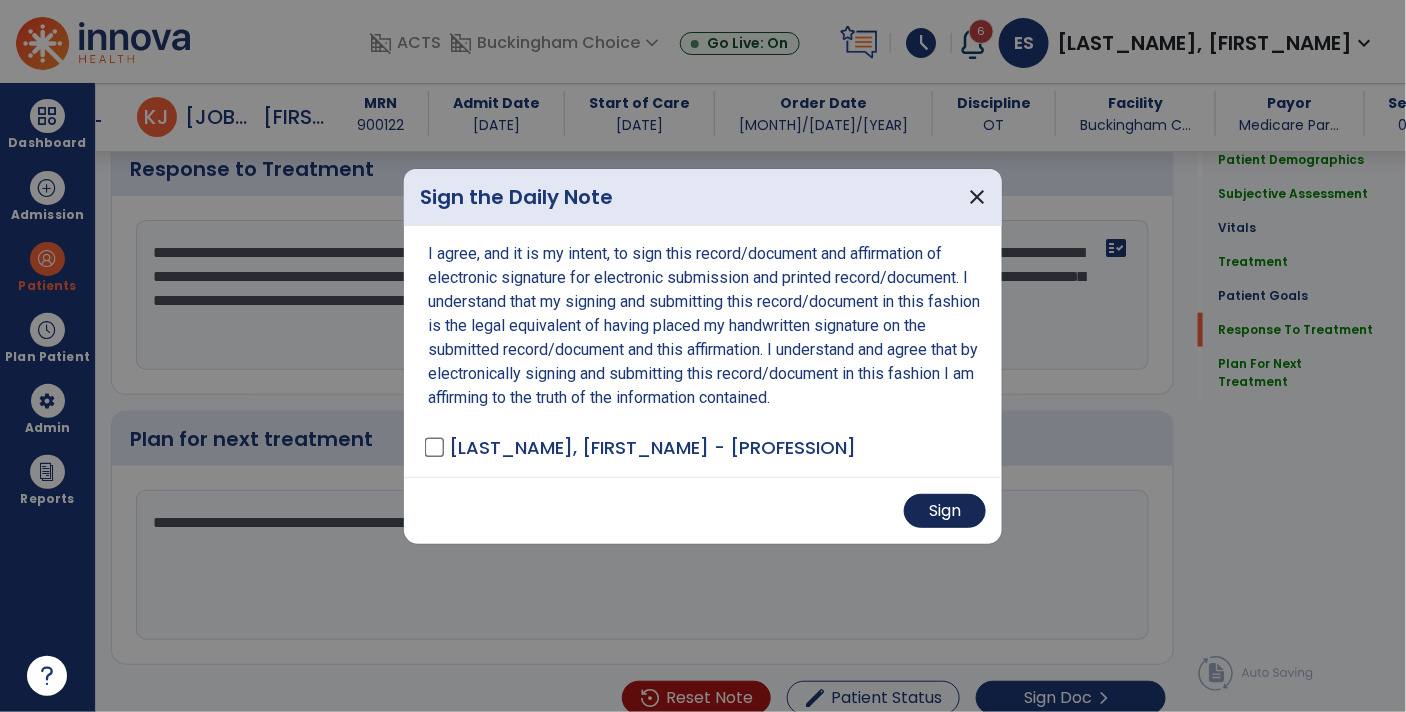 click on "Sign" at bounding box center (945, 511) 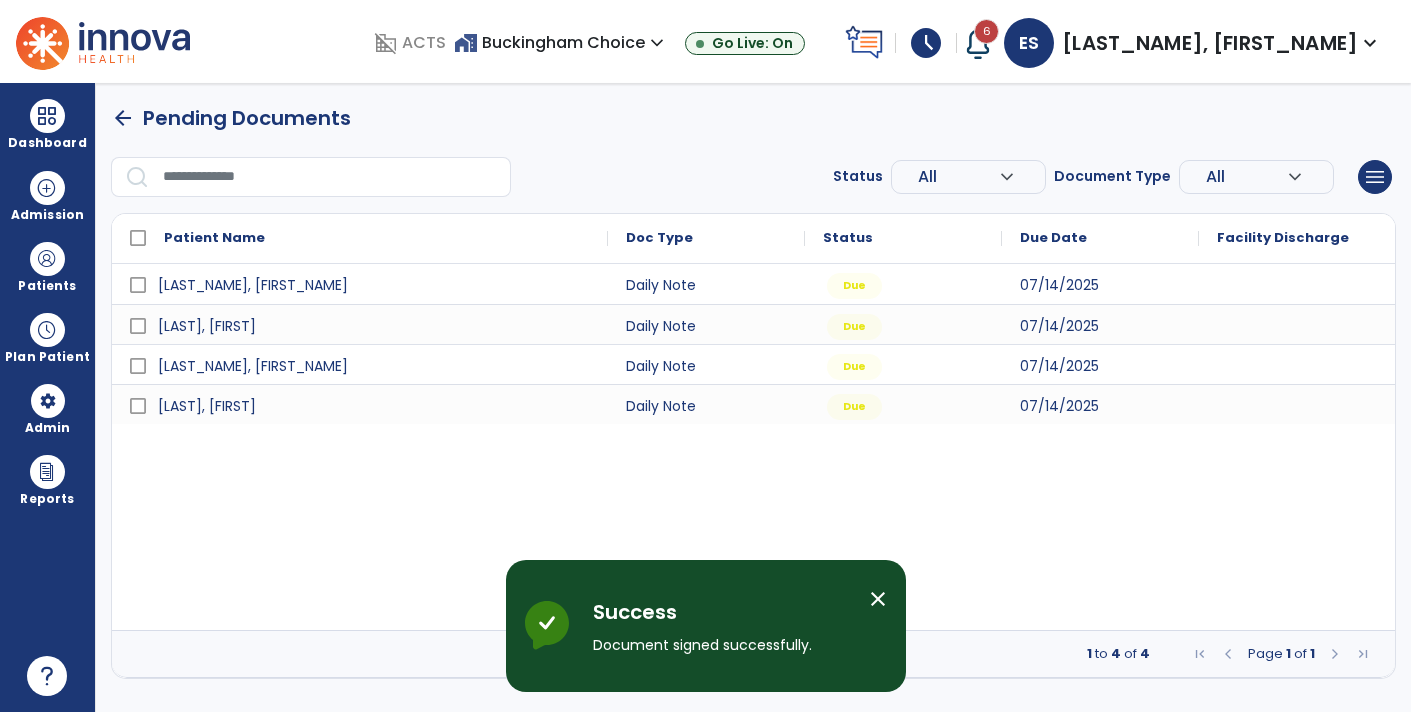 scroll, scrollTop: 0, scrollLeft: 0, axis: both 